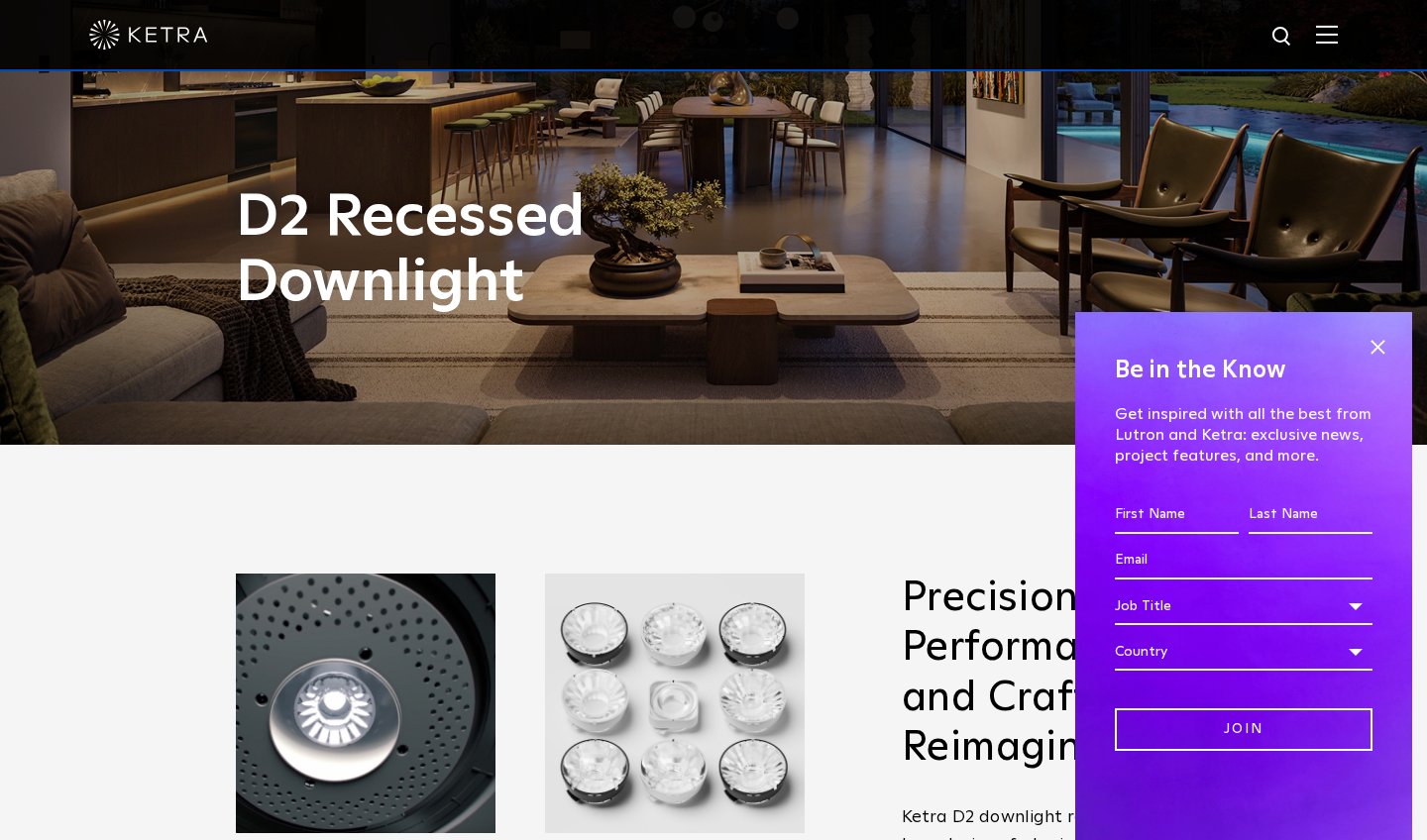scroll, scrollTop: 287, scrollLeft: 0, axis: vertical 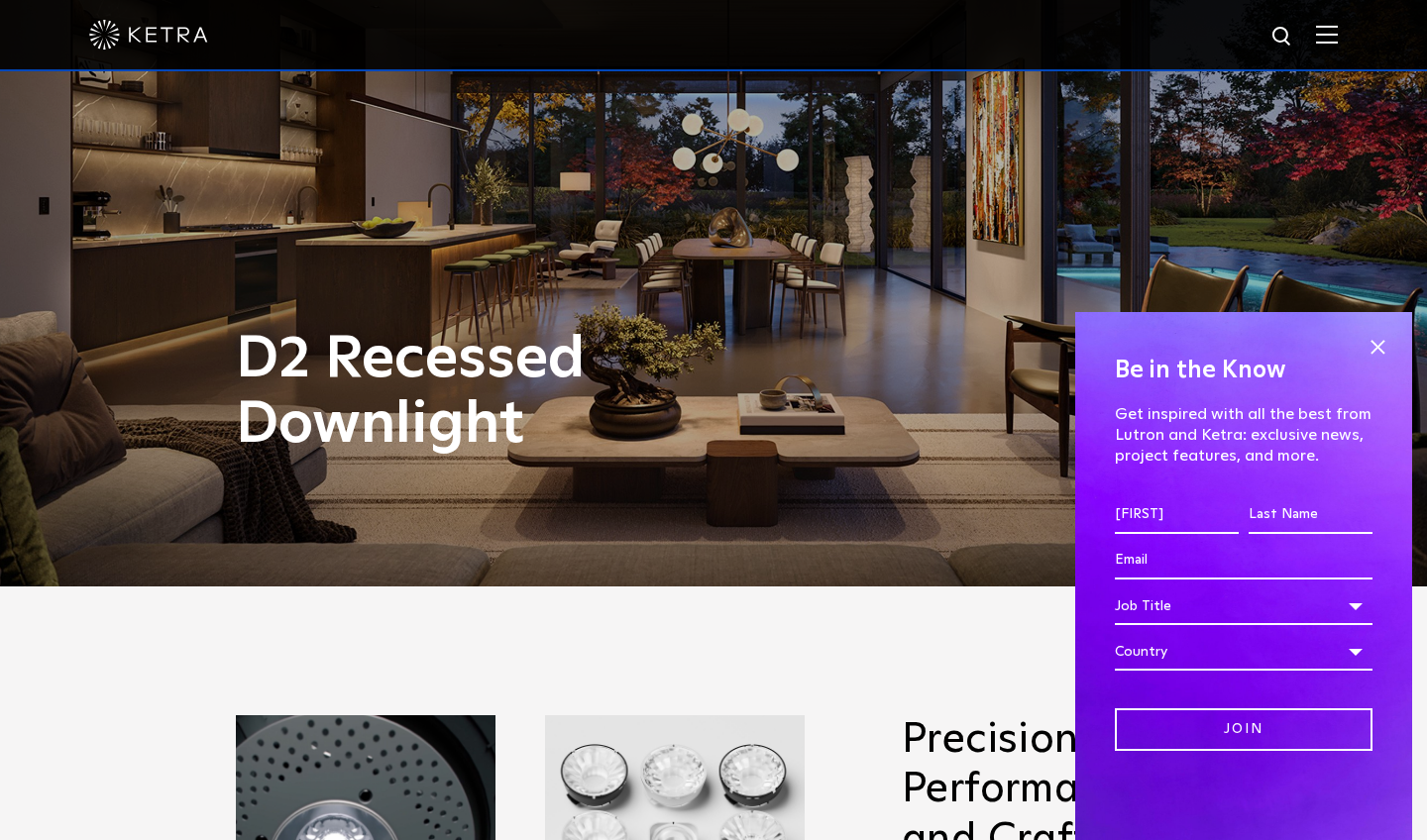 type on "[FIRST]" 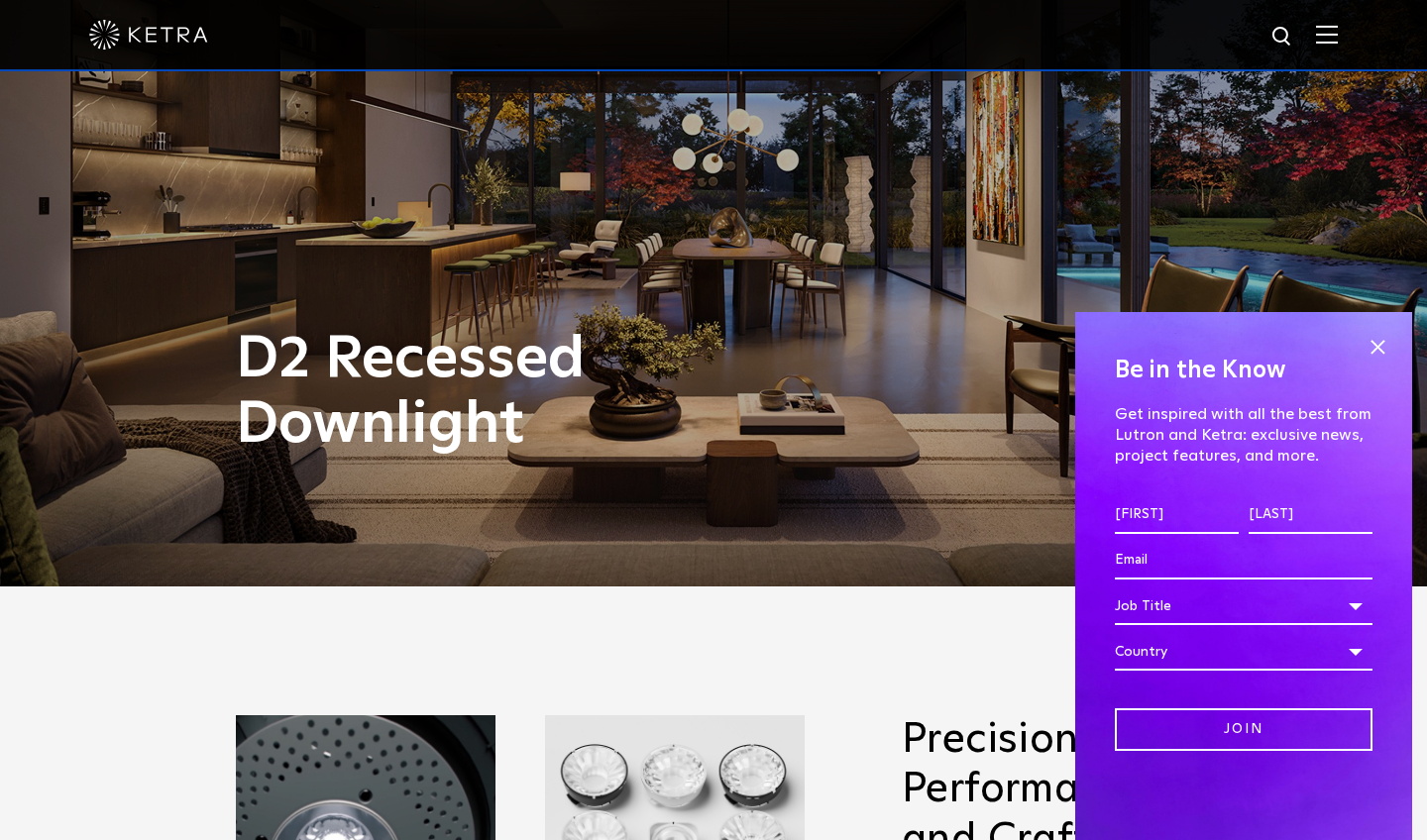 type on "[LAST]" 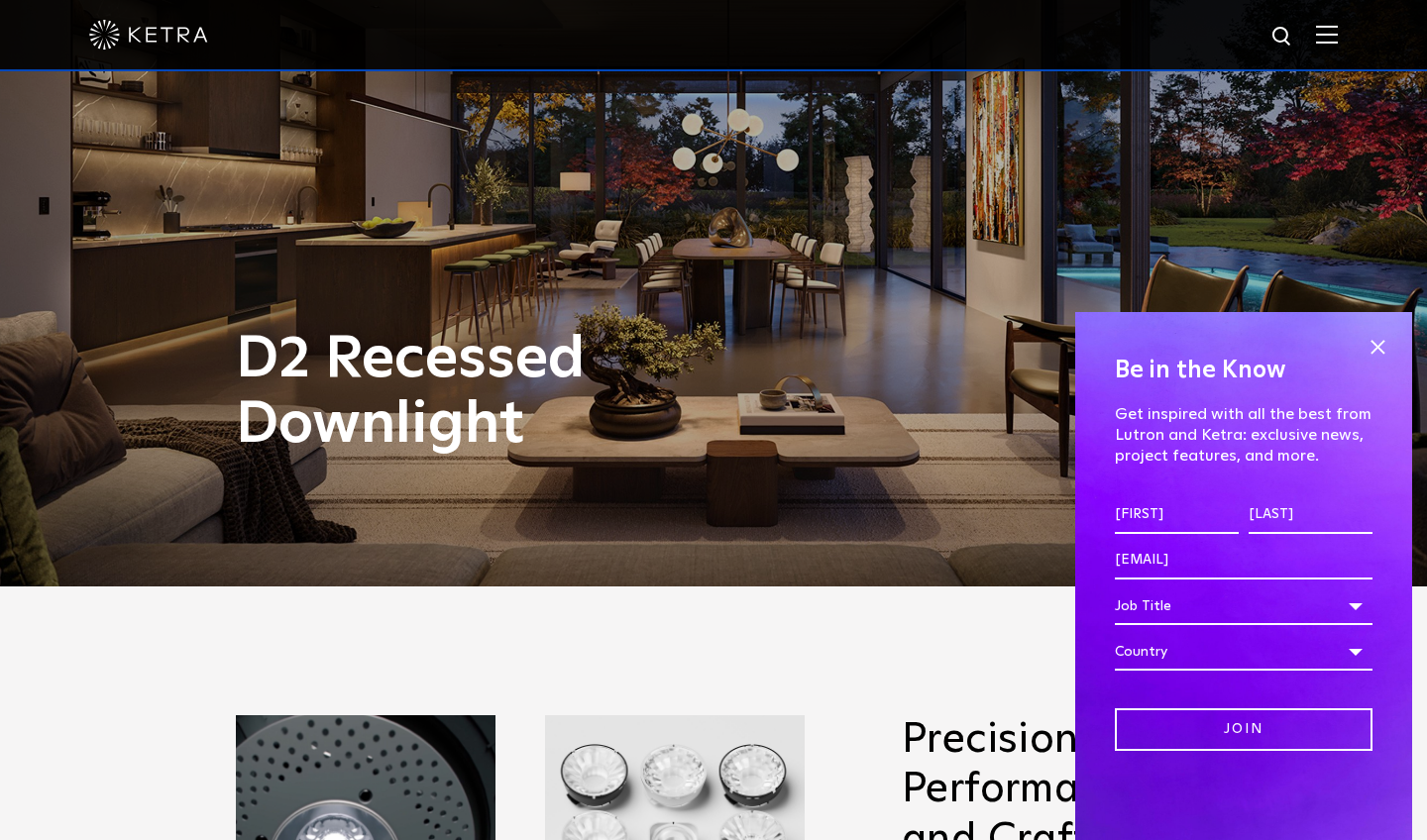 type on "Allstarconstruction@me.com" 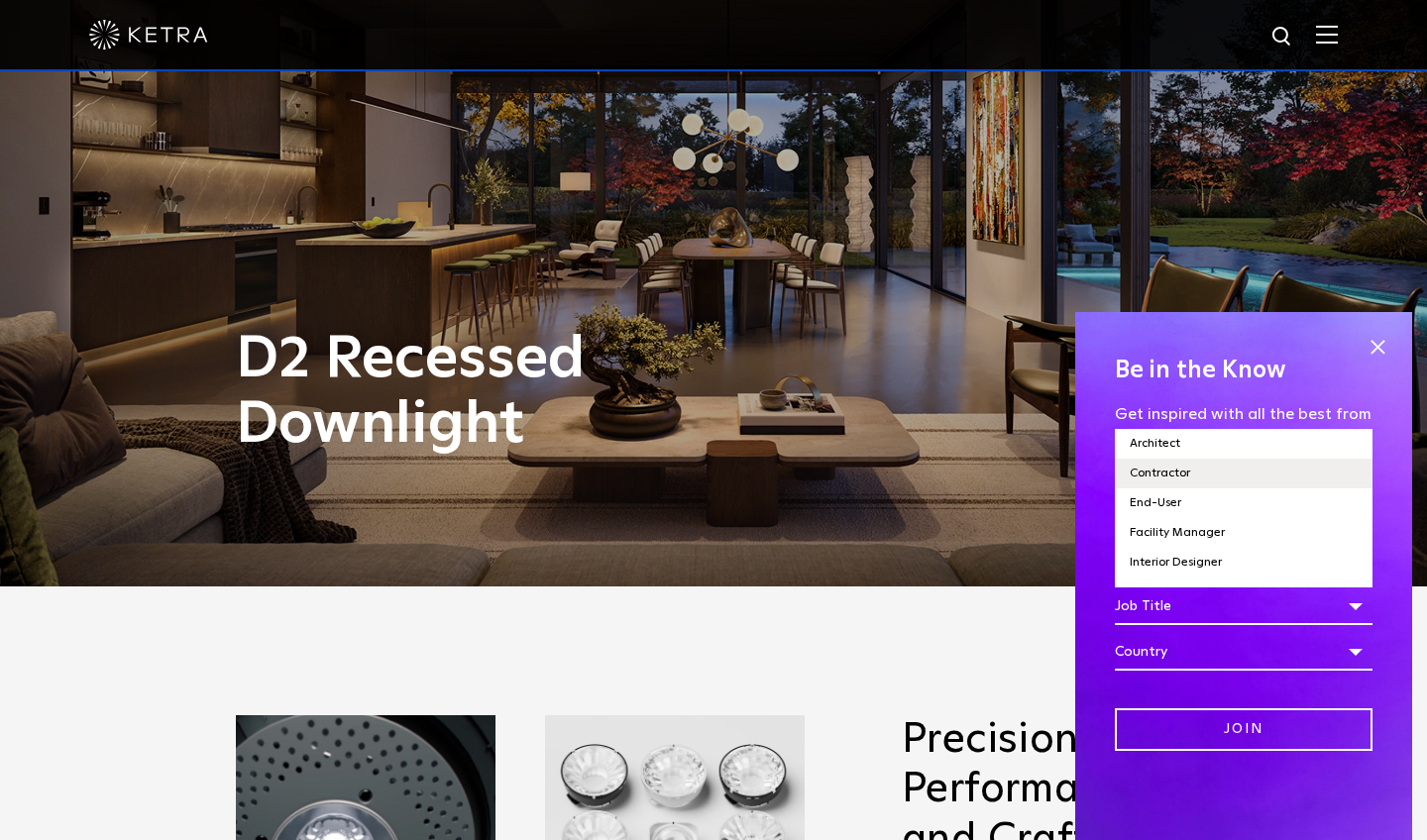 click on "Contractor" at bounding box center (1244, 473) 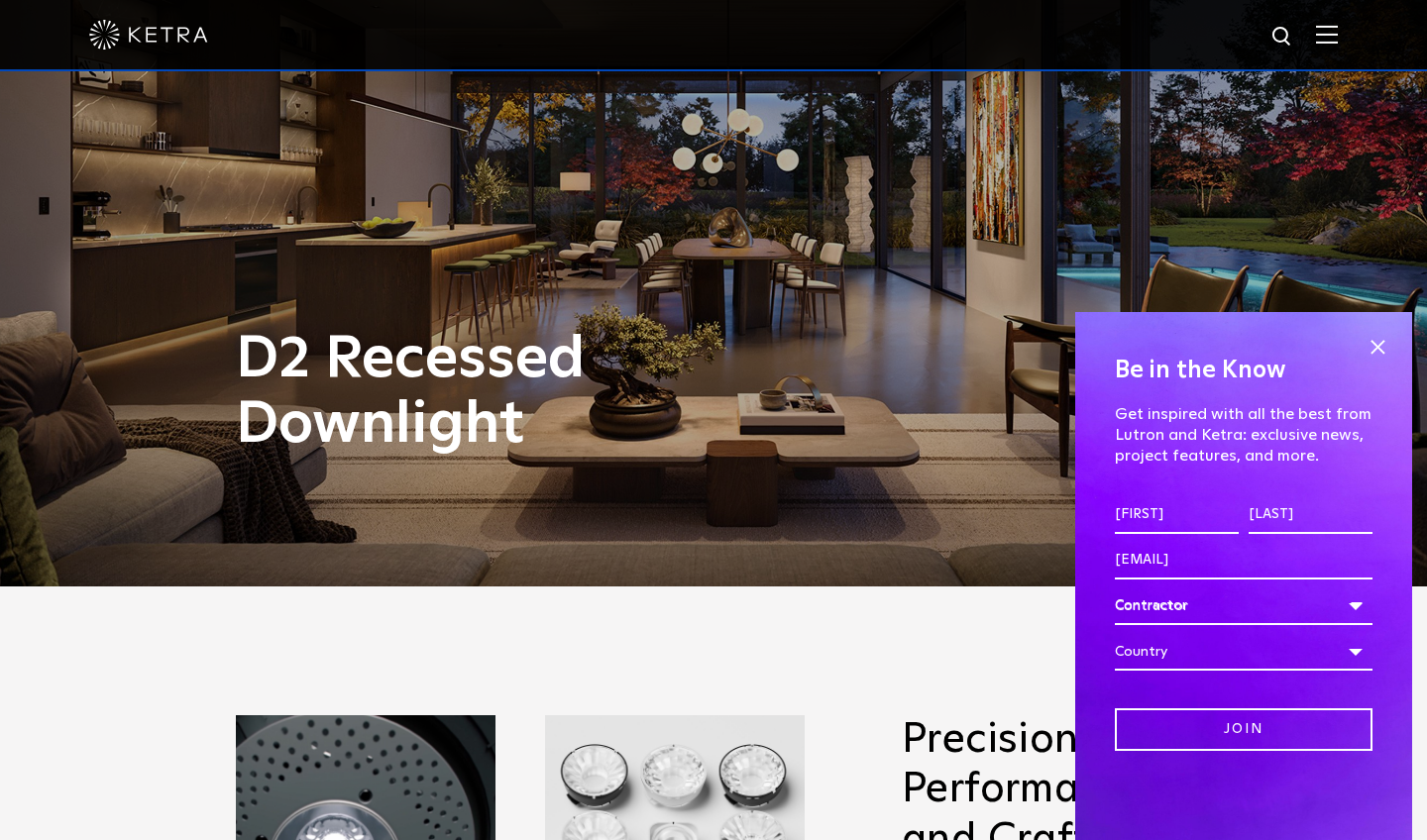 click on "Country" at bounding box center (1244, 652) 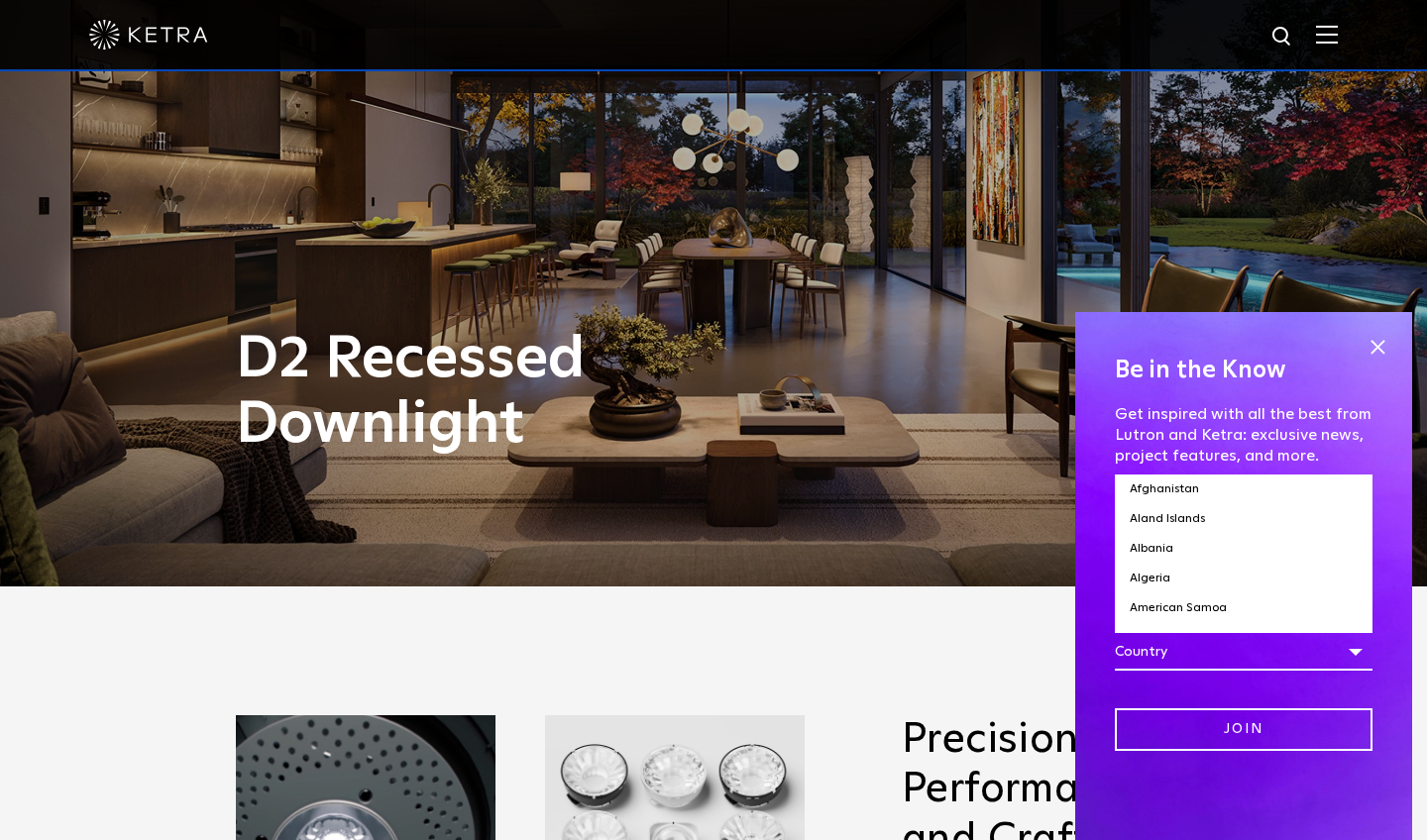 scroll, scrollTop: 0, scrollLeft: 0, axis: both 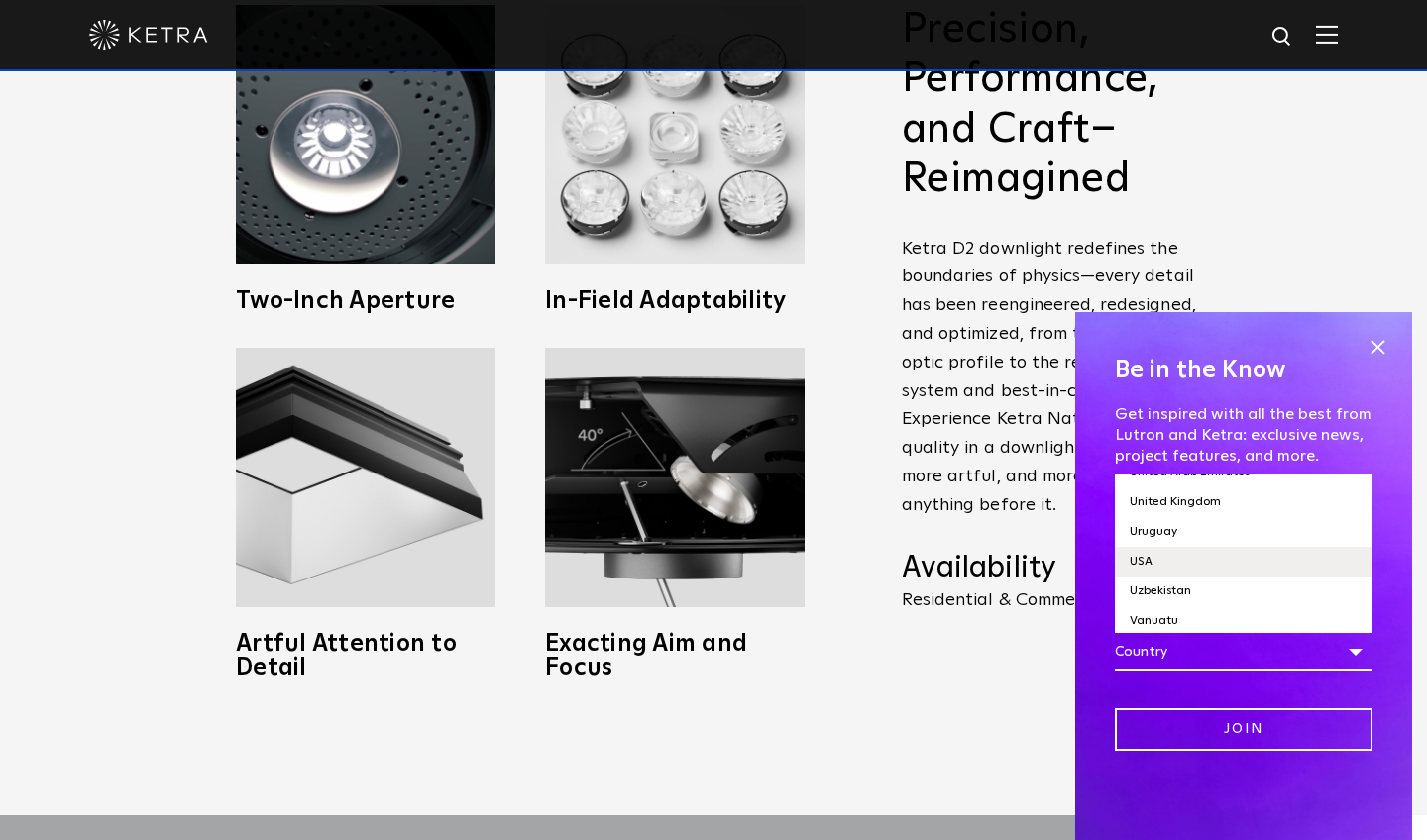 click on "USA" at bounding box center (1244, 562) 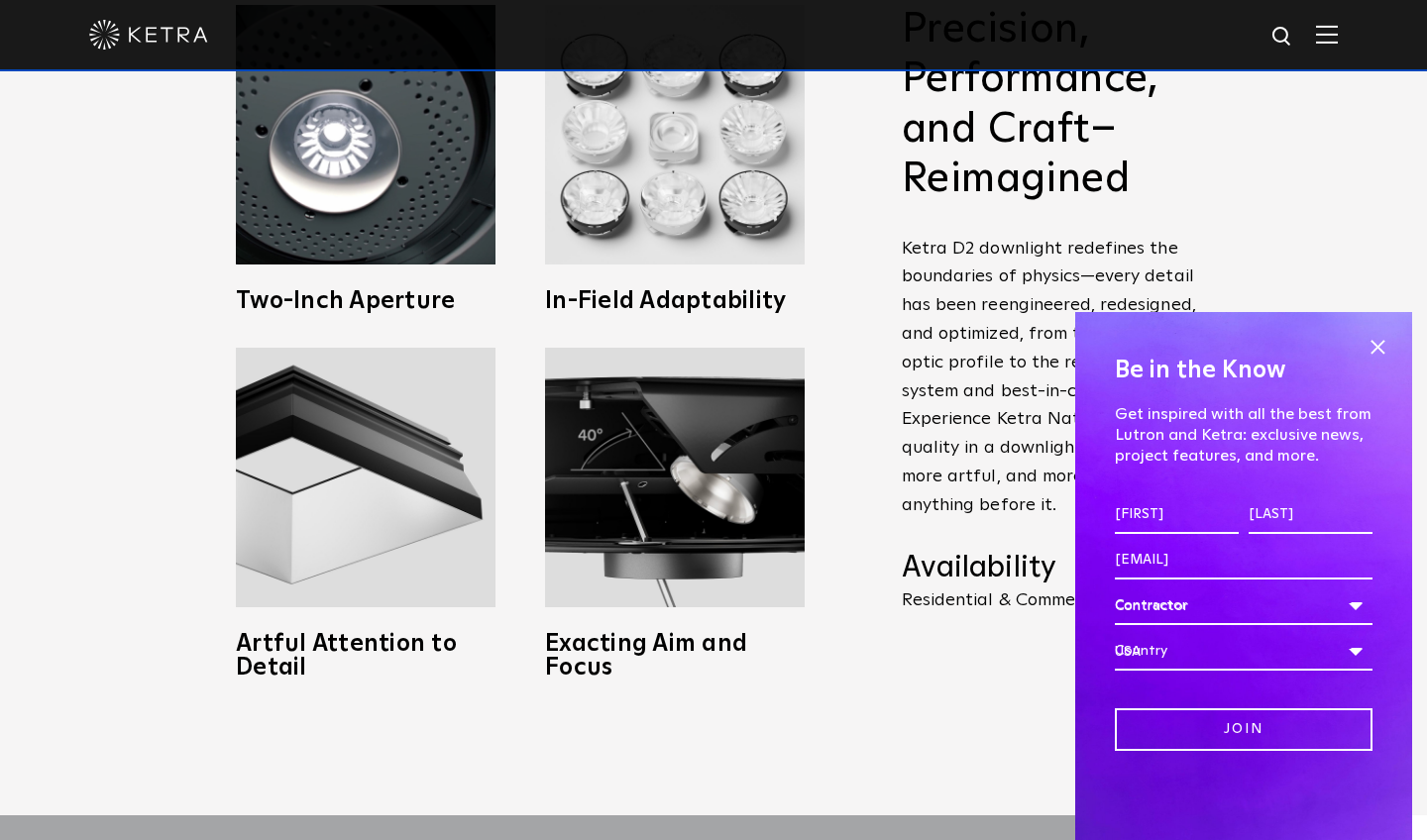 select on "USA" 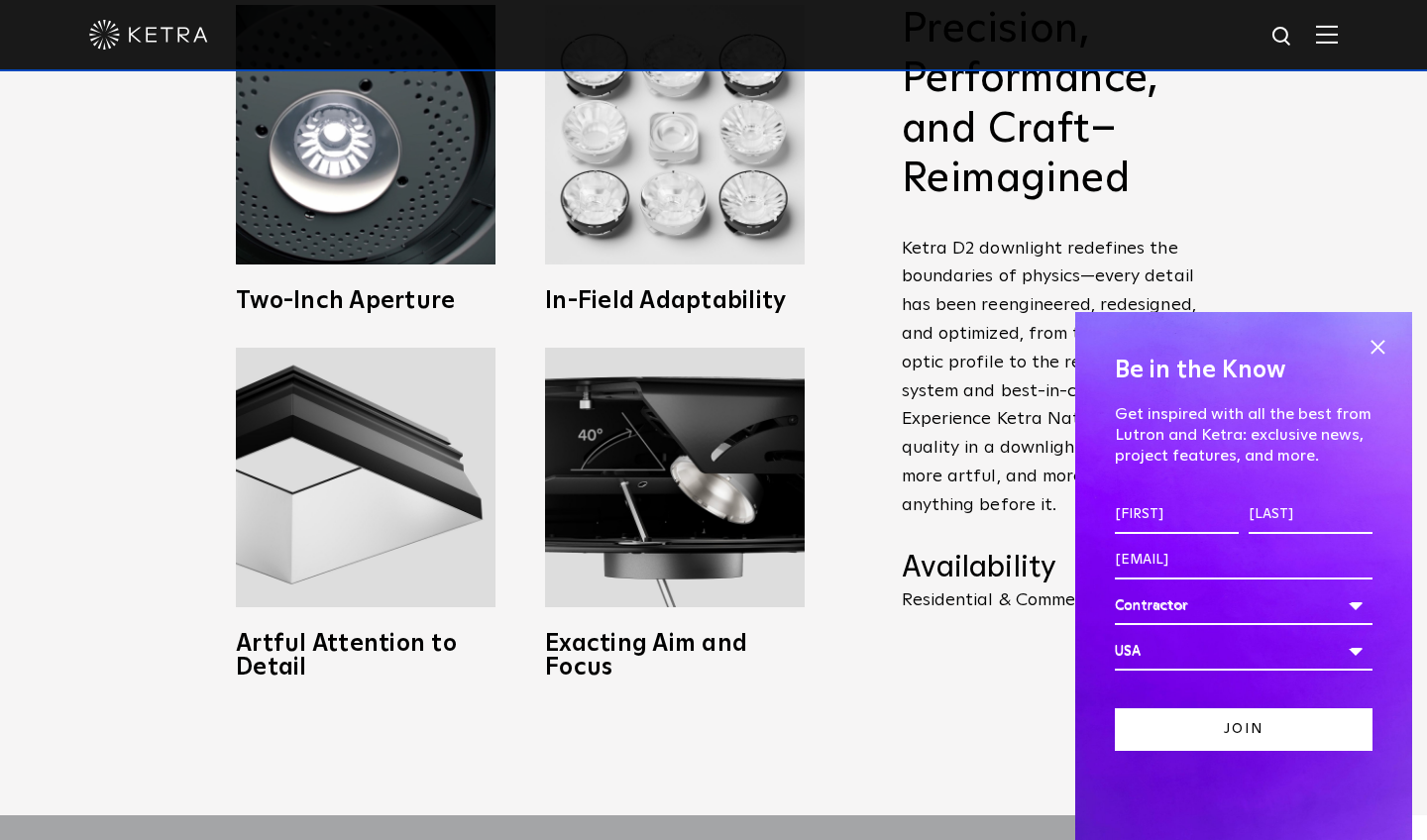 click on "Join" at bounding box center (1244, 729) 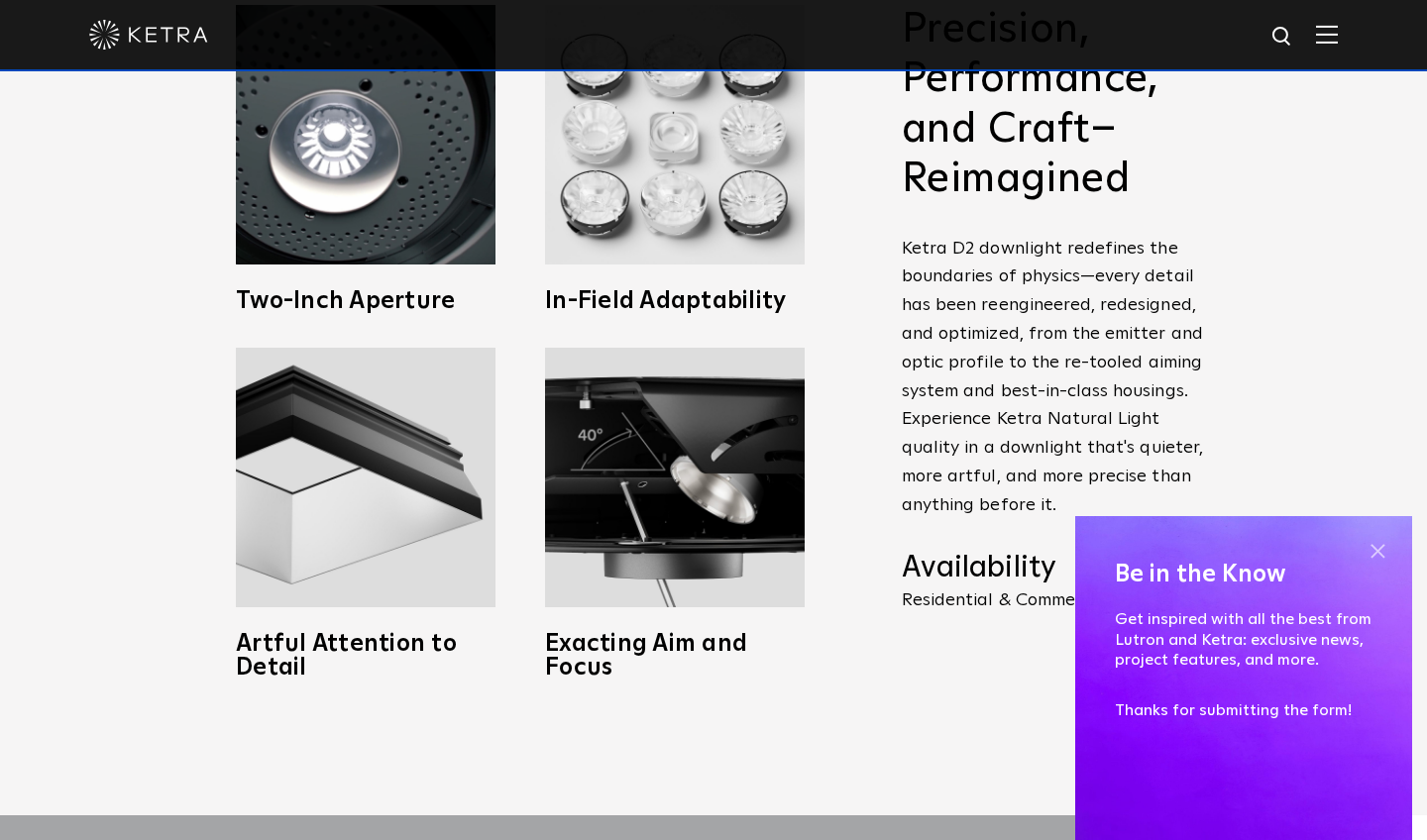 click at bounding box center [1377, 551] 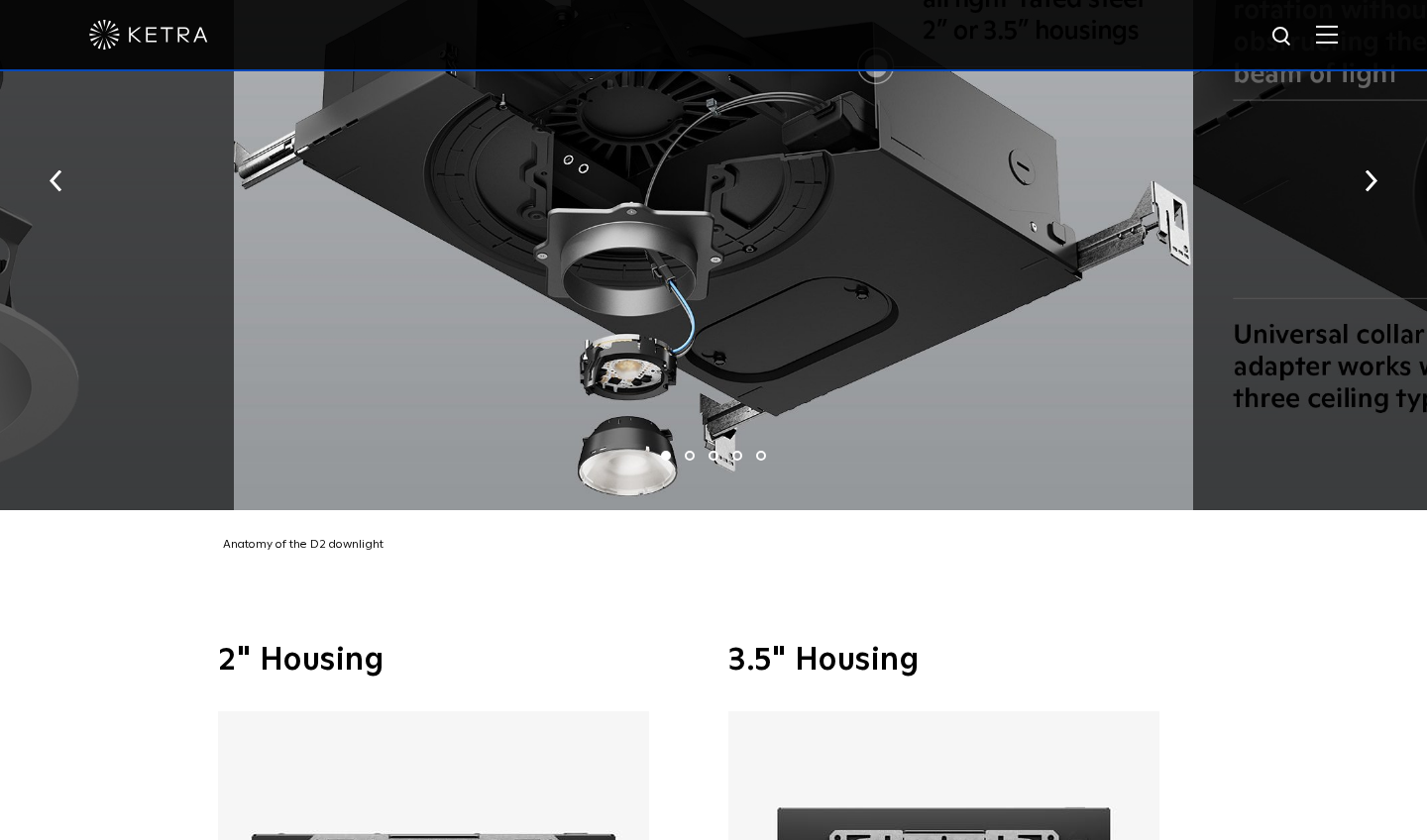 scroll, scrollTop: 3629, scrollLeft: 0, axis: vertical 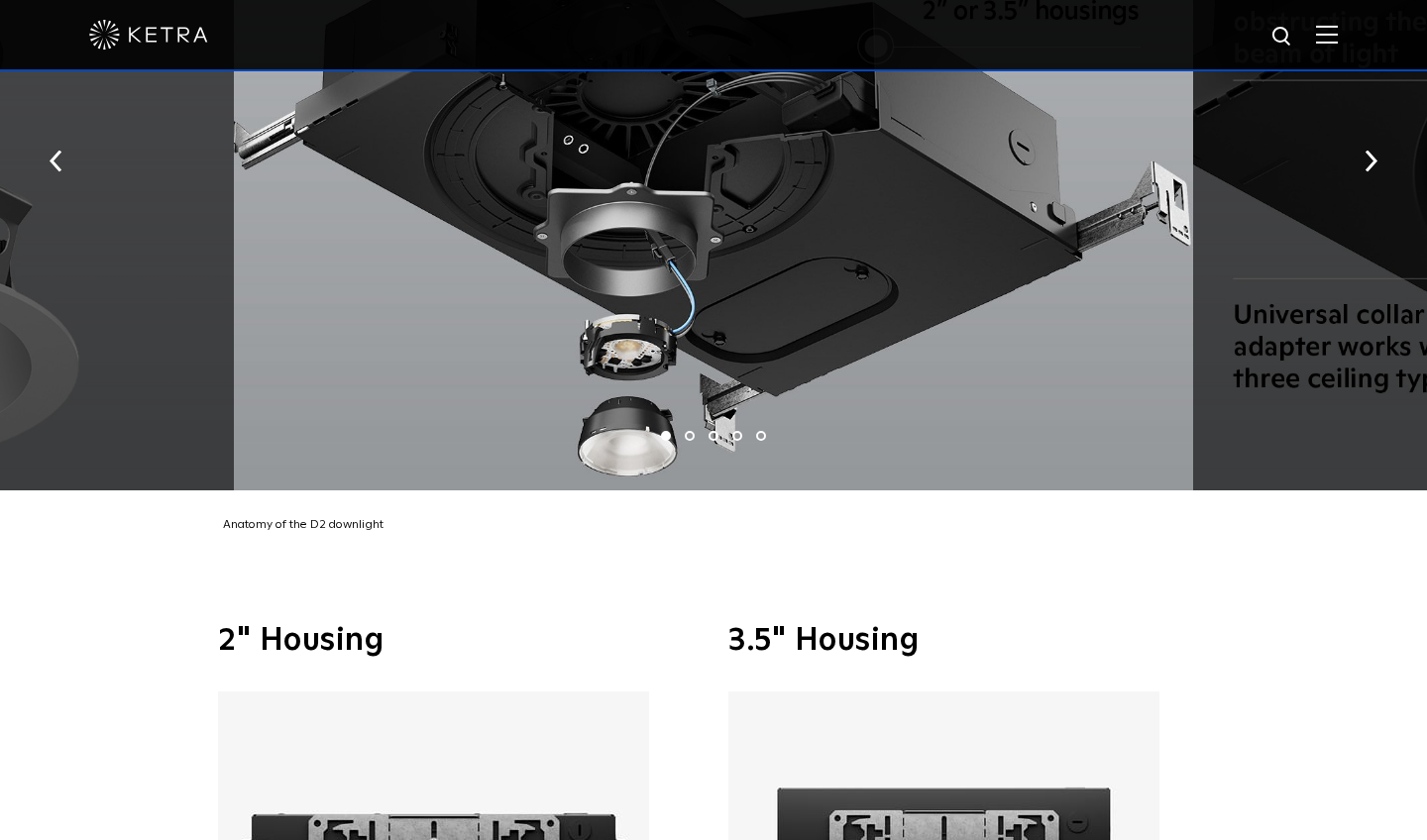 click at bounding box center (1282, 37) 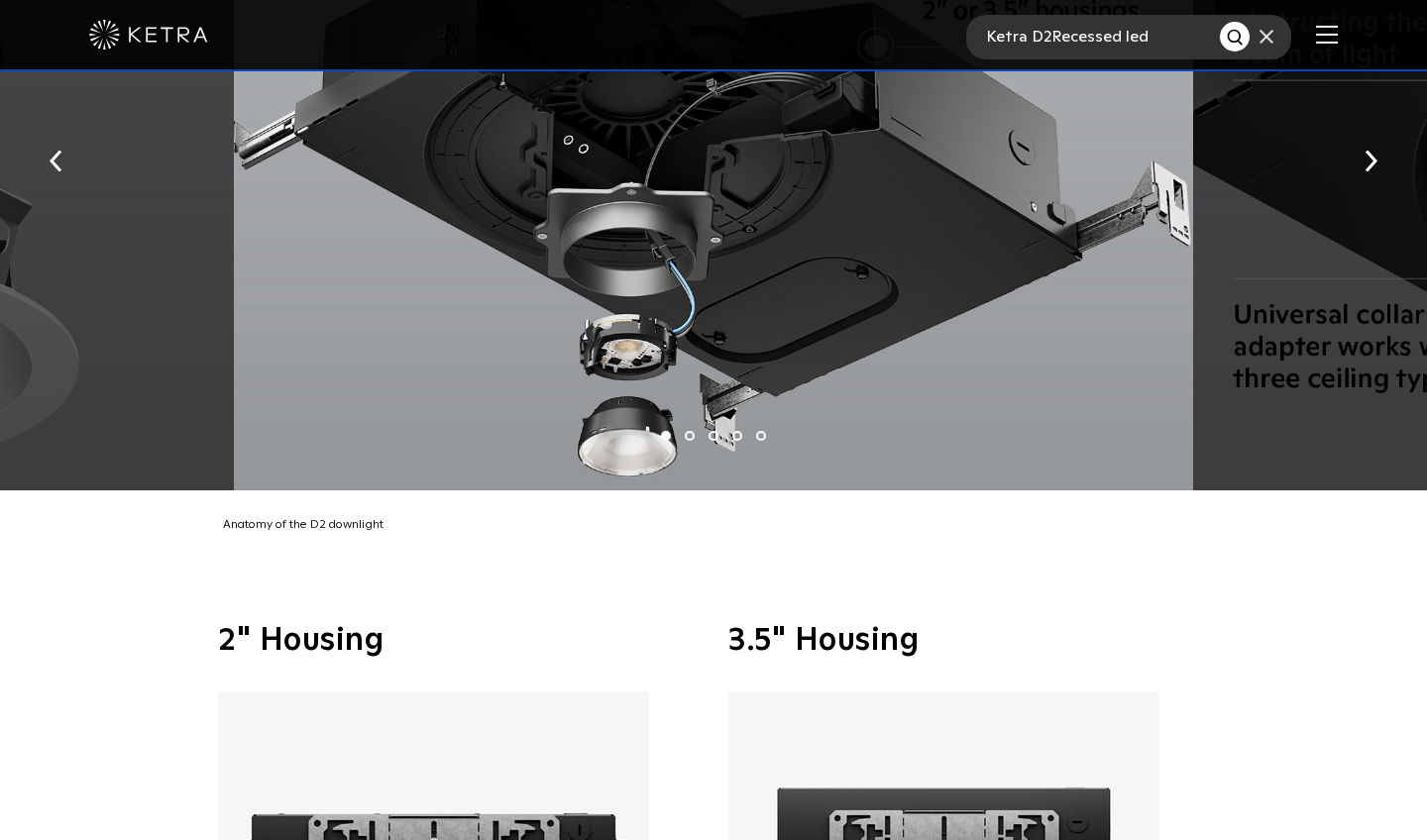 click on "Ketra D2Recessed led" at bounding box center [1093, 37] 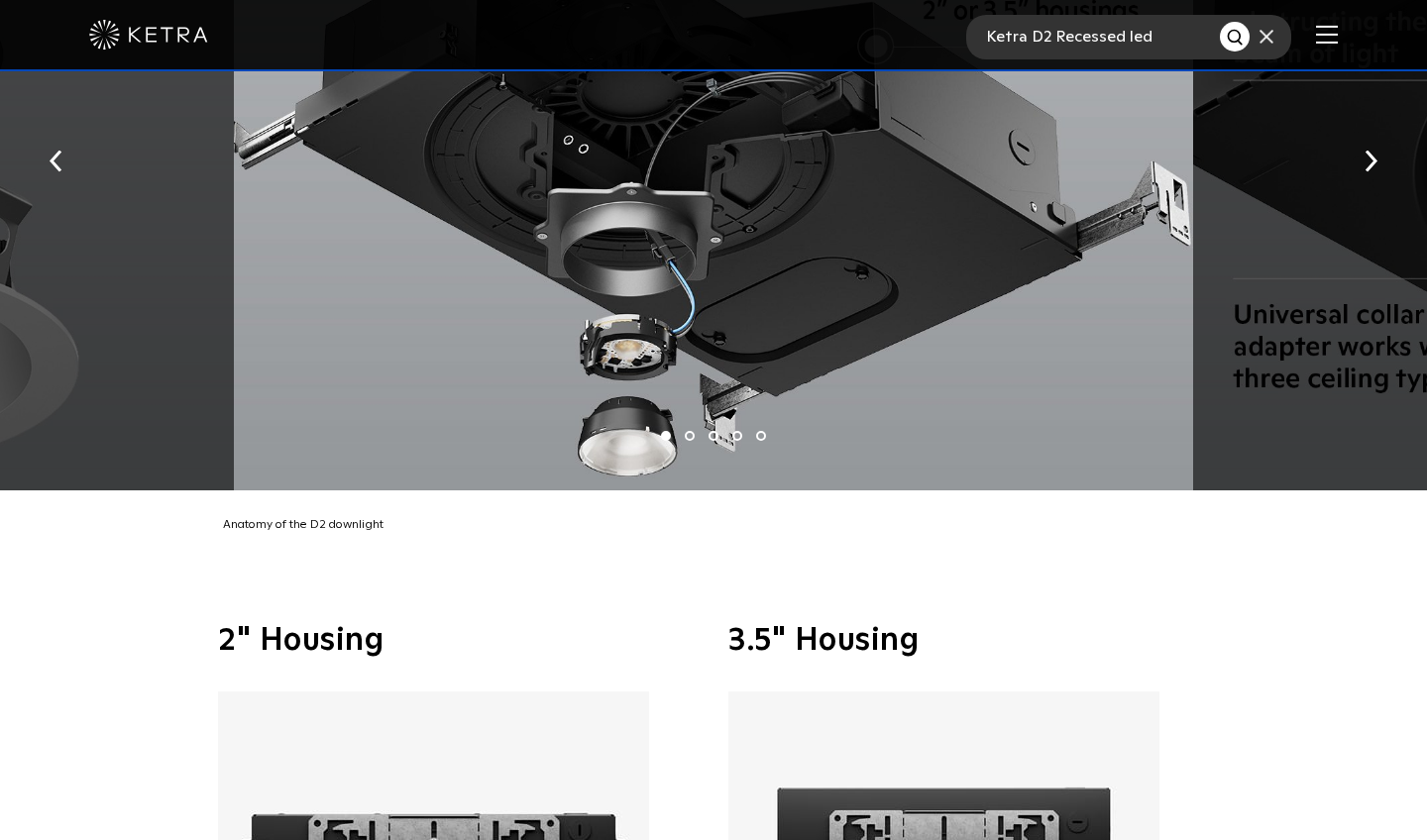 click on "Ketra D2 Recessed led" at bounding box center [1093, 37] 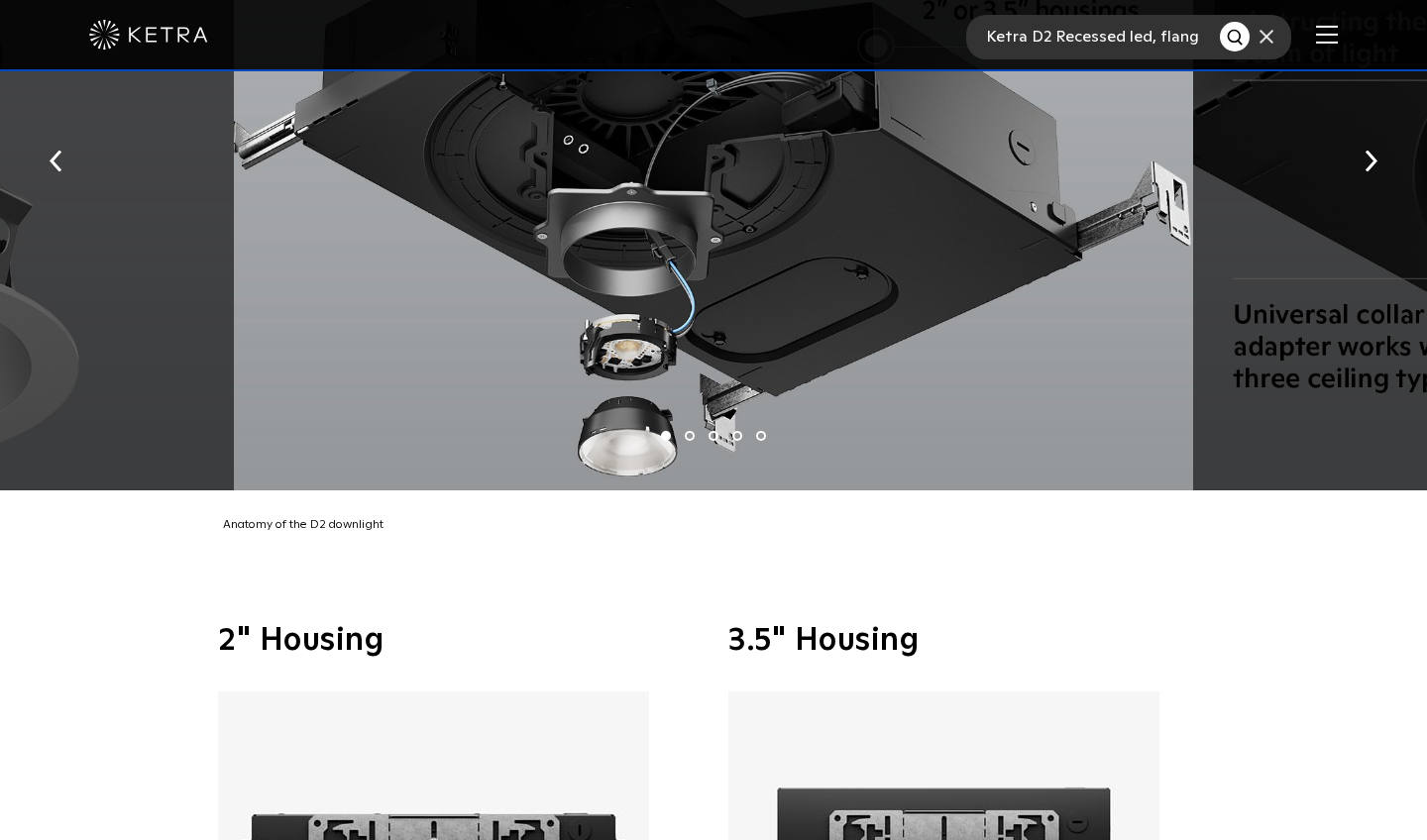 type on "Ketra D2 Recessed led, flangeless black trim with square aperture, 2700K dimmable" 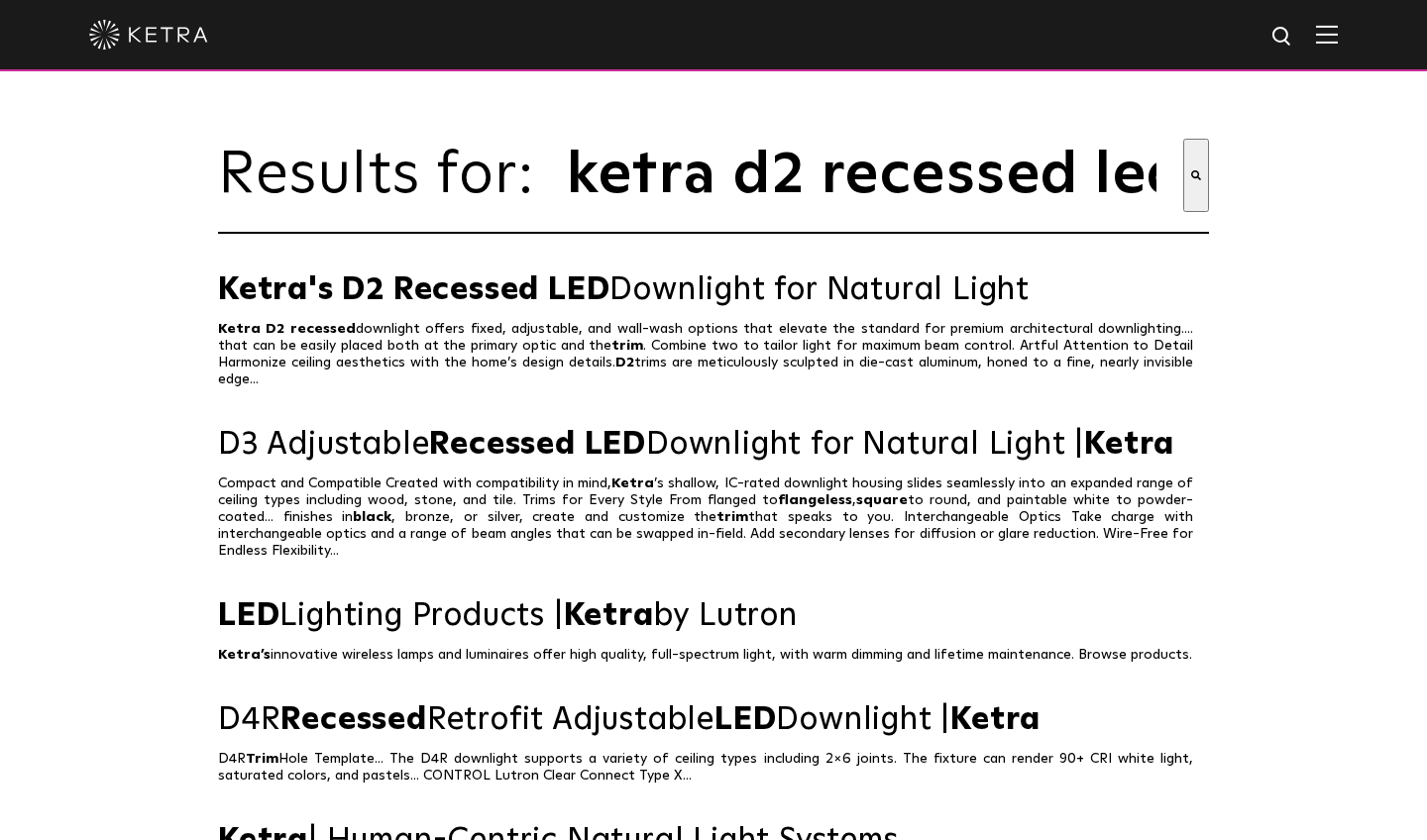 select on "Contractor" 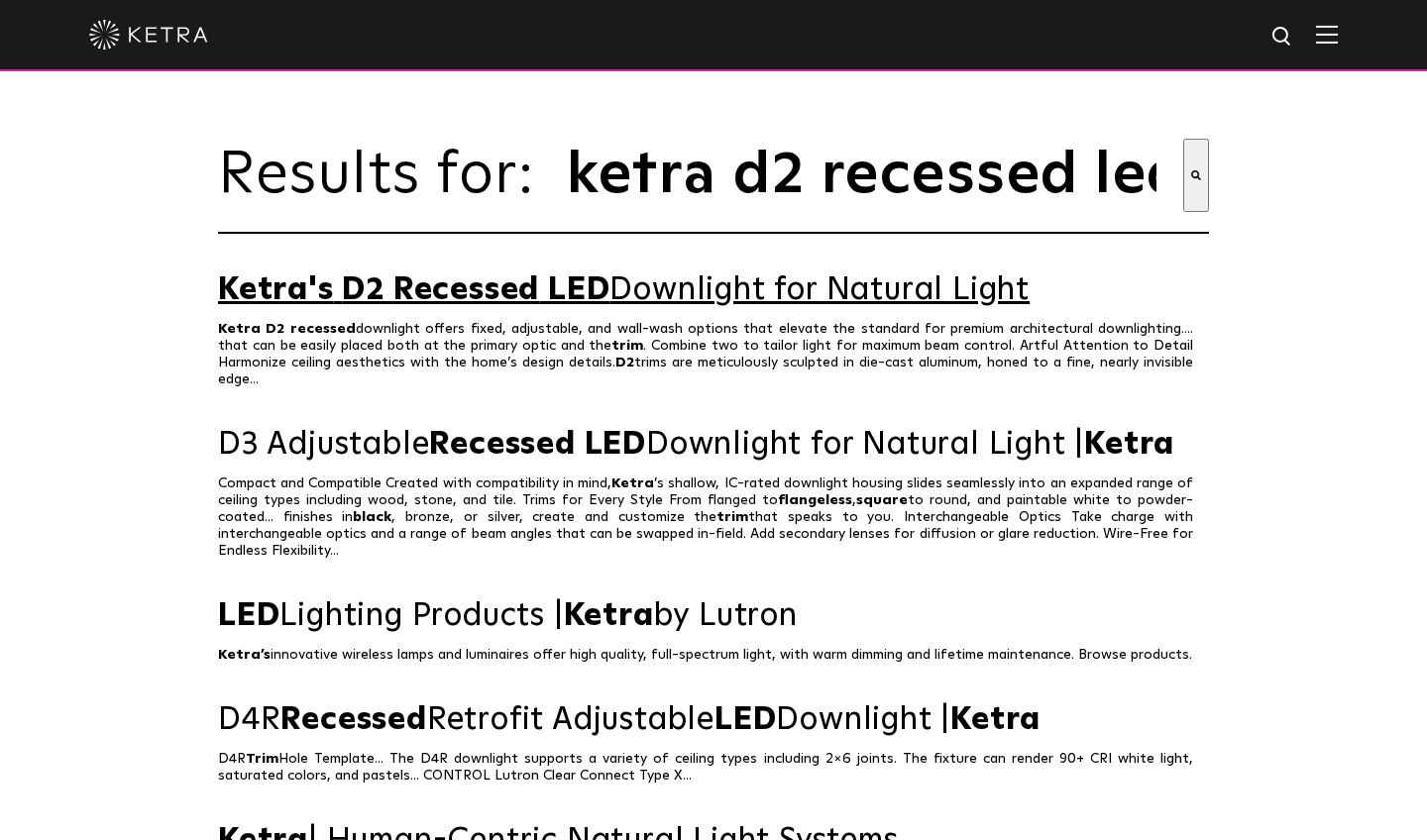 click on "Ketra's   D2   Recessed   LED  Downlight for Natural Light" at bounding box center (714, 290) 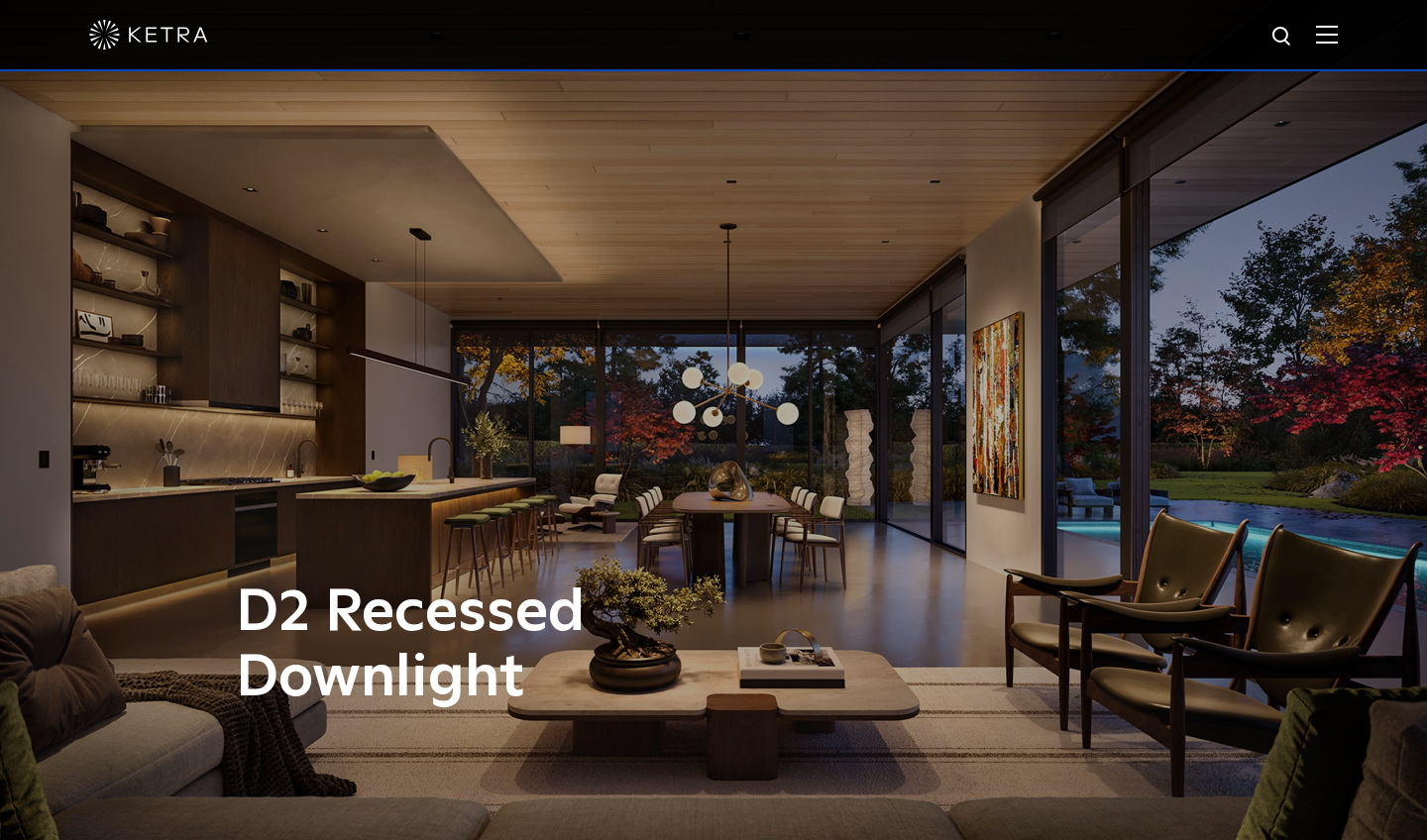 select on "Contractor" 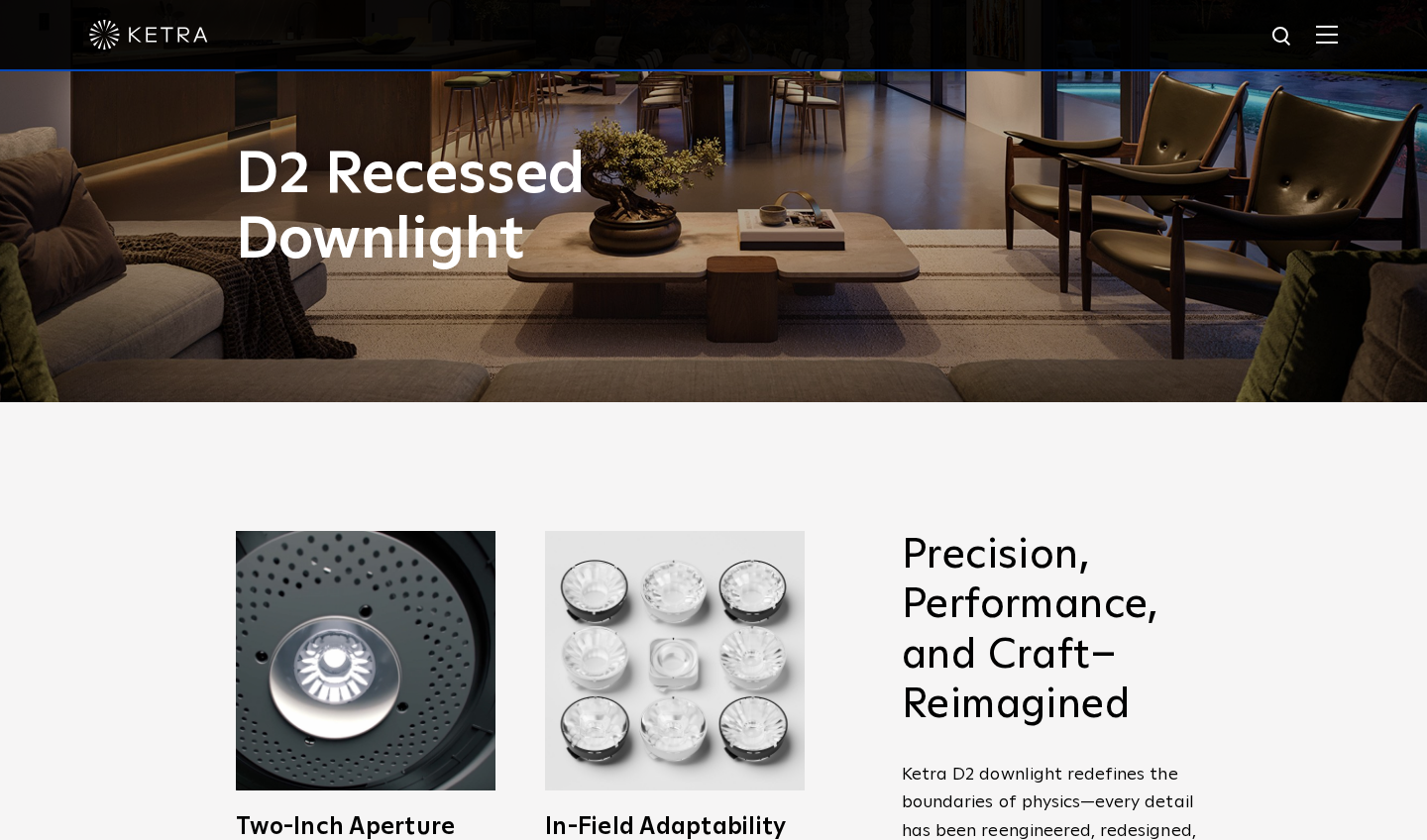 scroll, scrollTop: 438, scrollLeft: 0, axis: vertical 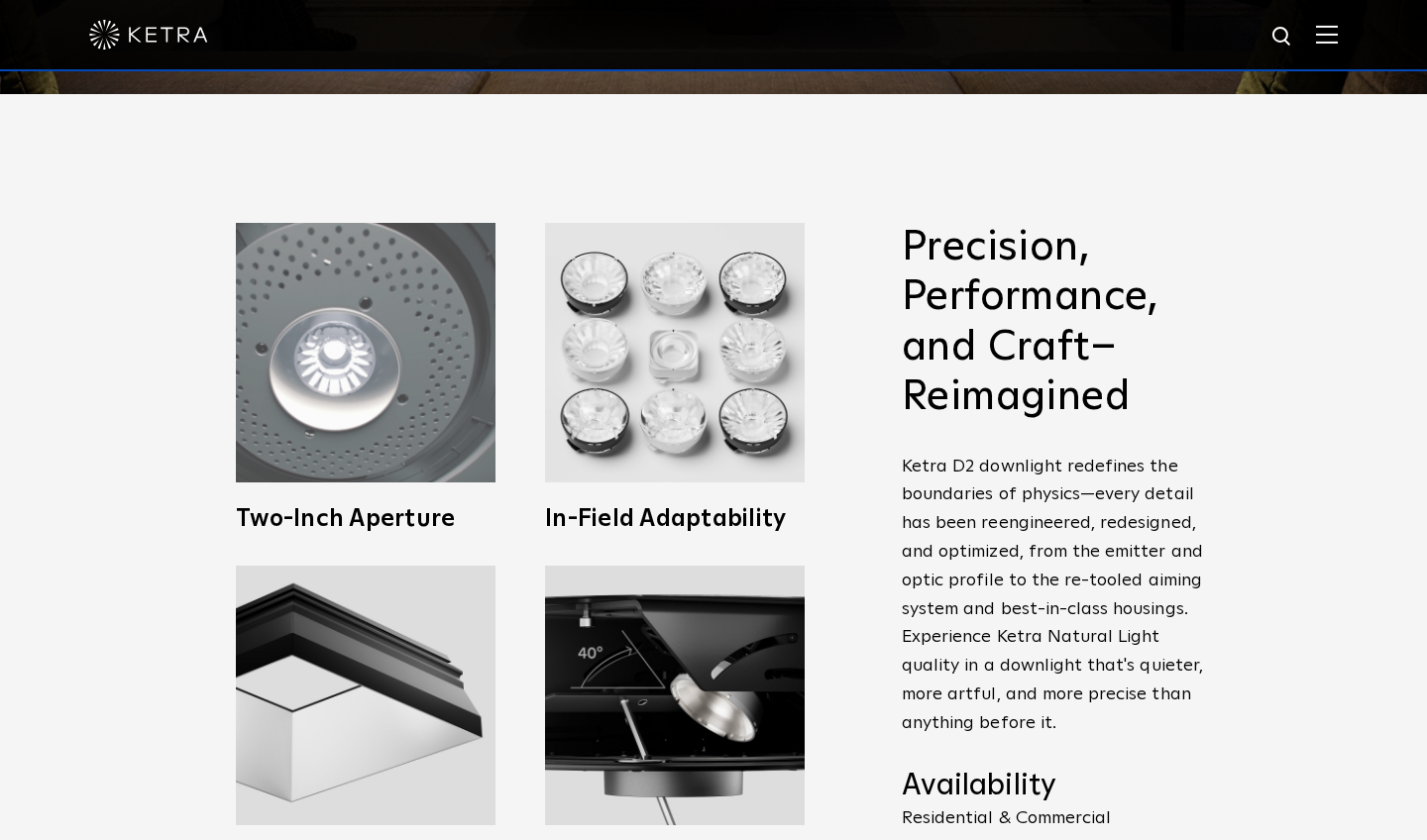click at bounding box center [366, 353] 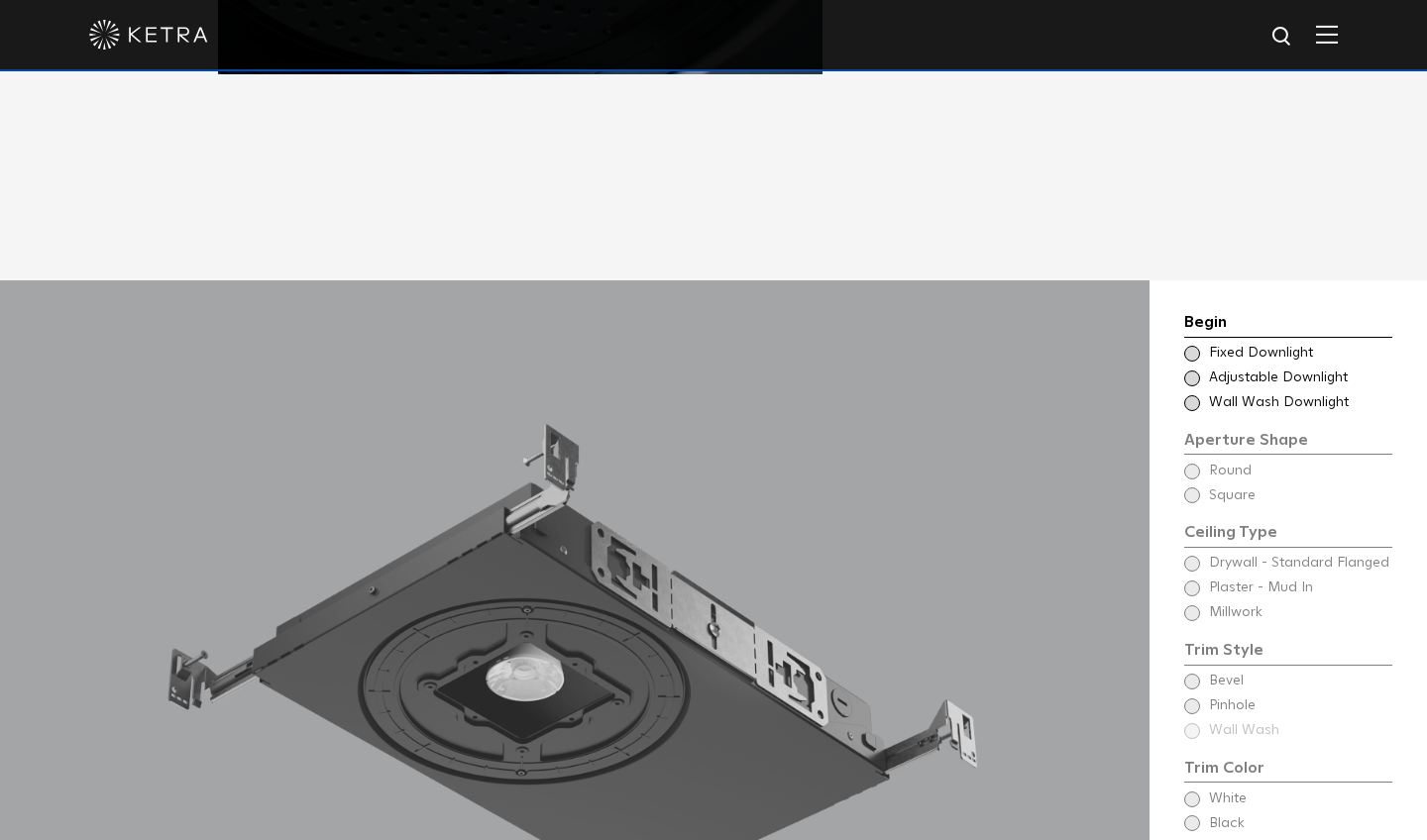 scroll, scrollTop: 1500, scrollLeft: 0, axis: vertical 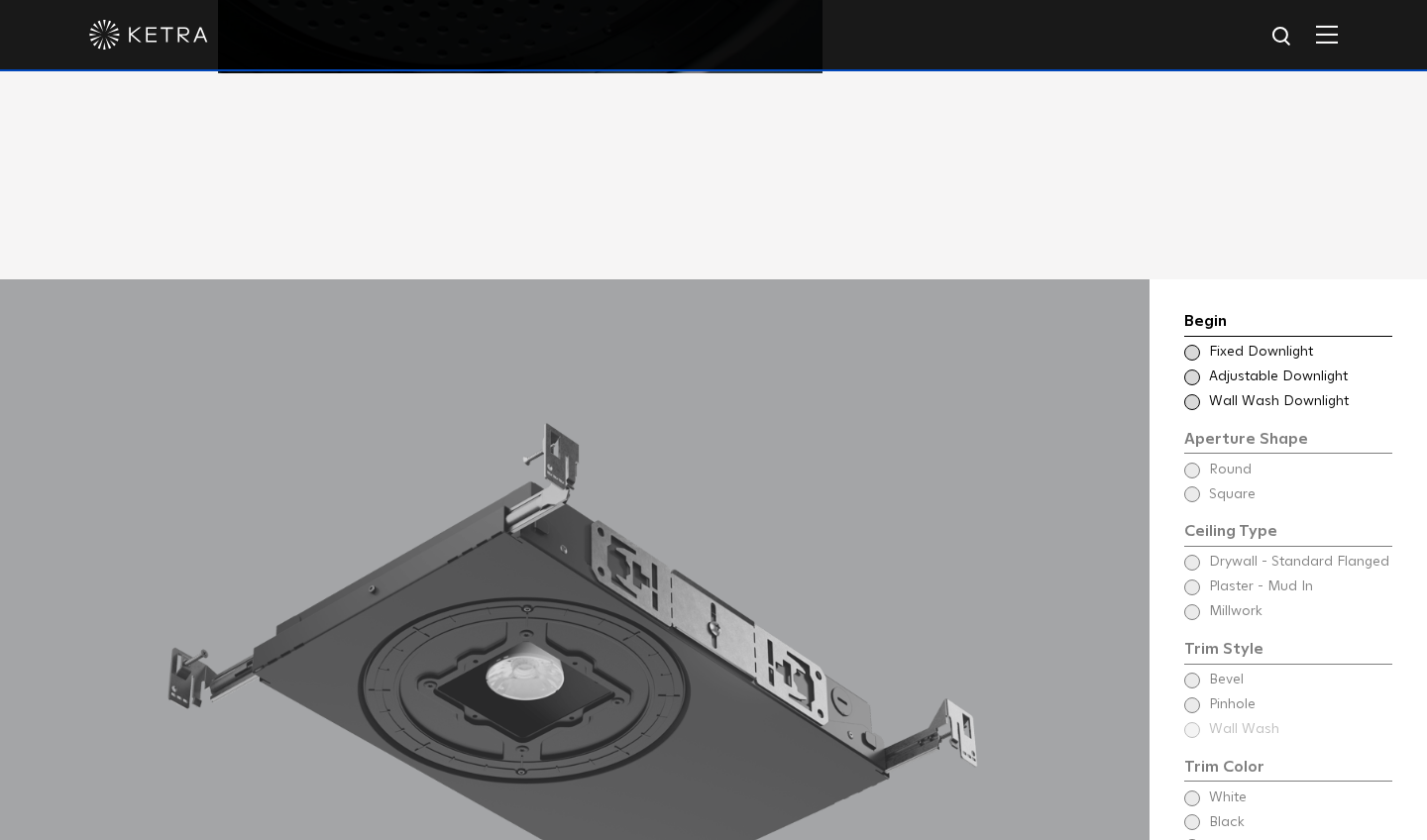 click on "Begin
Choose Aperture Shape
Fixed Downlight
Choose Aperture Shape
Adjustable Downlight
Choose Aperture Shape - Wall Wash
Wall Wash Downlight
Aperture Shape
Ceiling Type Round
Round Round" at bounding box center (1288, 650) 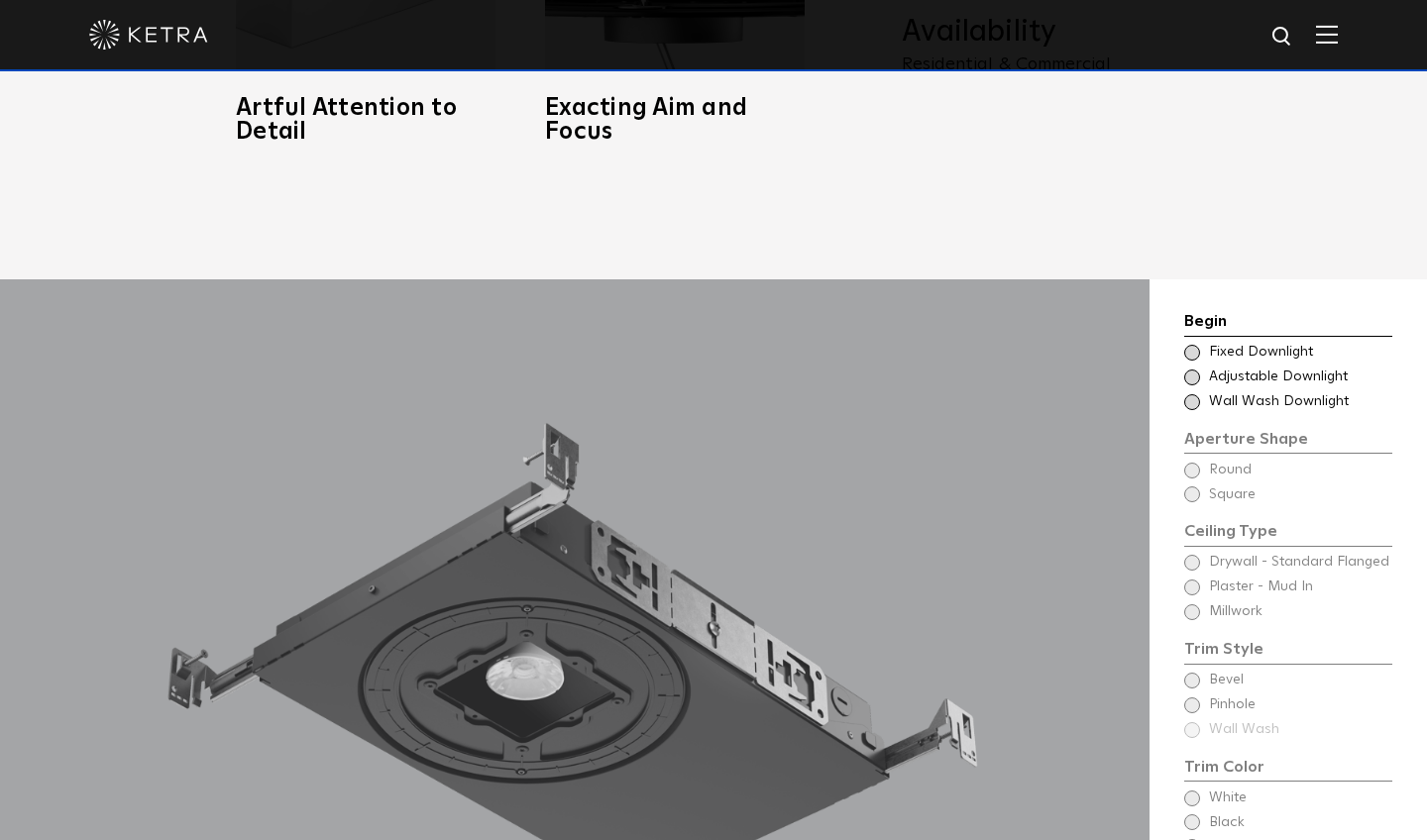 click on "Begin
Choose Aperture Shape
Fixed Downlight
Choose Aperture Shape
Adjustable Downlight
Choose Aperture Shape - Wall Wash
Wall Wash Downlight
Aperture Shape
Ceiling Type Round
Round Round" at bounding box center (1288, 650) 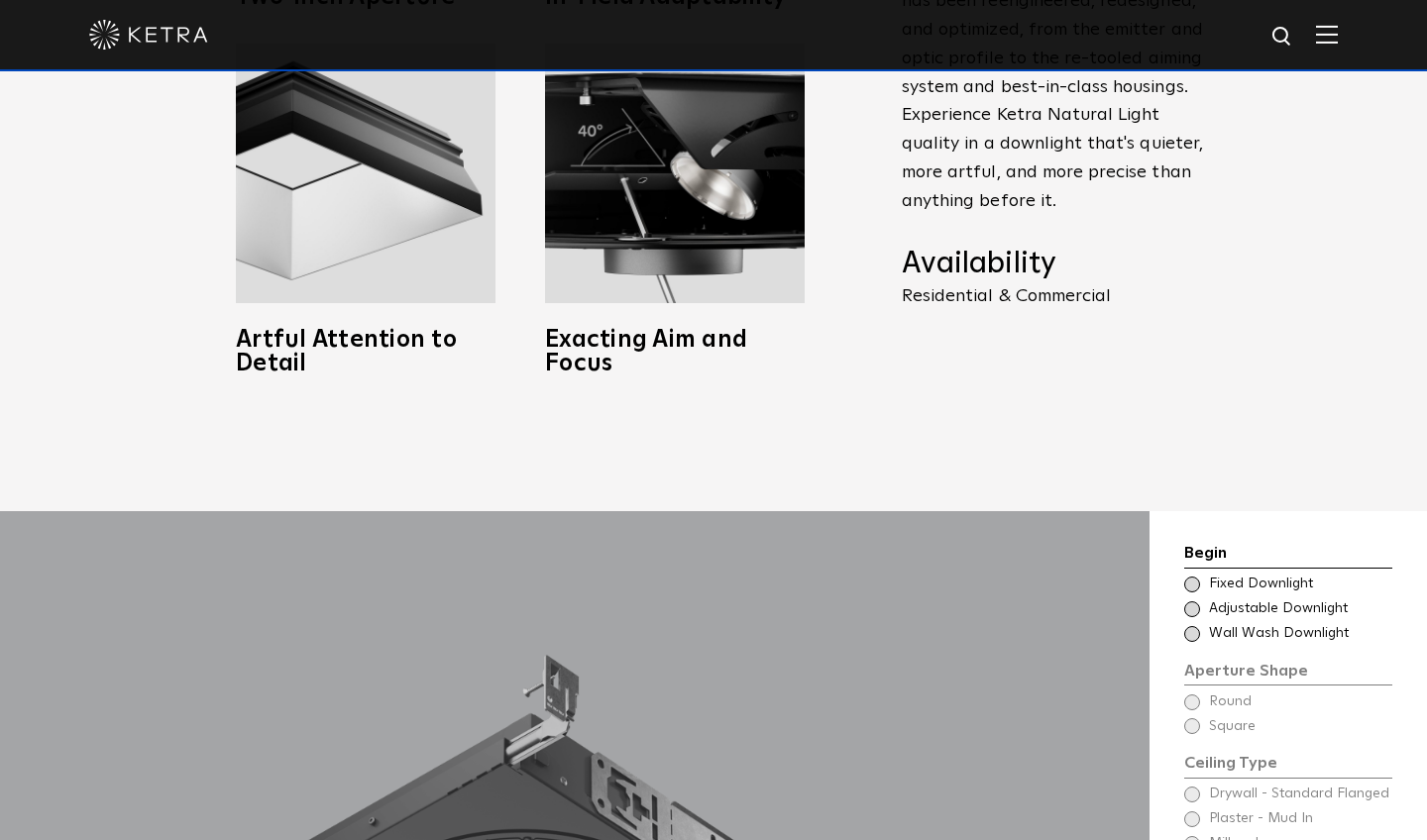 scroll, scrollTop: 1280, scrollLeft: 0, axis: vertical 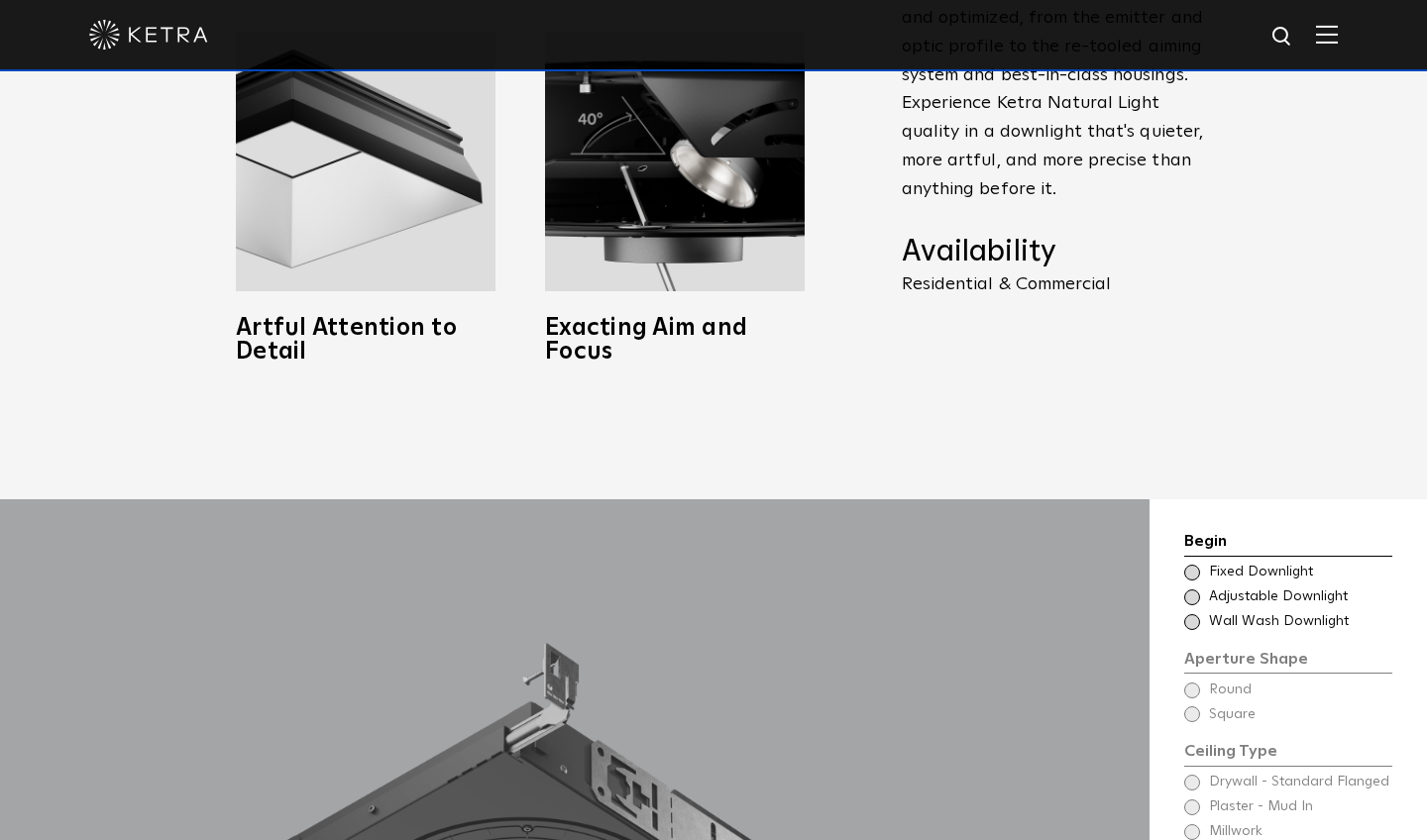 click on "Precision, Performance, and Craft–Reimagined
Ketra D2 downlight redefines the boundaries of physics—every detail has been reengineered, redesigned, and optimized, from the emitter and optic profile to the re-tooled aiming system and best-in-class housings. Experience Ketra Natural Light quality in a downlight that's quieter, more artful, and more precise than anything before it.
Availability
Residential & Commercial
Two-Inch Aperture
Breakthrough optics and a smaller aperture allow the fixture to disappear into the ceiling, placing the focus where it should be—on the light itself.
In-Field Adaptability
Diffuse light, reduce glare, or refine the room-side appearance with a suite of lenses and accessories that can be easily placed both at the primary optic and the trim. Combine two to tailor light for maximum beam control." at bounding box center (714, 30) 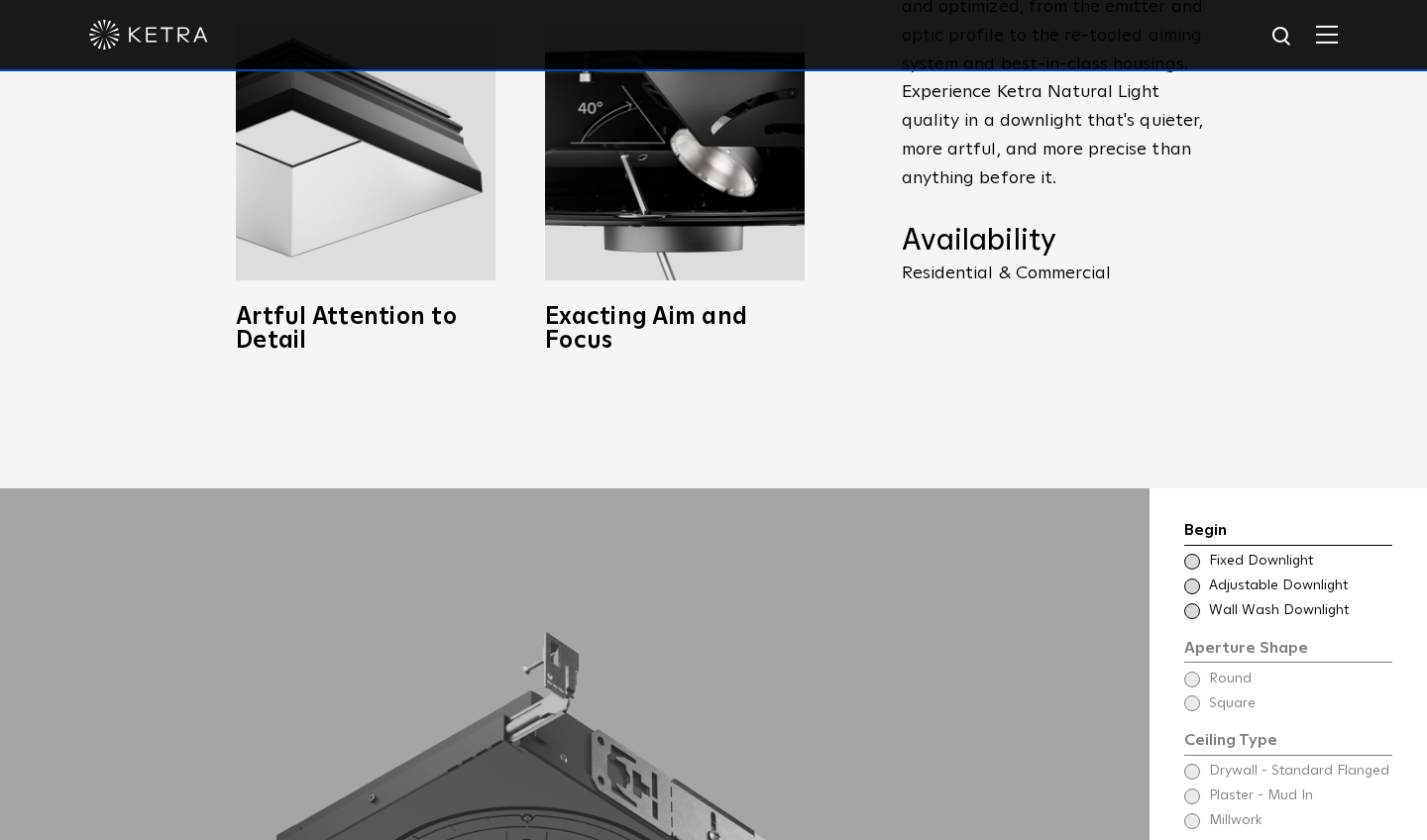 scroll, scrollTop: 1290, scrollLeft: 0, axis: vertical 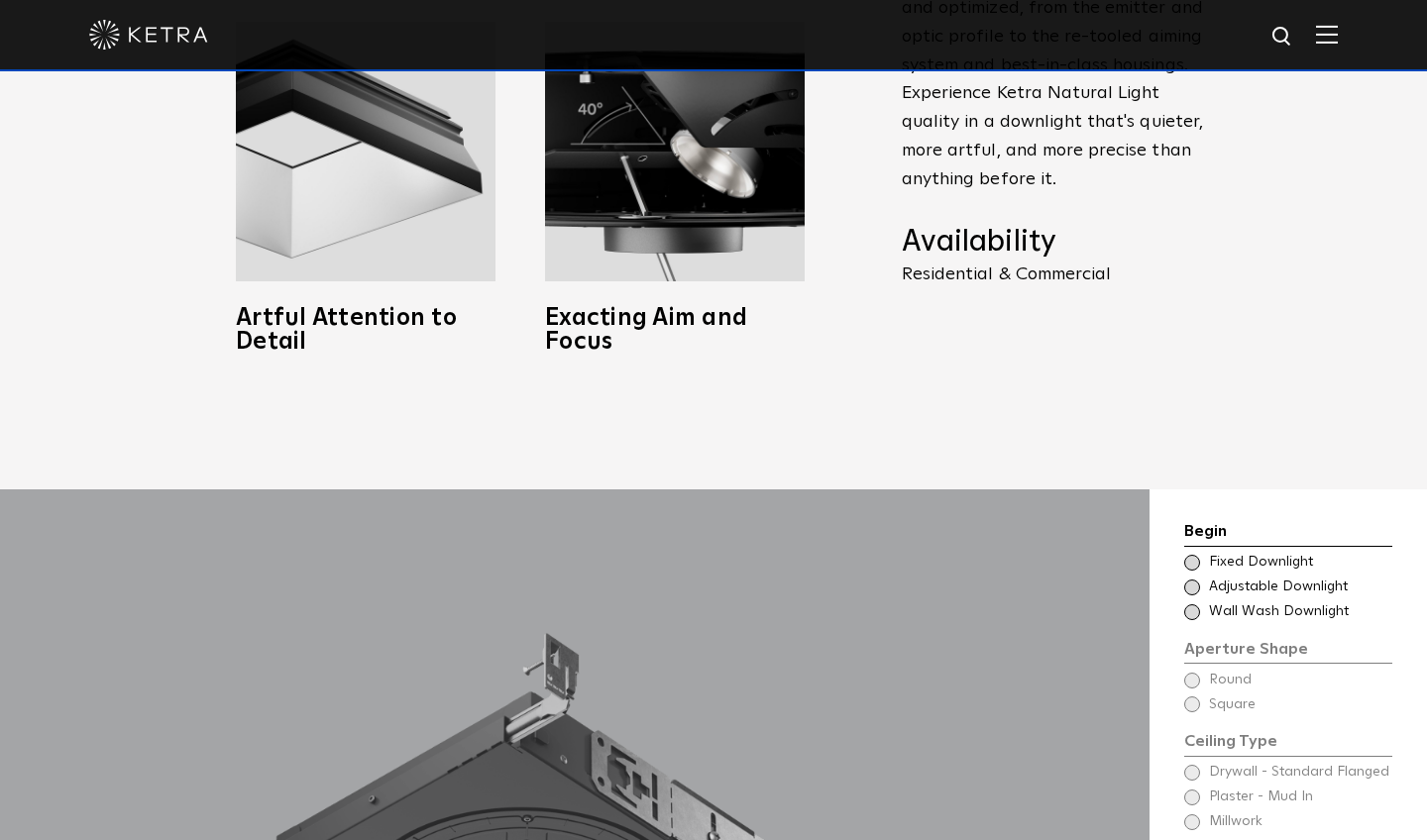 click at bounding box center [1192, 563] 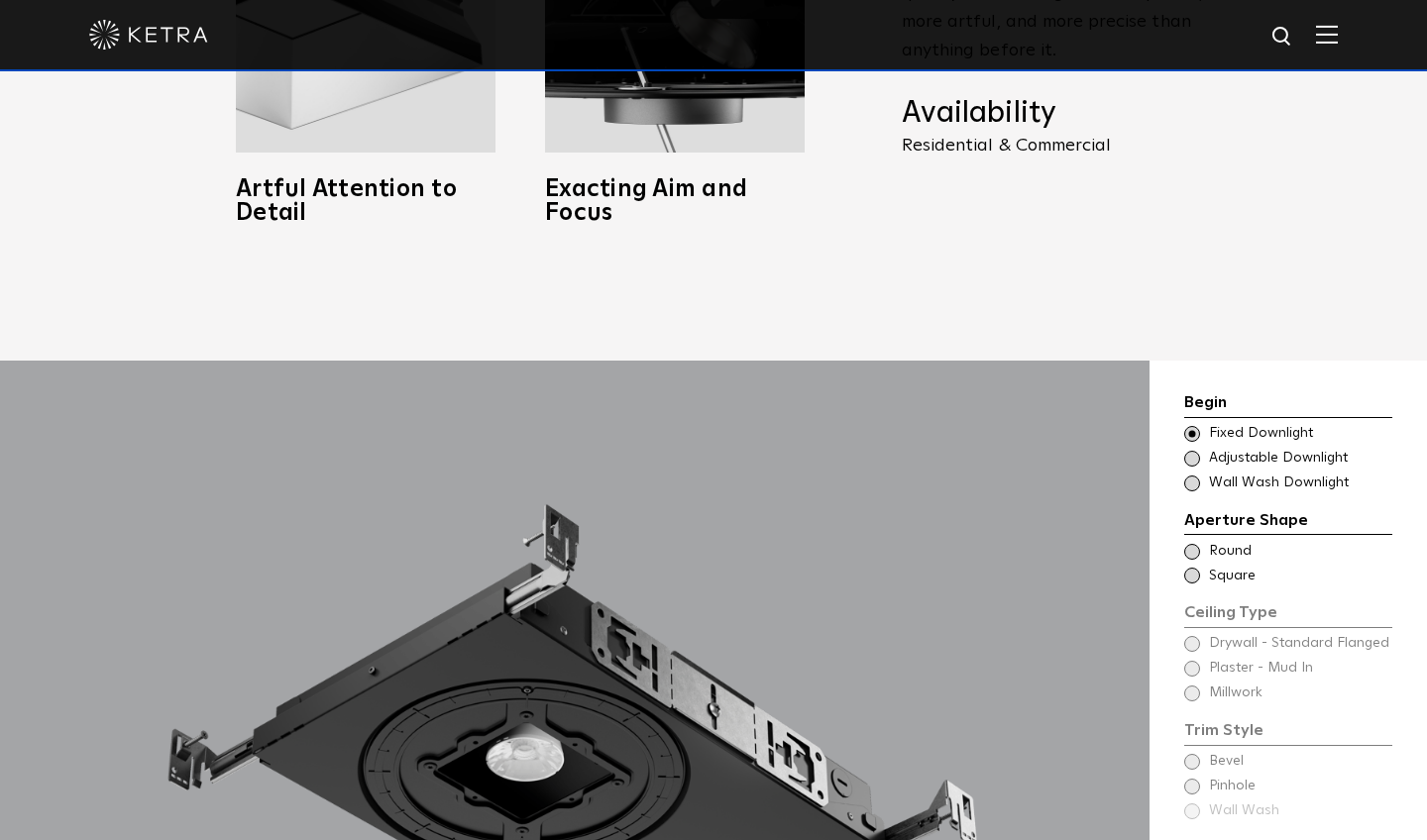 scroll, scrollTop: 1426, scrollLeft: 0, axis: vertical 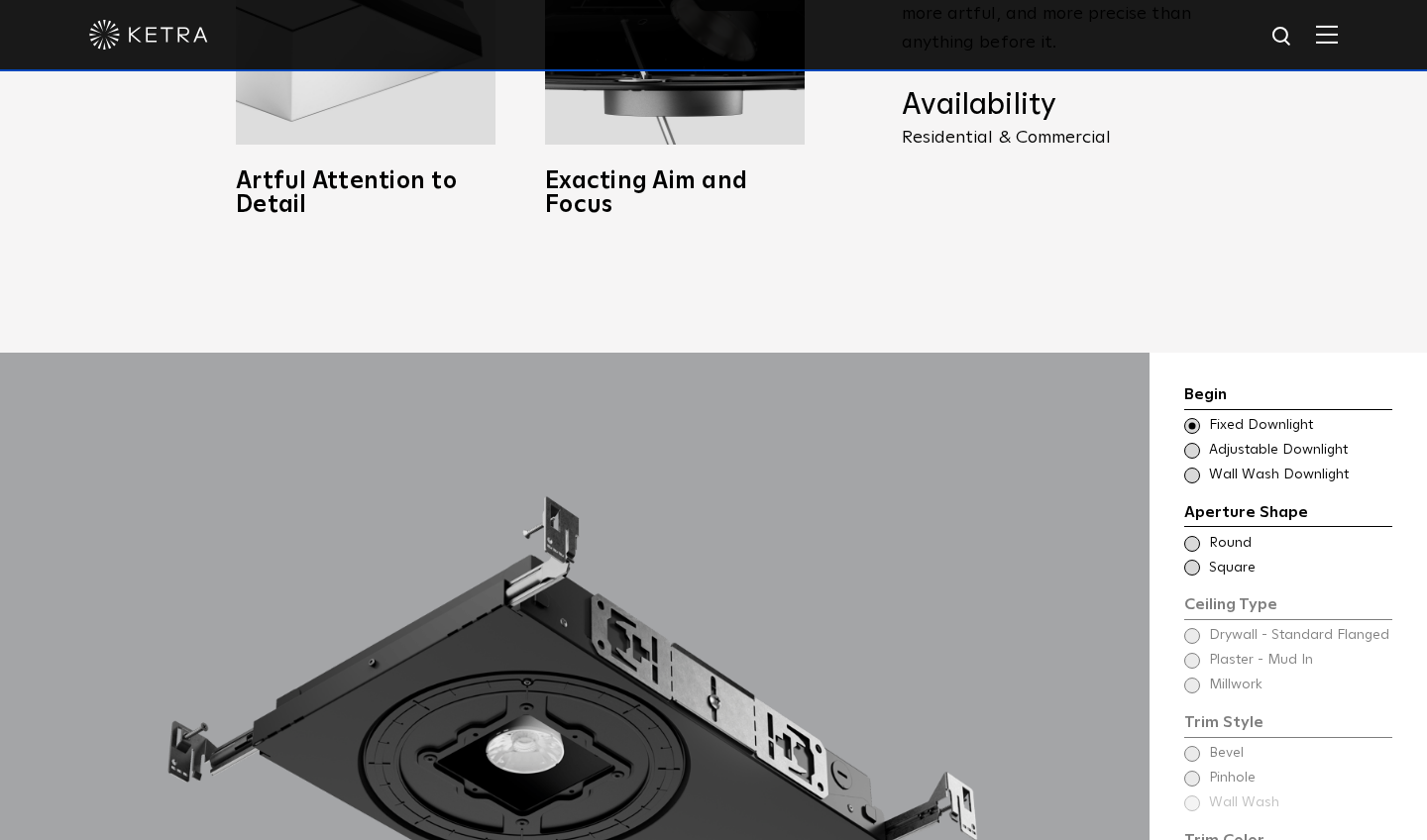 click at bounding box center (1192, 568) 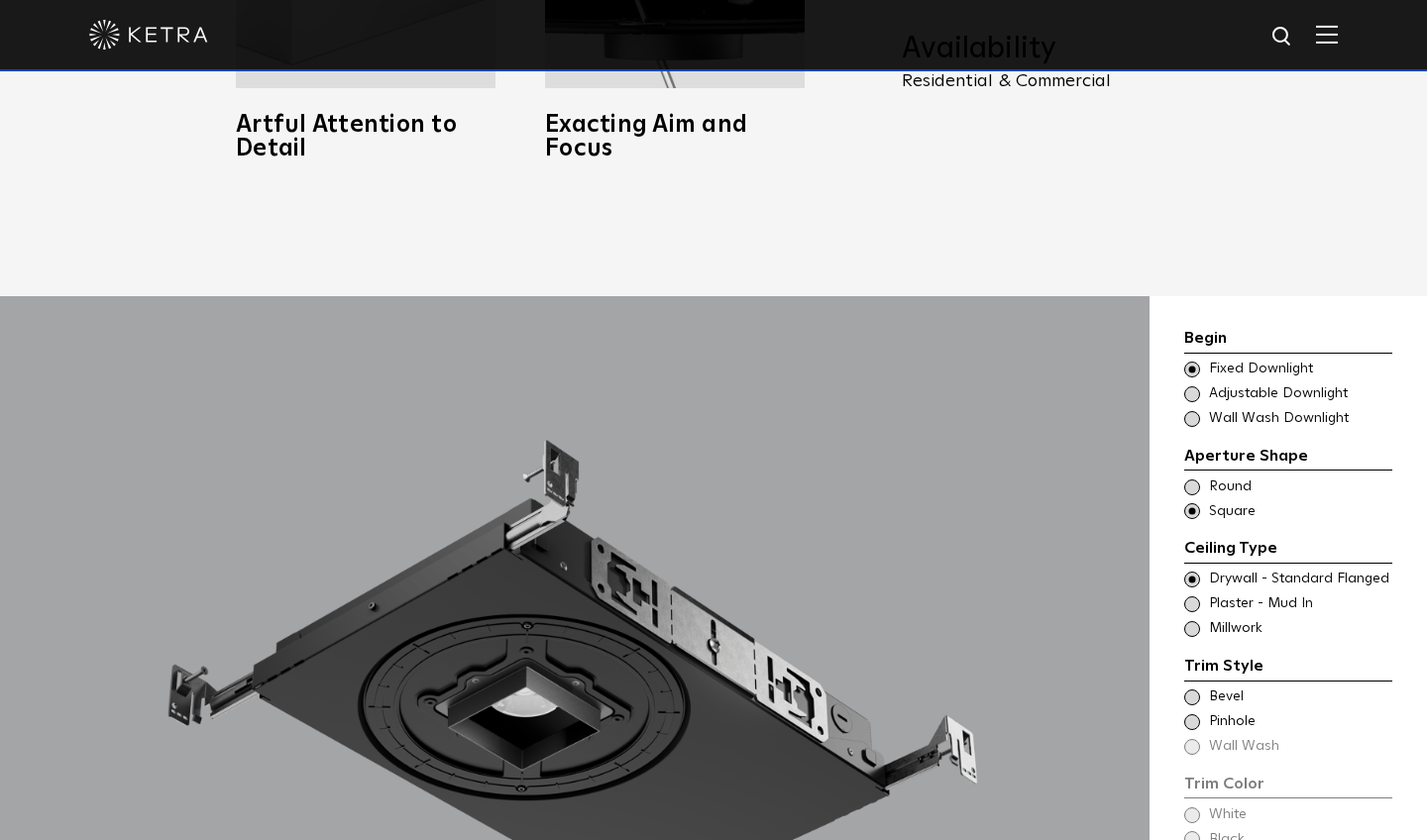 scroll, scrollTop: 1485, scrollLeft: 0, axis: vertical 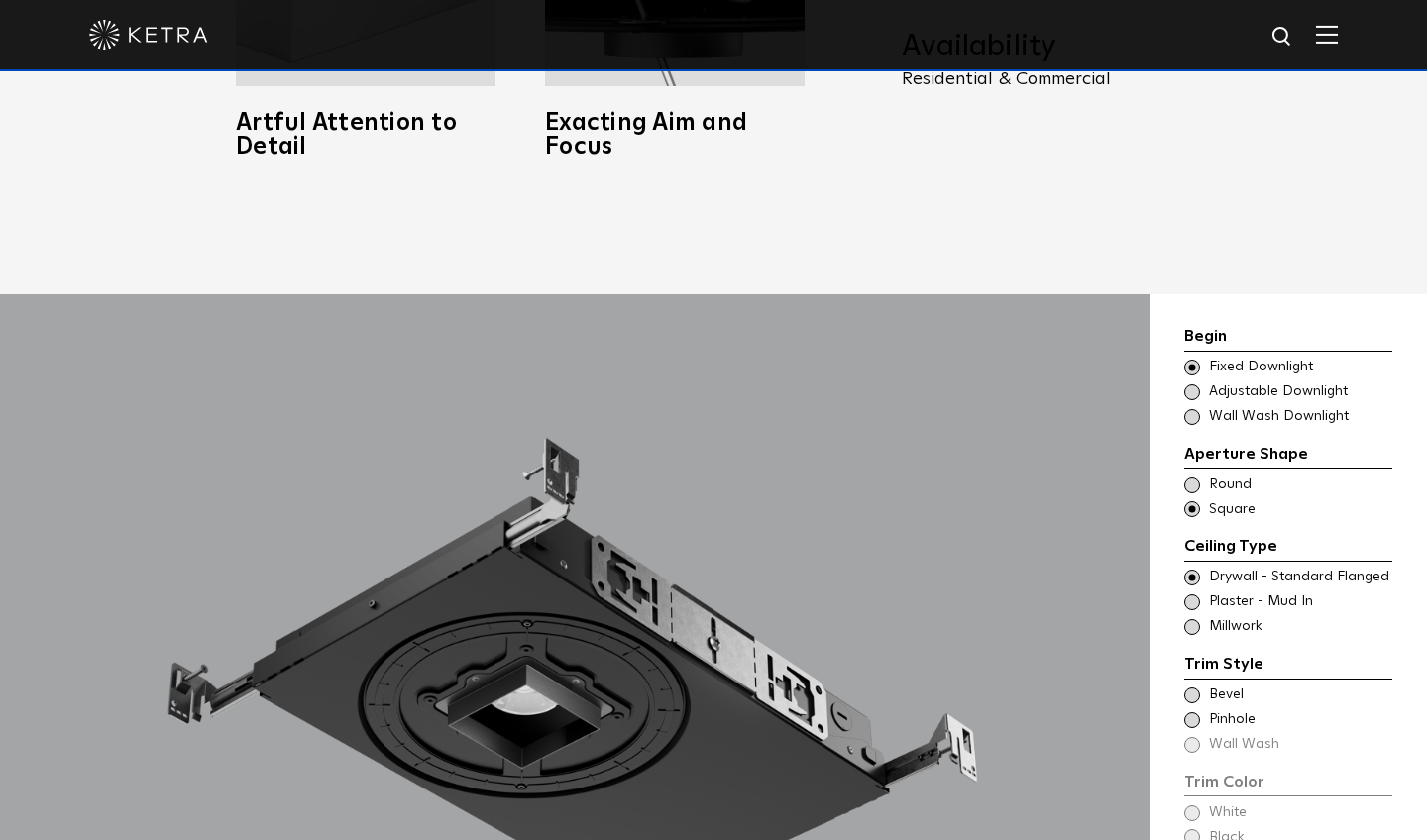 click at bounding box center [1192, 627] 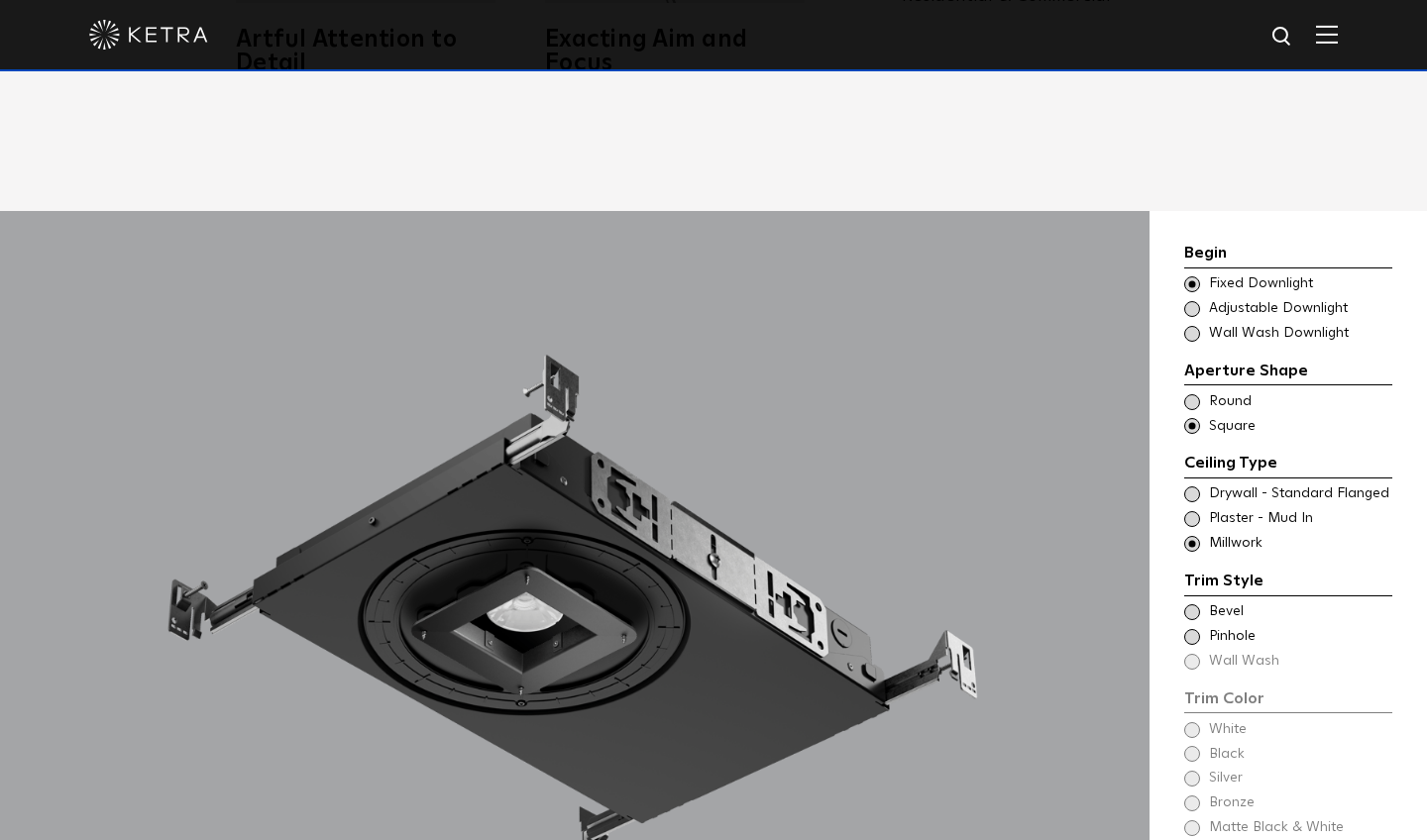 scroll, scrollTop: 1570, scrollLeft: 0, axis: vertical 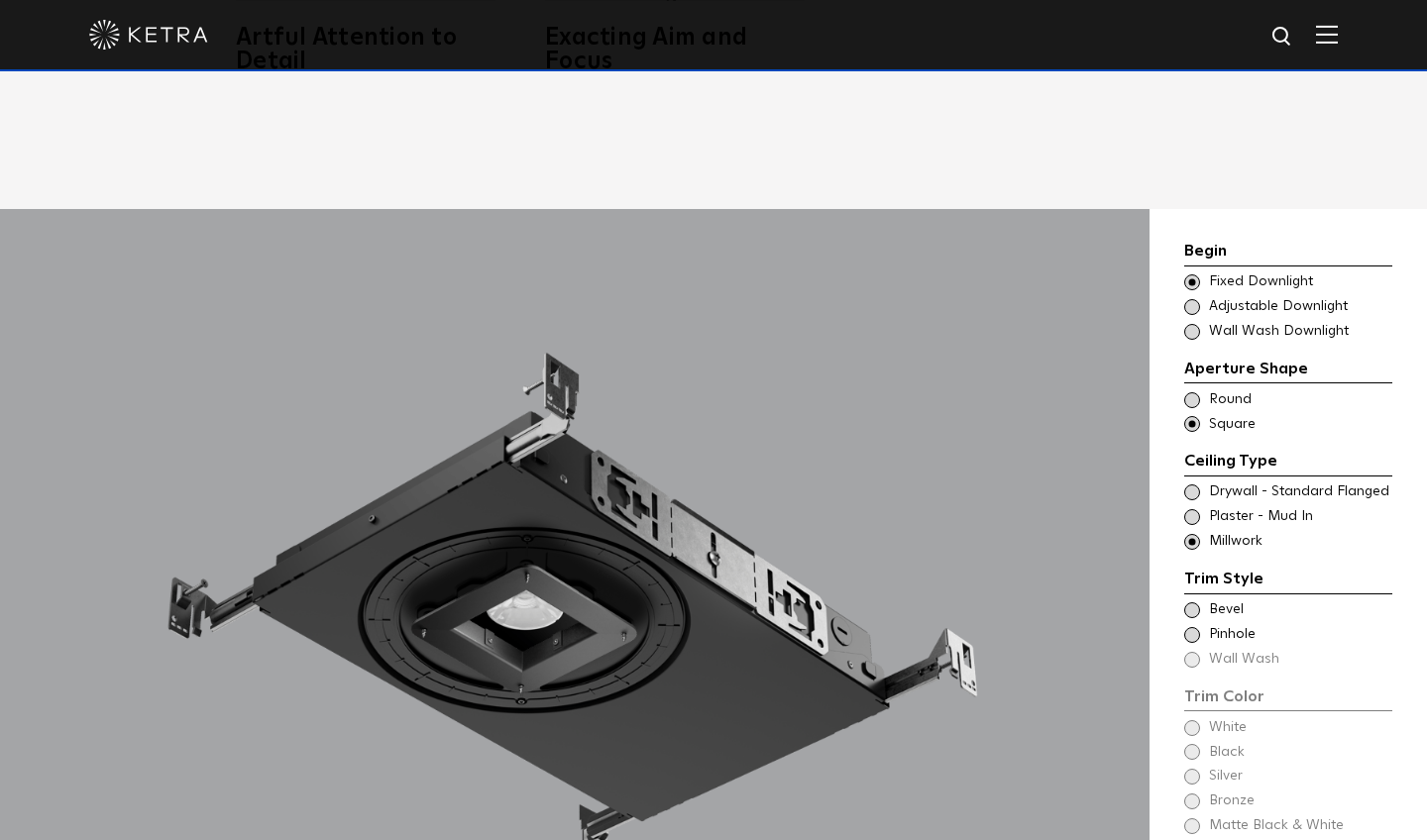 click on "Trim Color - Square - Flangeless - Millwork
Bevel
Trim Color - Square - Pinhole - Flangeless - Millwork
Pinhole
Trim Color - Square - Pinhole - Flangeless - Millwork
Wall Wash" at bounding box center (1288, 635) 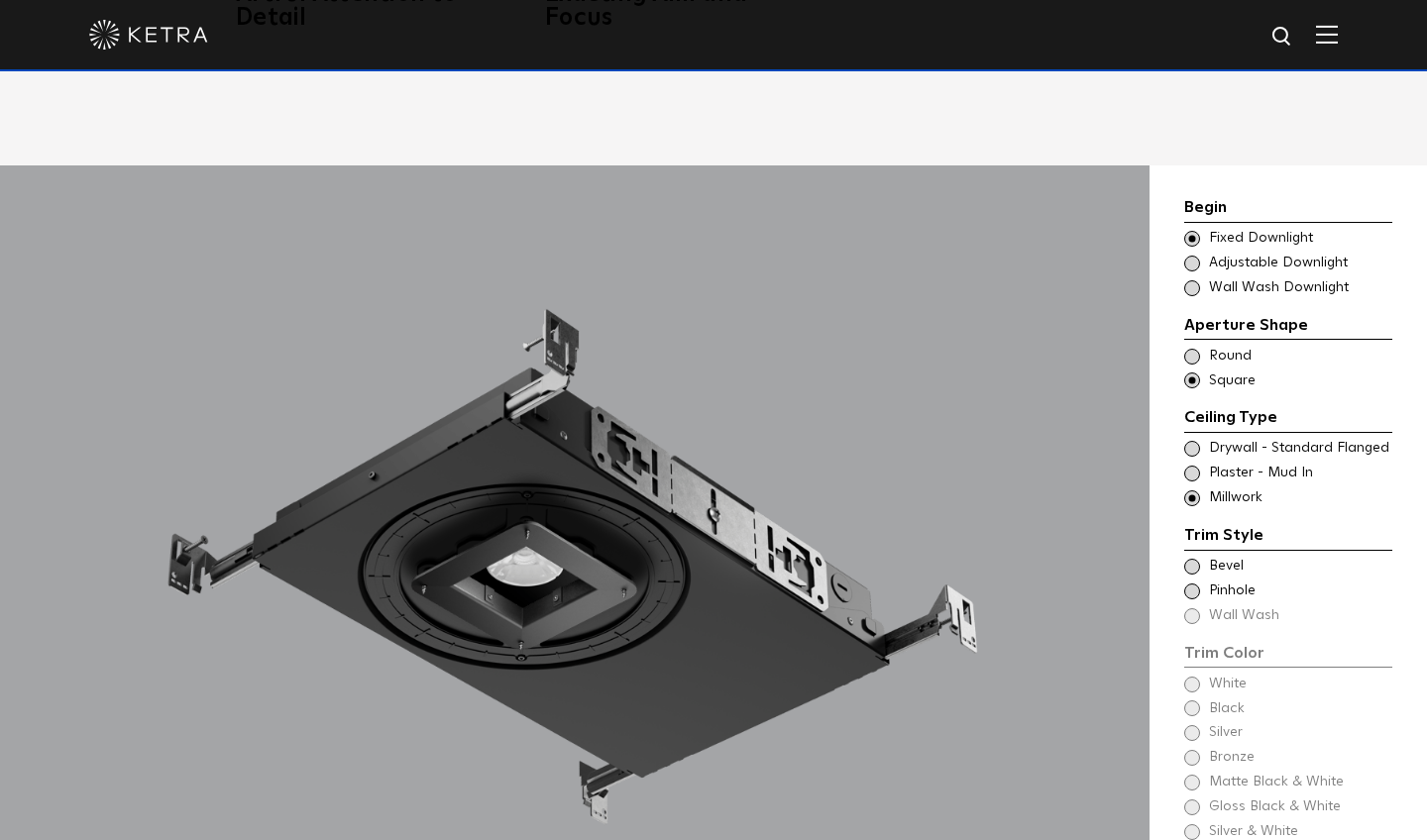 scroll, scrollTop: 1614, scrollLeft: 0, axis: vertical 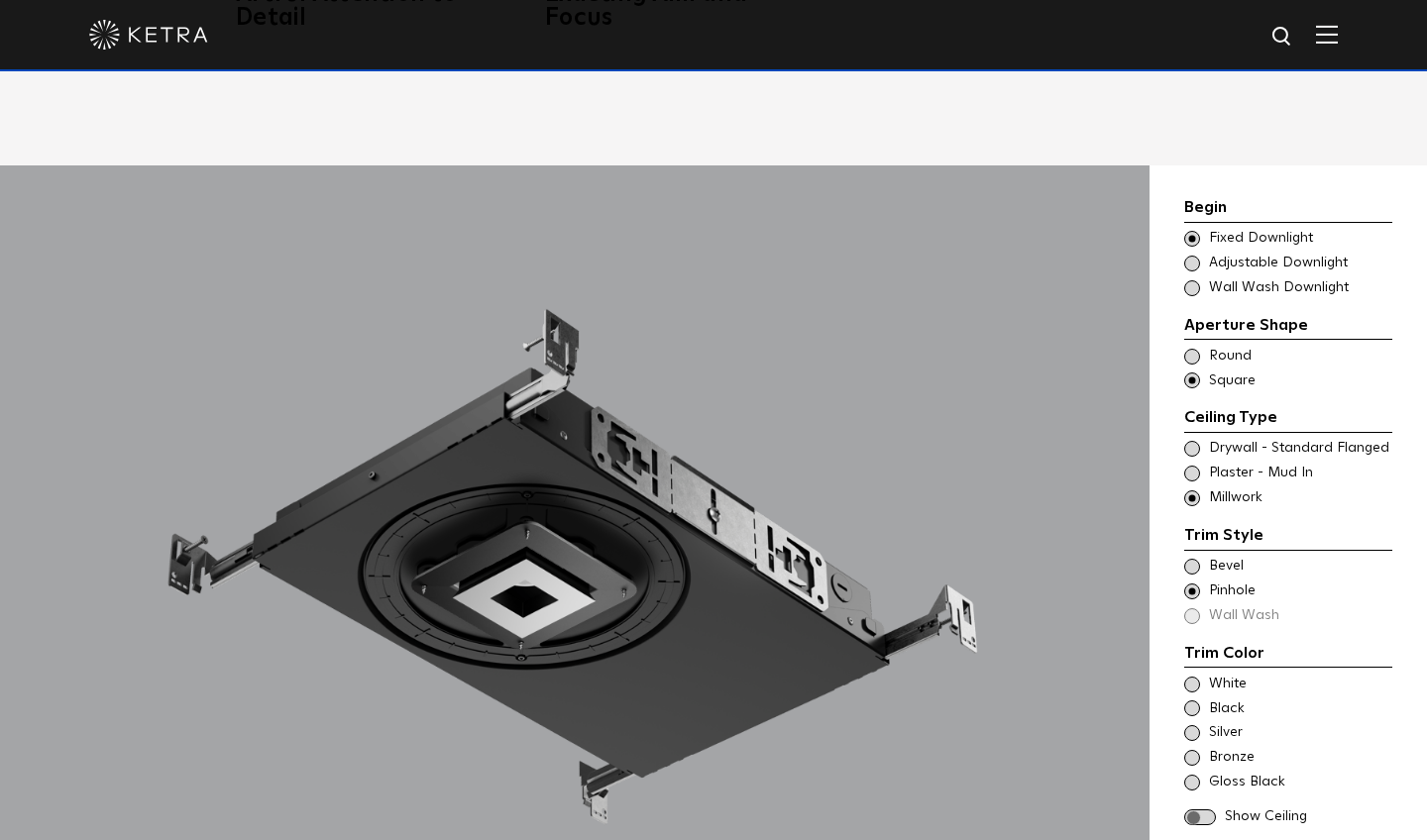 click at bounding box center (1192, 567) 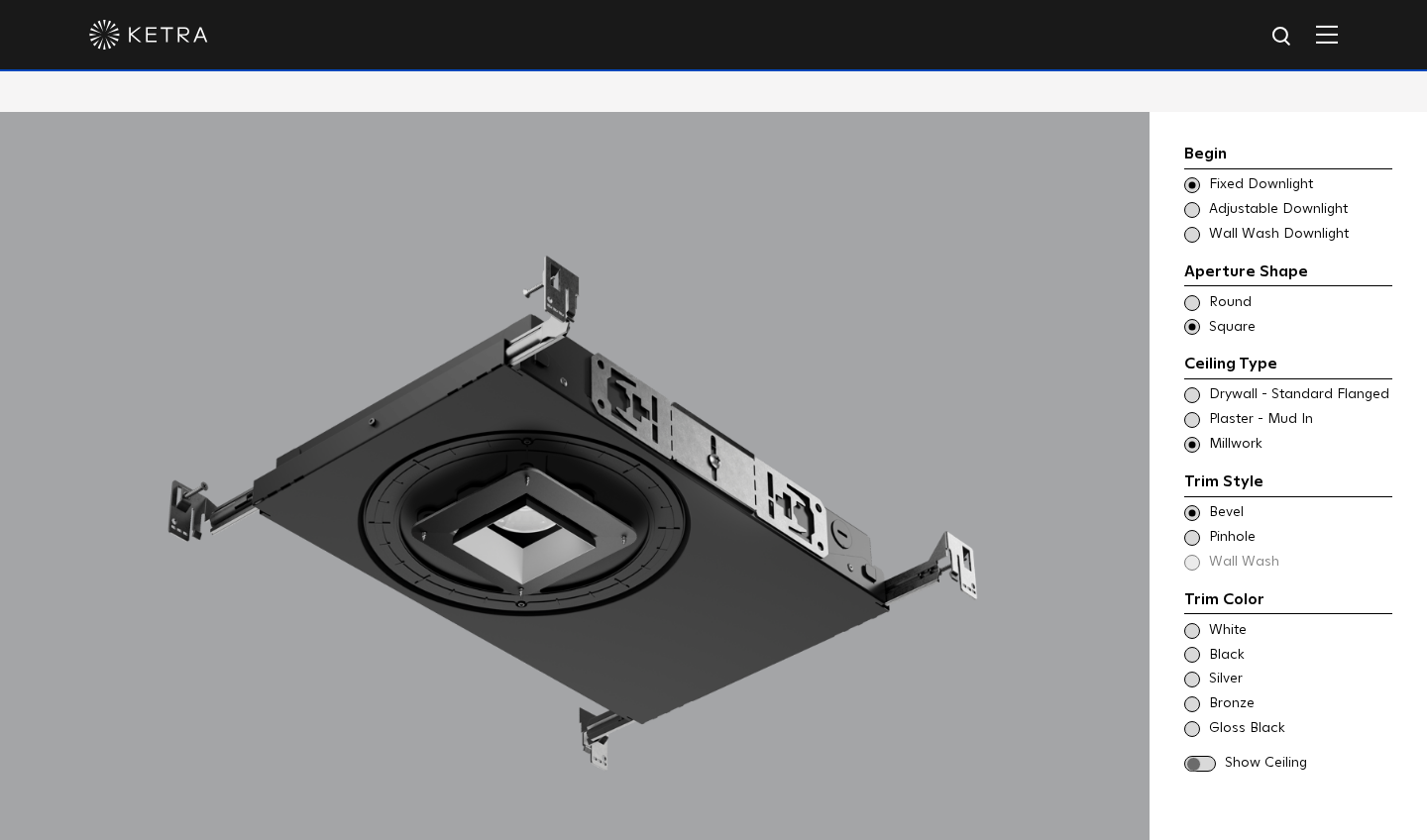 scroll, scrollTop: 1675, scrollLeft: 0, axis: vertical 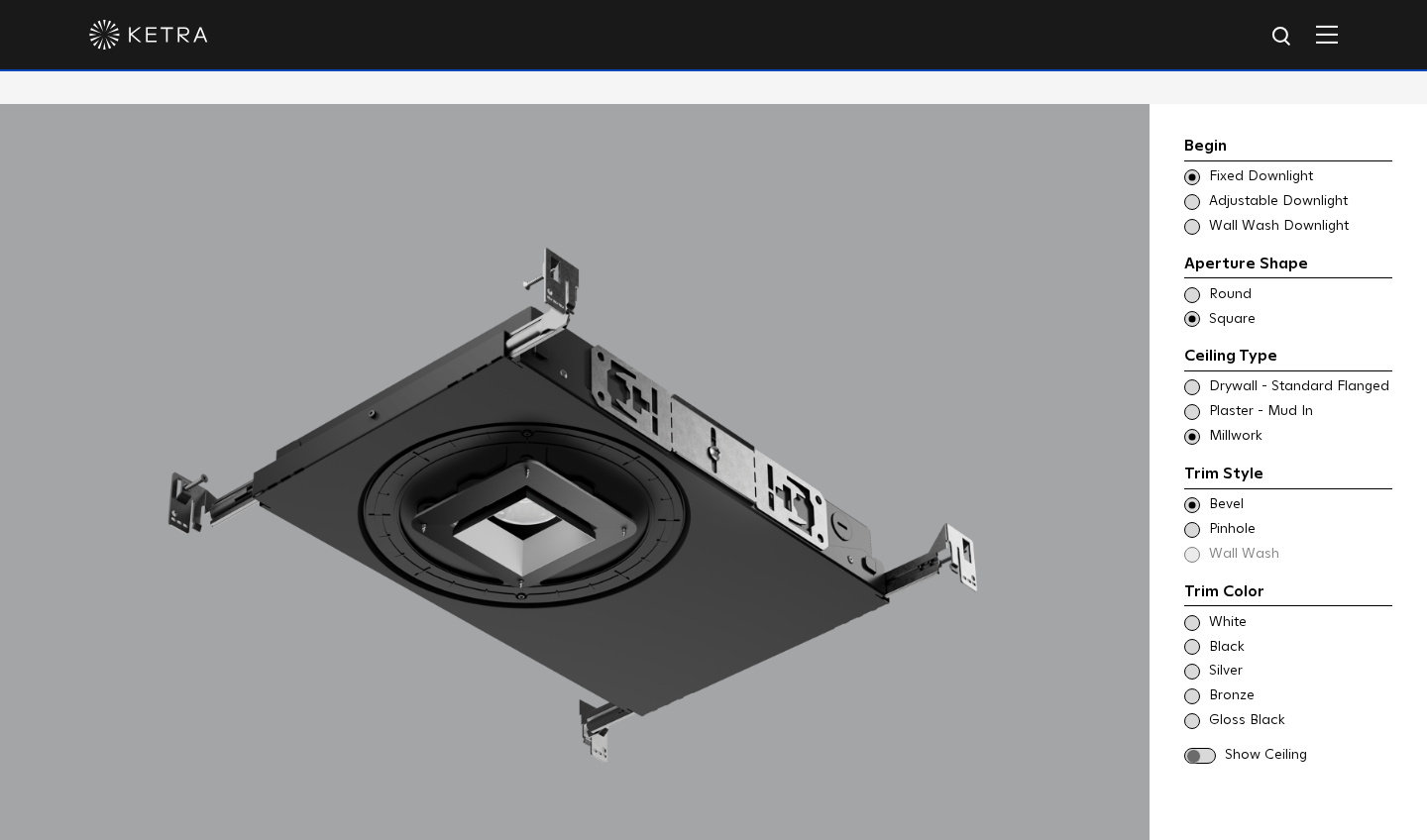 click at bounding box center [1192, 623] 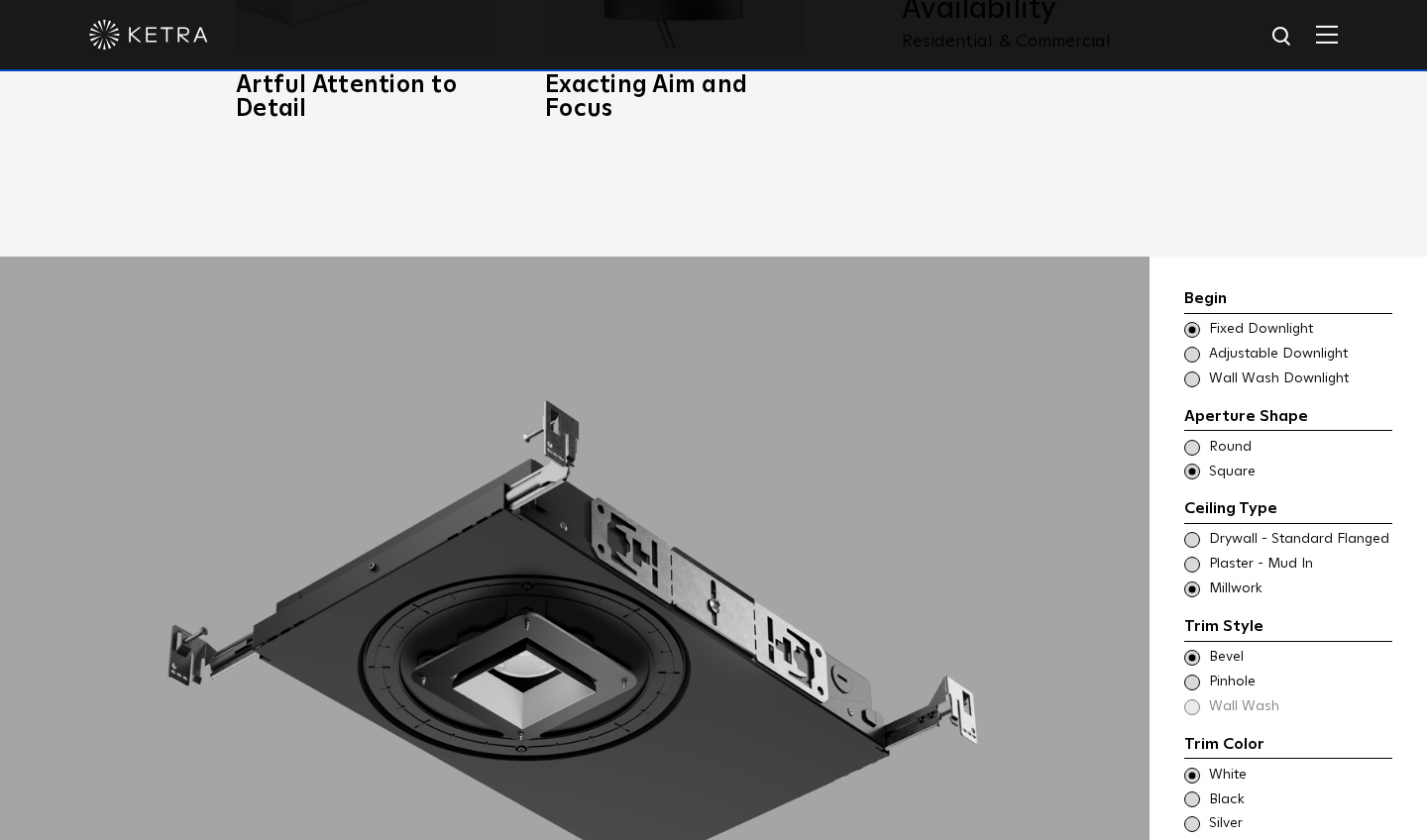 scroll, scrollTop: 1526, scrollLeft: 0, axis: vertical 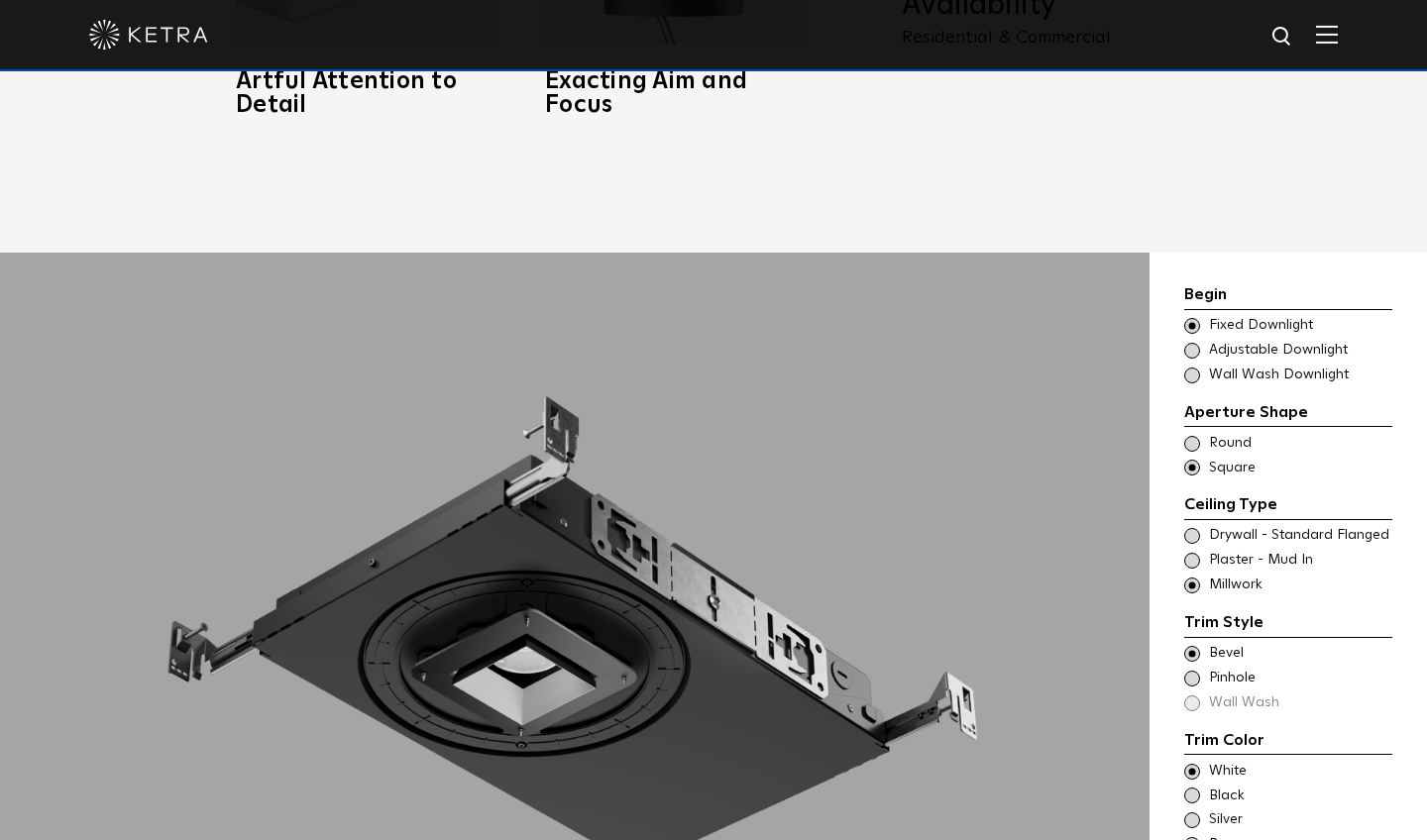 click at bounding box center (1192, 375) 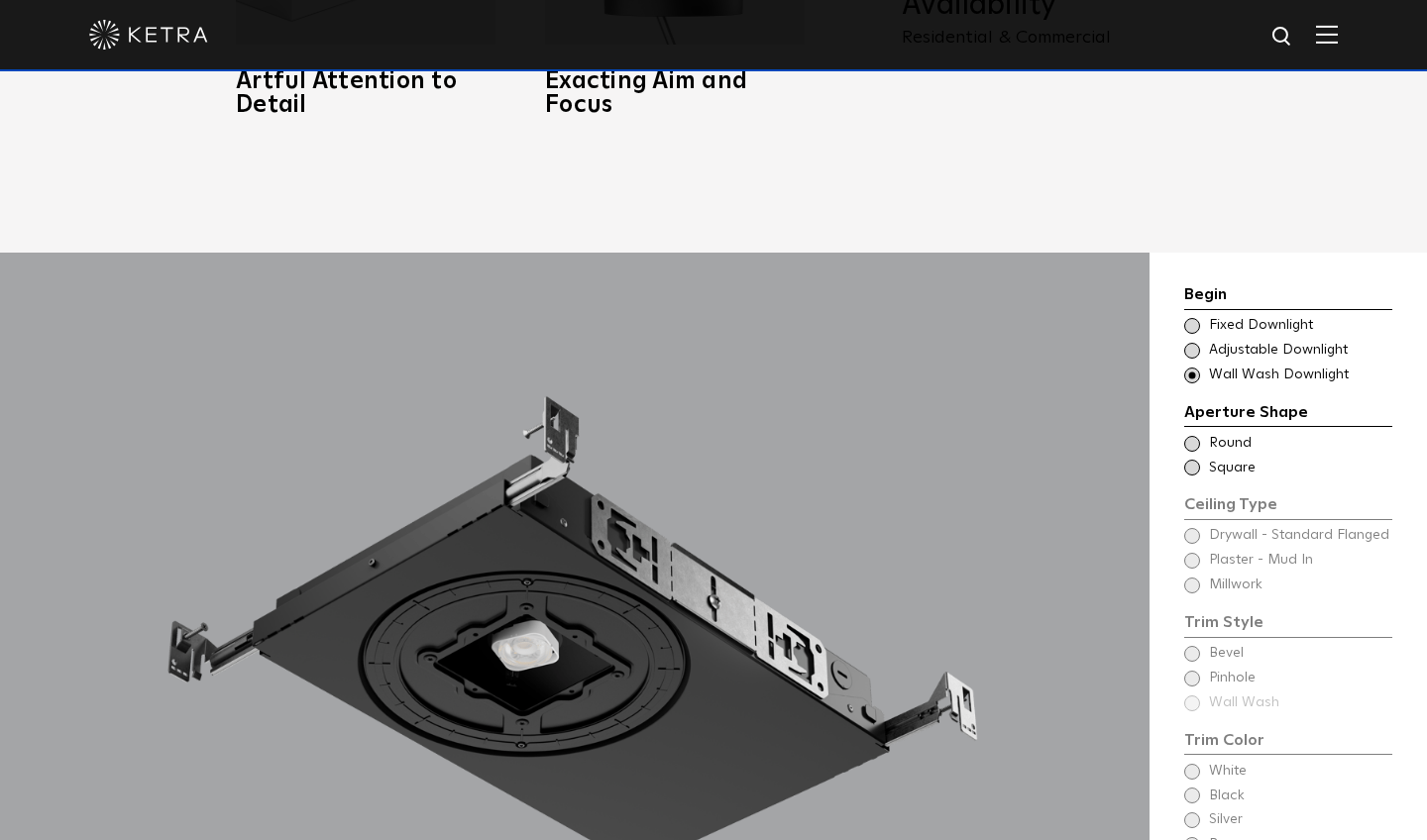 click at bounding box center (1192, 468) 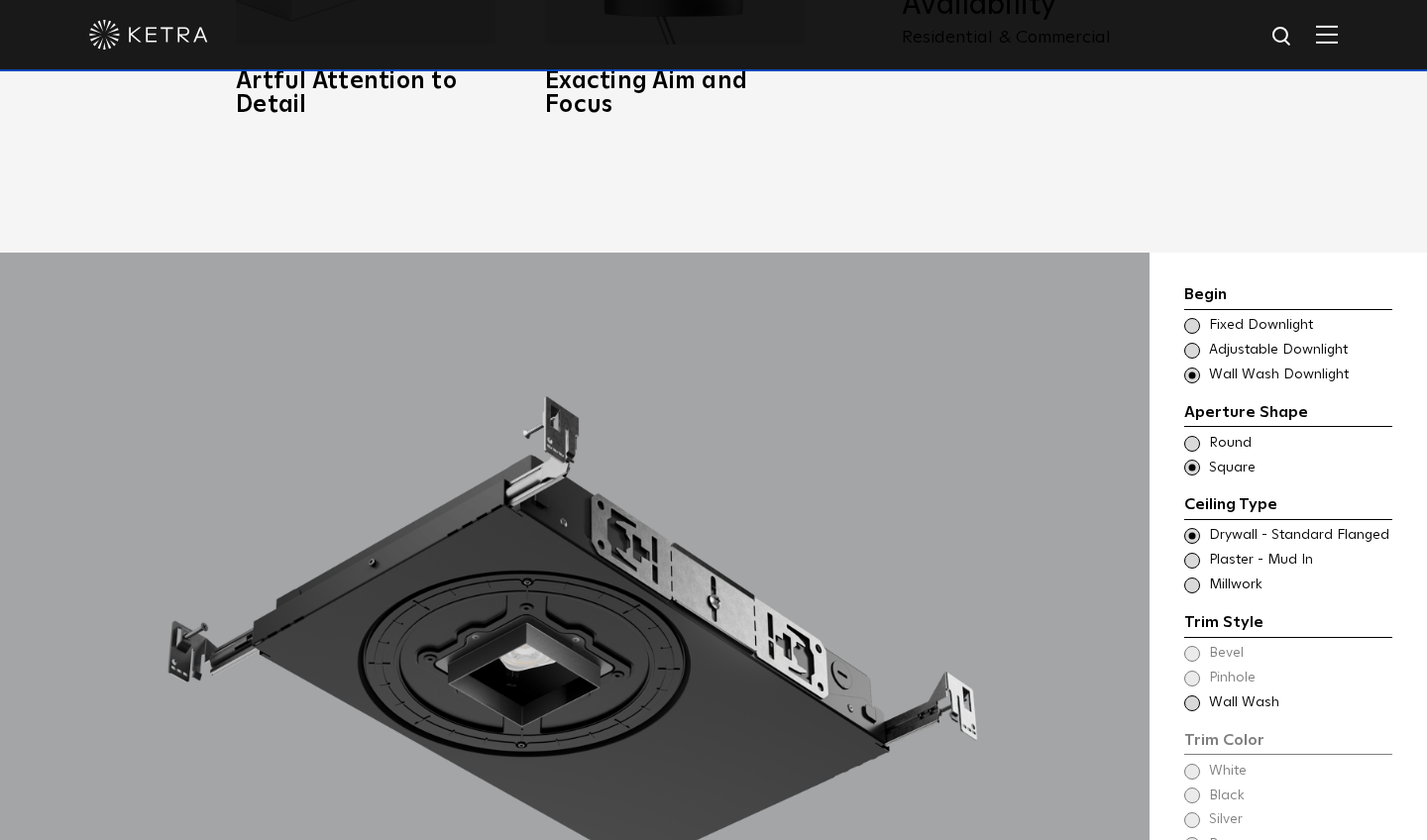 click at bounding box center (1192, 351) 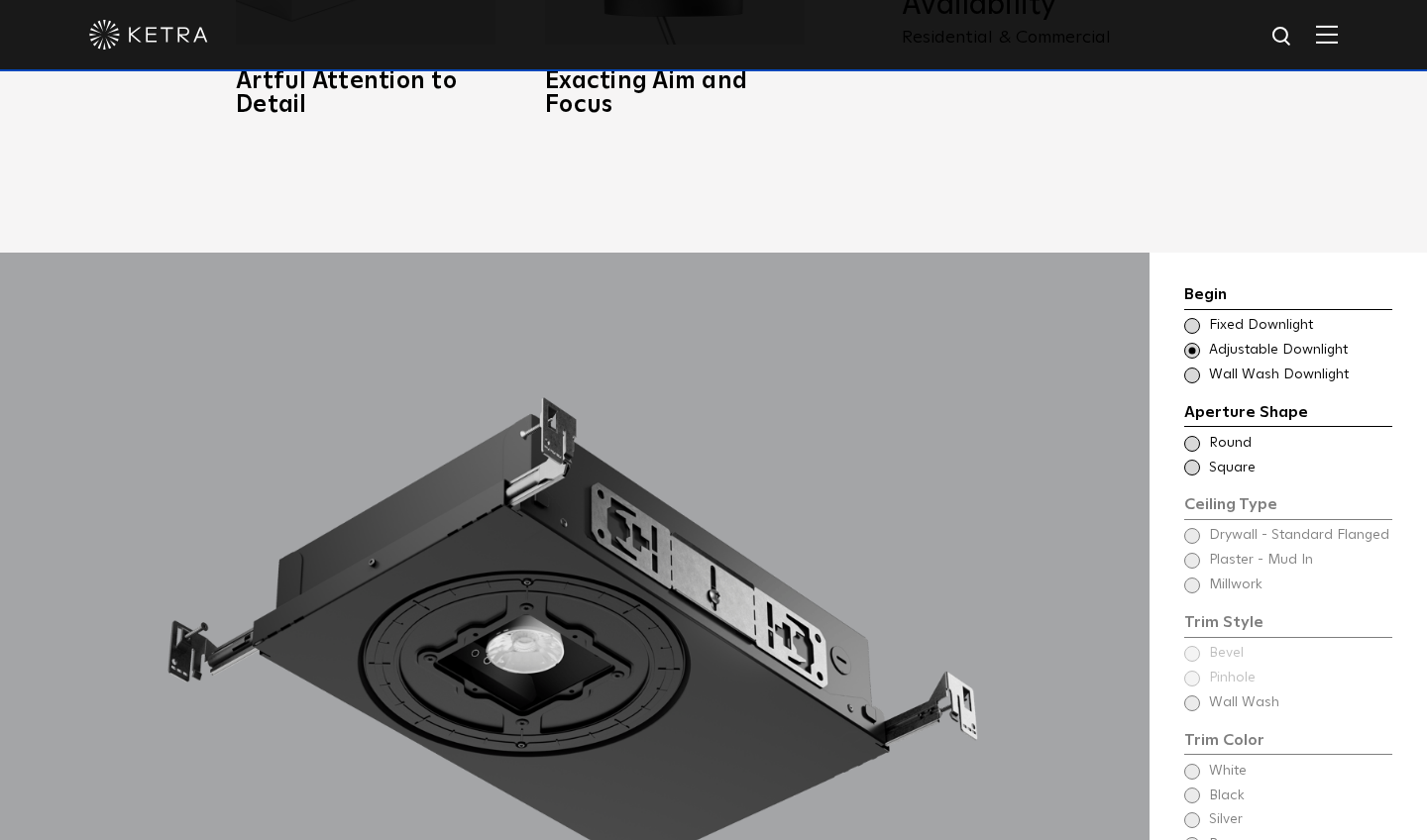 click at bounding box center (1192, 468) 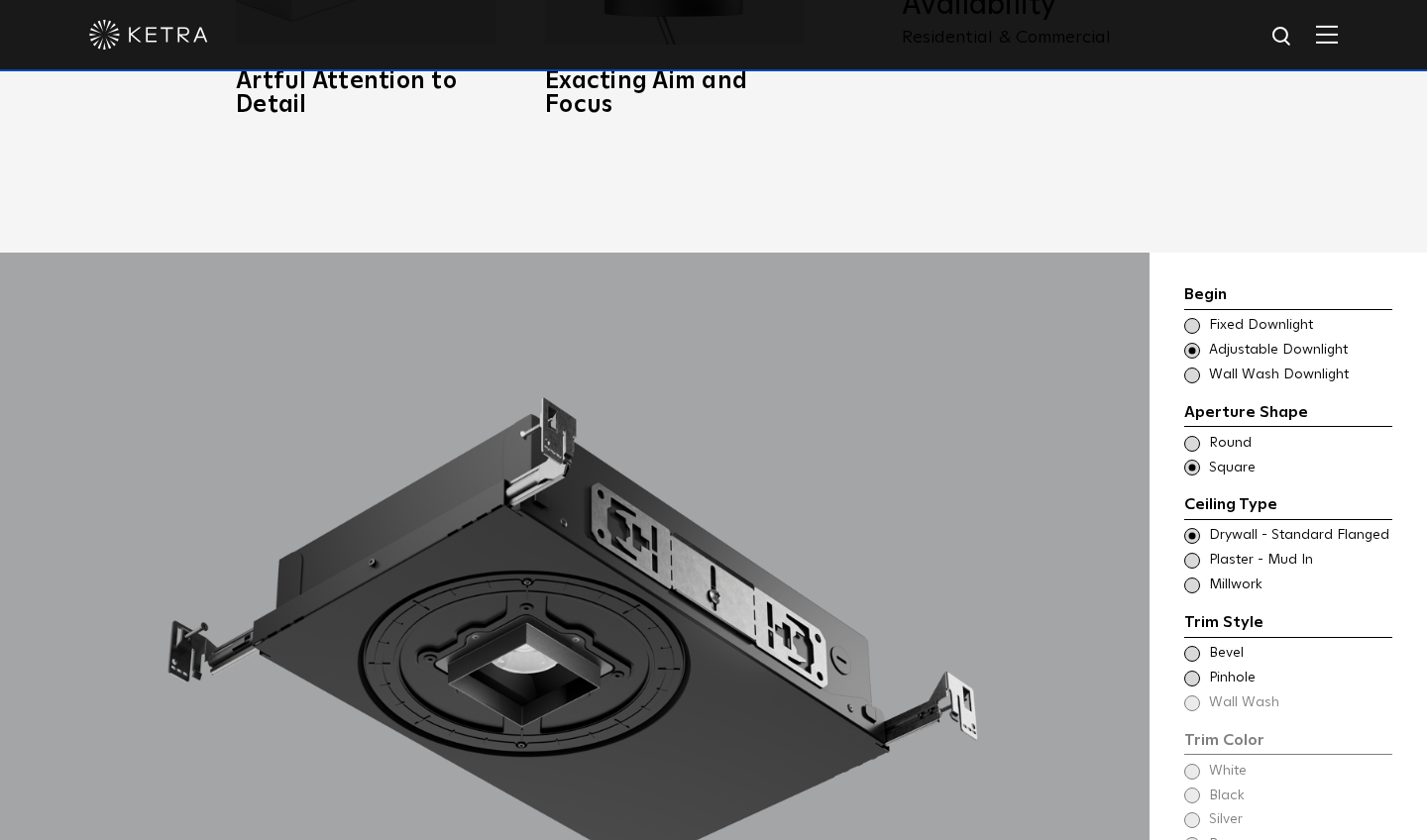 click at bounding box center [1192, 375] 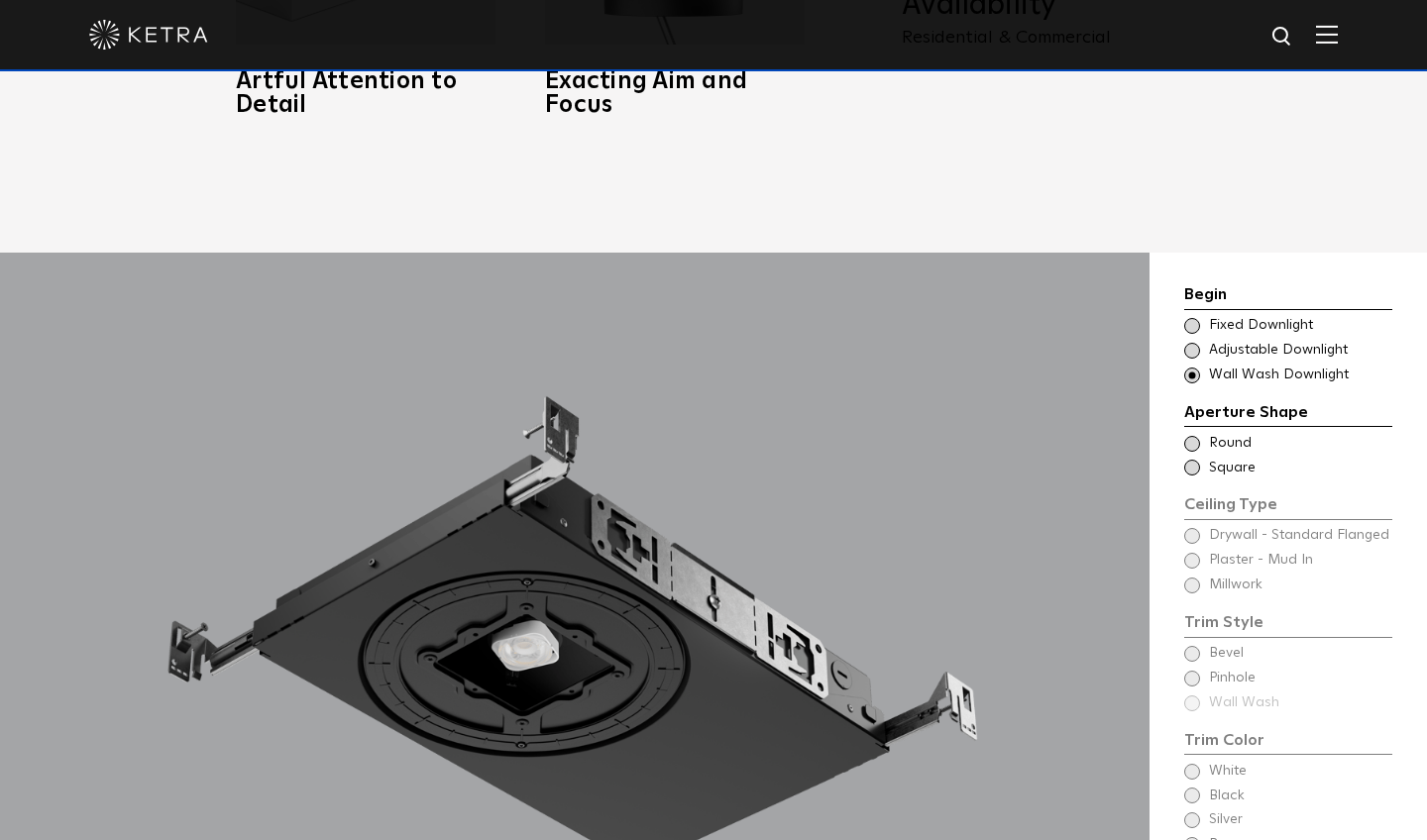 click at bounding box center (1192, 351) 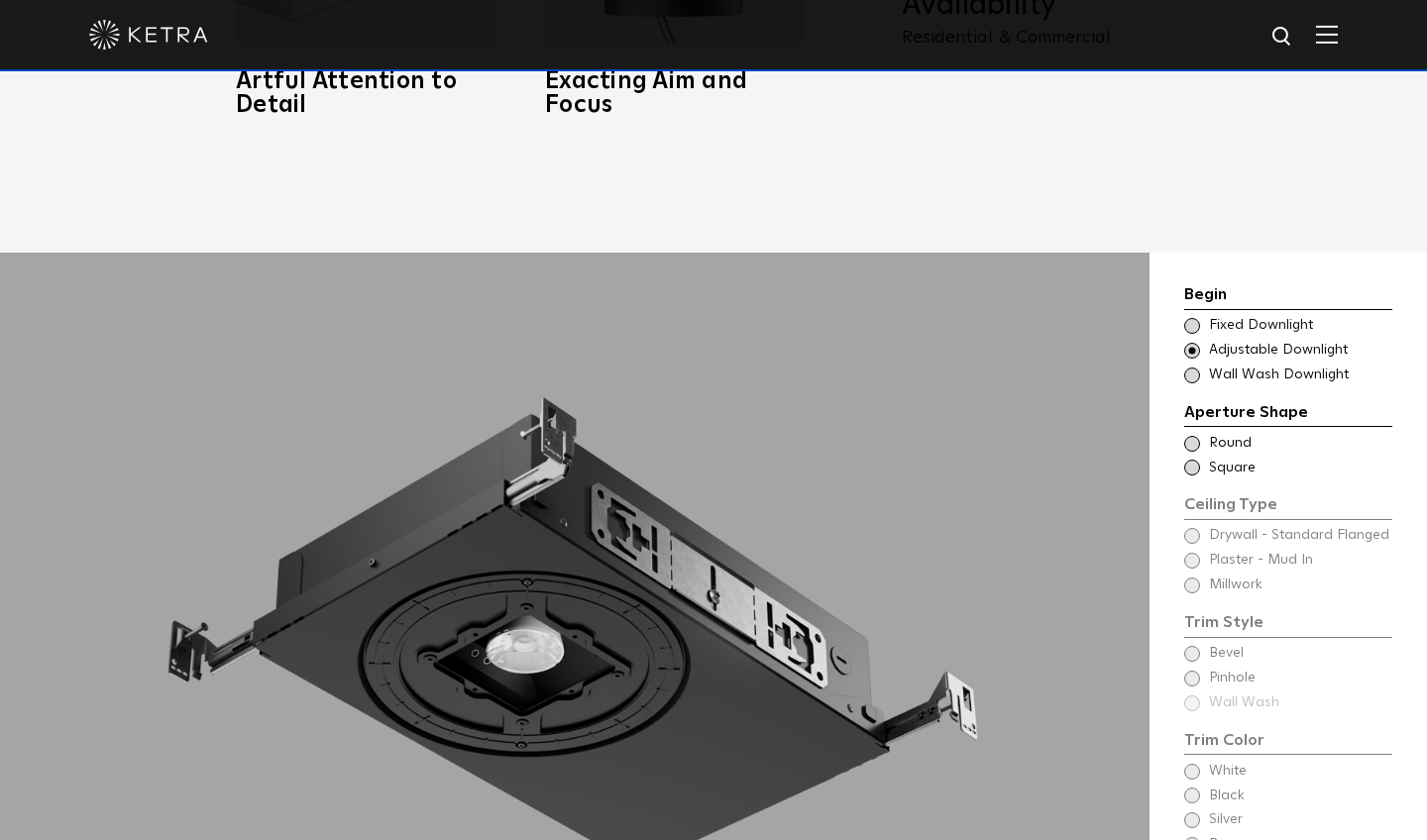 click at bounding box center (1192, 468) 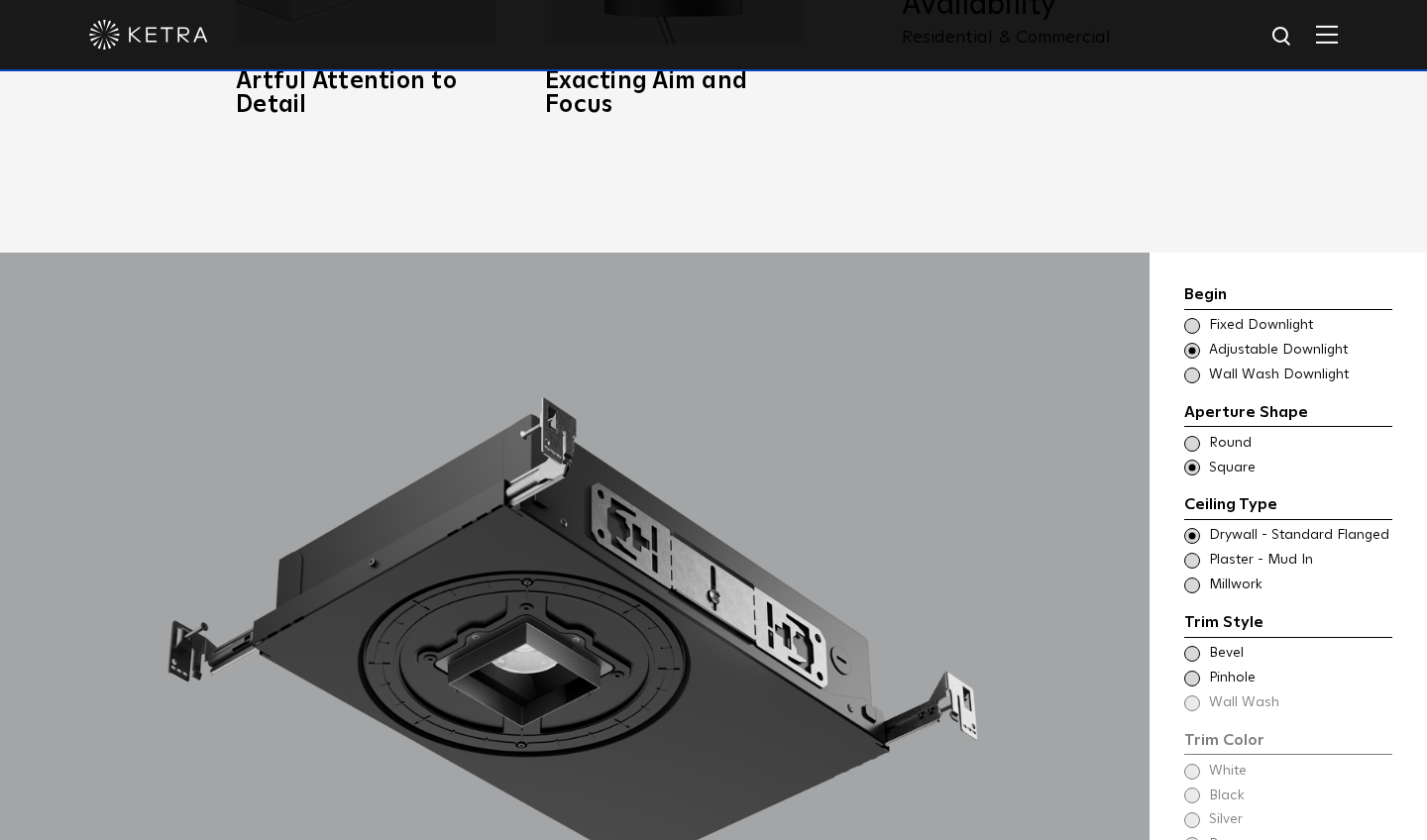 click at bounding box center [1192, 585] 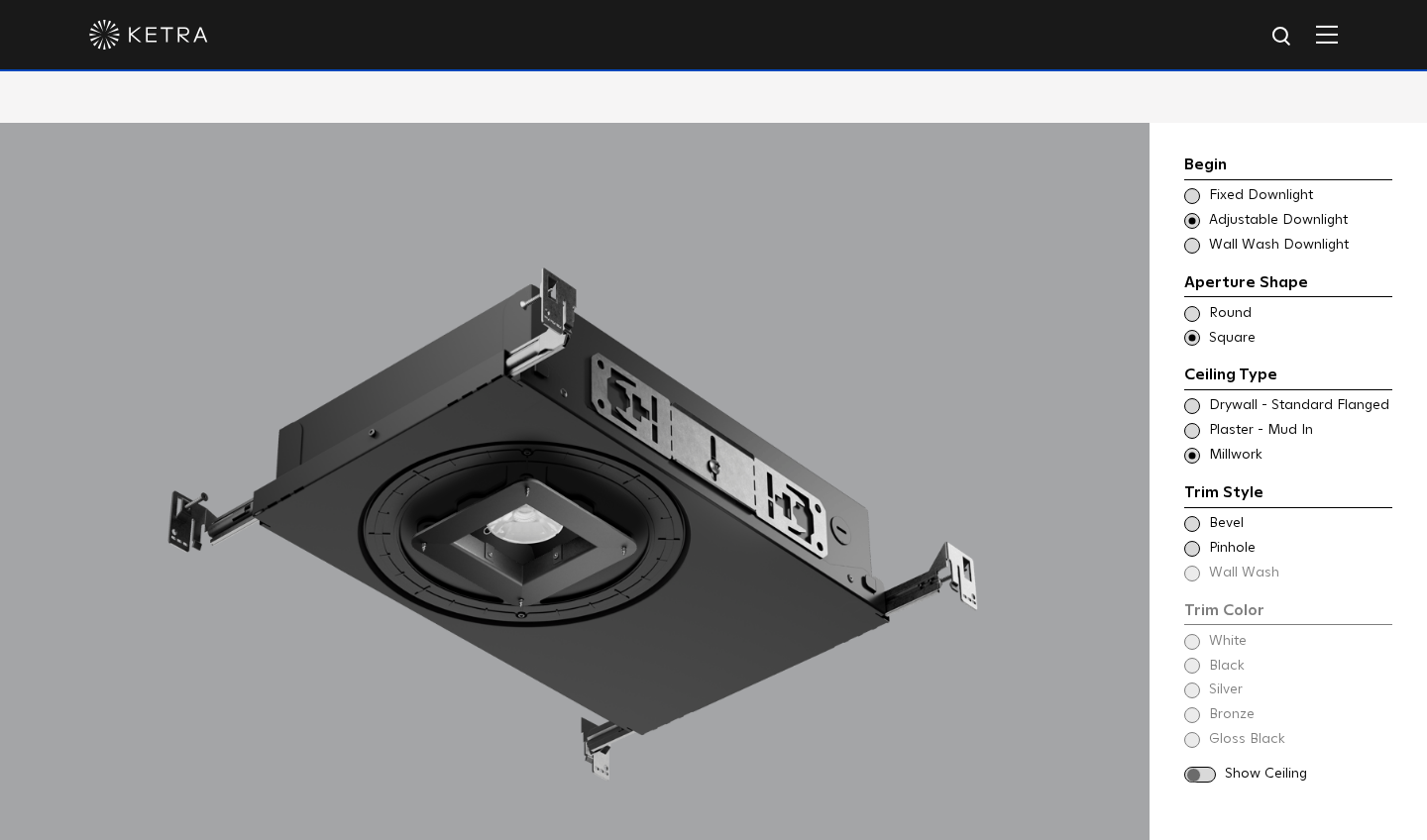 scroll, scrollTop: 1655, scrollLeft: 0, axis: vertical 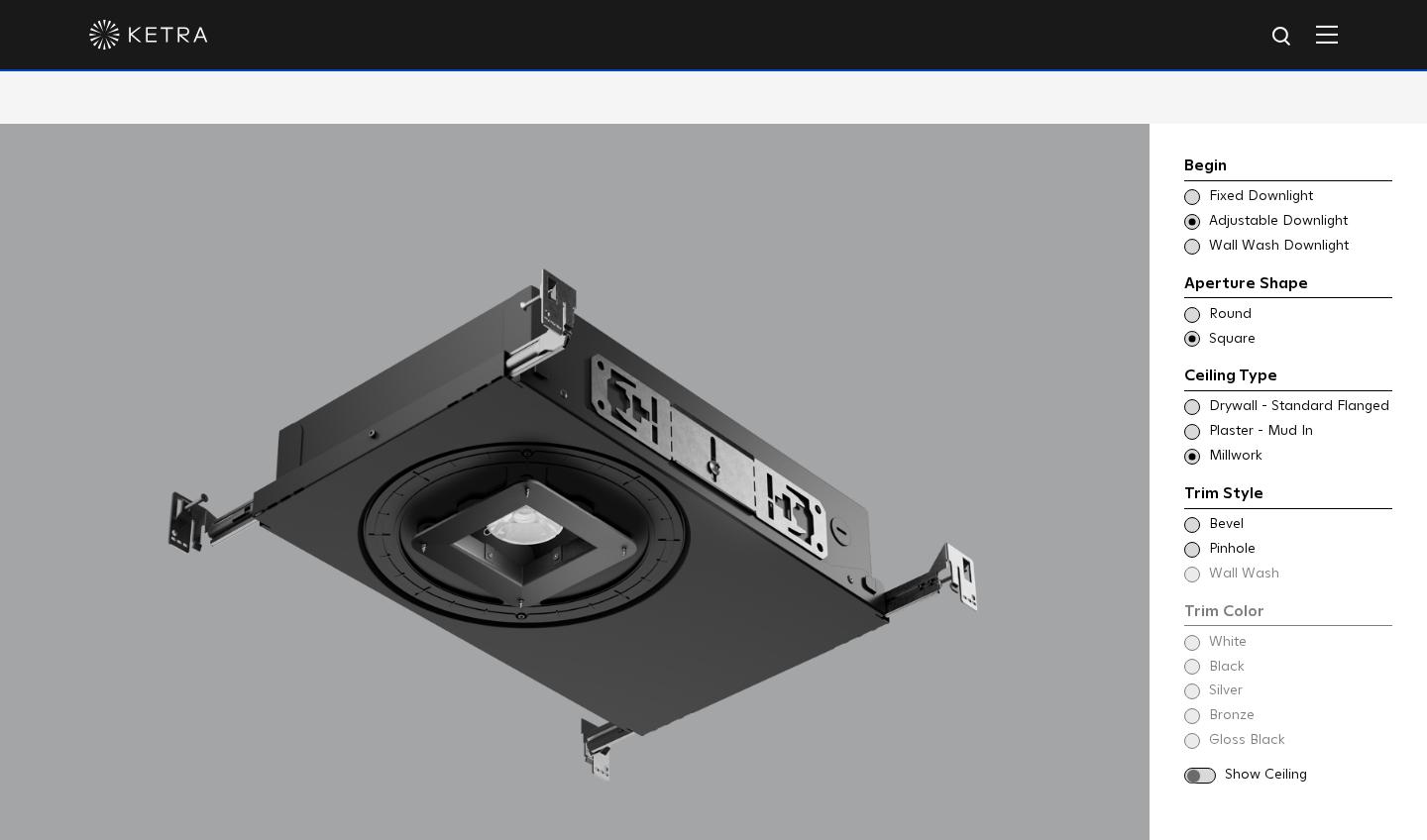 click at bounding box center [1192, 550] 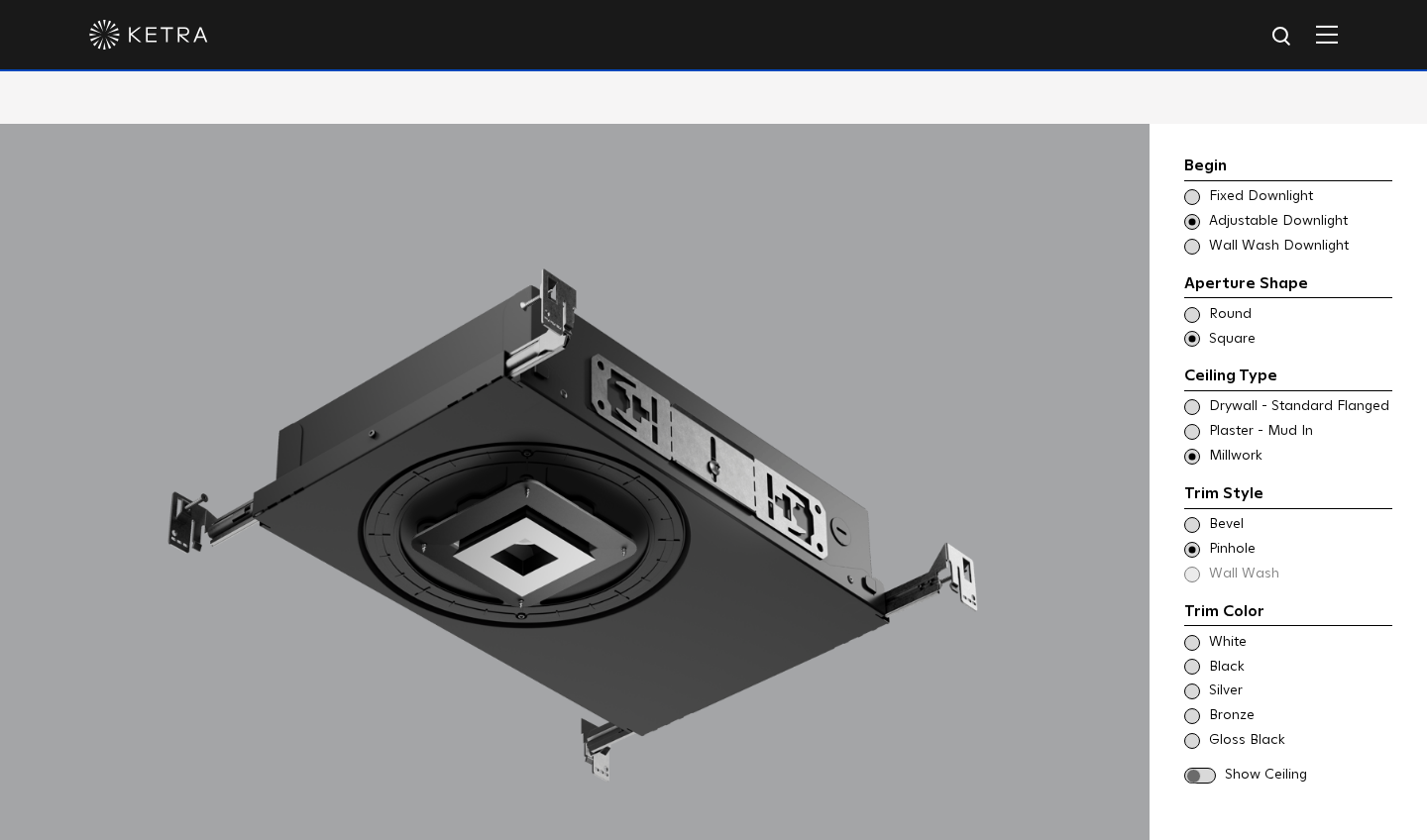 click at bounding box center (1192, 525) 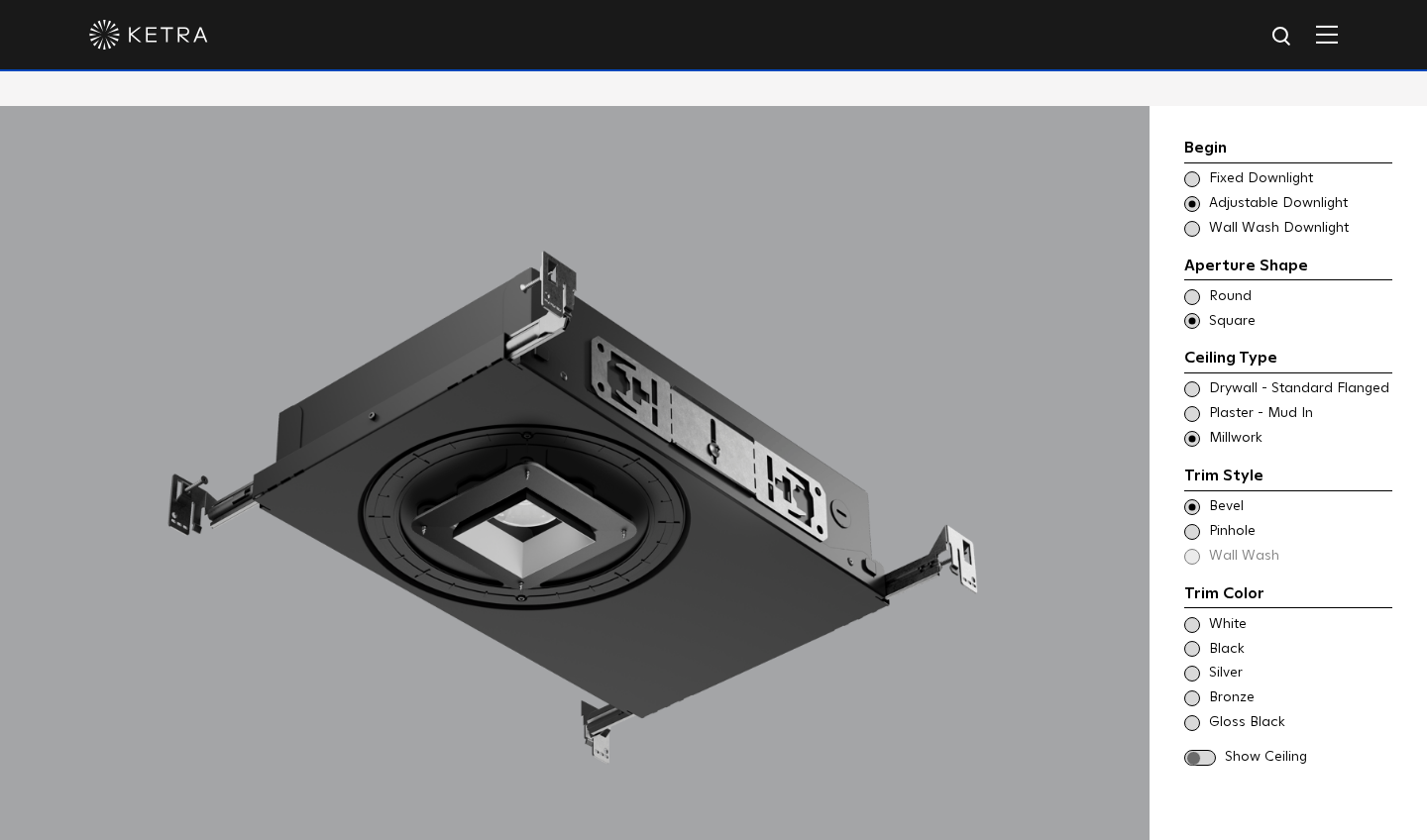 scroll, scrollTop: 1679, scrollLeft: 0, axis: vertical 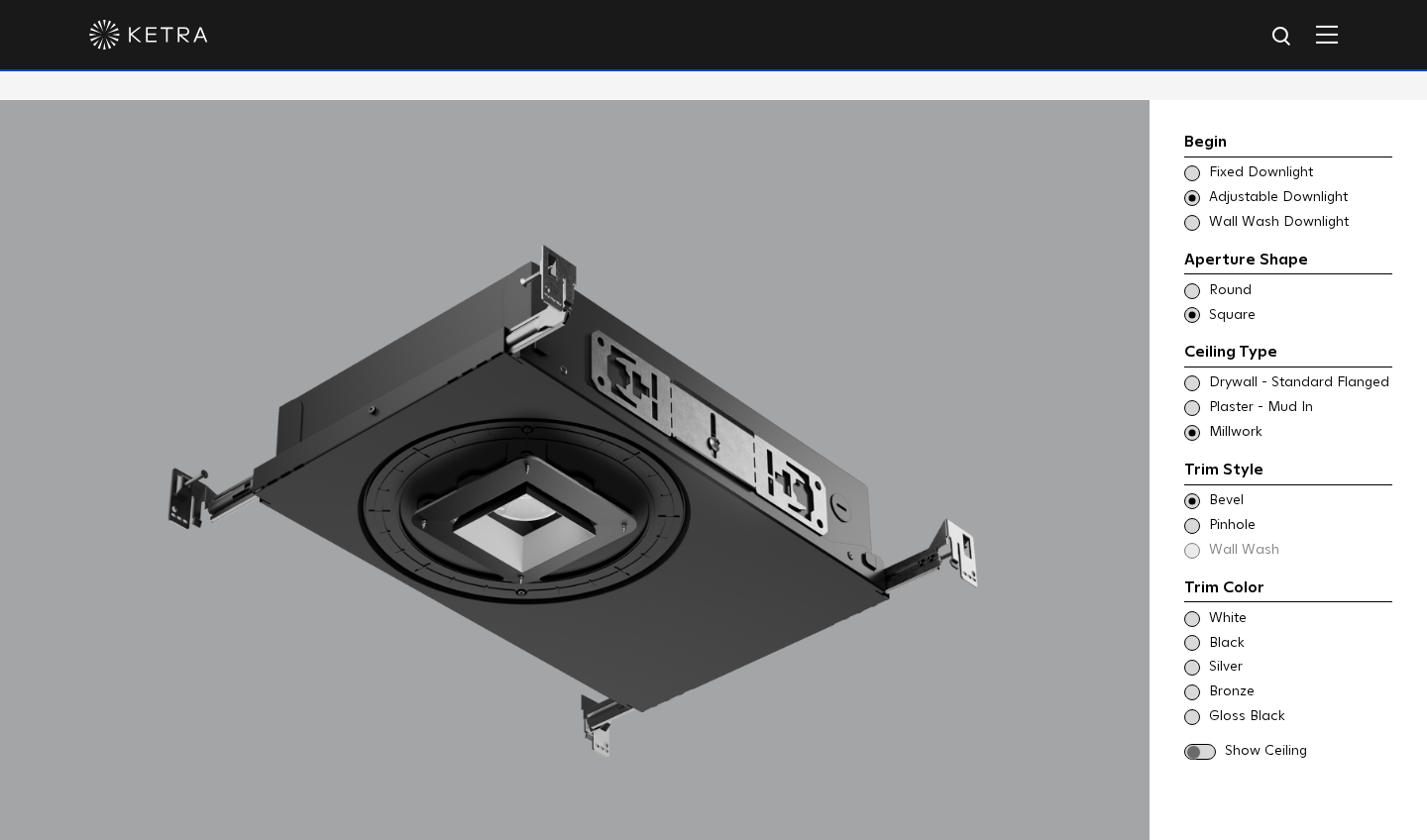 click at bounding box center (1192, 619) 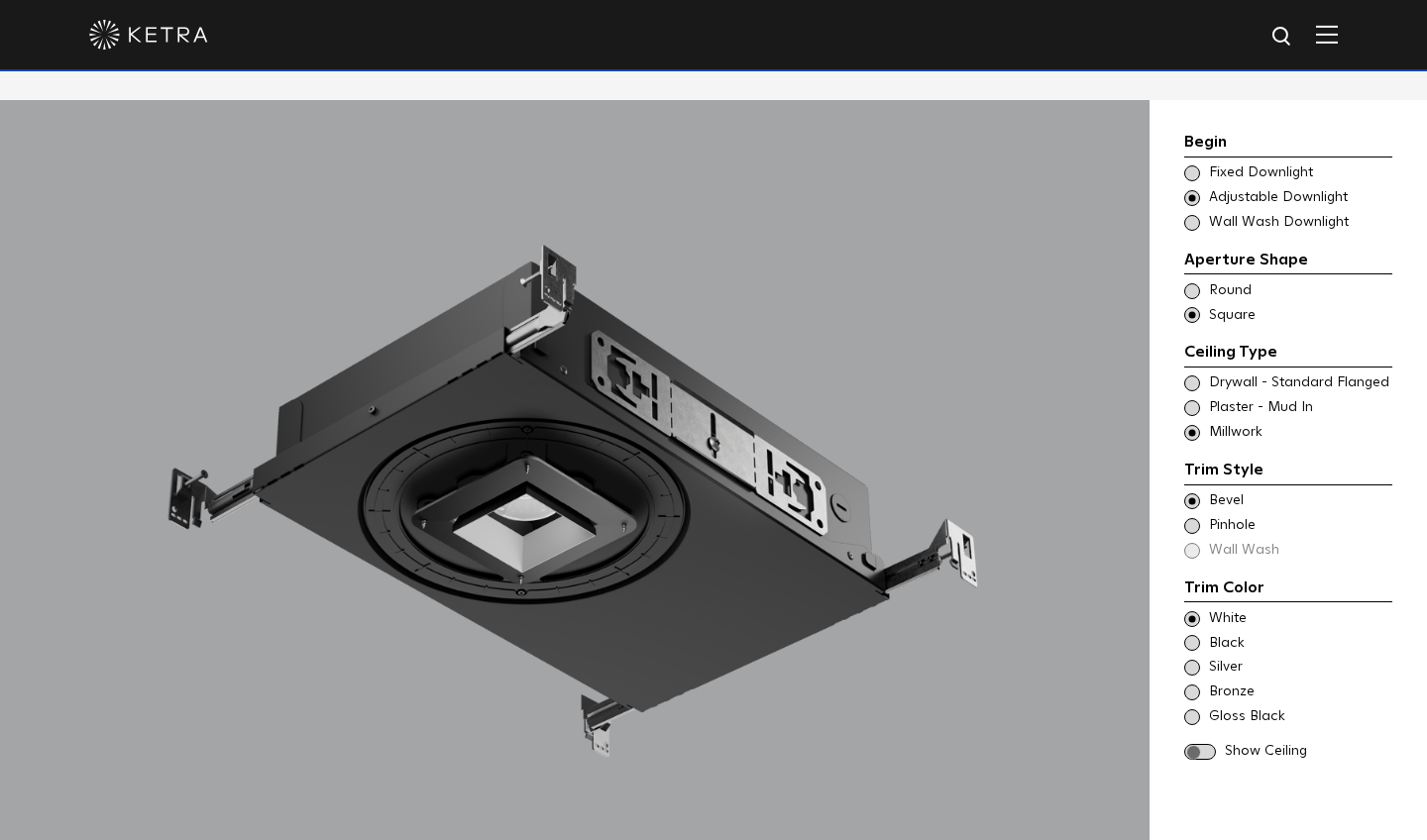 click at bounding box center (1192, 383) 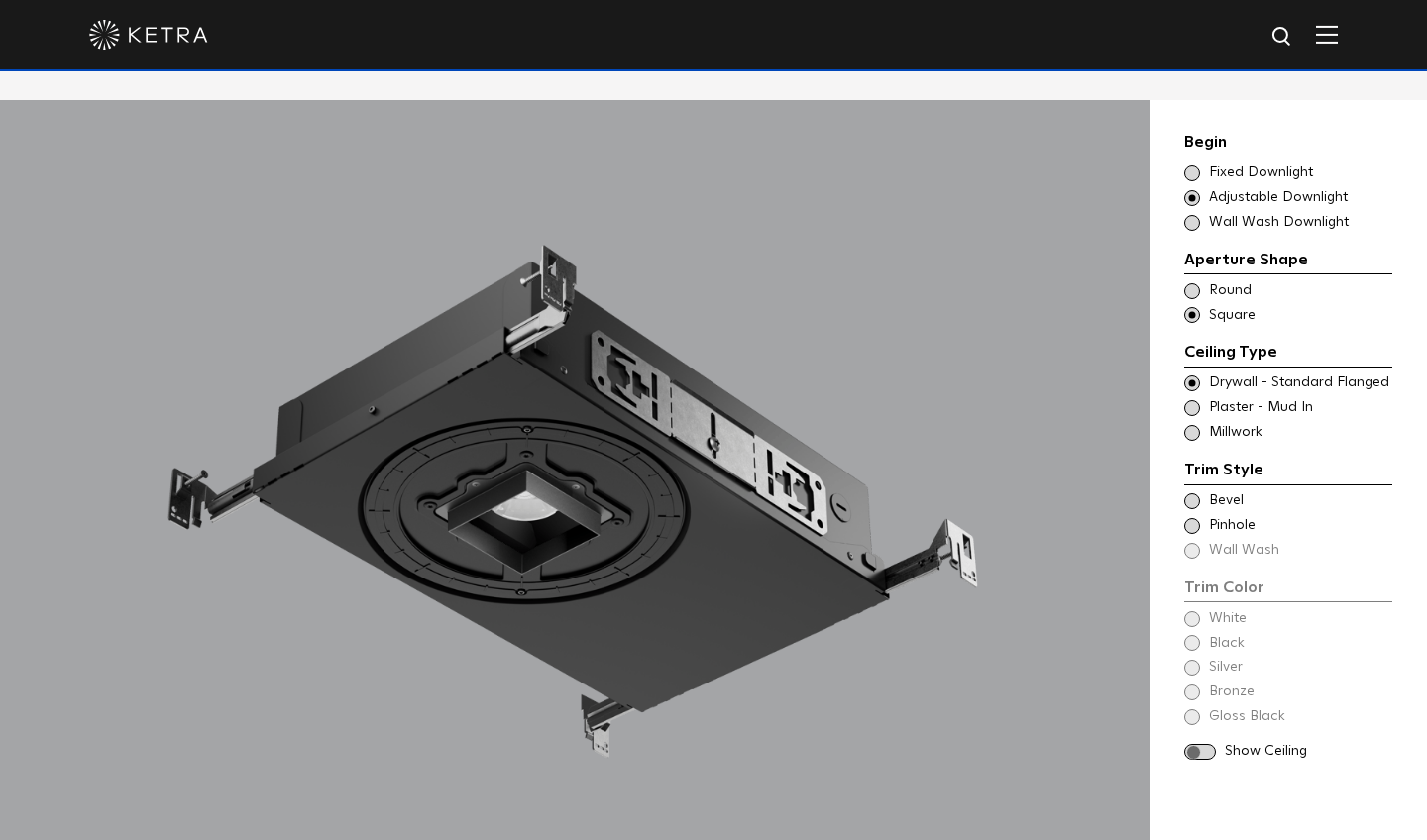 click at bounding box center (1192, 408) 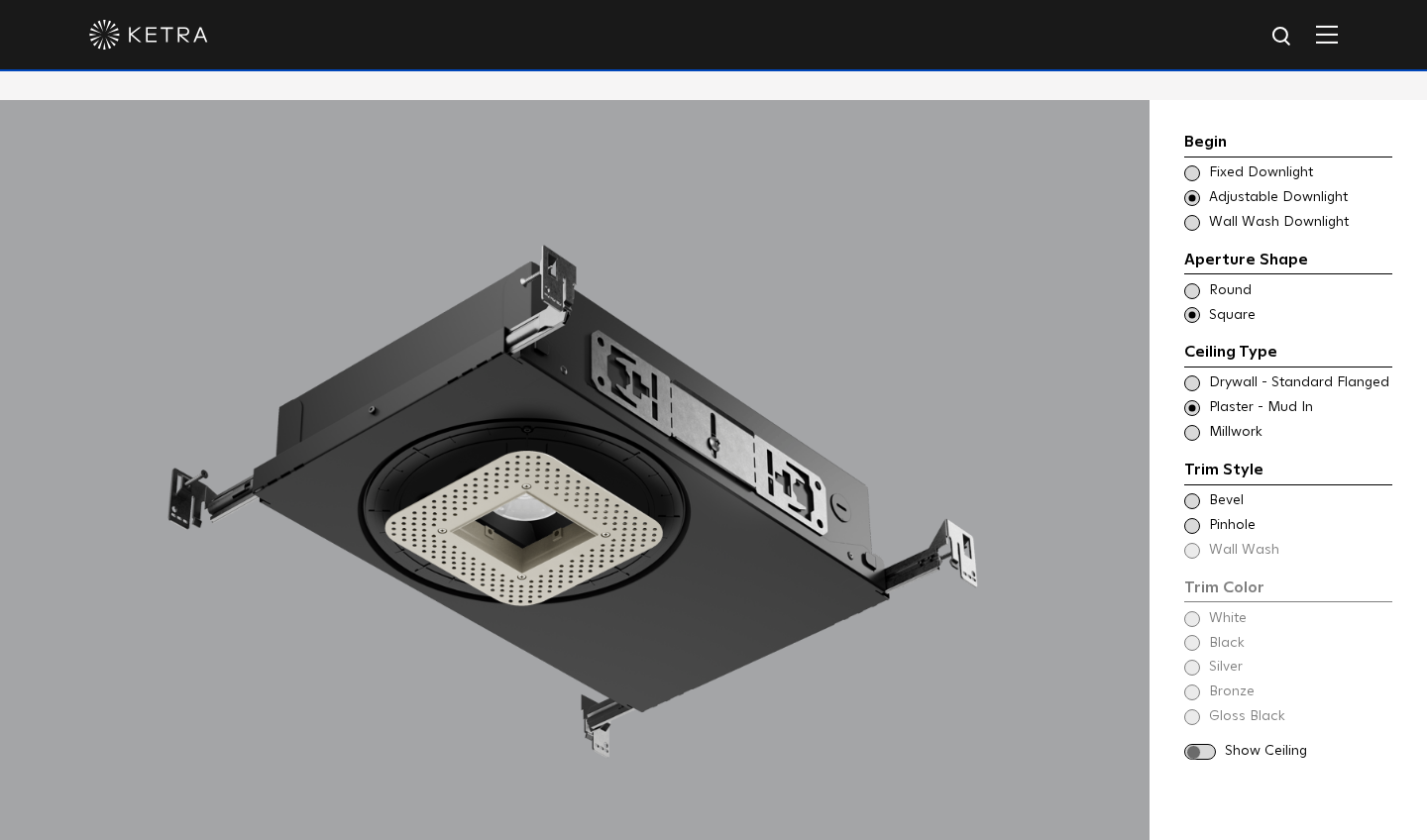 click at bounding box center [1192, 501] 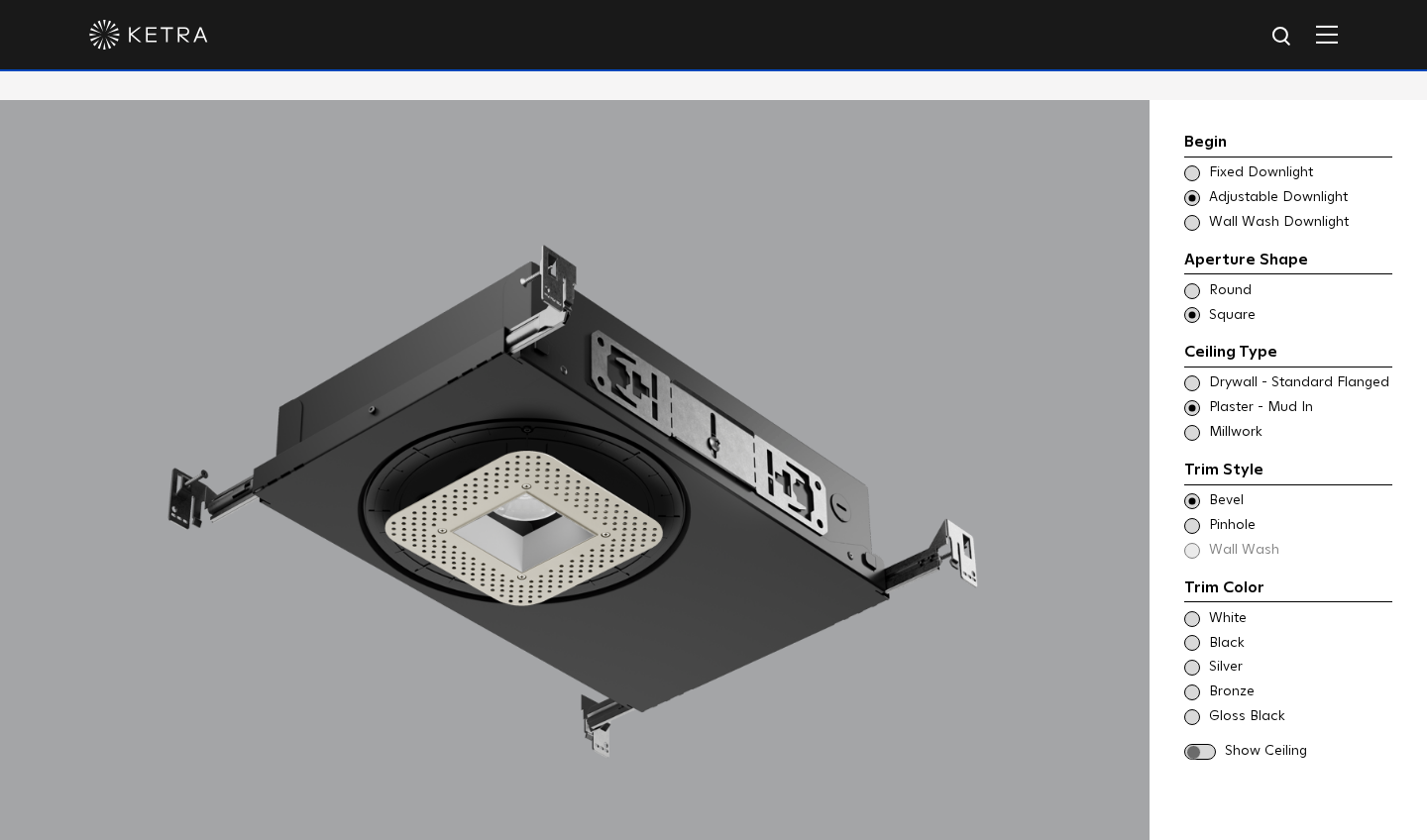 click at bounding box center (1192, 619) 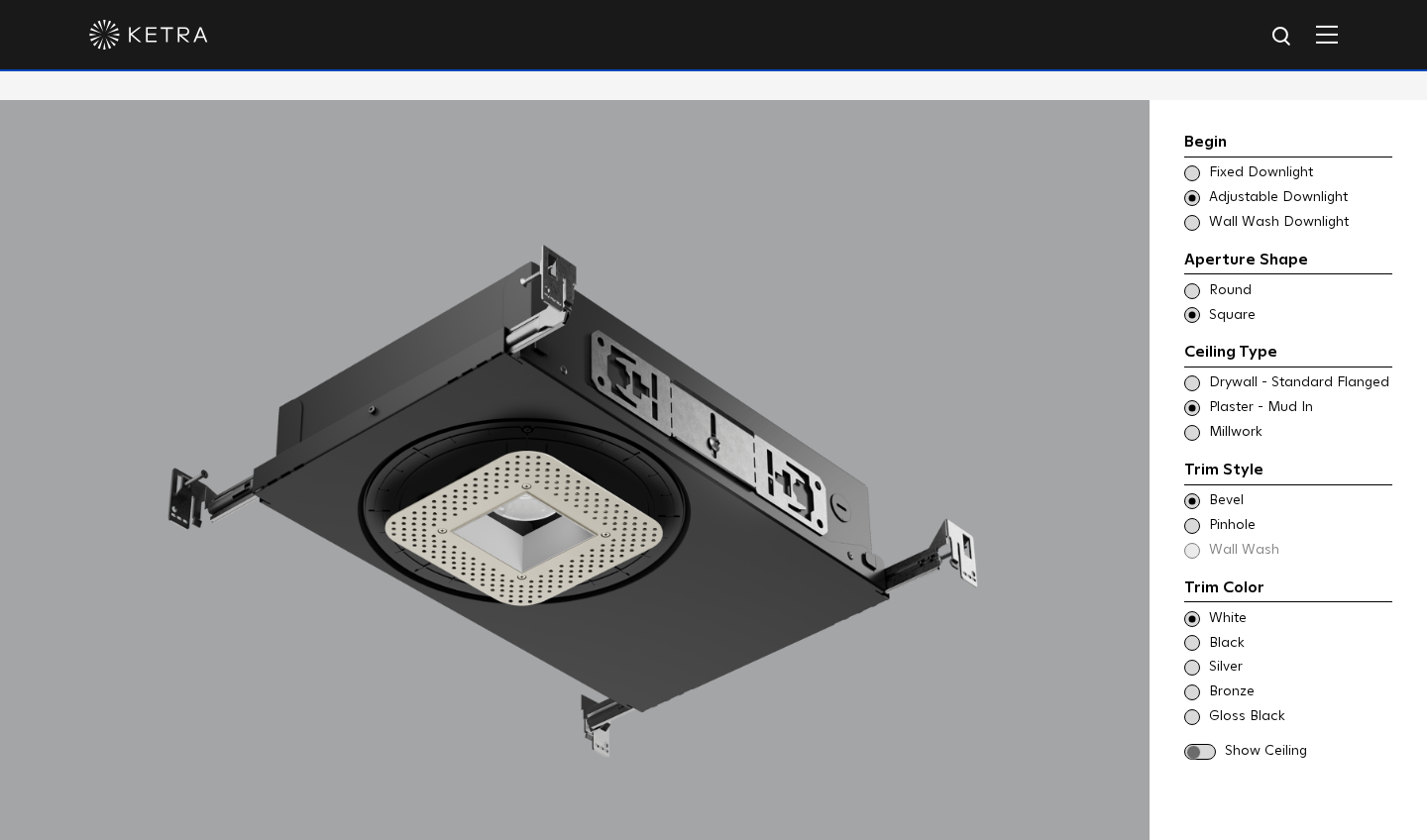 click at bounding box center [1192, 291] 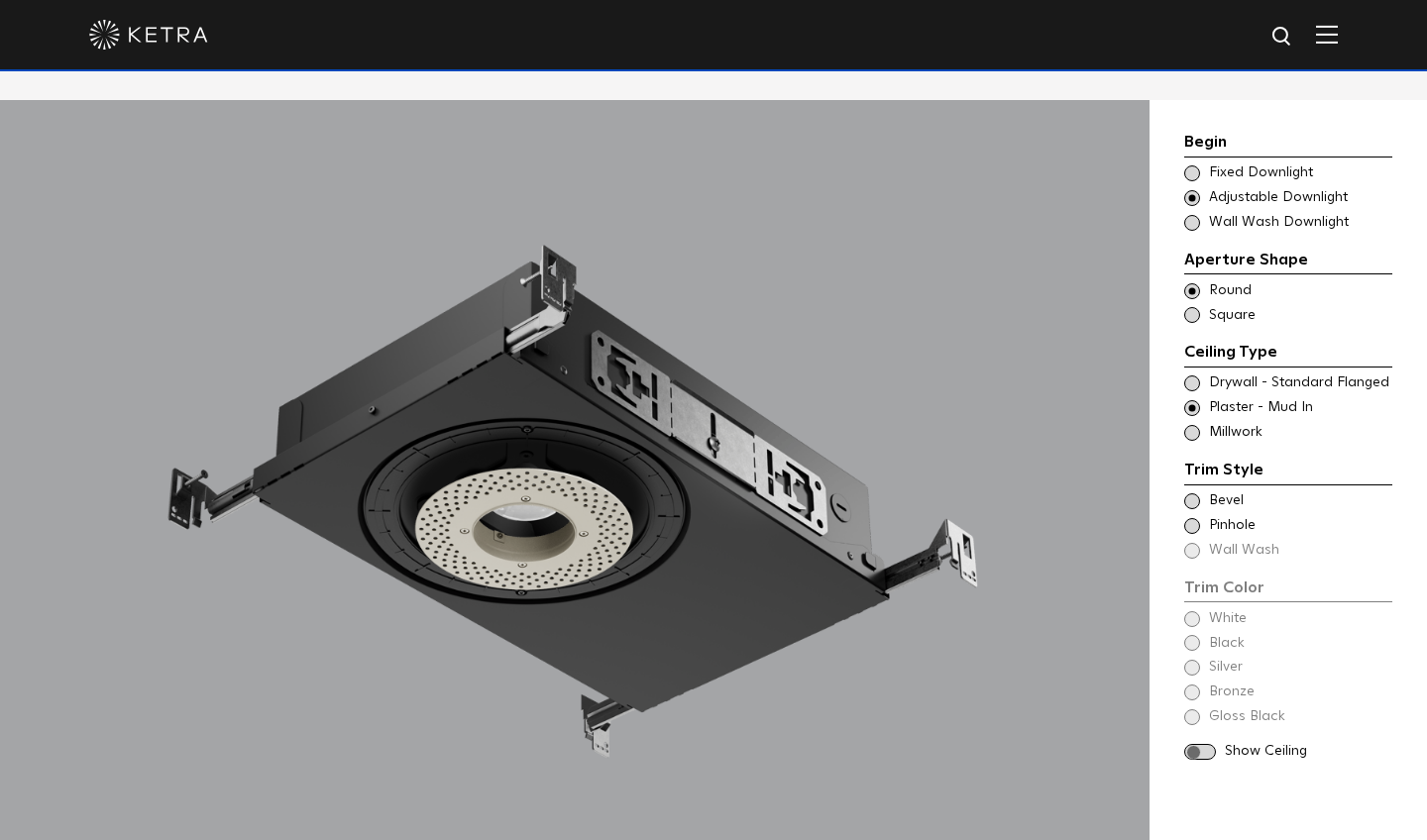 click at bounding box center [1192, 315] 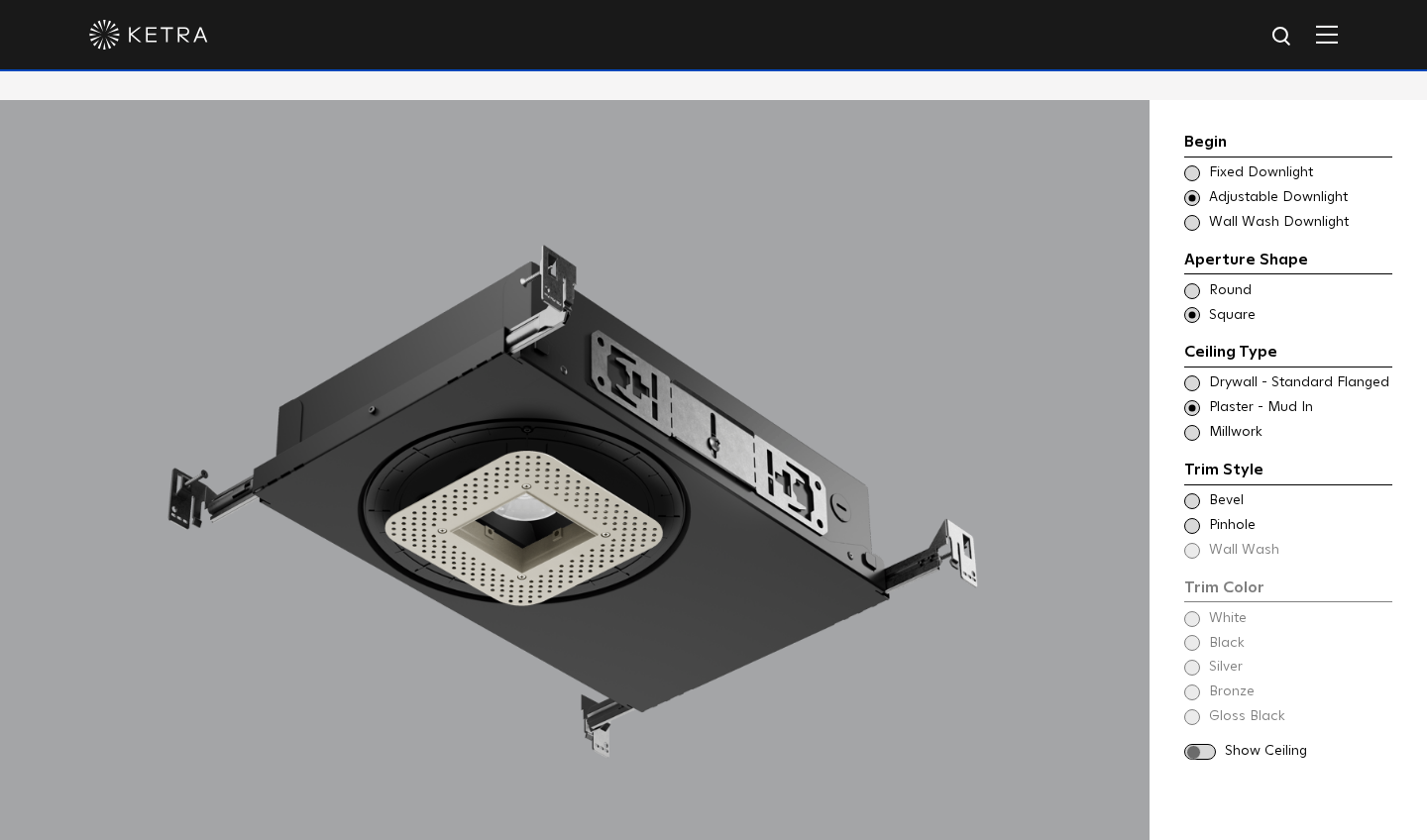 click at bounding box center (1192, 173) 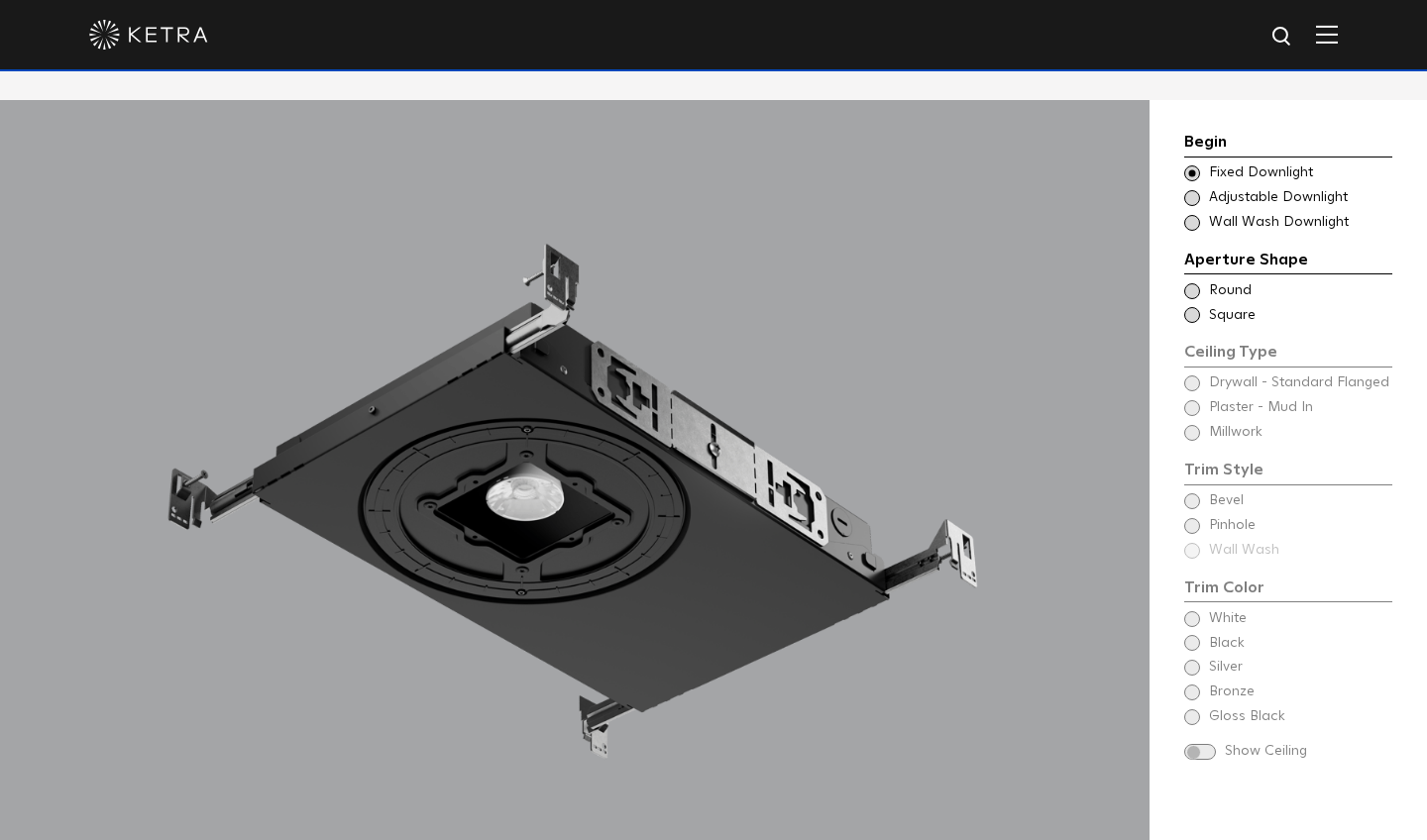 click at bounding box center (1192, 315) 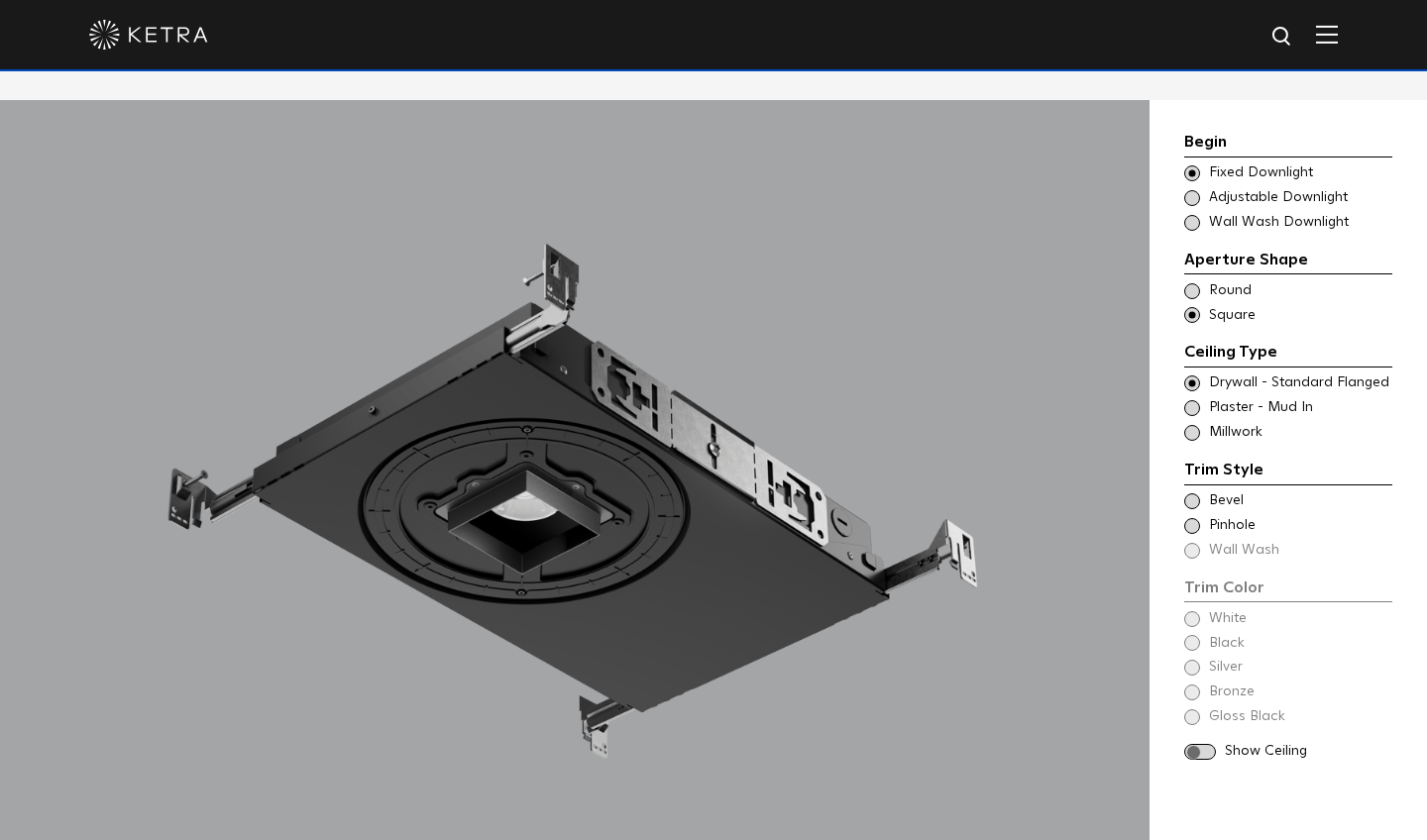 click at bounding box center [1192, 501] 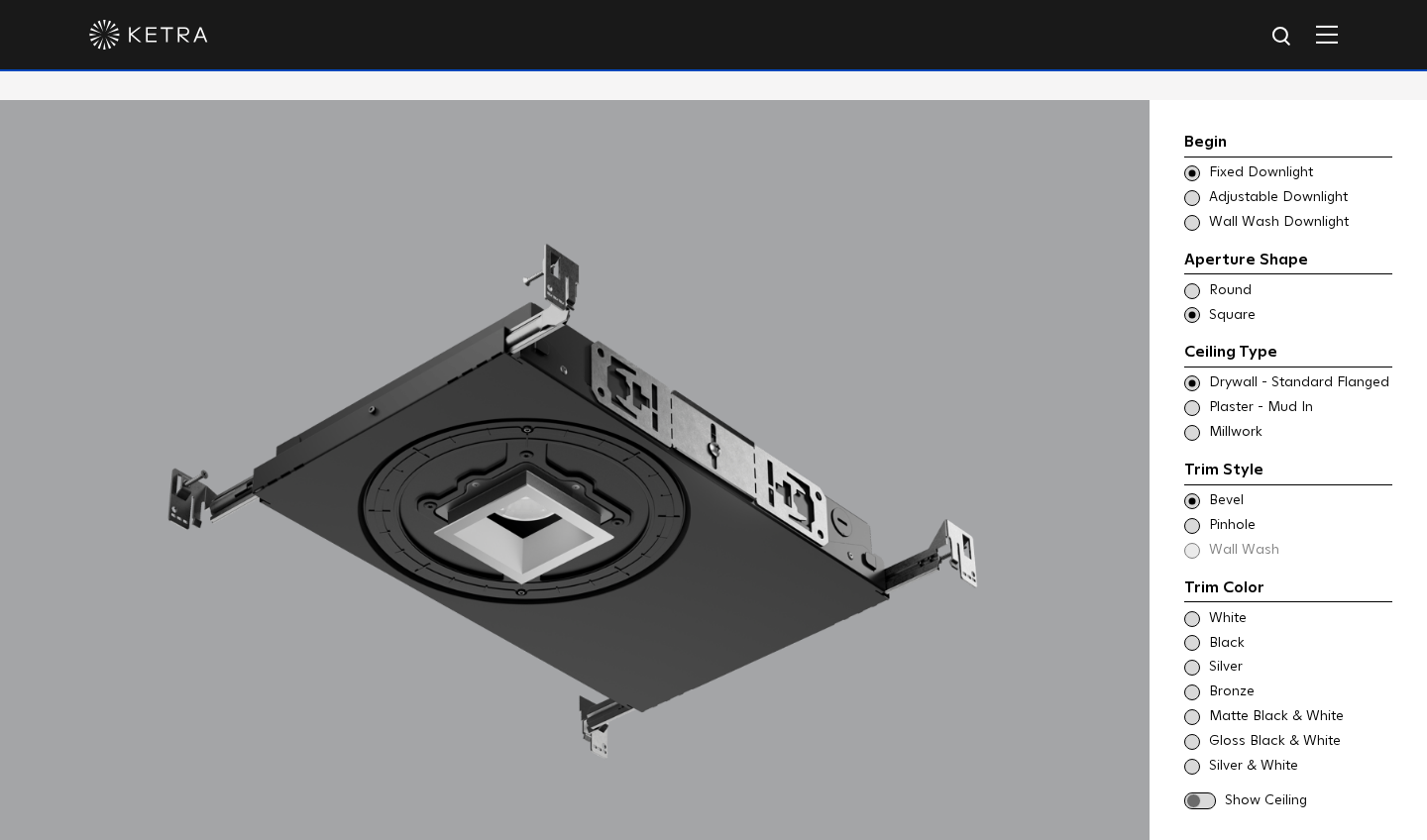 click at bounding box center [1192, 619] 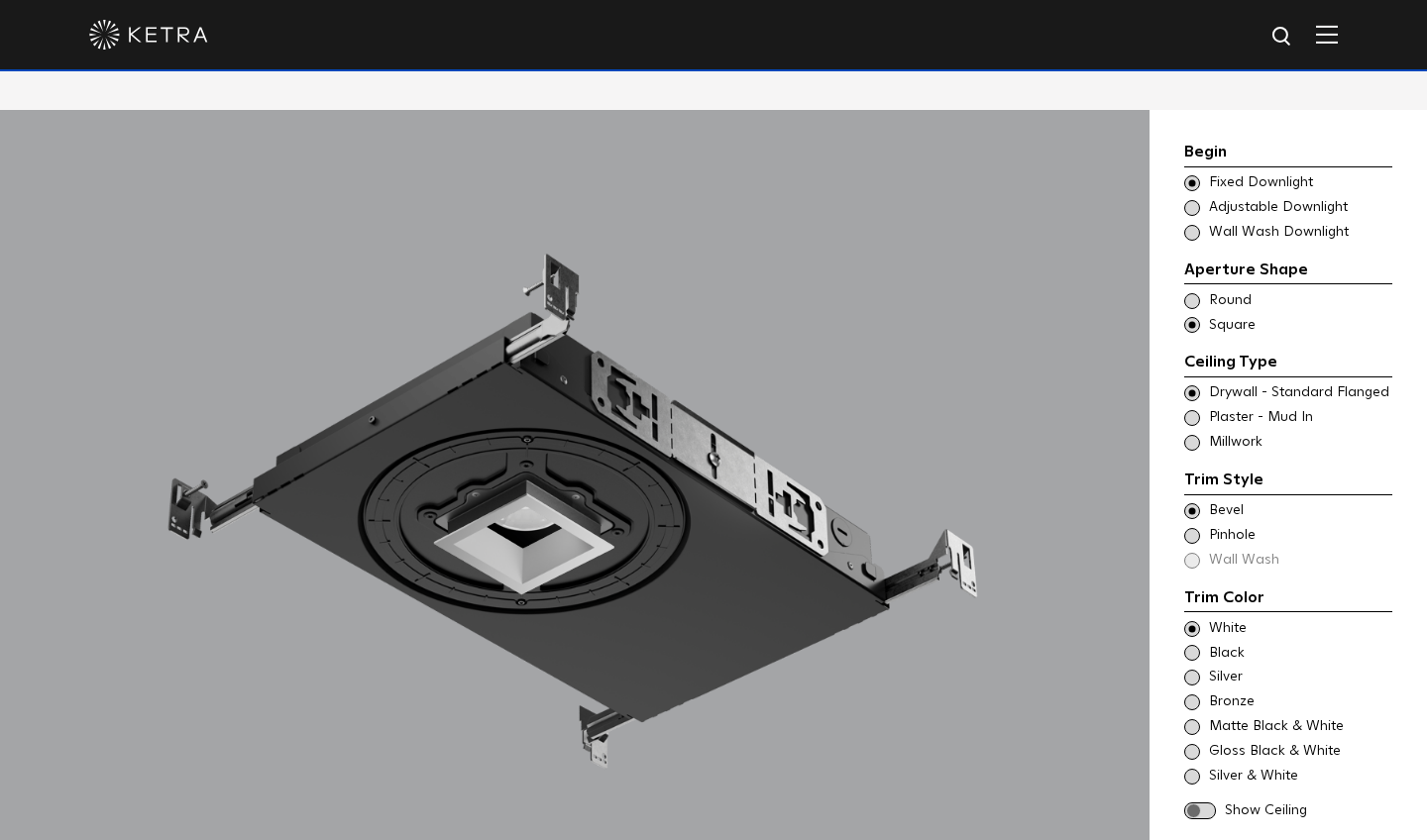 scroll, scrollTop: 1660, scrollLeft: 0, axis: vertical 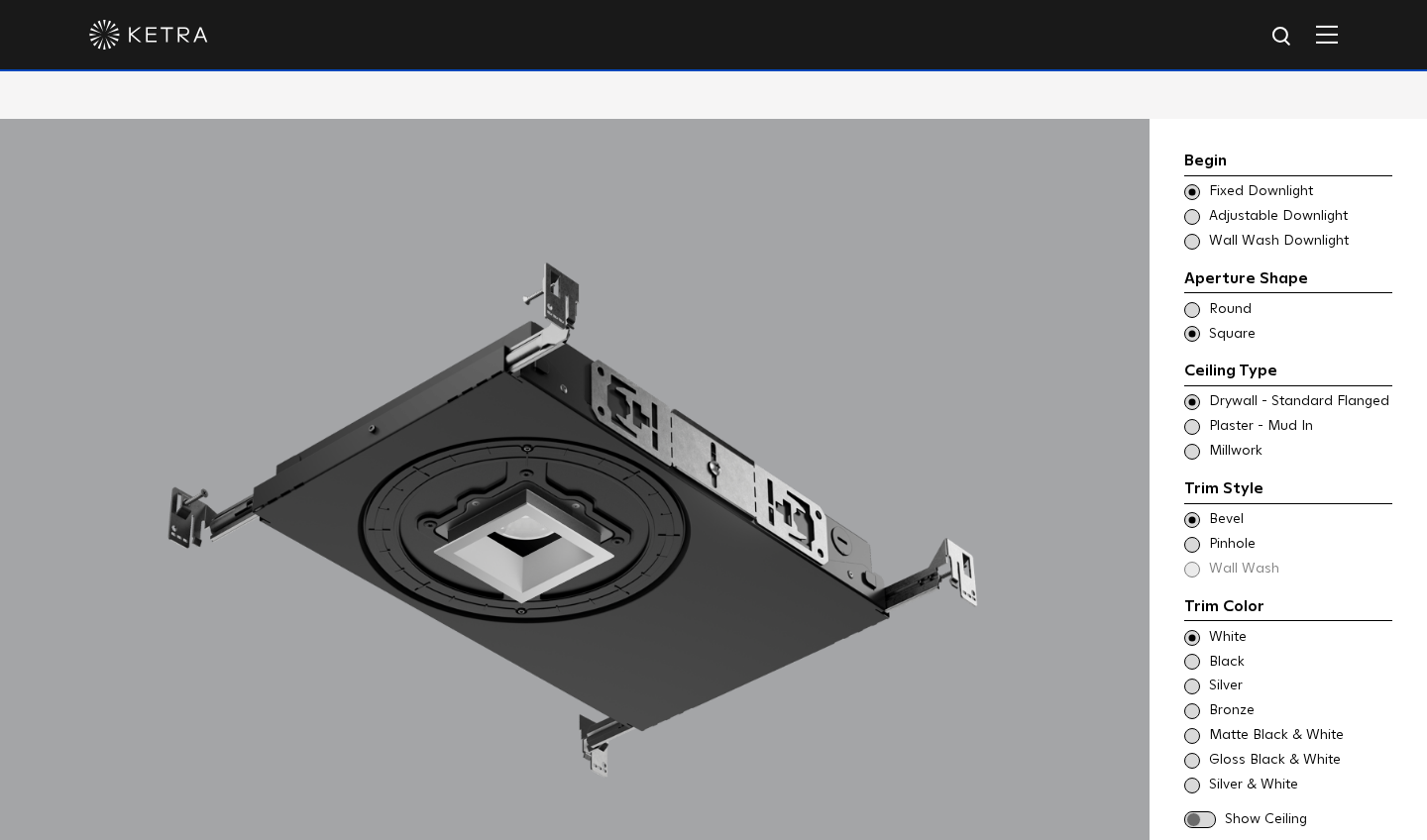 click at bounding box center (1192, 310) 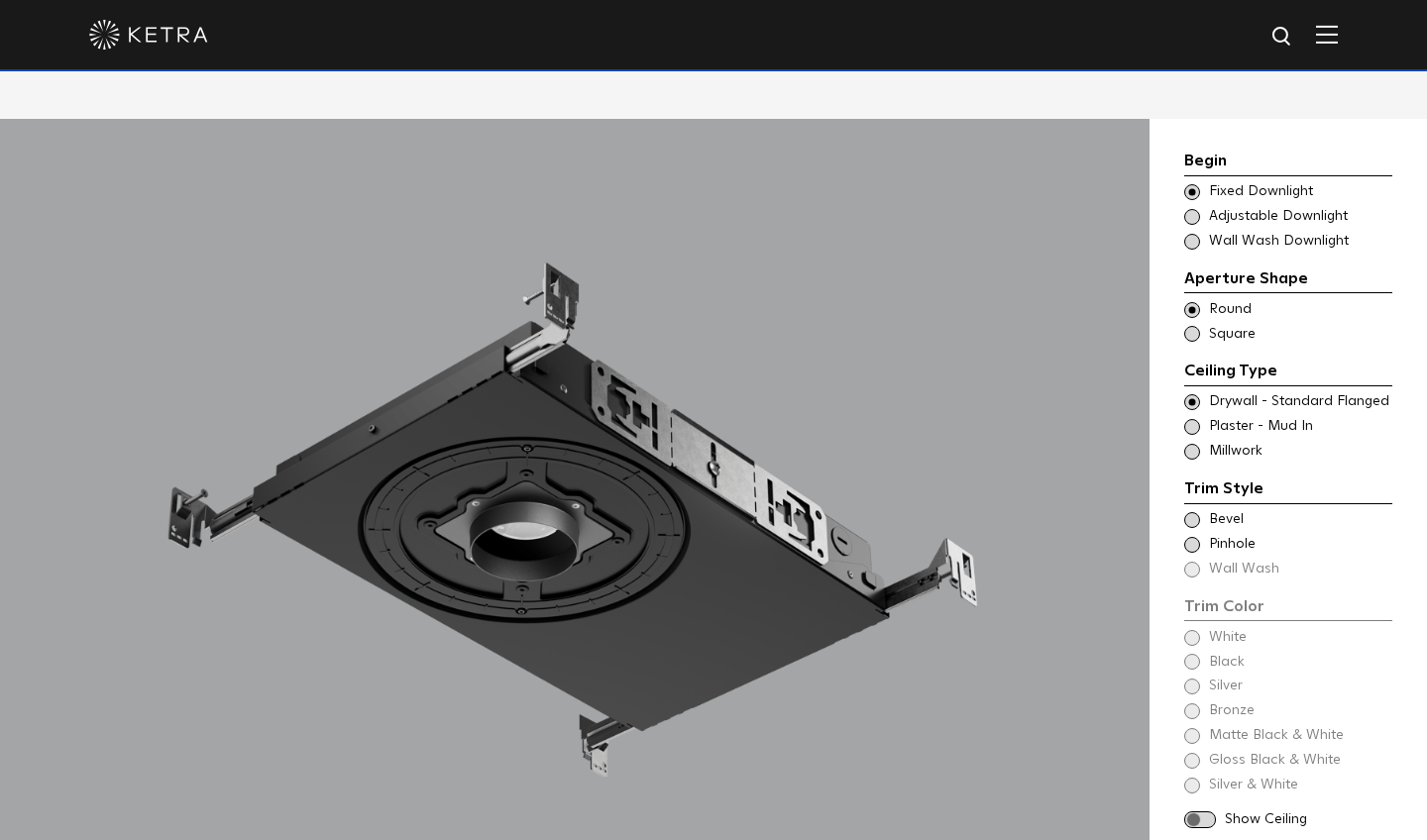 click at bounding box center (1192, 334) 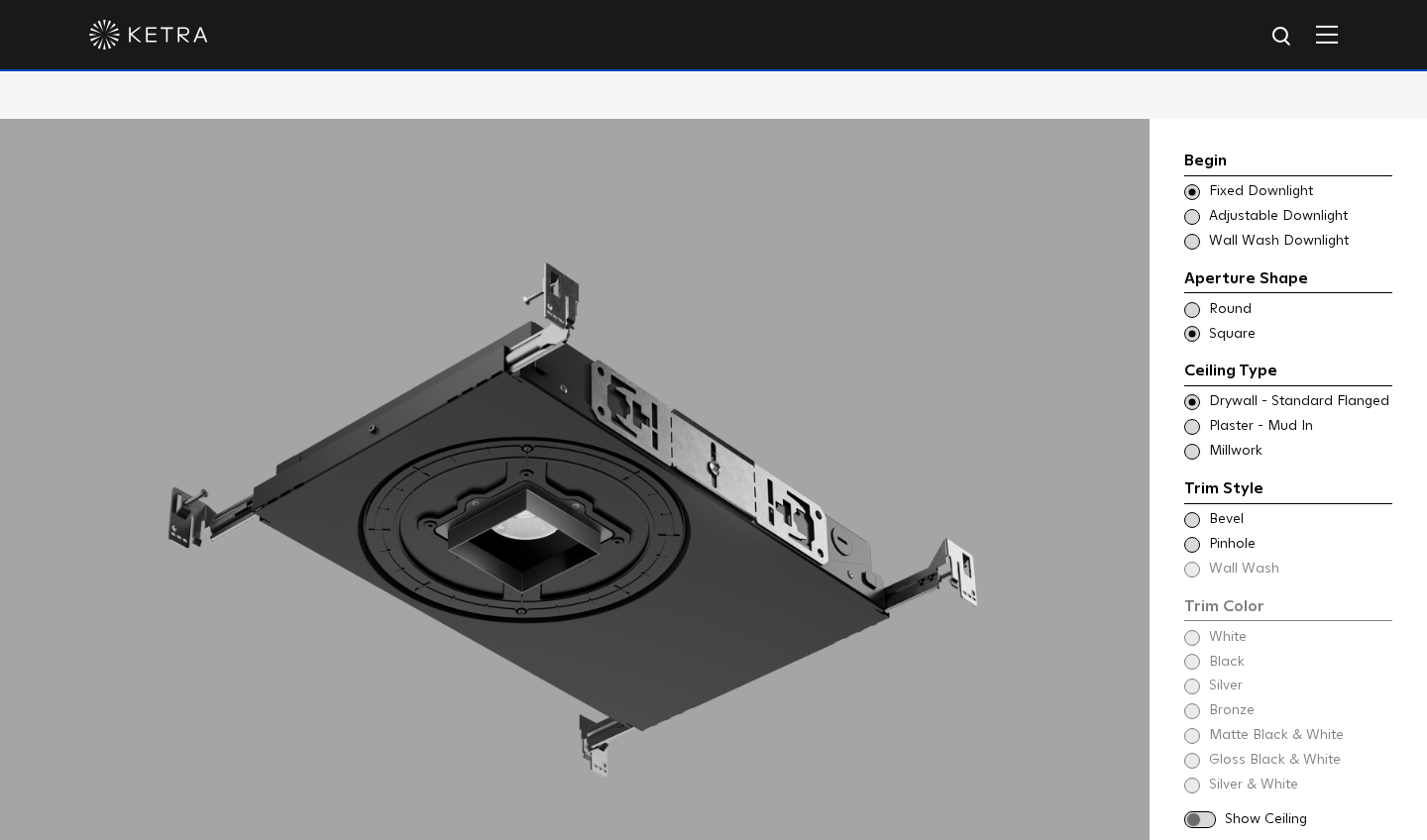 click at bounding box center (1192, 217) 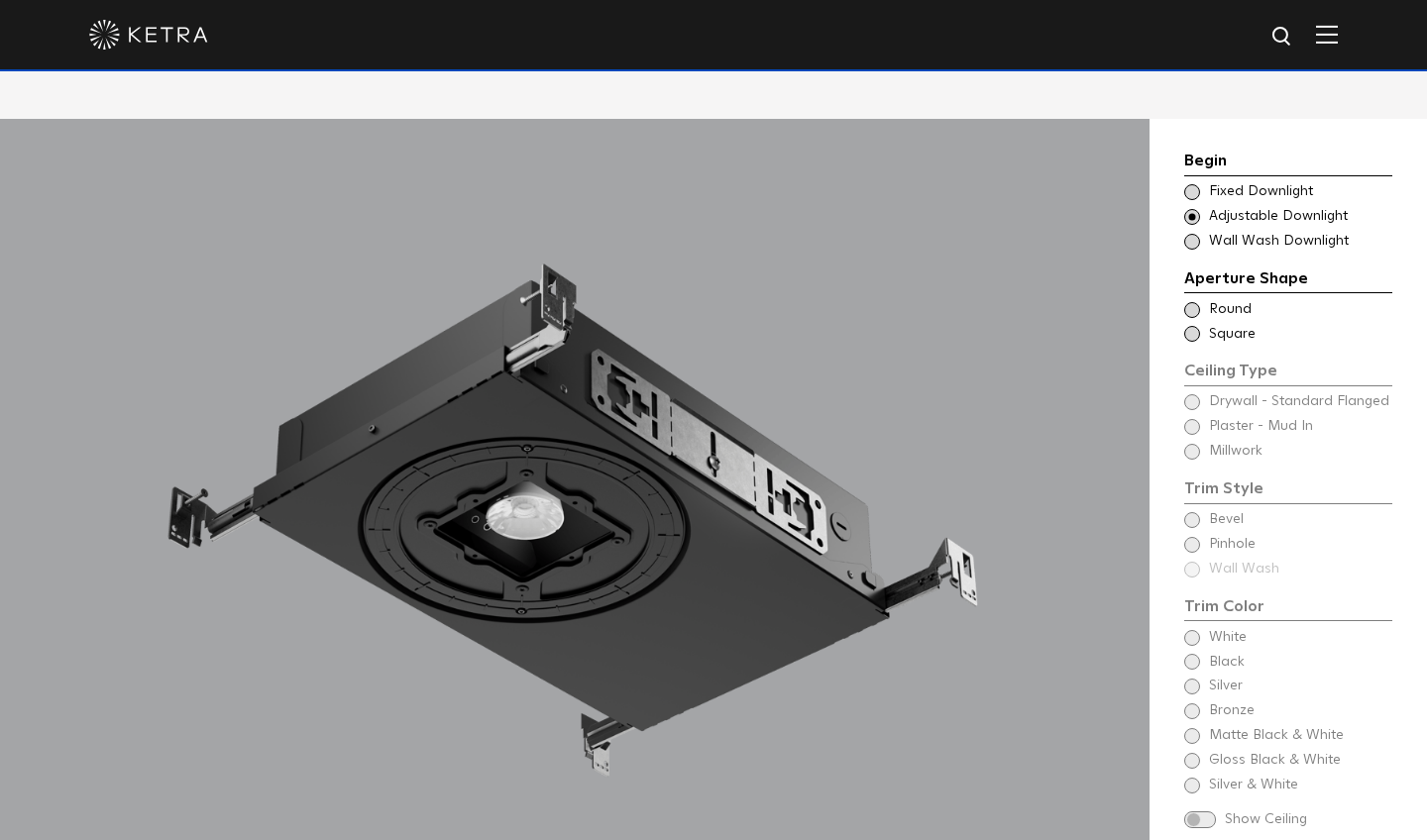 click at bounding box center [1192, 217] 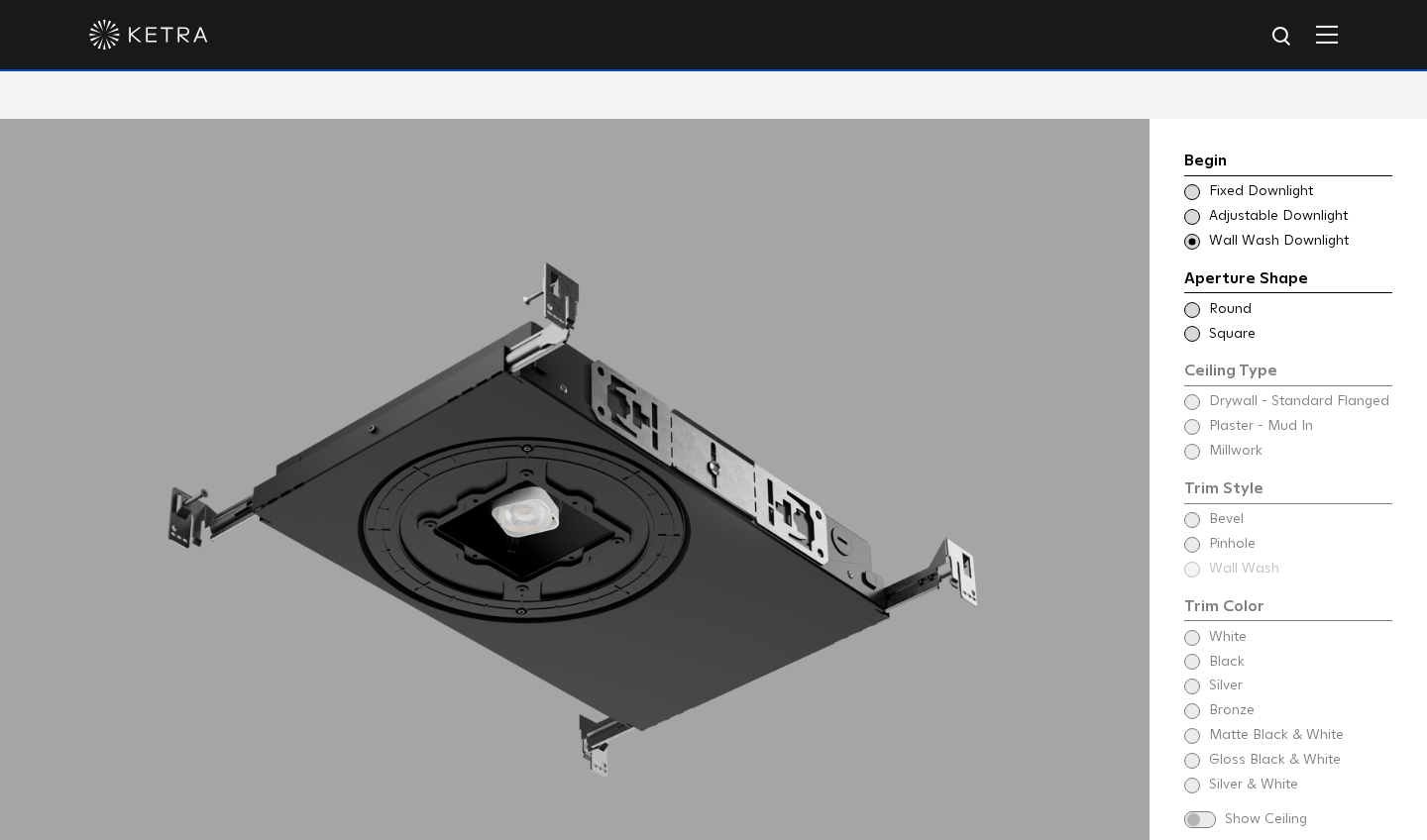 click at bounding box center (1192, 192) 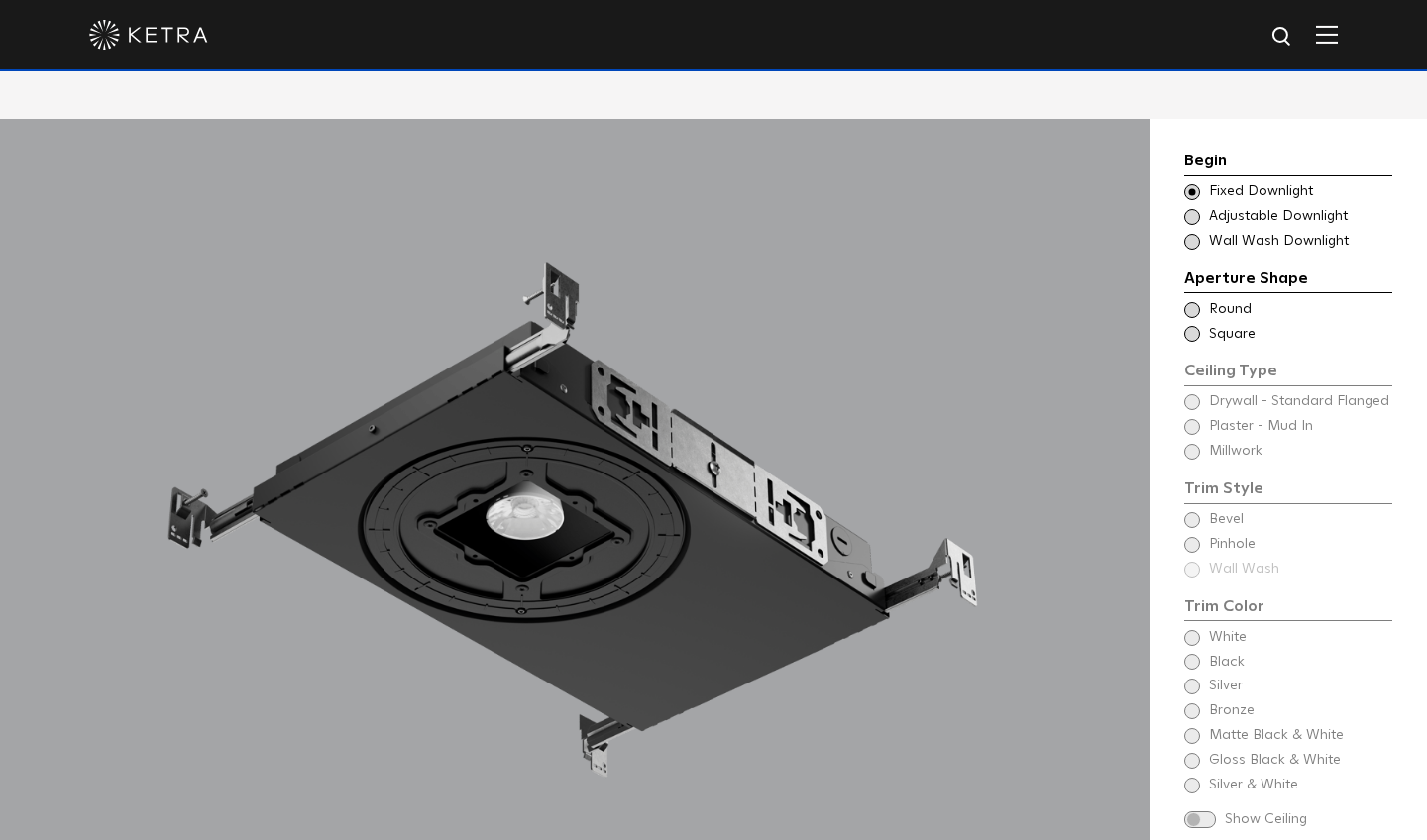 click at bounding box center (1192, 217) 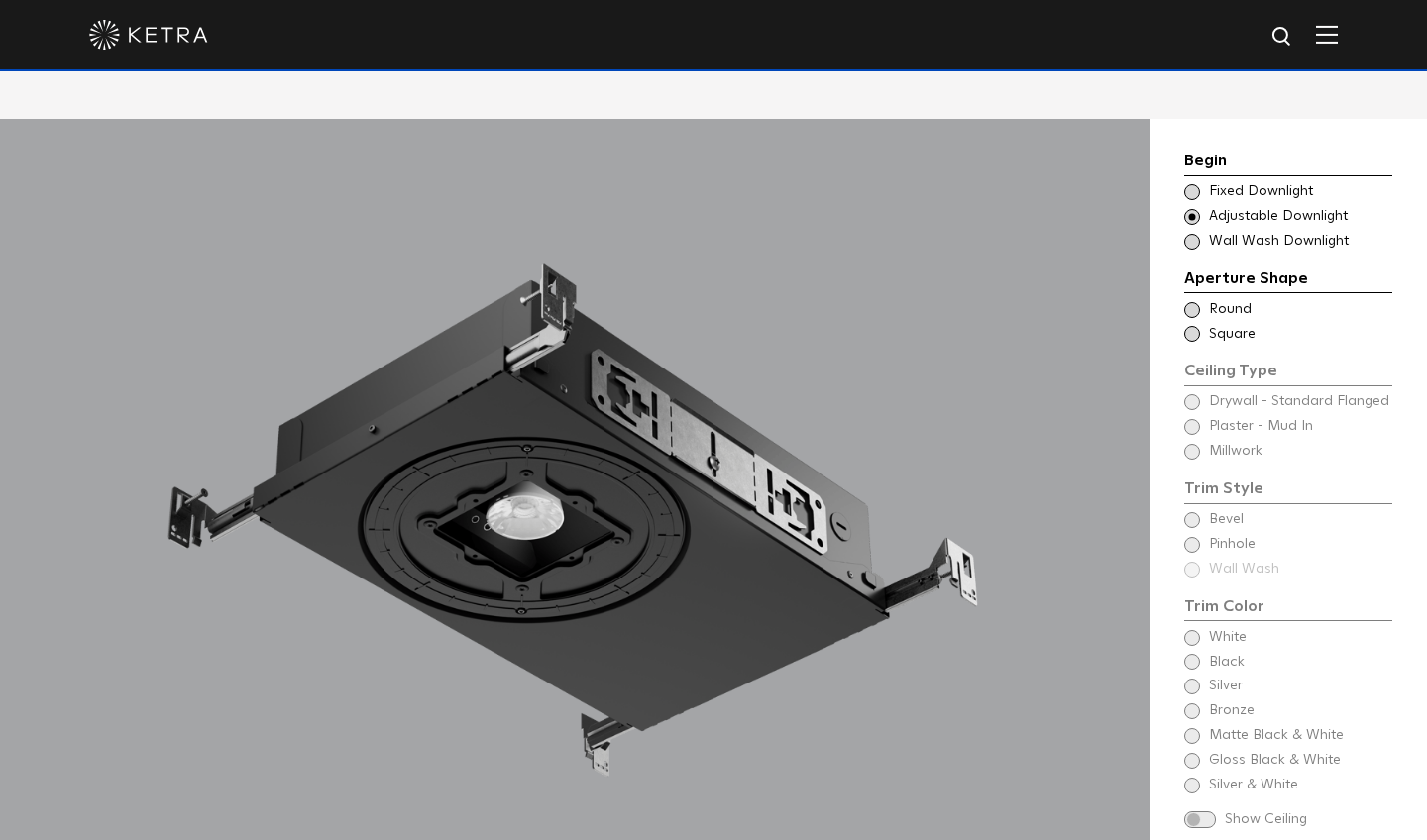 click at bounding box center (1192, 192) 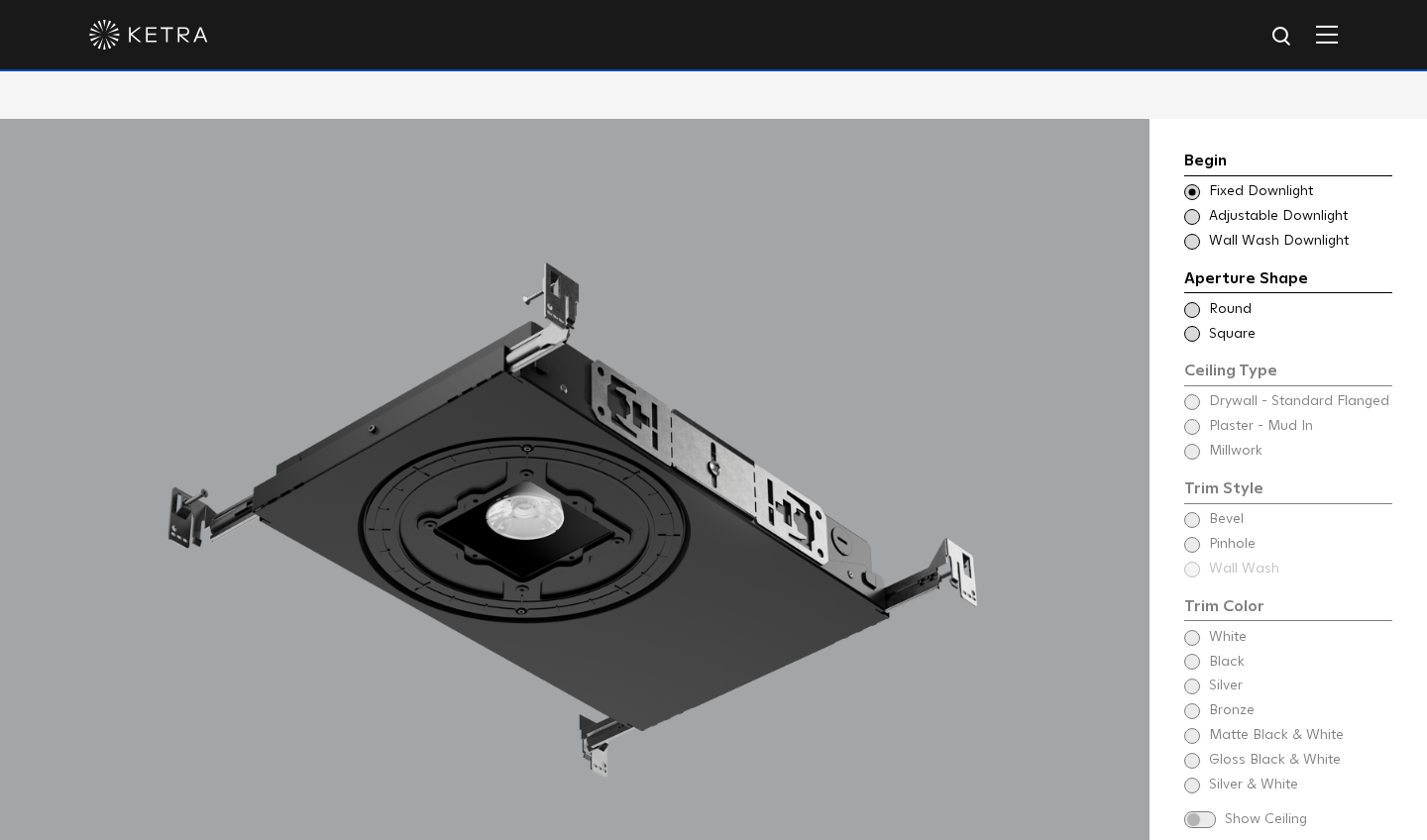 click at bounding box center (1192, 217) 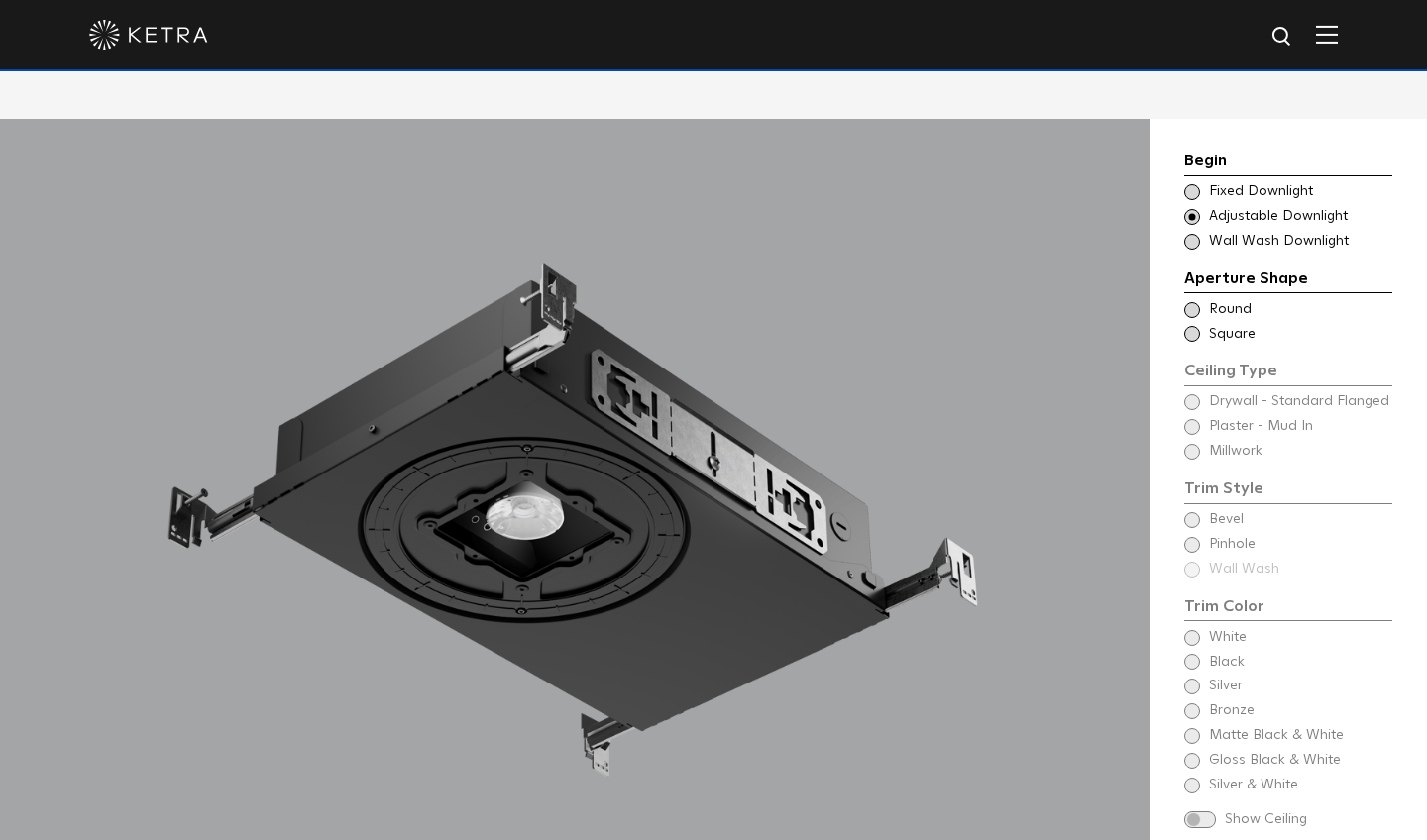 click at bounding box center [1192, 242] 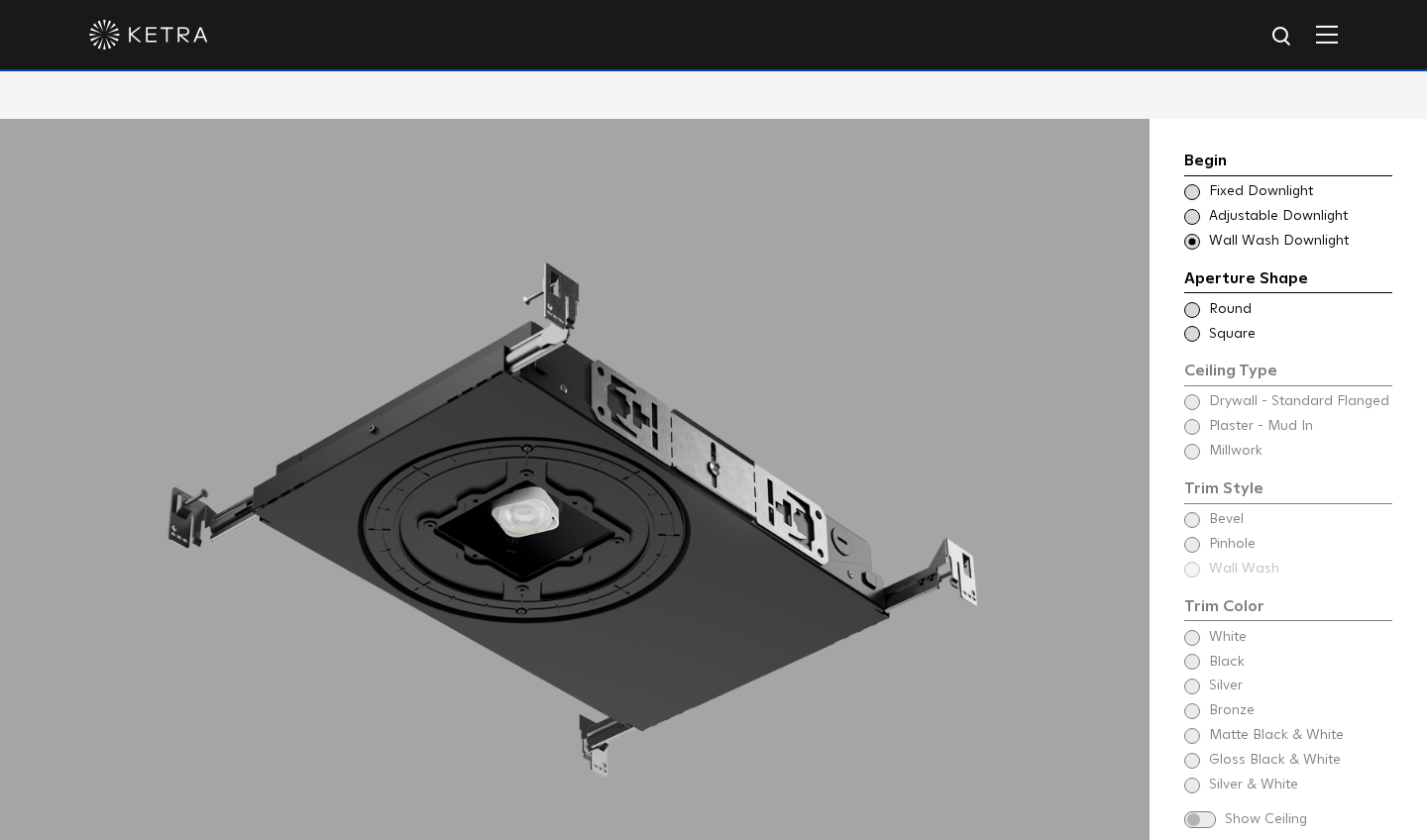 click at bounding box center (1192, 217) 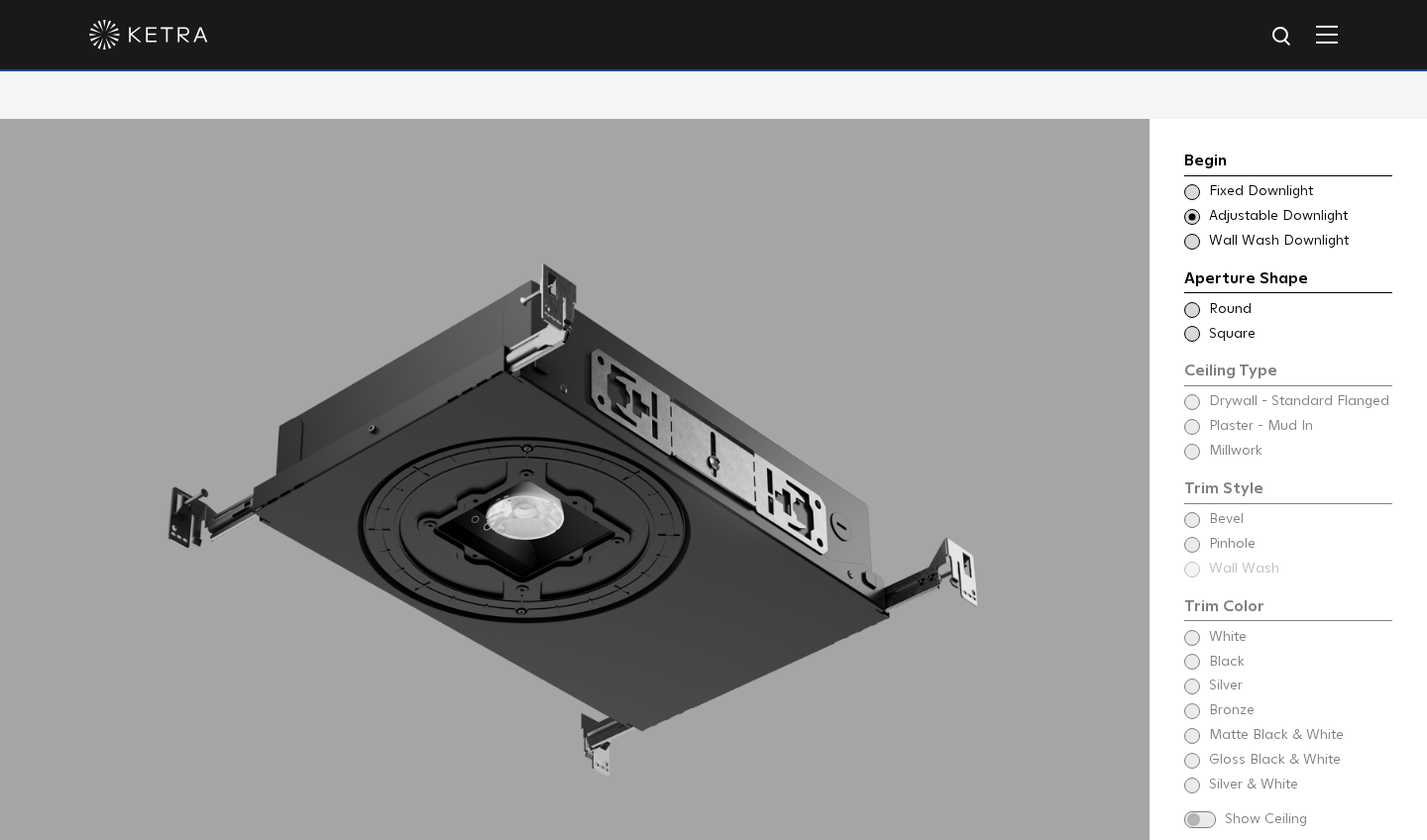 click at bounding box center [1192, 192] 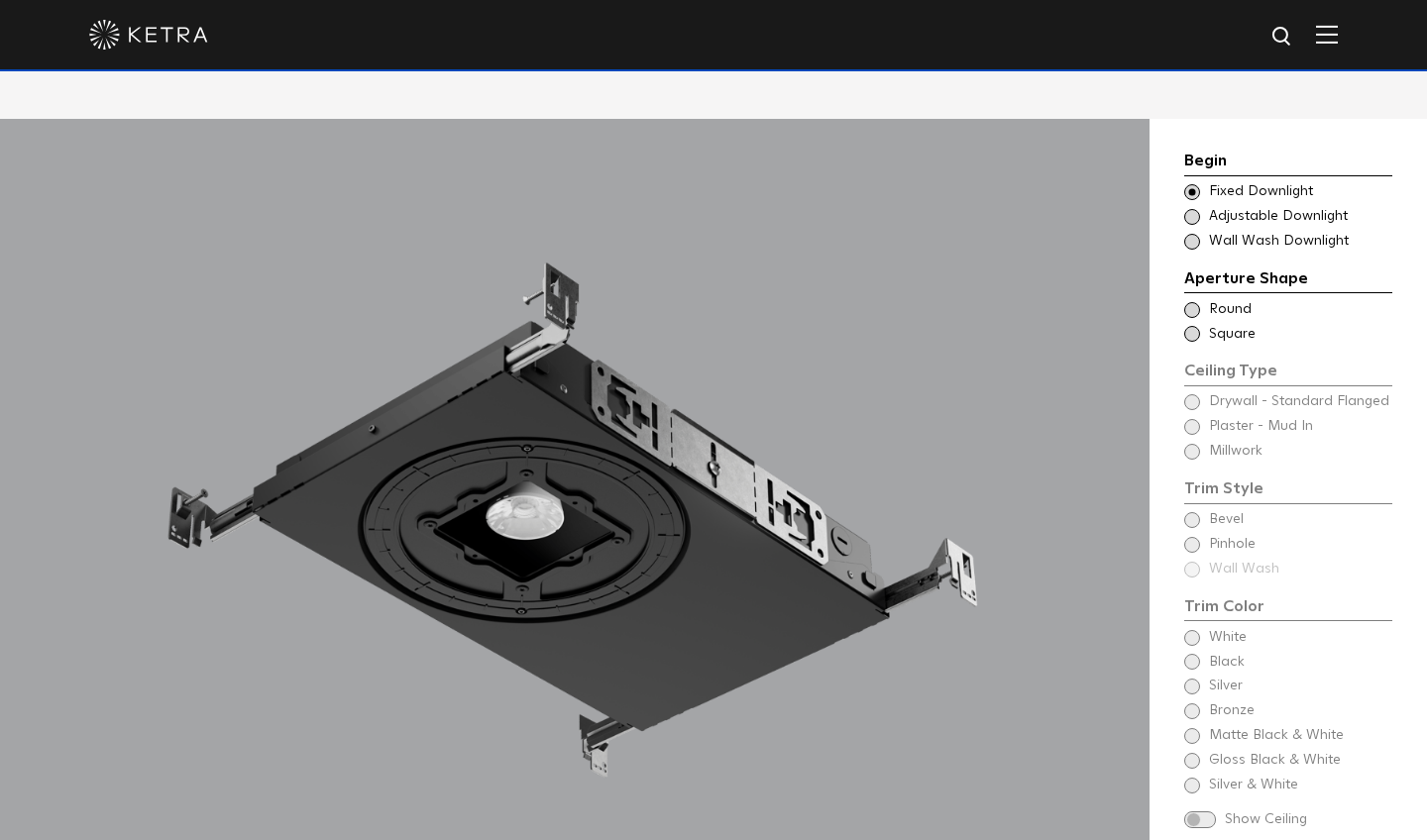 click at bounding box center [1192, 217] 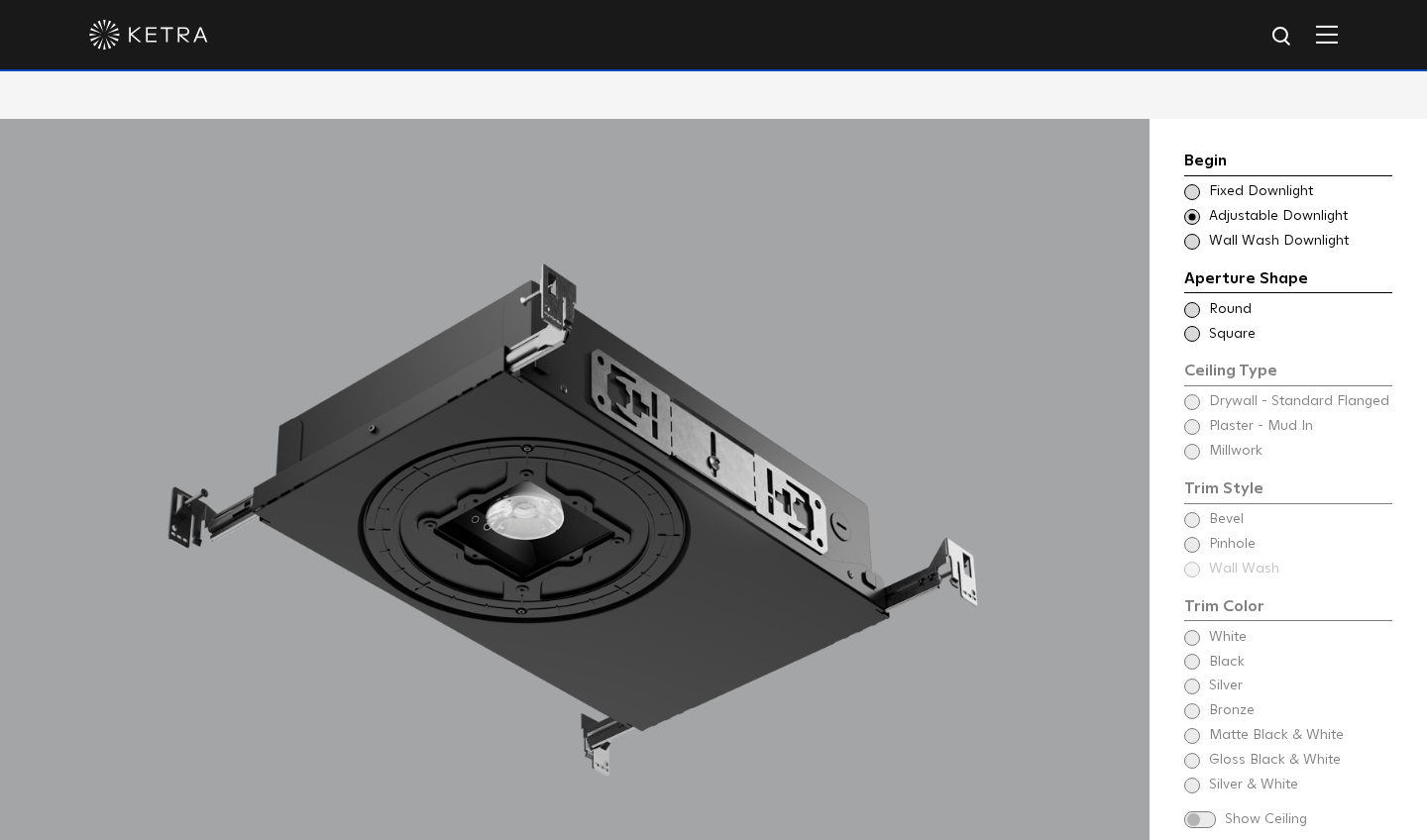click at bounding box center (1192, 242) 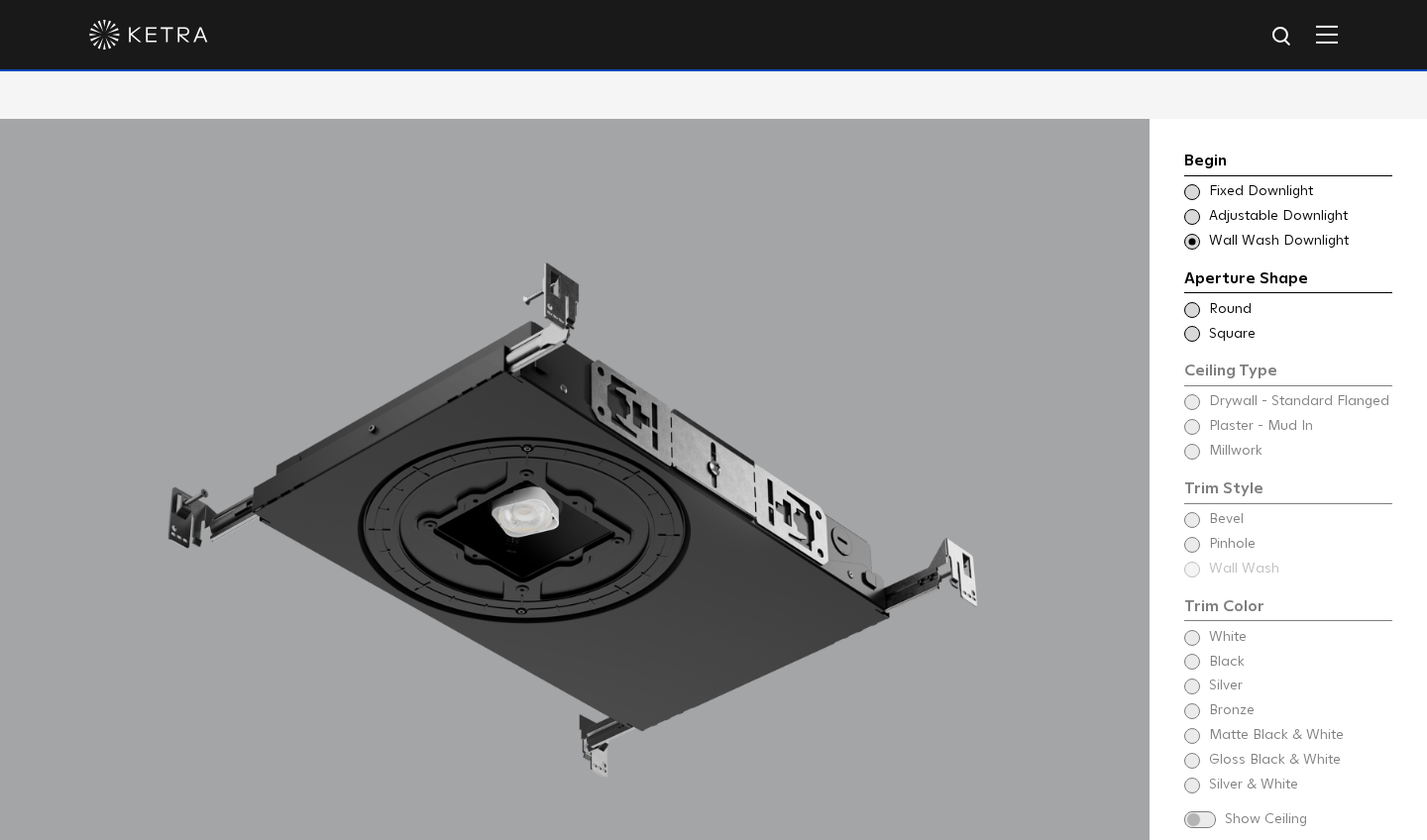 click at bounding box center (1192, 334) 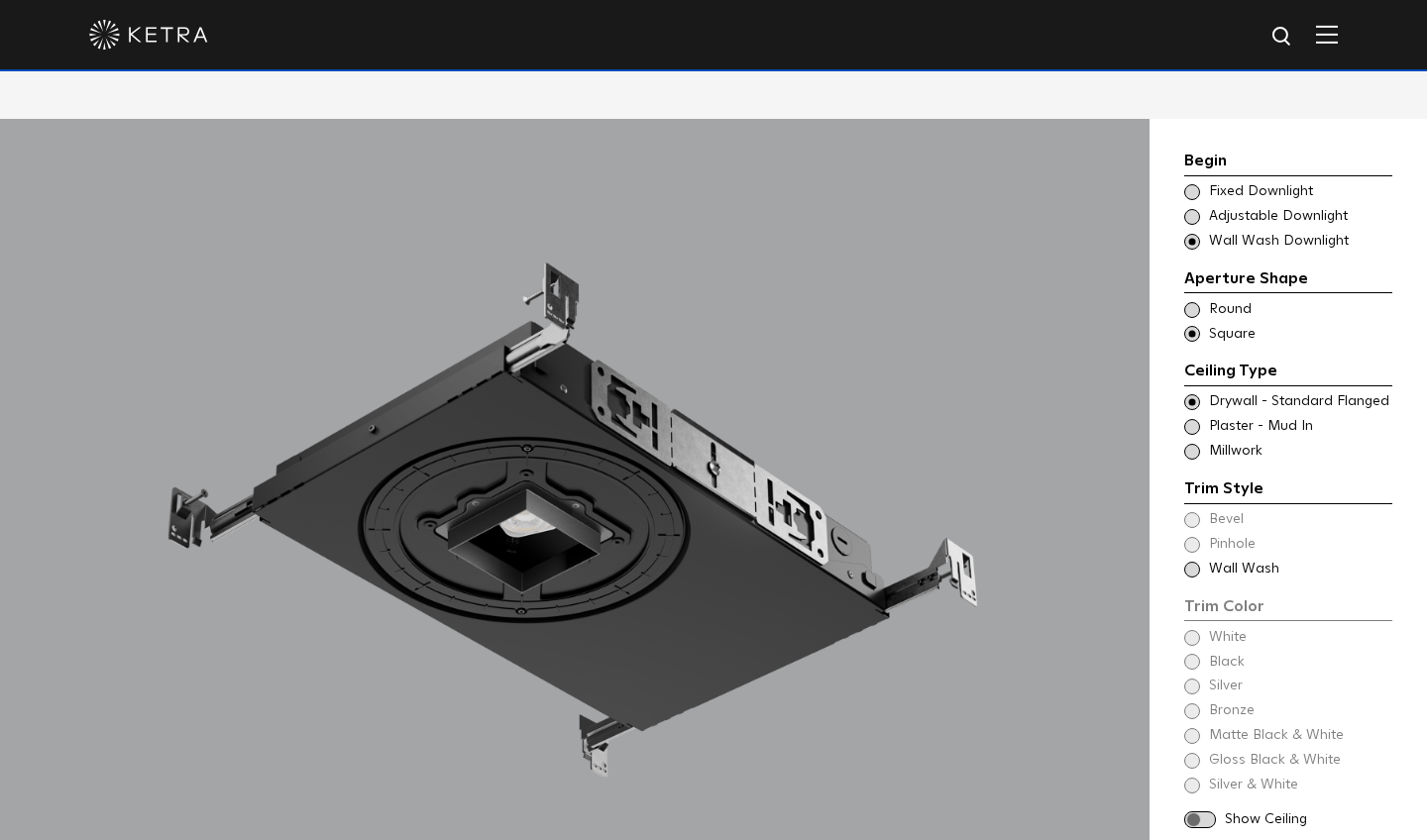 click at bounding box center [1192, 192] 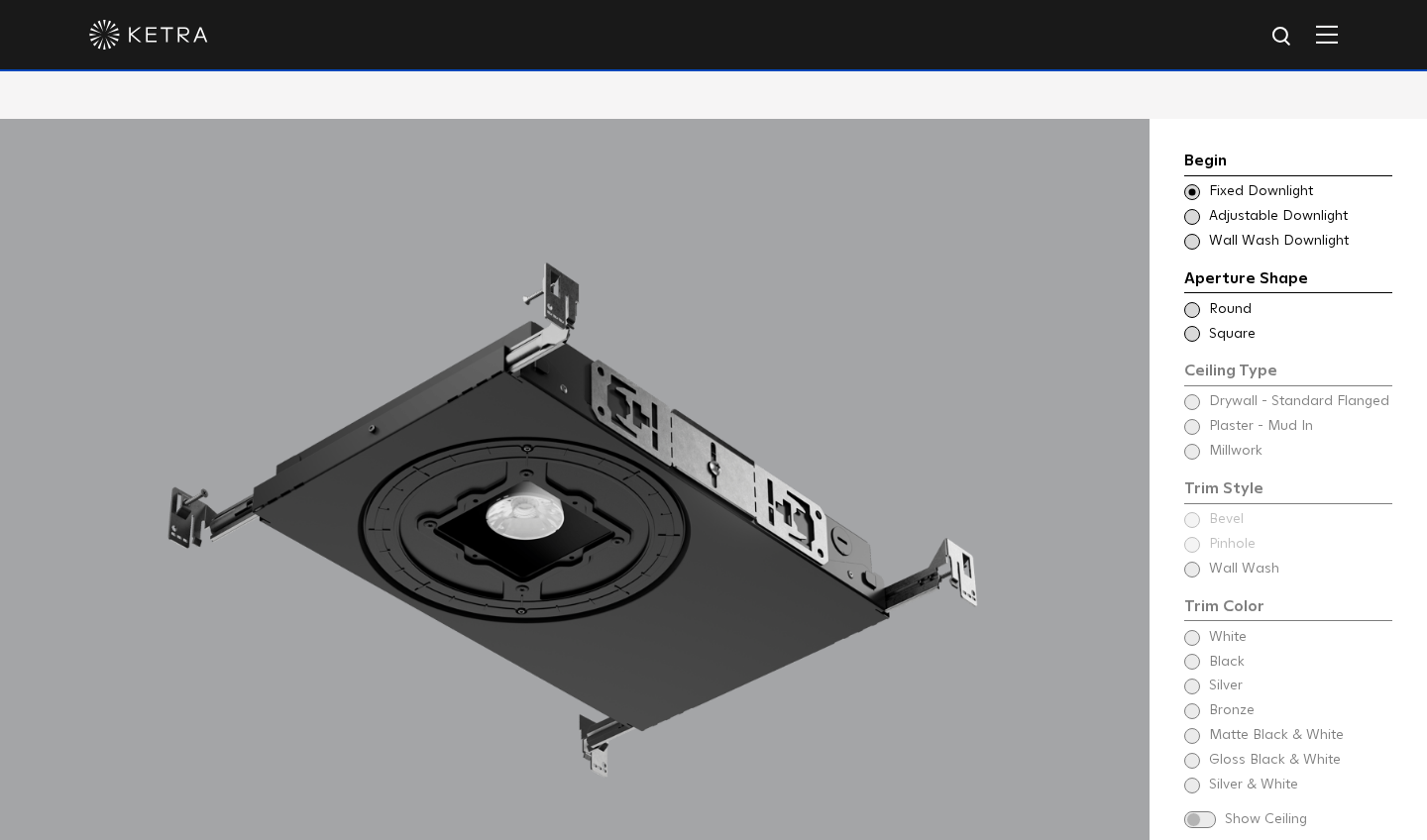 click at bounding box center [1192, 334] 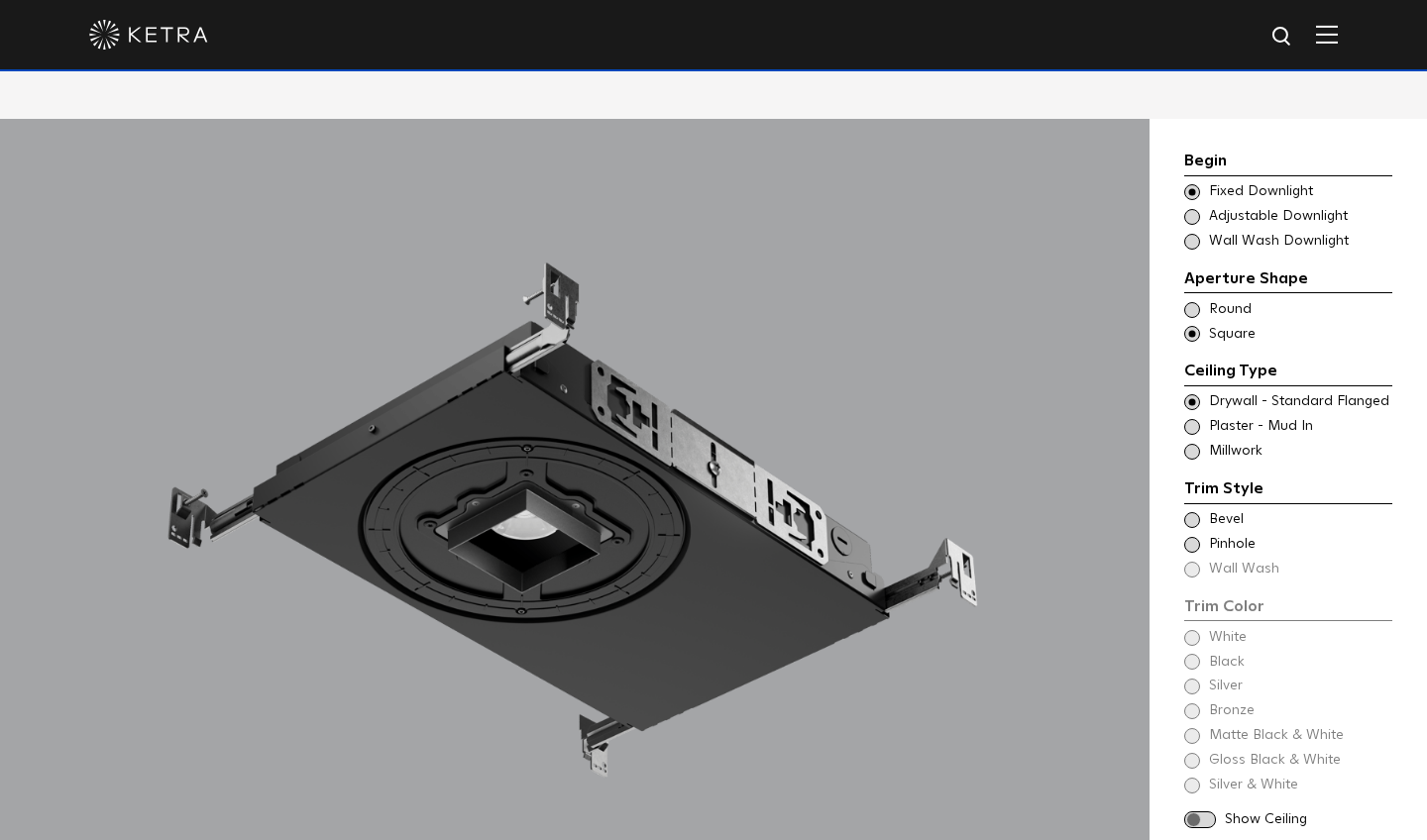 click at bounding box center [1192, 217] 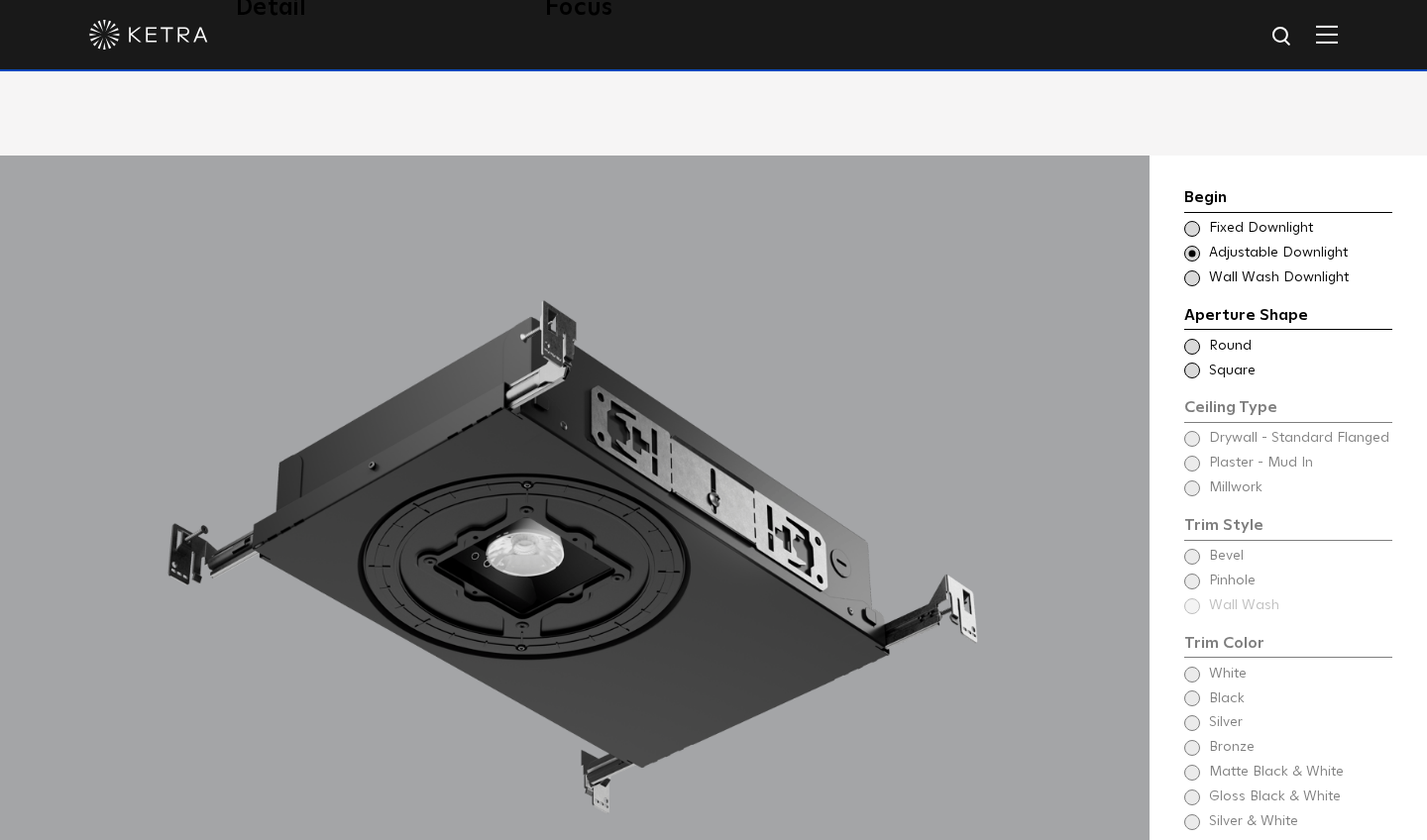 scroll, scrollTop: 1666, scrollLeft: 0, axis: vertical 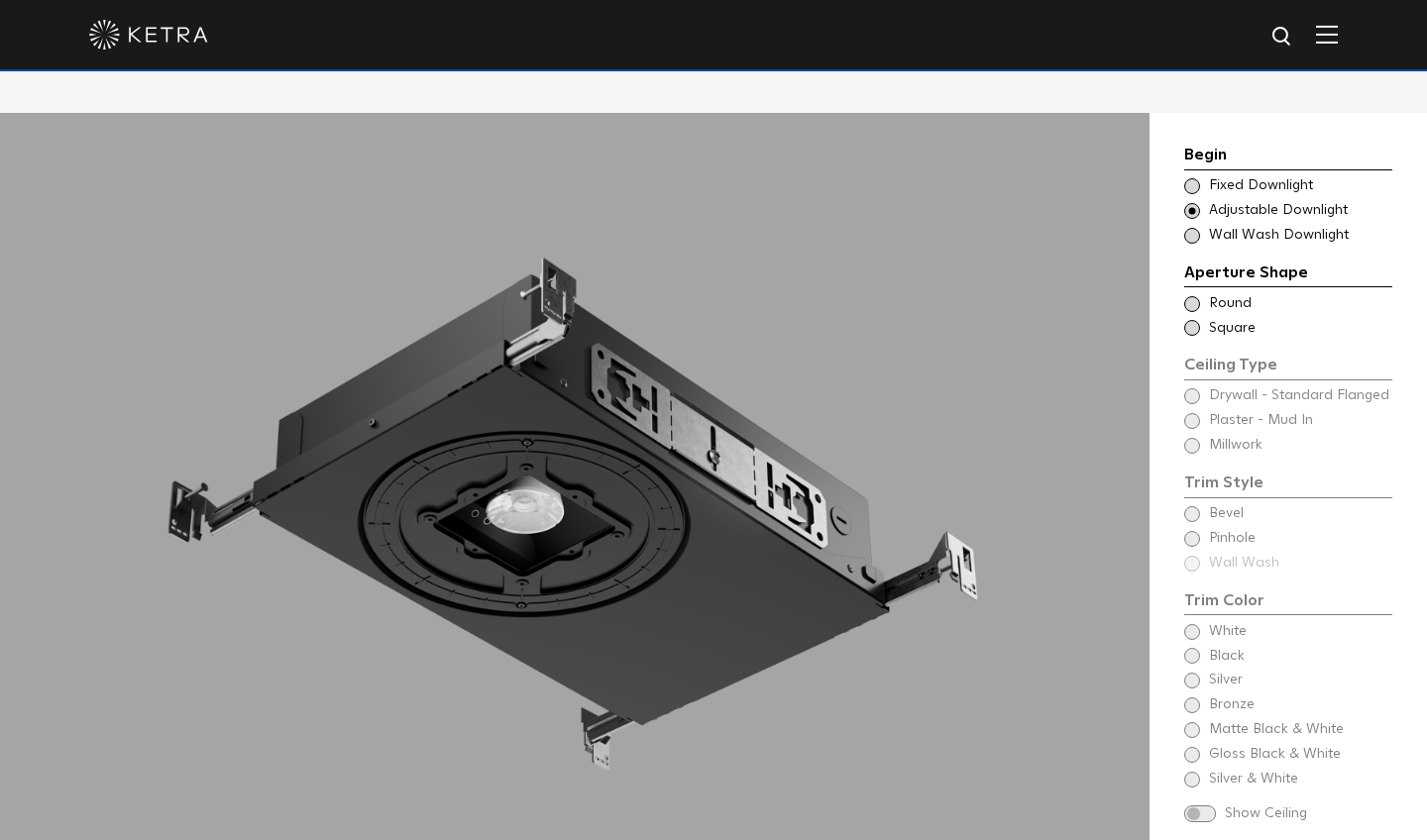 click at bounding box center [1192, 236] 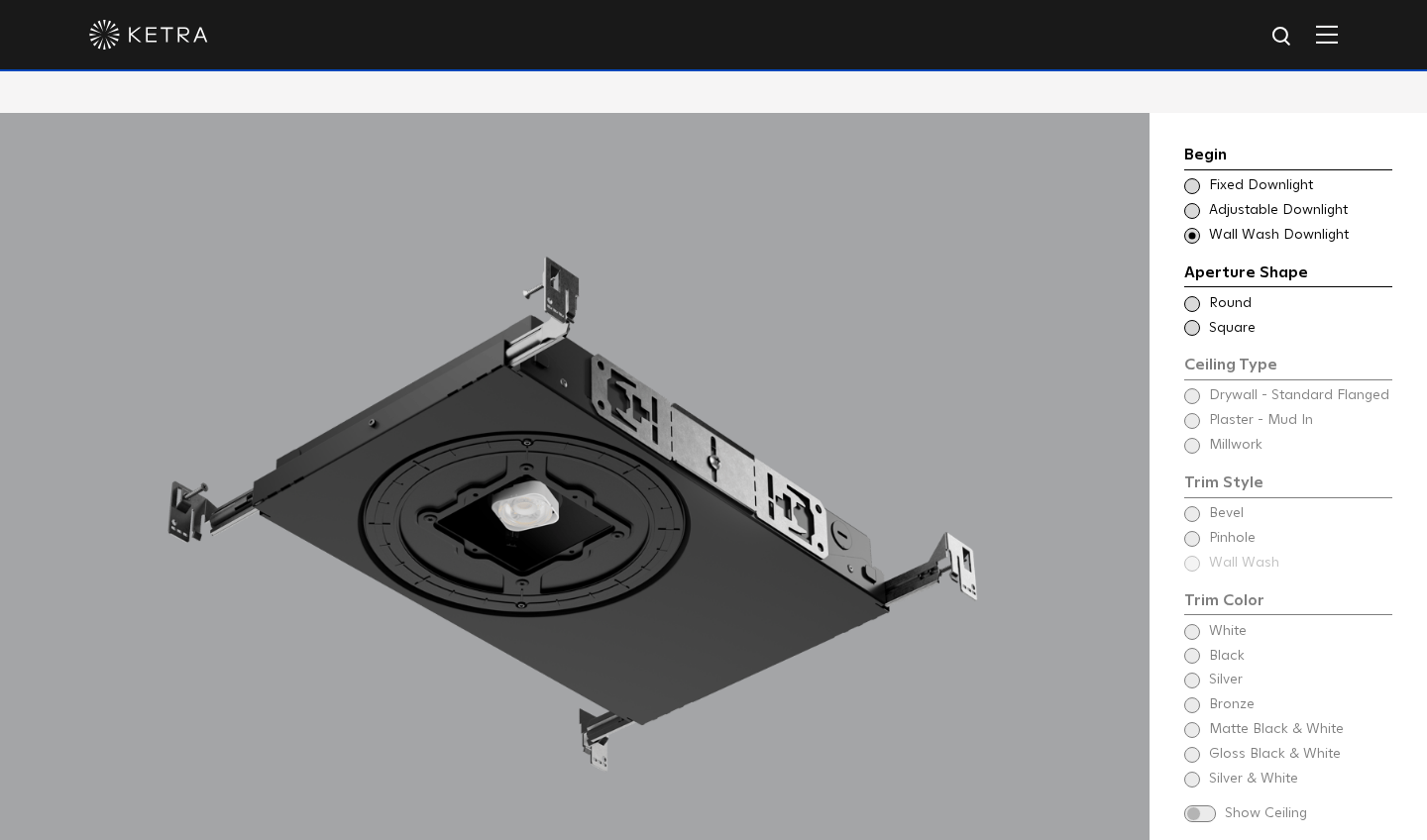 click at bounding box center [1192, 186] 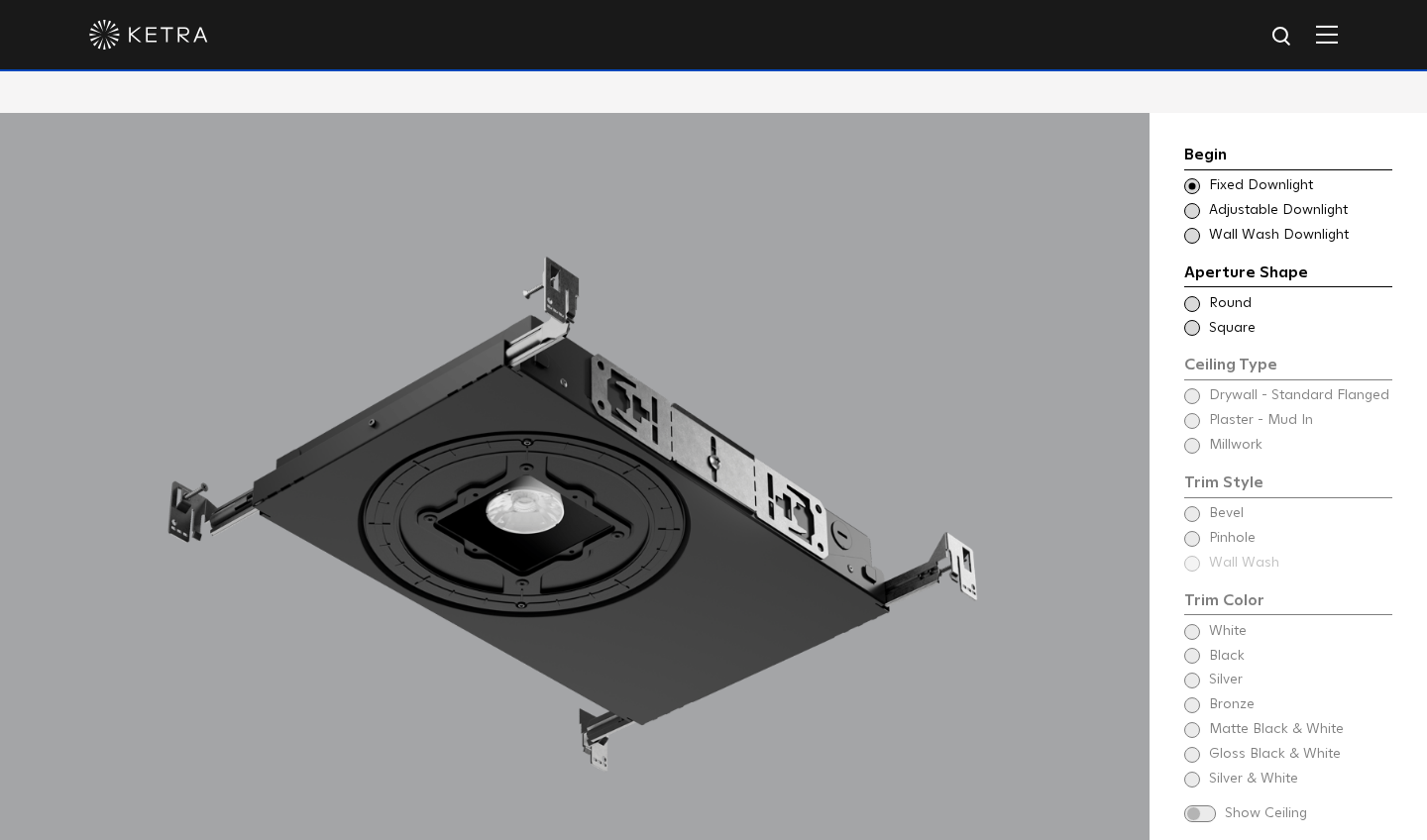 click at bounding box center (1192, 211) 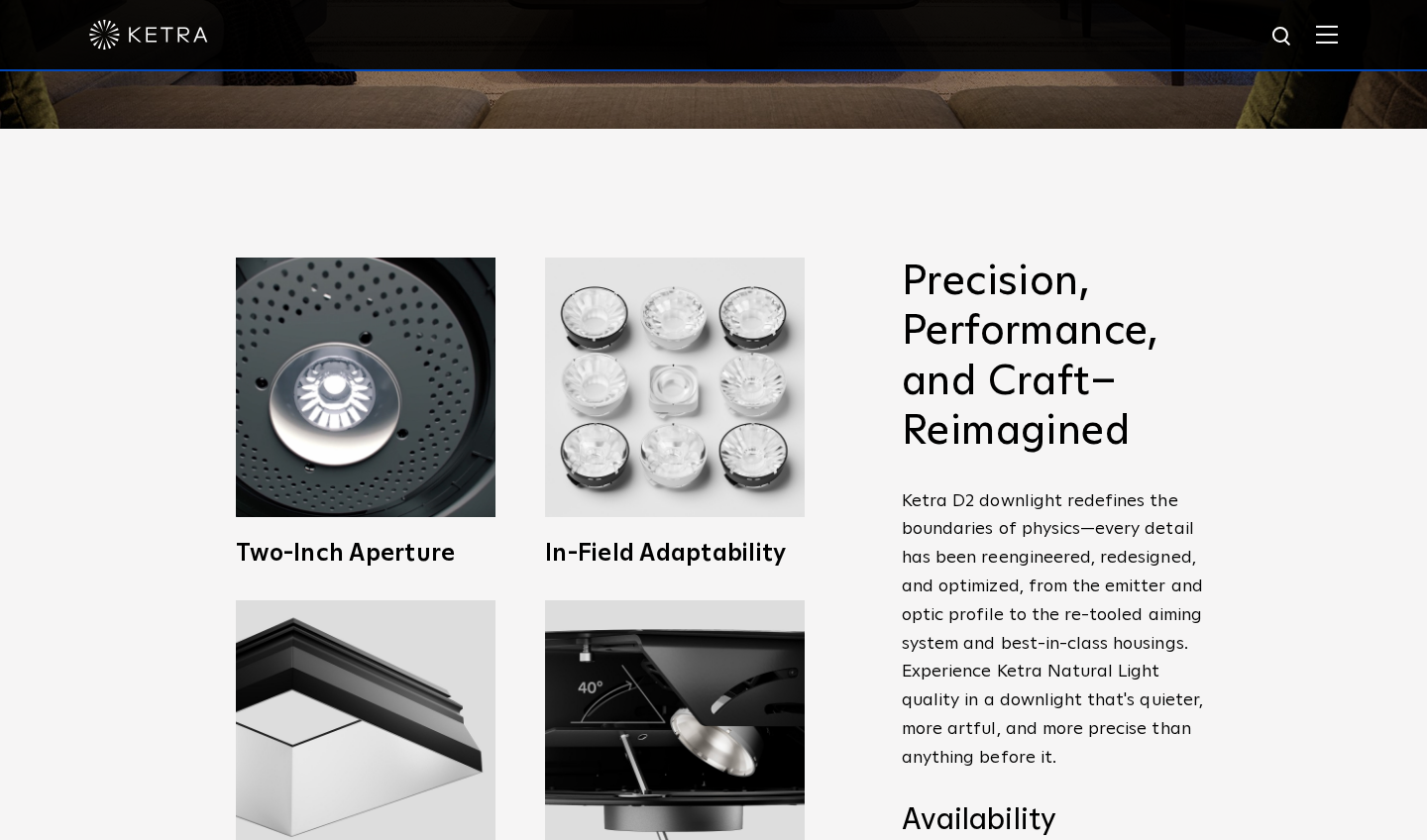 scroll, scrollTop: 779, scrollLeft: 0, axis: vertical 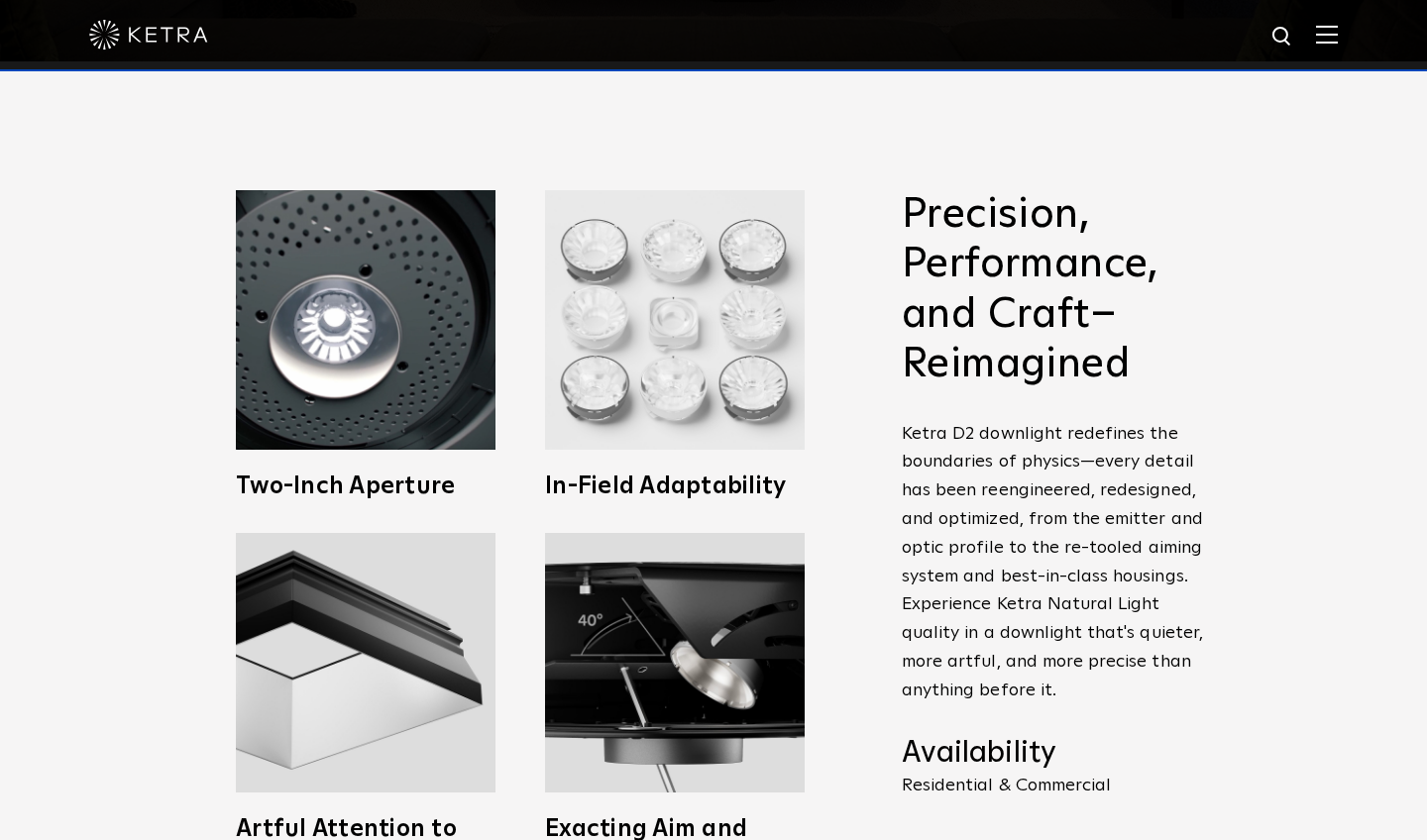 click at bounding box center [675, 320] 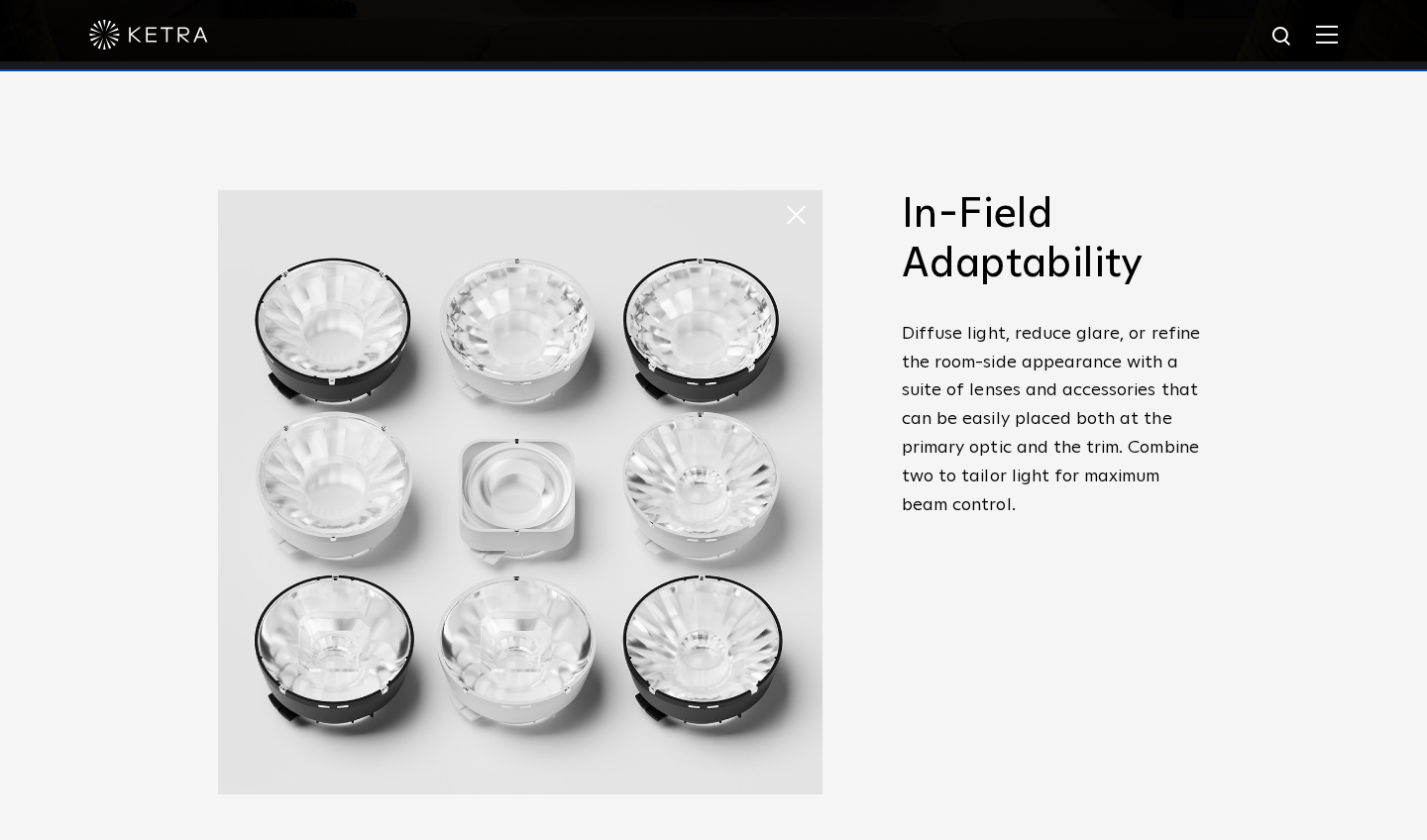 click at bounding box center (520, 492) 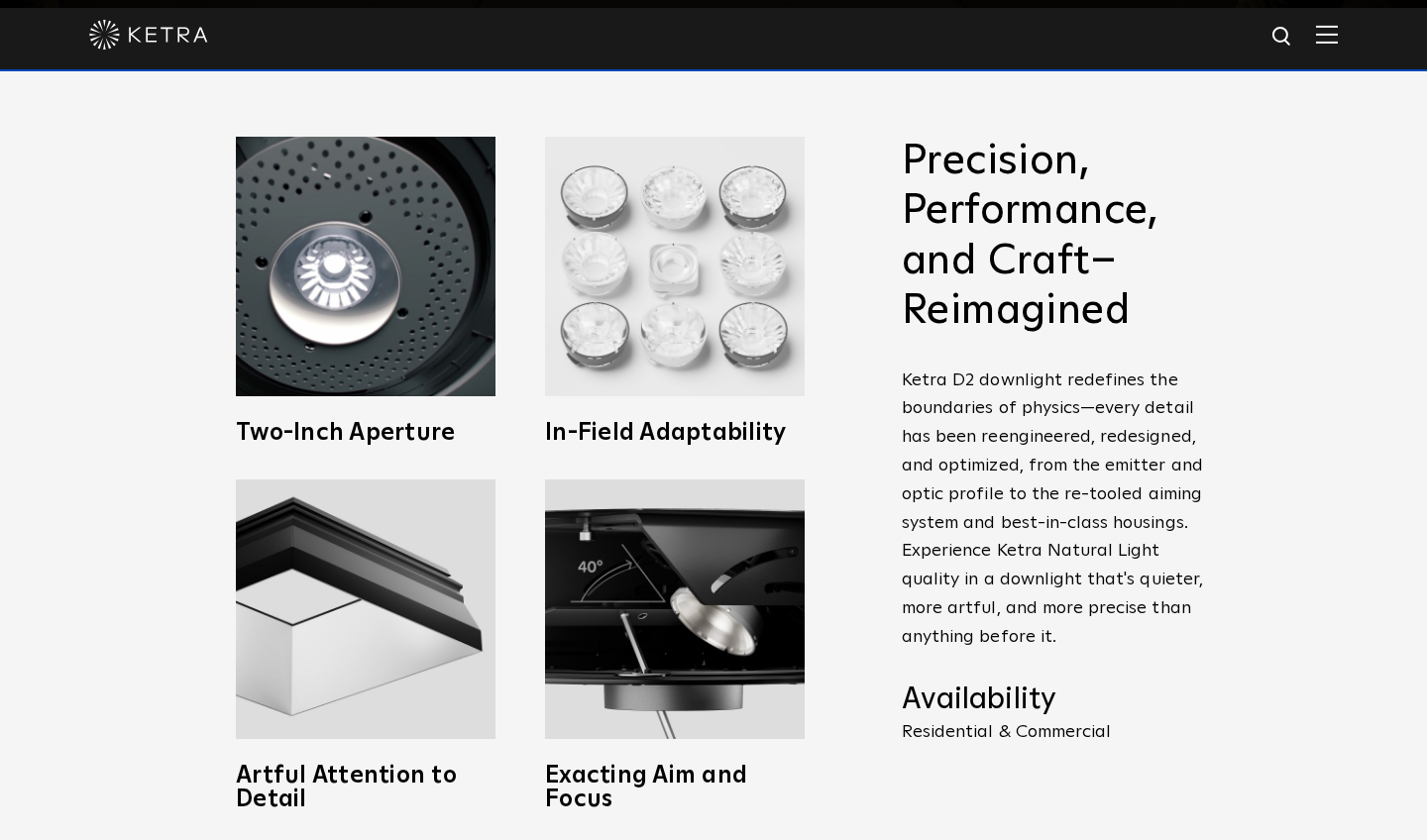 scroll, scrollTop: 959, scrollLeft: 0, axis: vertical 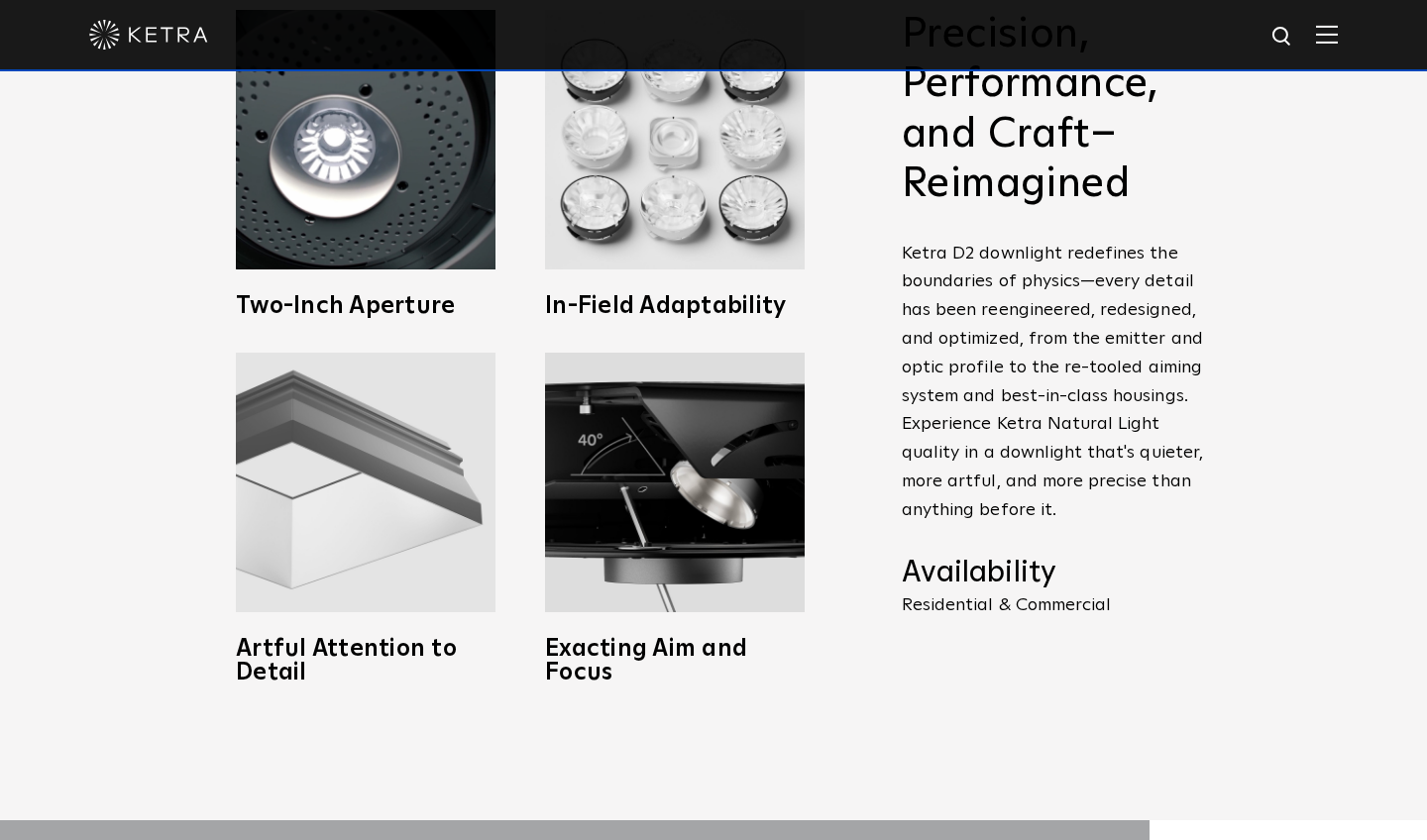click at bounding box center (366, 482) 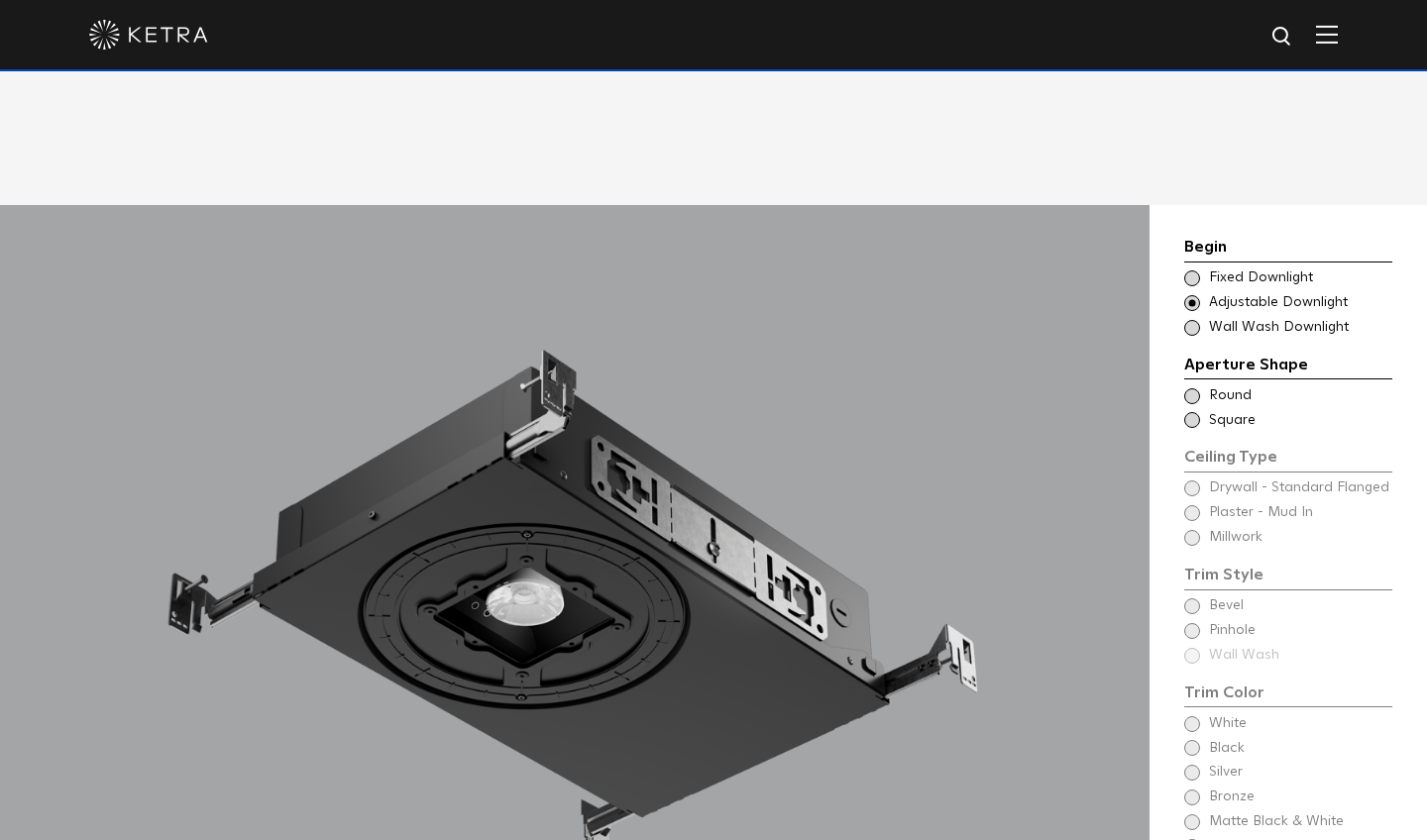 scroll, scrollTop: 1578, scrollLeft: 0, axis: vertical 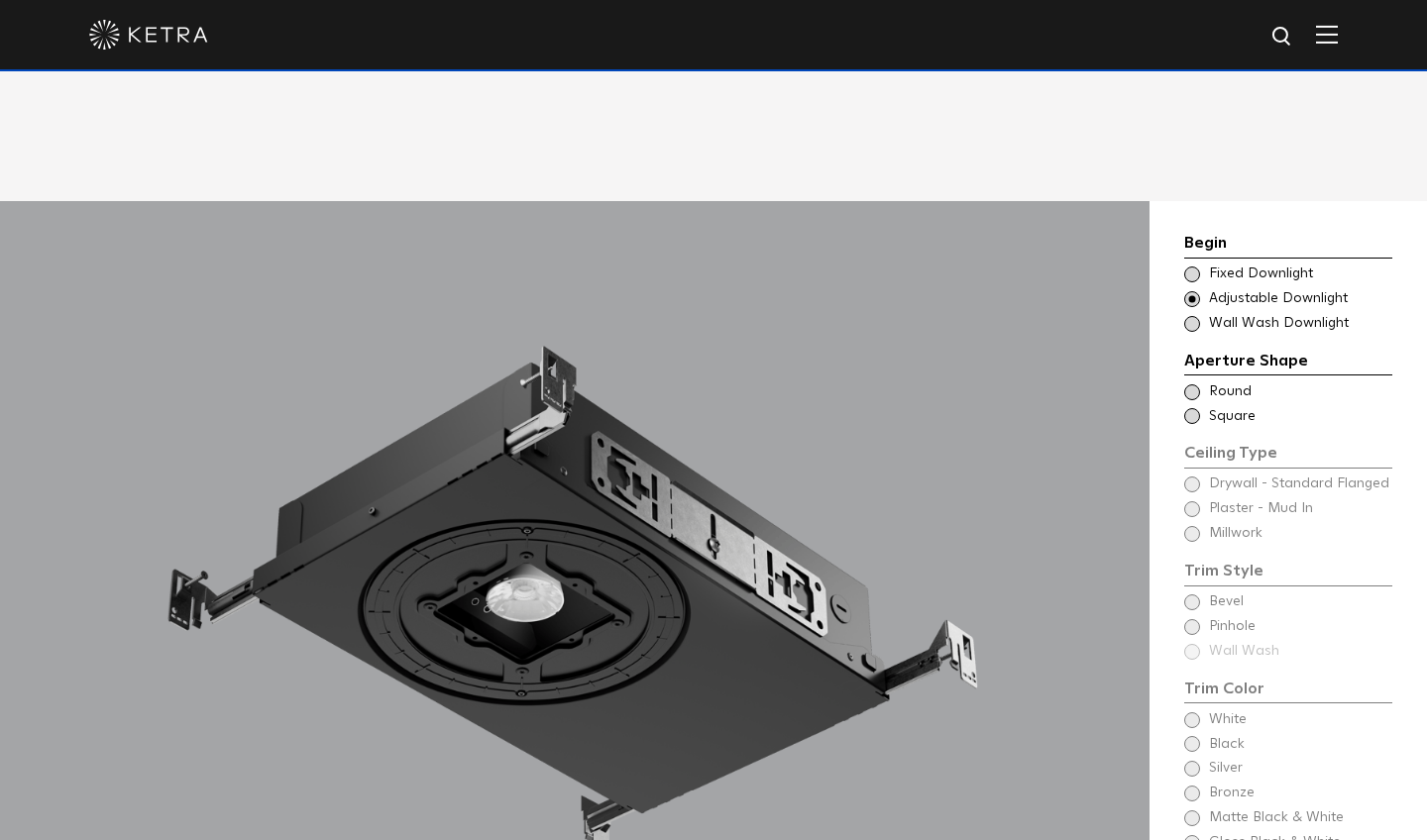 click at bounding box center [1192, 274] 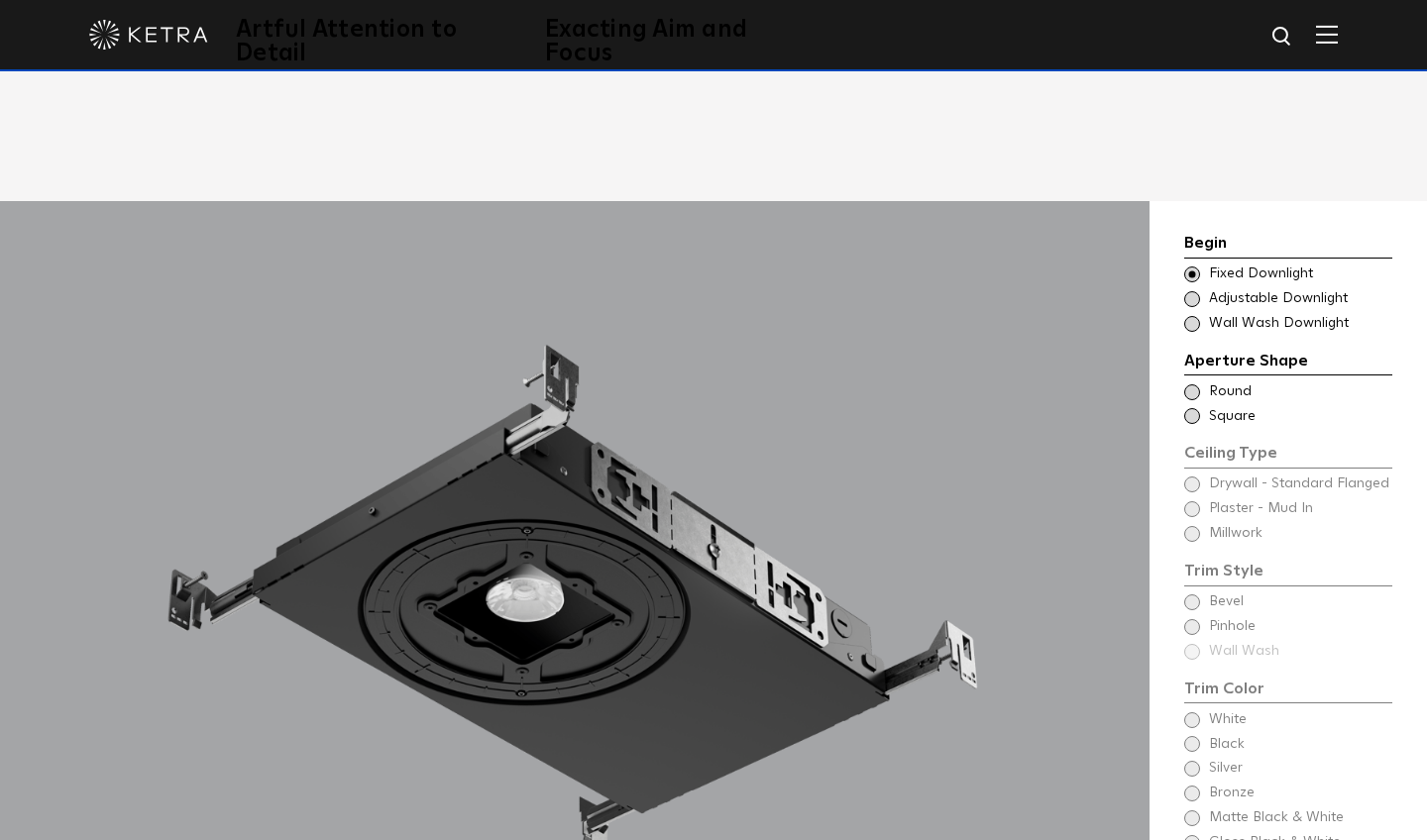 click at bounding box center [1192, 416] 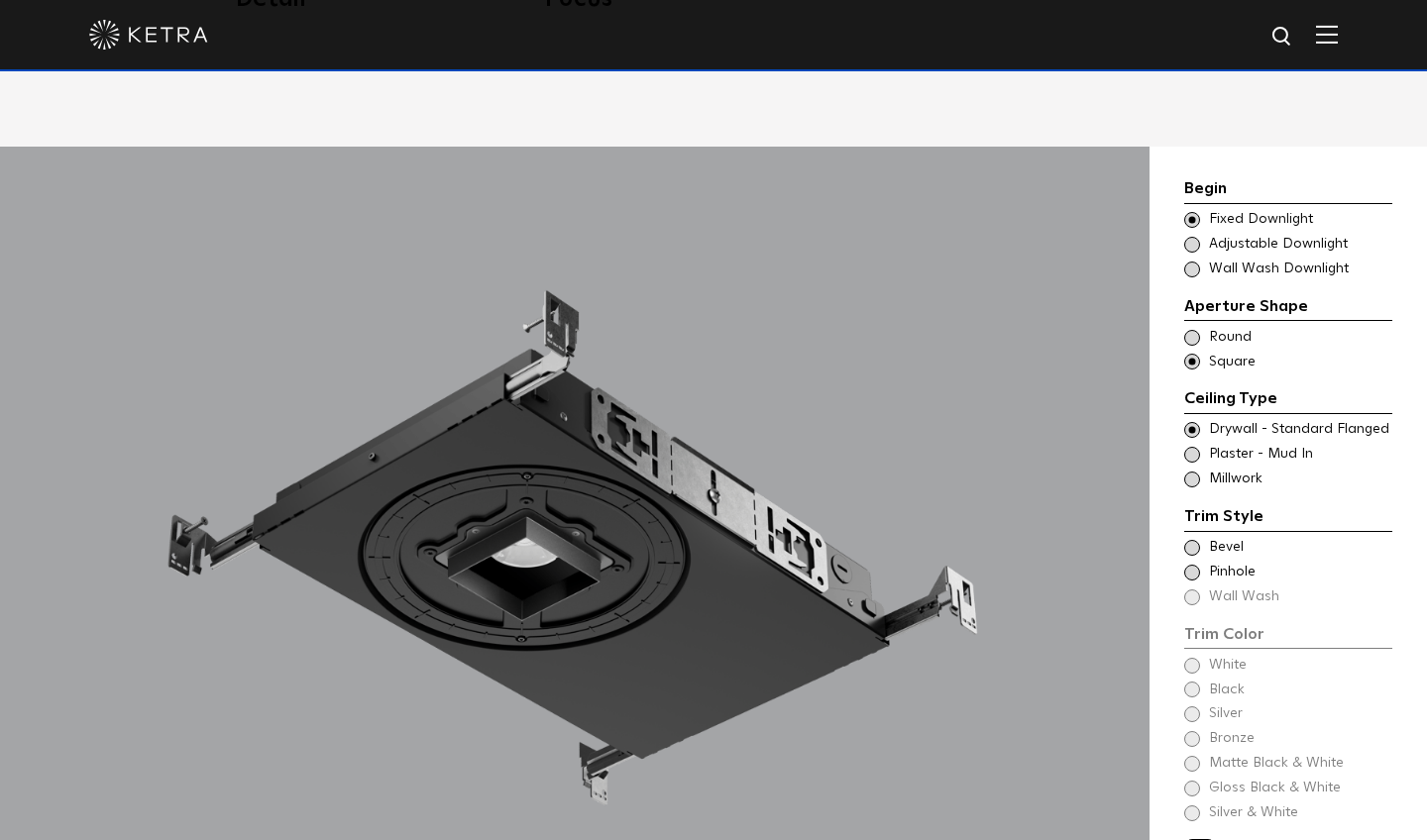 scroll, scrollTop: 1634, scrollLeft: 0, axis: vertical 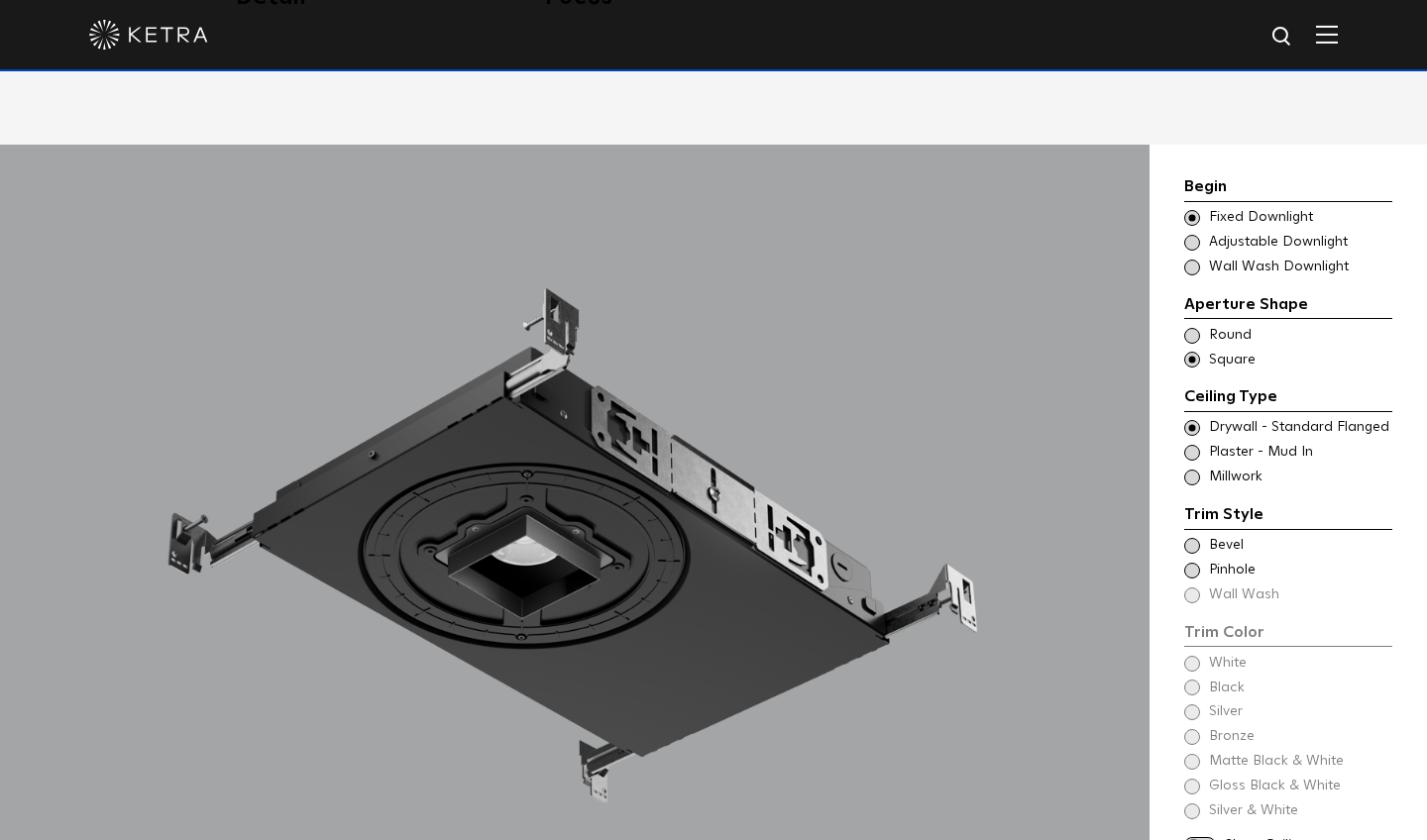 click at bounding box center (1192, 546) 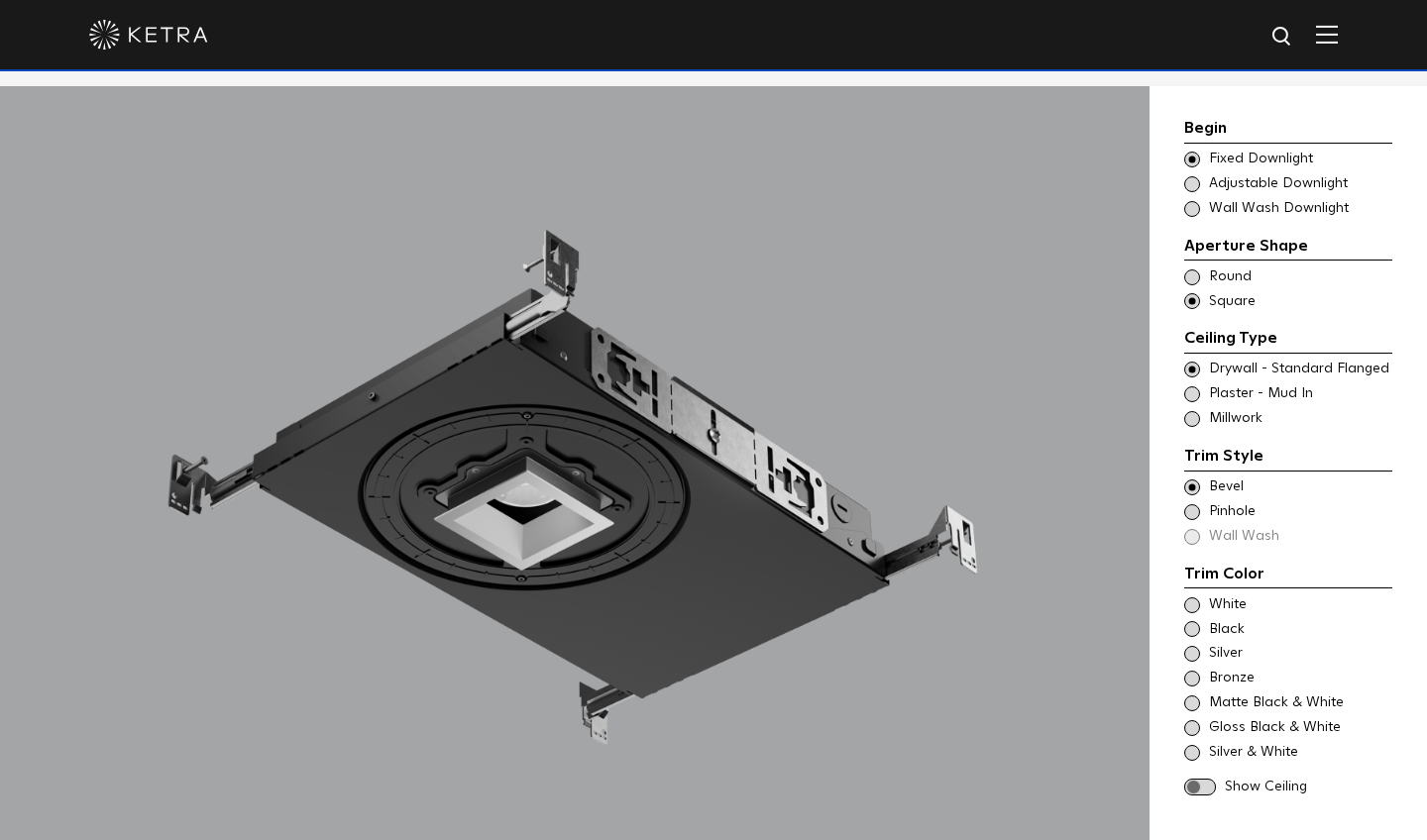 scroll, scrollTop: 1694, scrollLeft: 0, axis: vertical 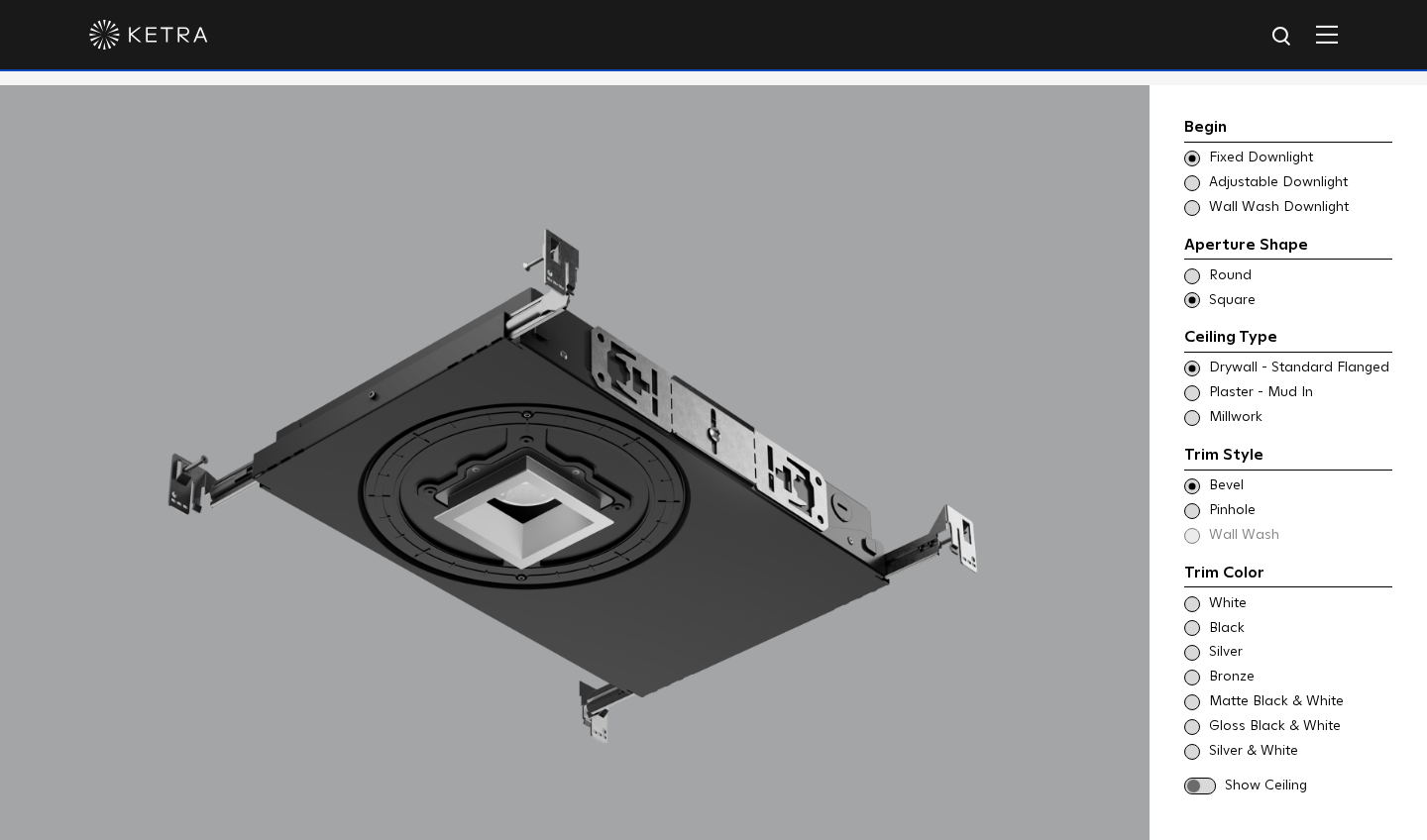 click at bounding box center (1192, 604) 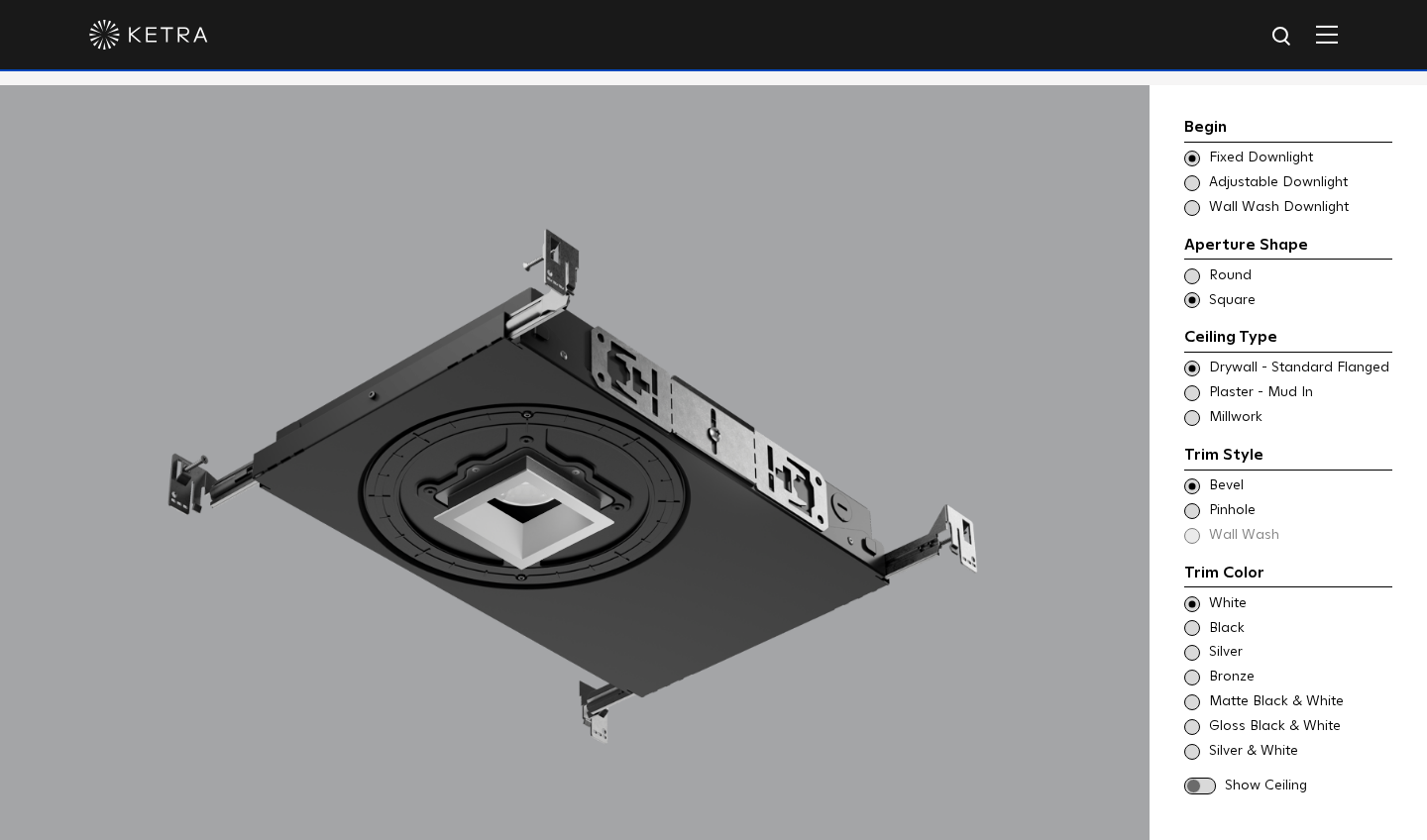 click at bounding box center [1192, 393] 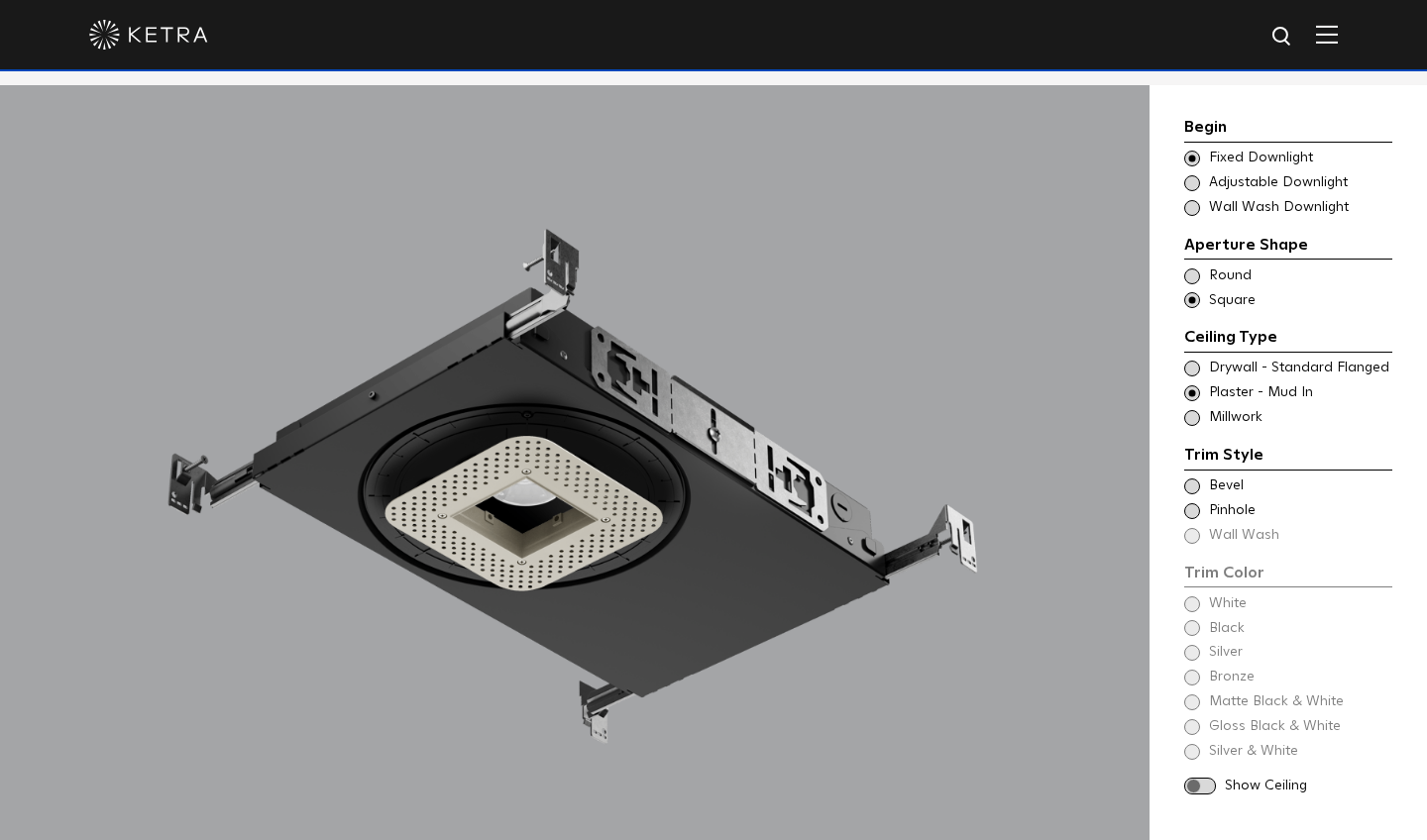 click at bounding box center (1192, 486) 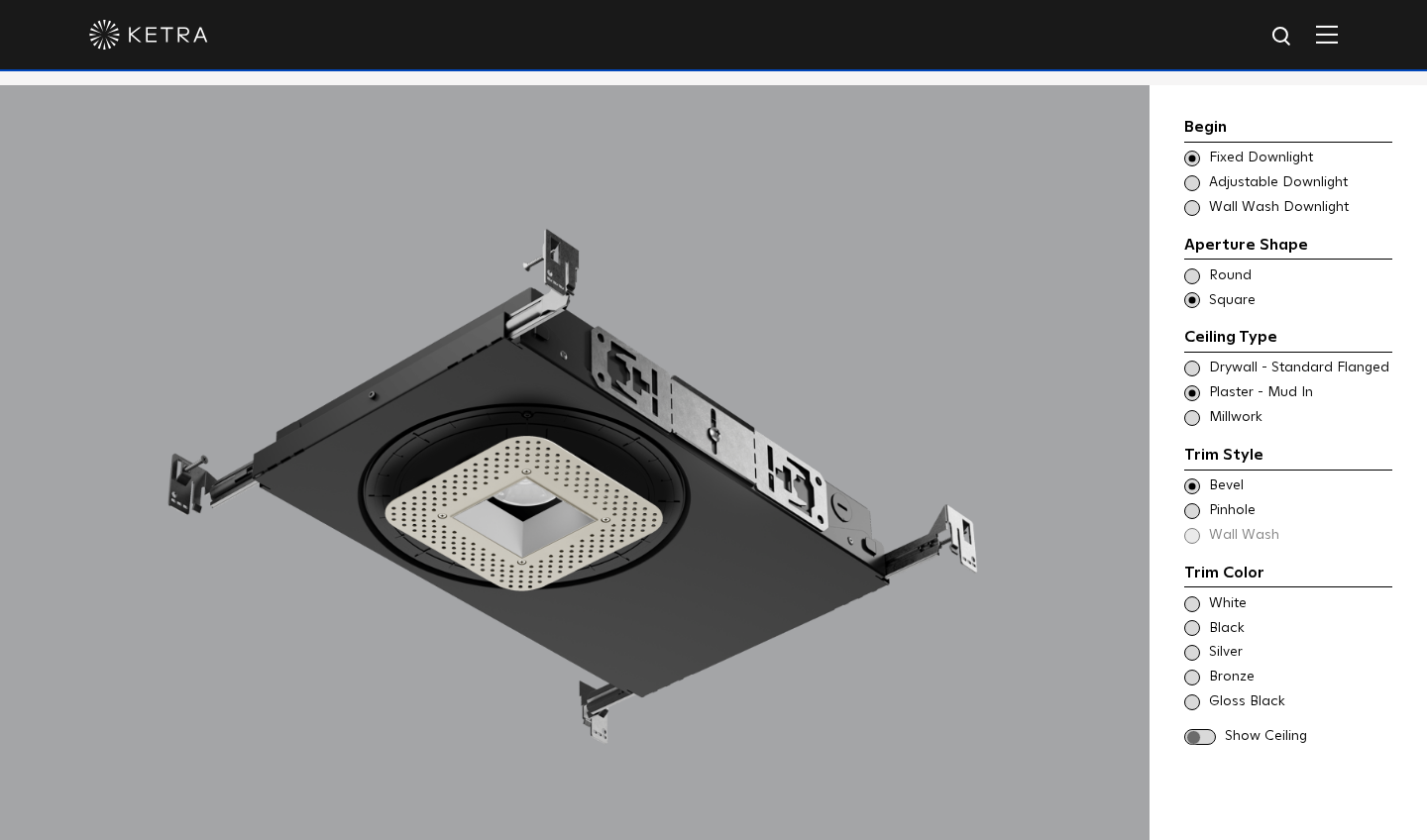 click at bounding box center (1192, 511) 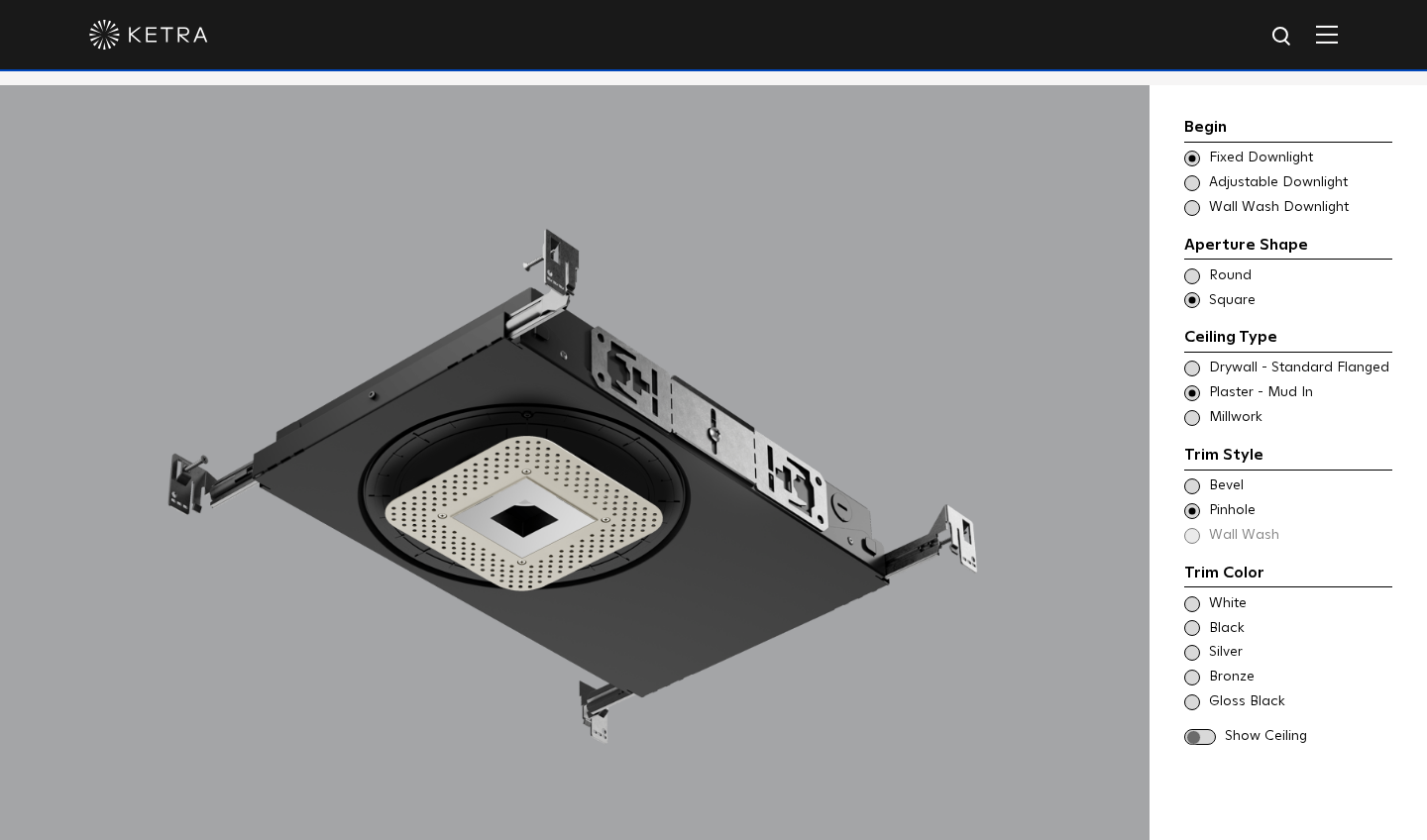 click at bounding box center [1192, 486] 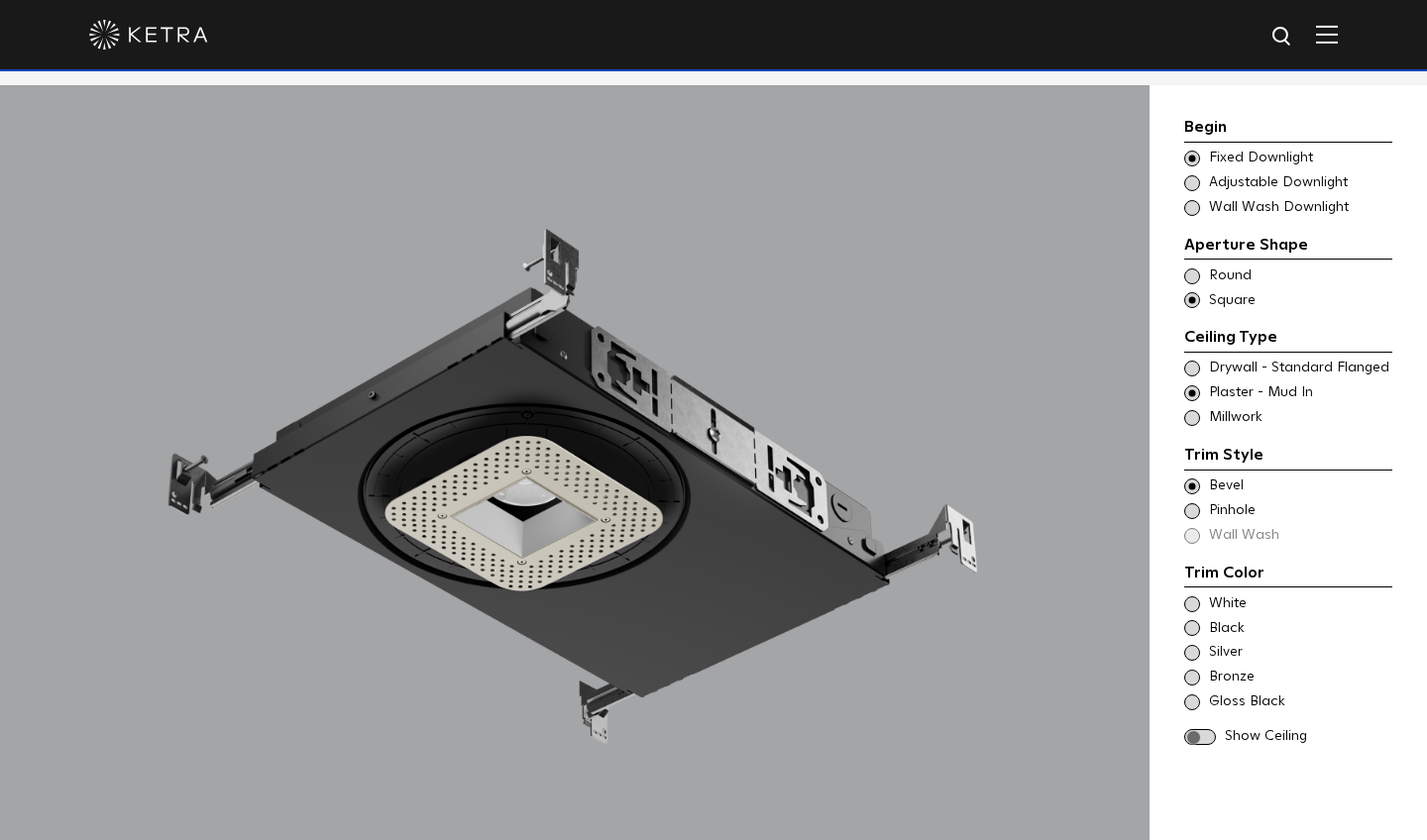 click at bounding box center [1192, 604] 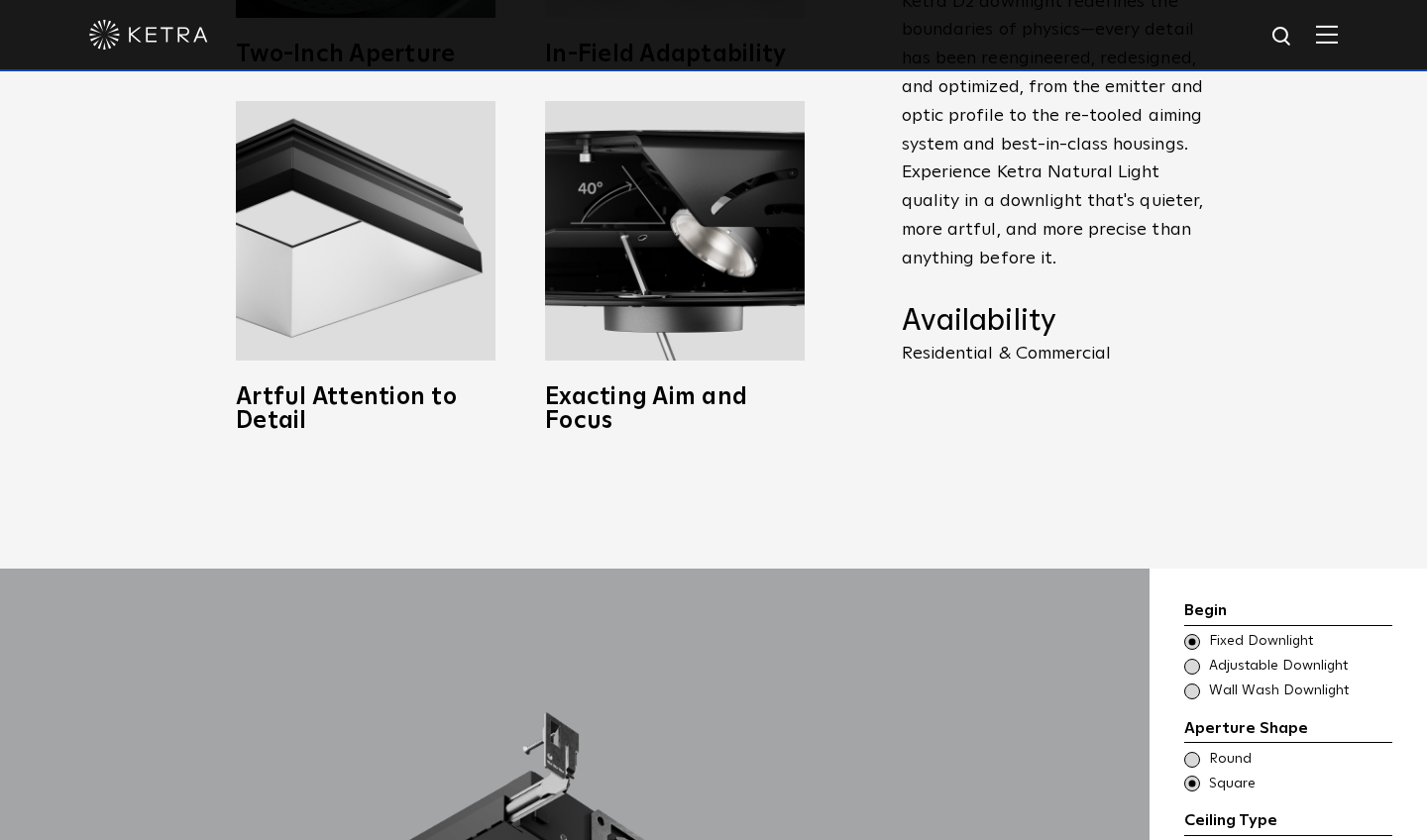 scroll, scrollTop: 1050, scrollLeft: 0, axis: vertical 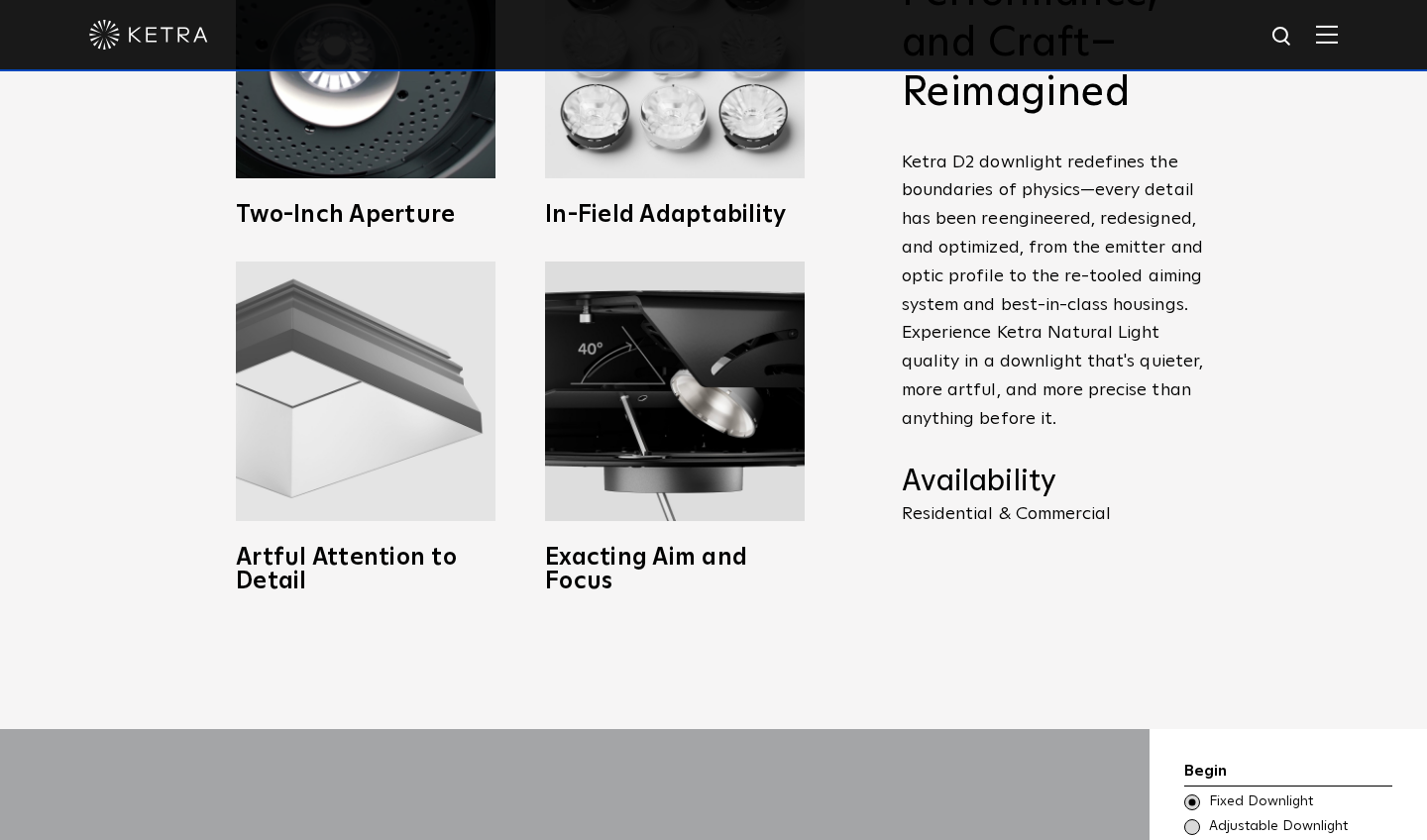 click at bounding box center (366, 391) 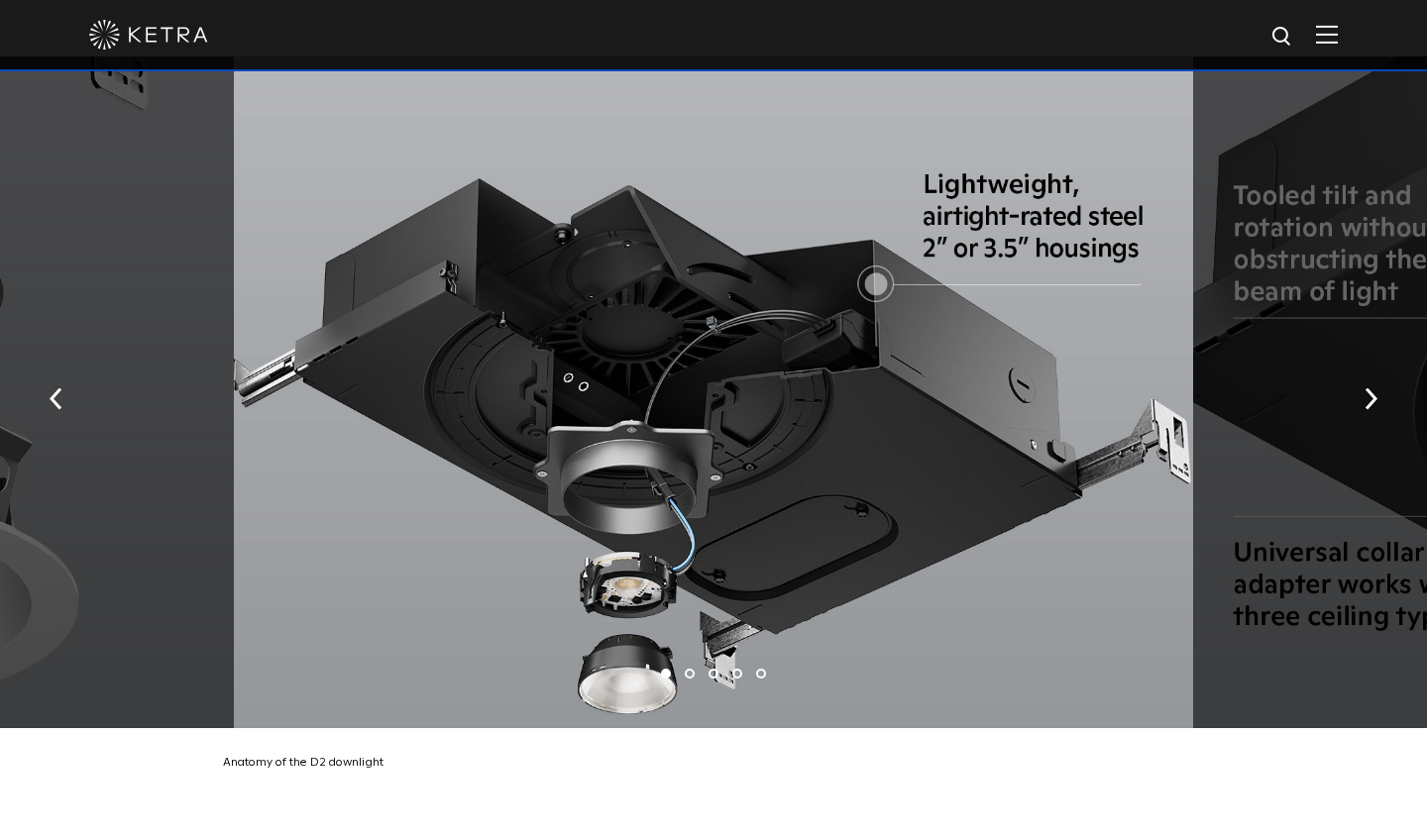 scroll, scrollTop: 3393, scrollLeft: 0, axis: vertical 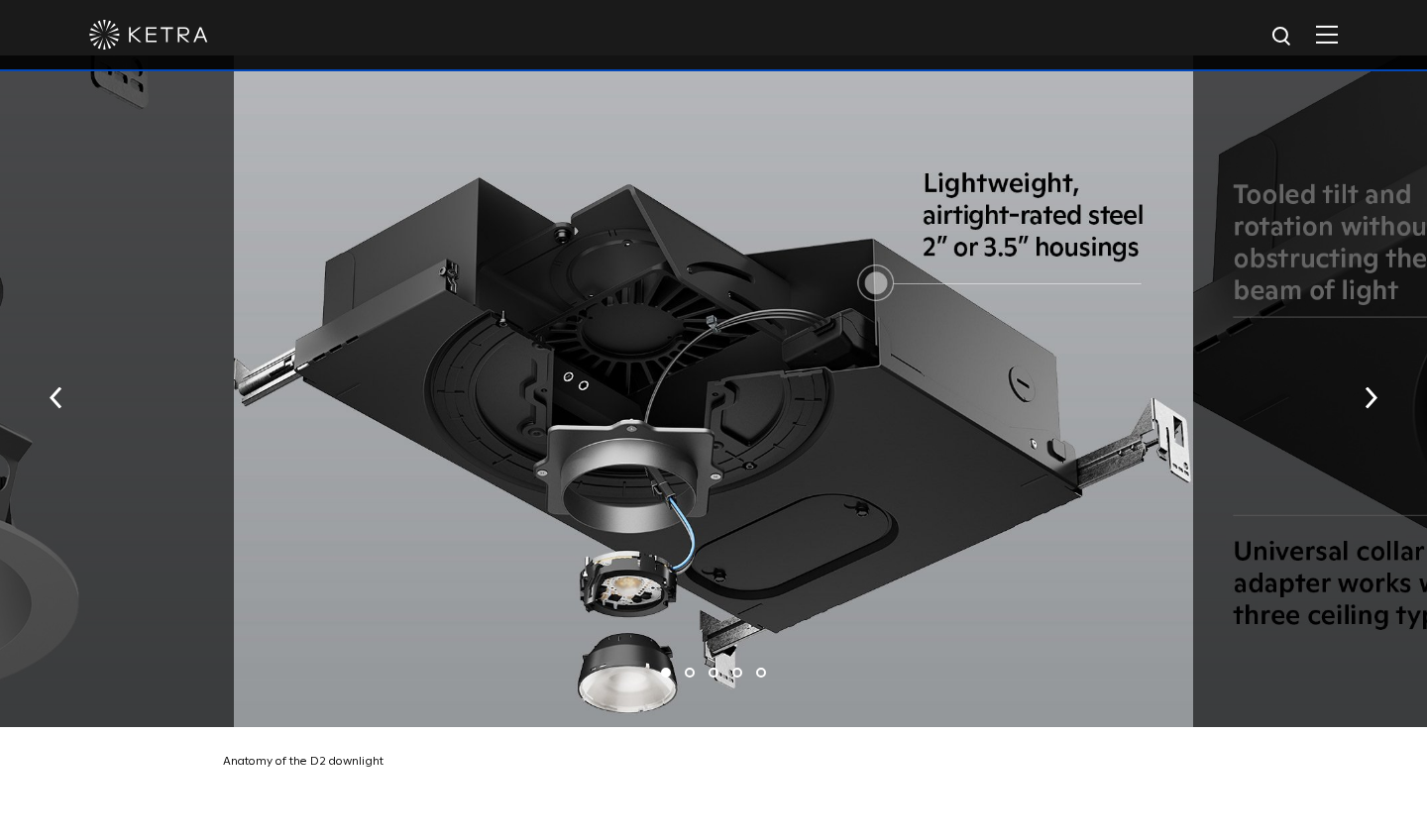 click at bounding box center (714, 391) 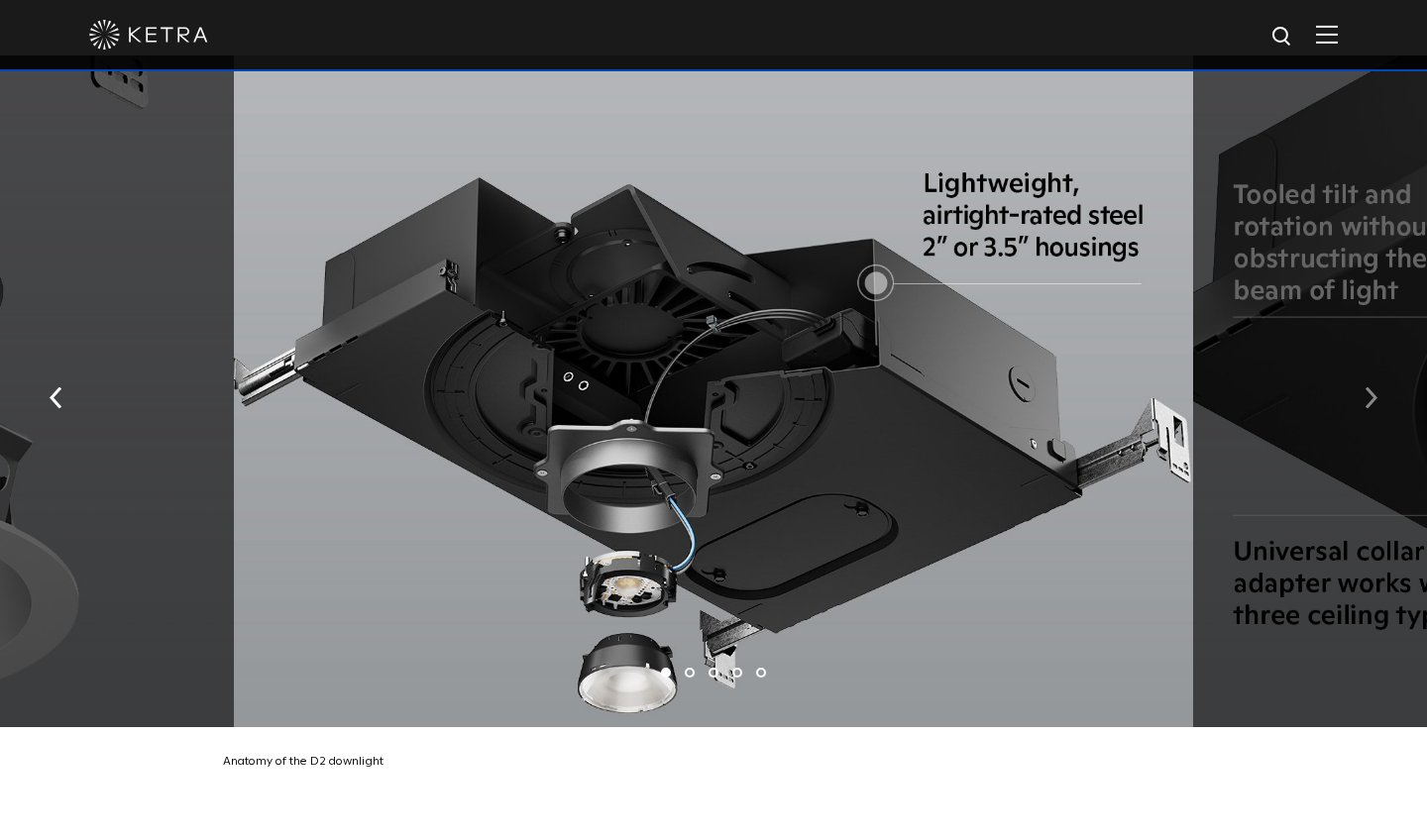 click at bounding box center (1371, 397) 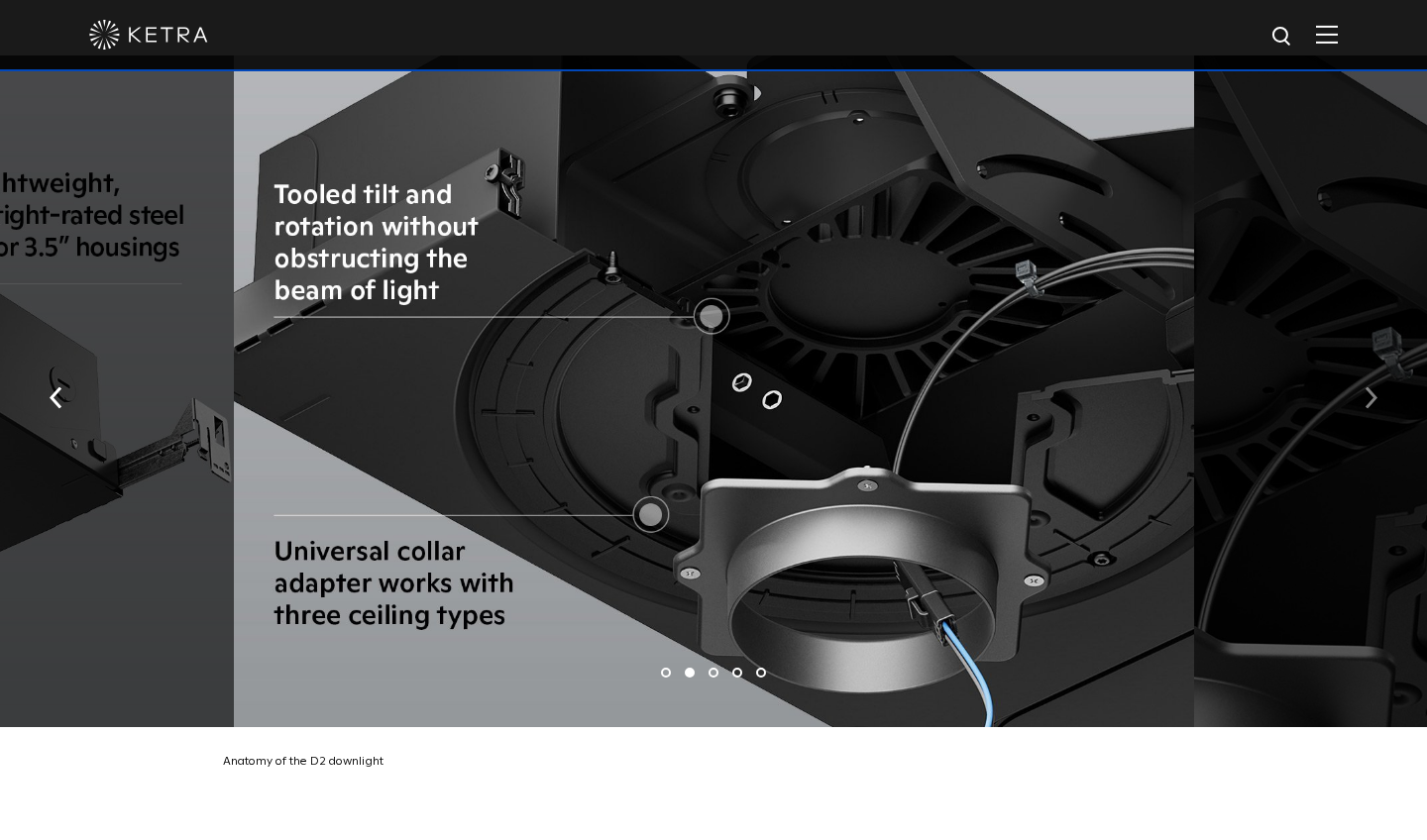 click at bounding box center (1371, 397) 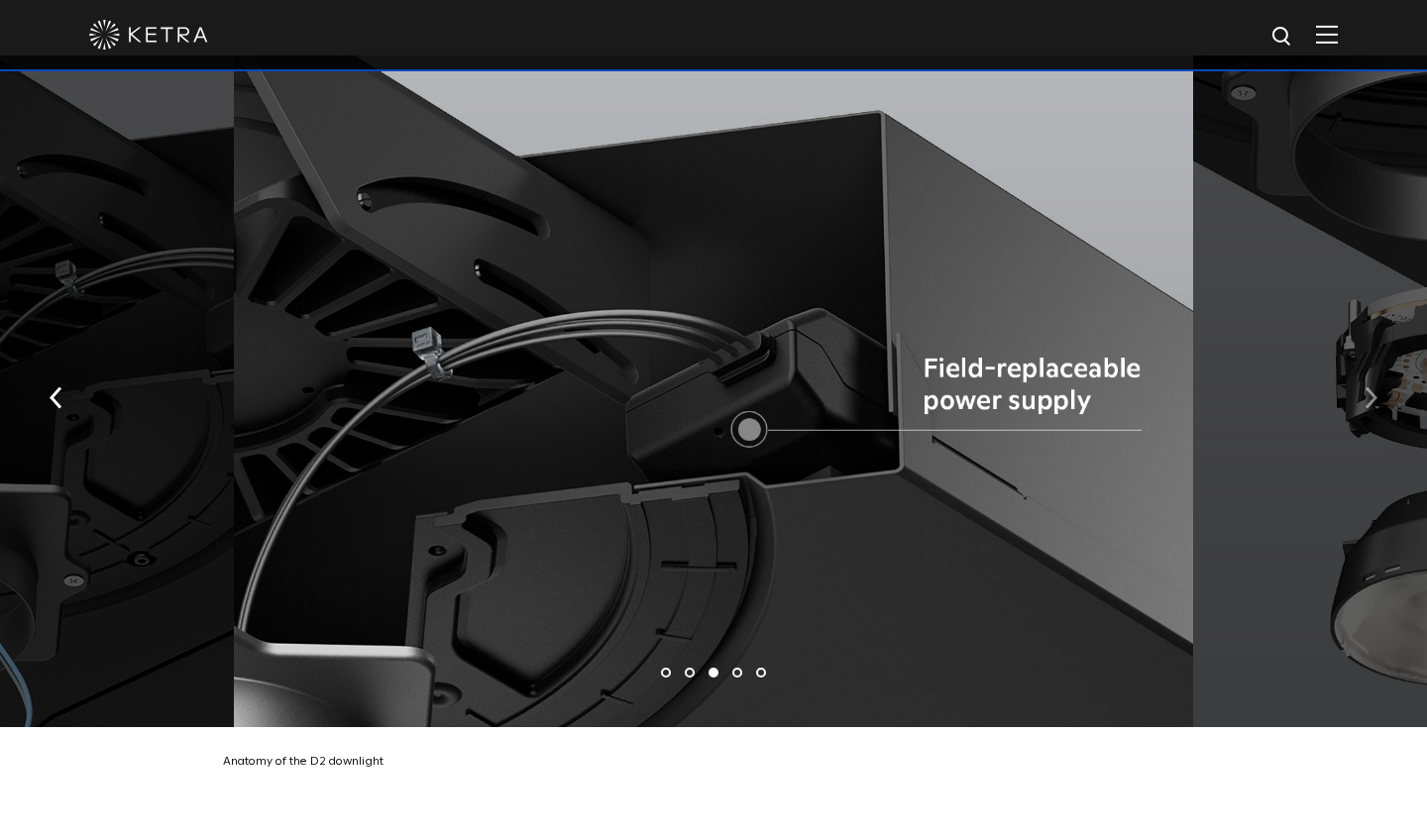 click at bounding box center [1371, 397] 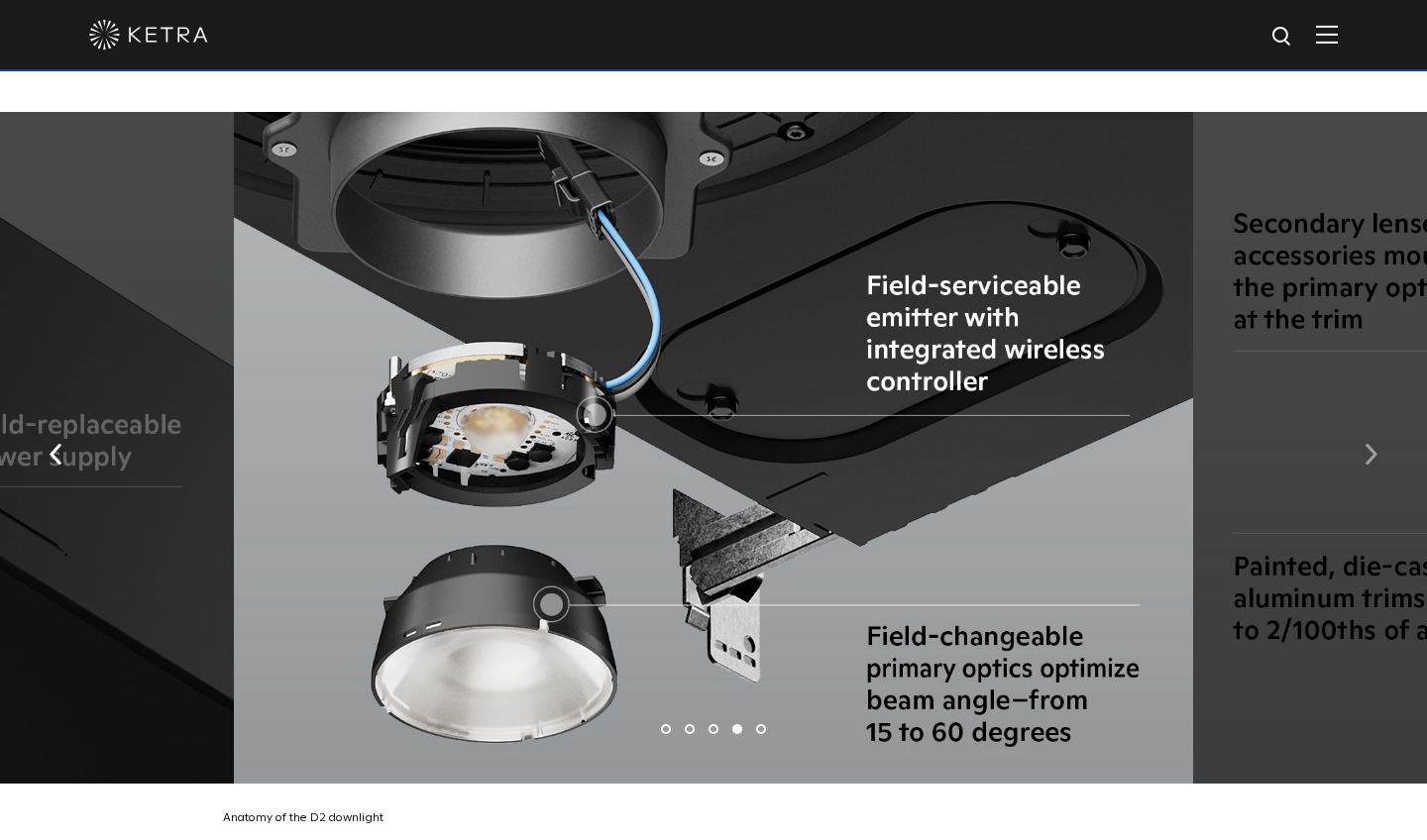 scroll, scrollTop: 3347, scrollLeft: 0, axis: vertical 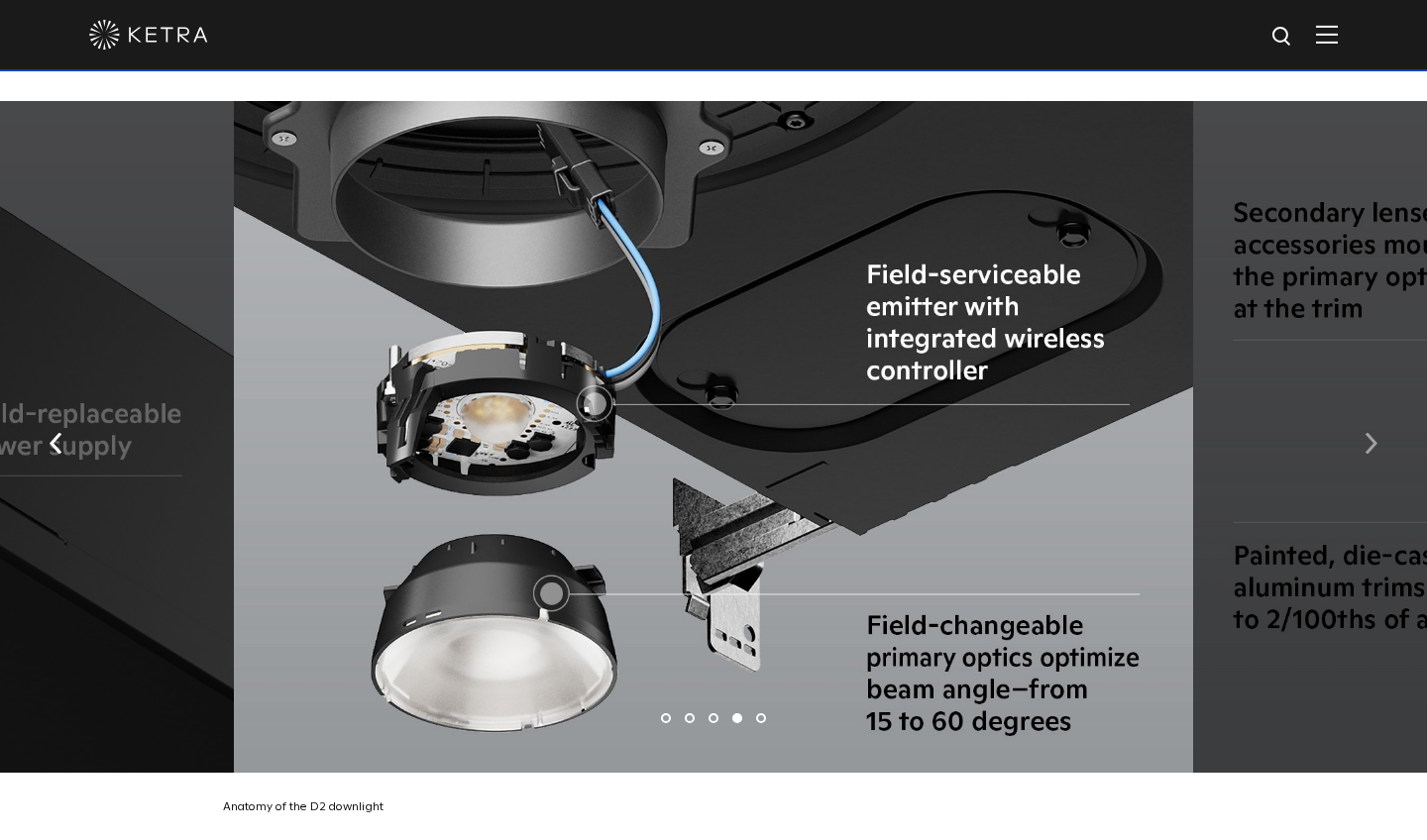 click at bounding box center (1371, 443) 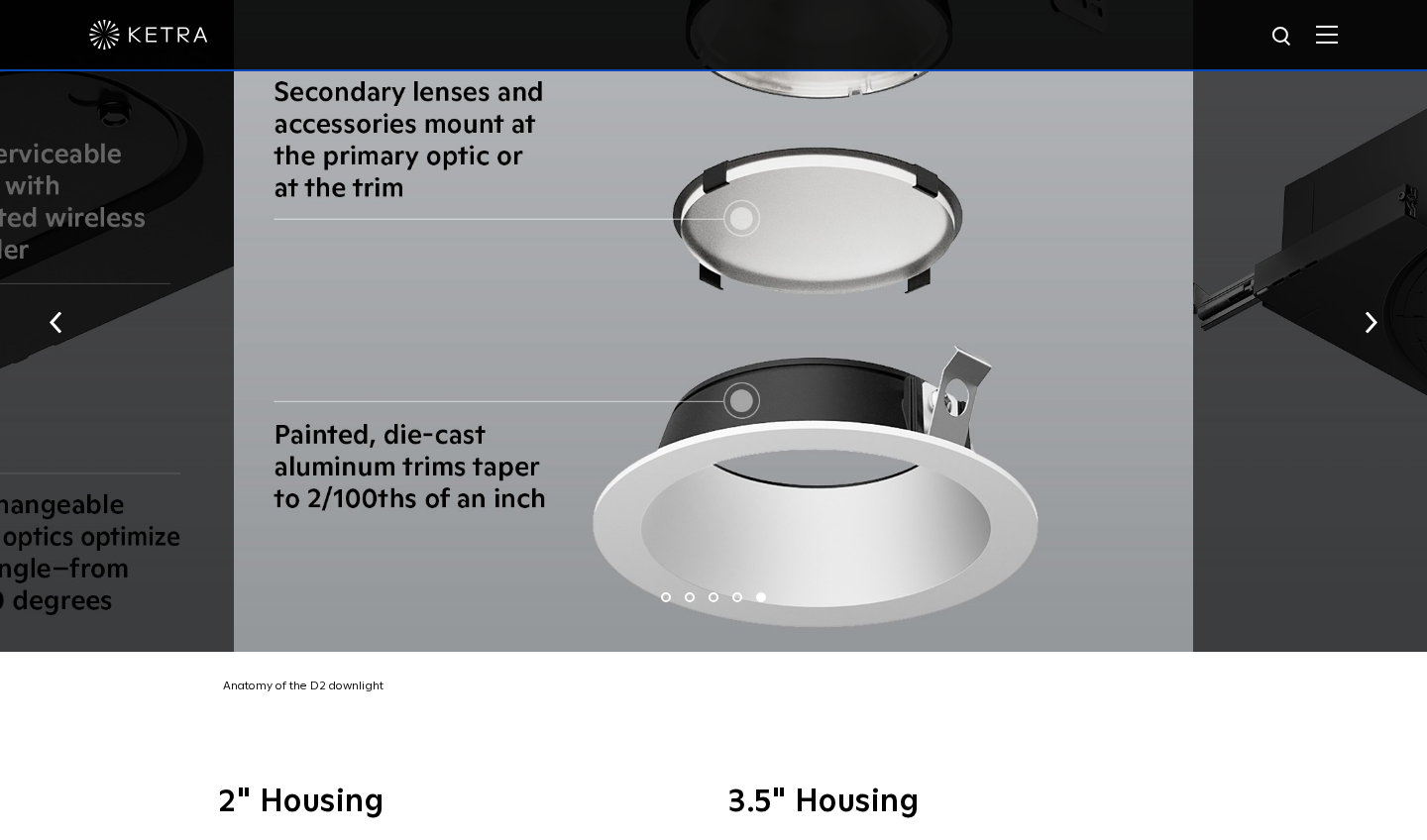 scroll, scrollTop: 3471, scrollLeft: 0, axis: vertical 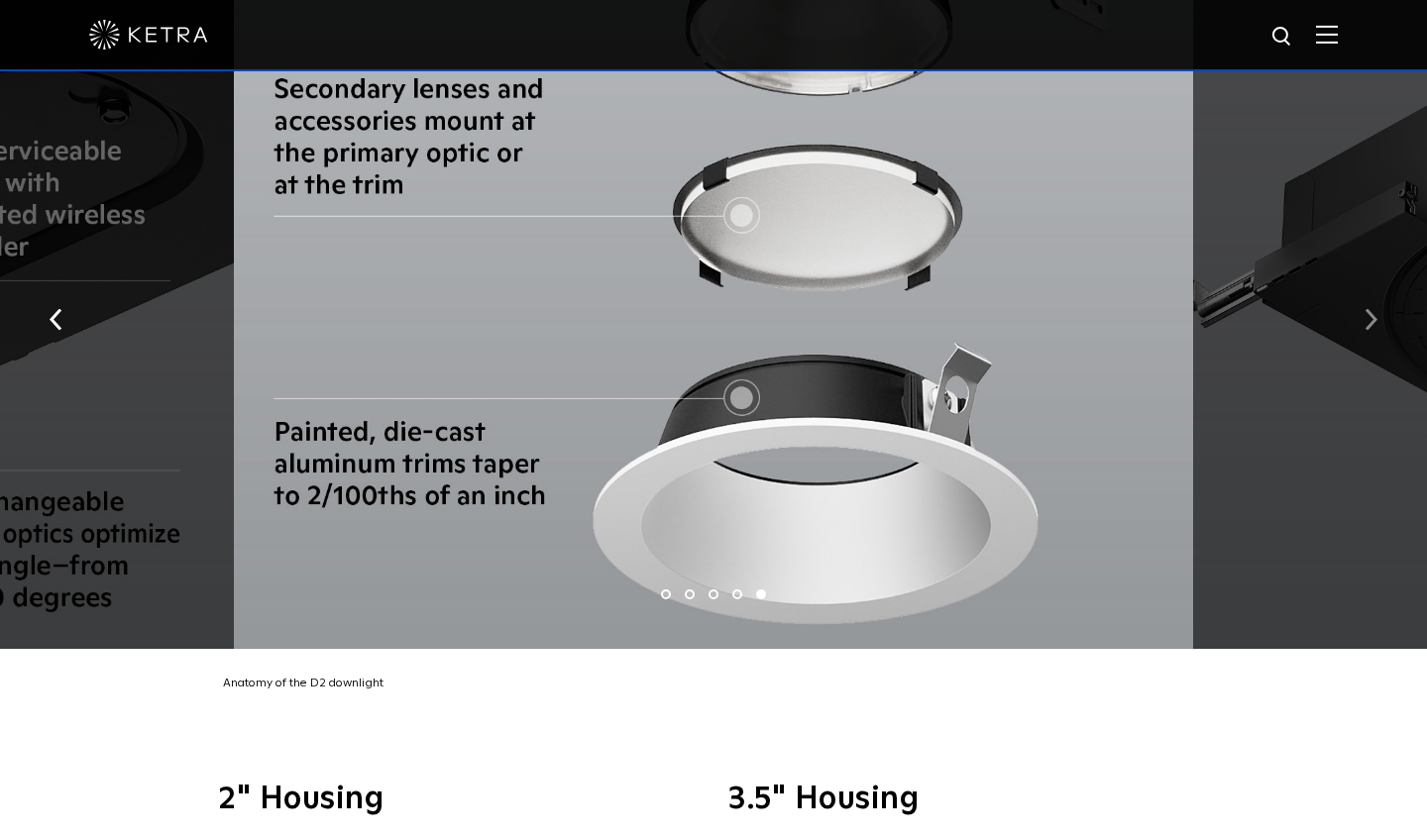 click at bounding box center [1371, 319] 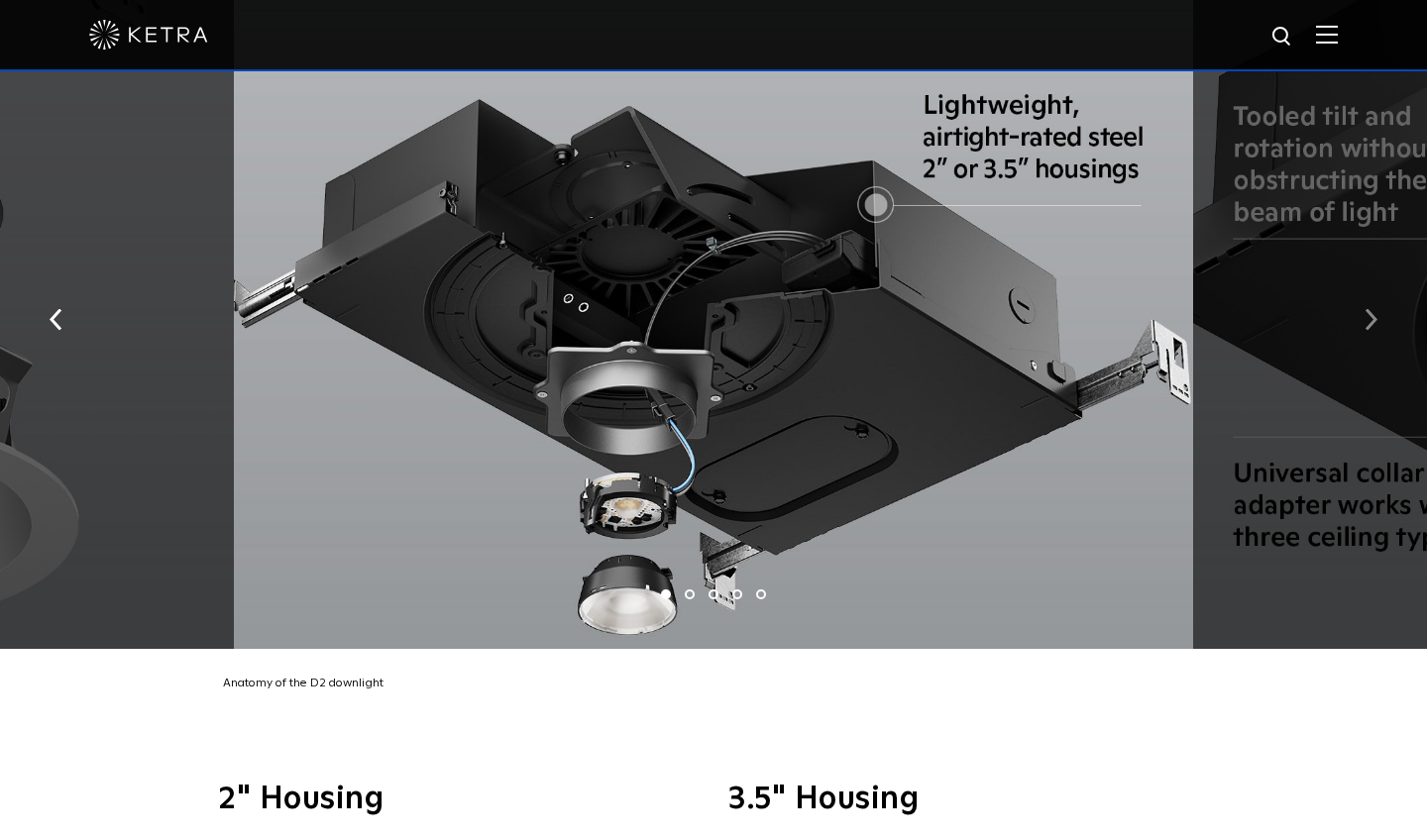 click at bounding box center (1371, 319) 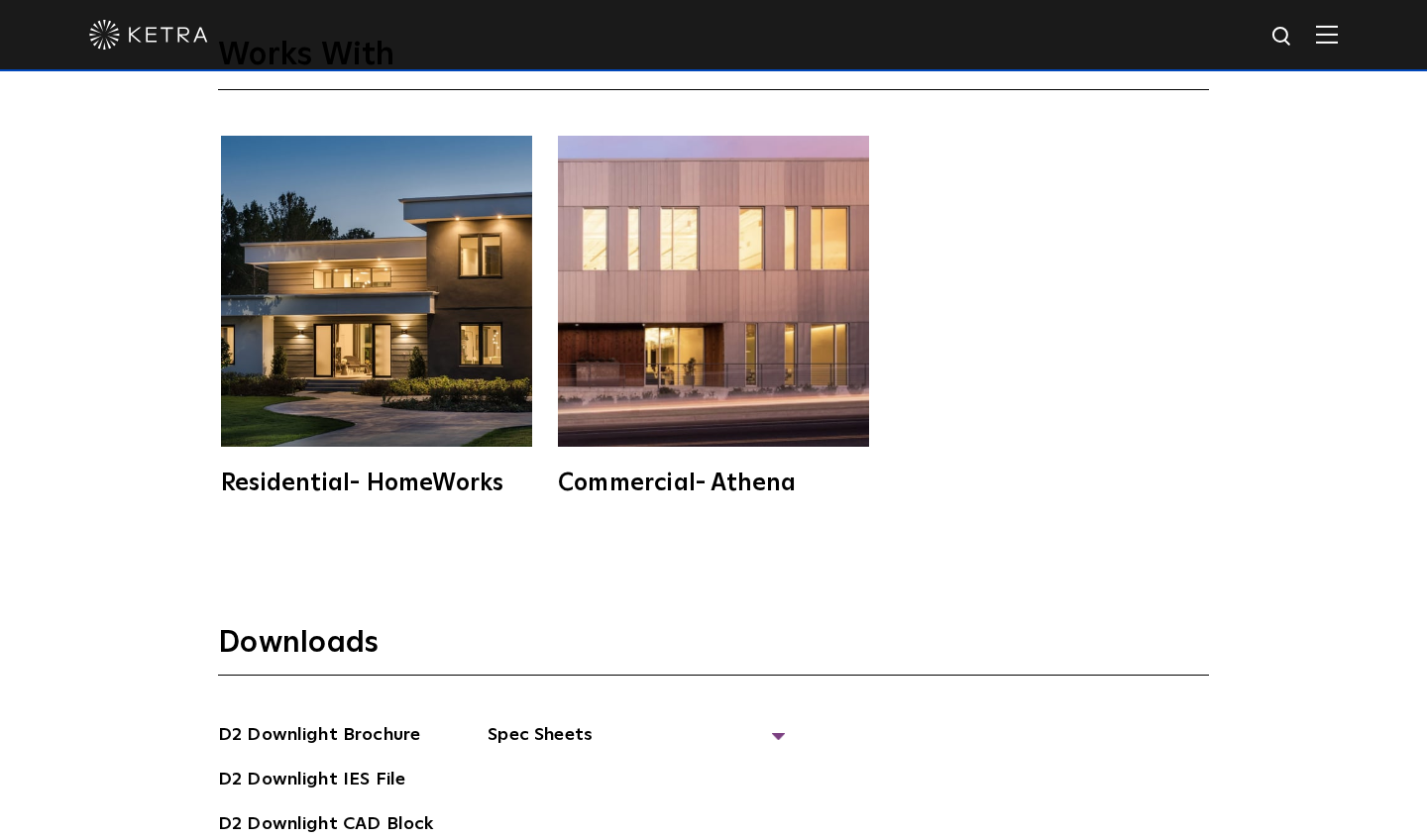 scroll, scrollTop: 4890, scrollLeft: 0, axis: vertical 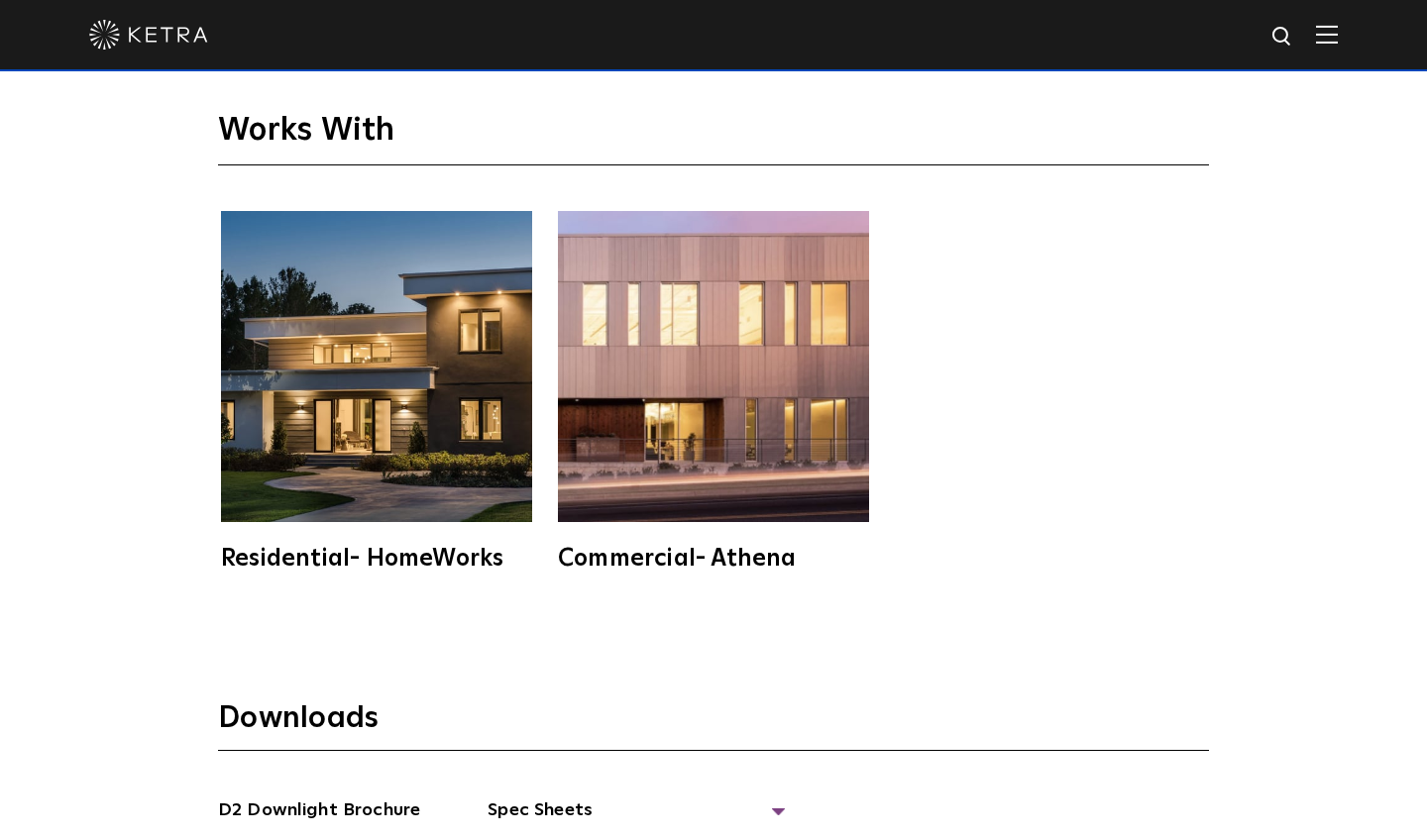 click at bounding box center [1327, 34] 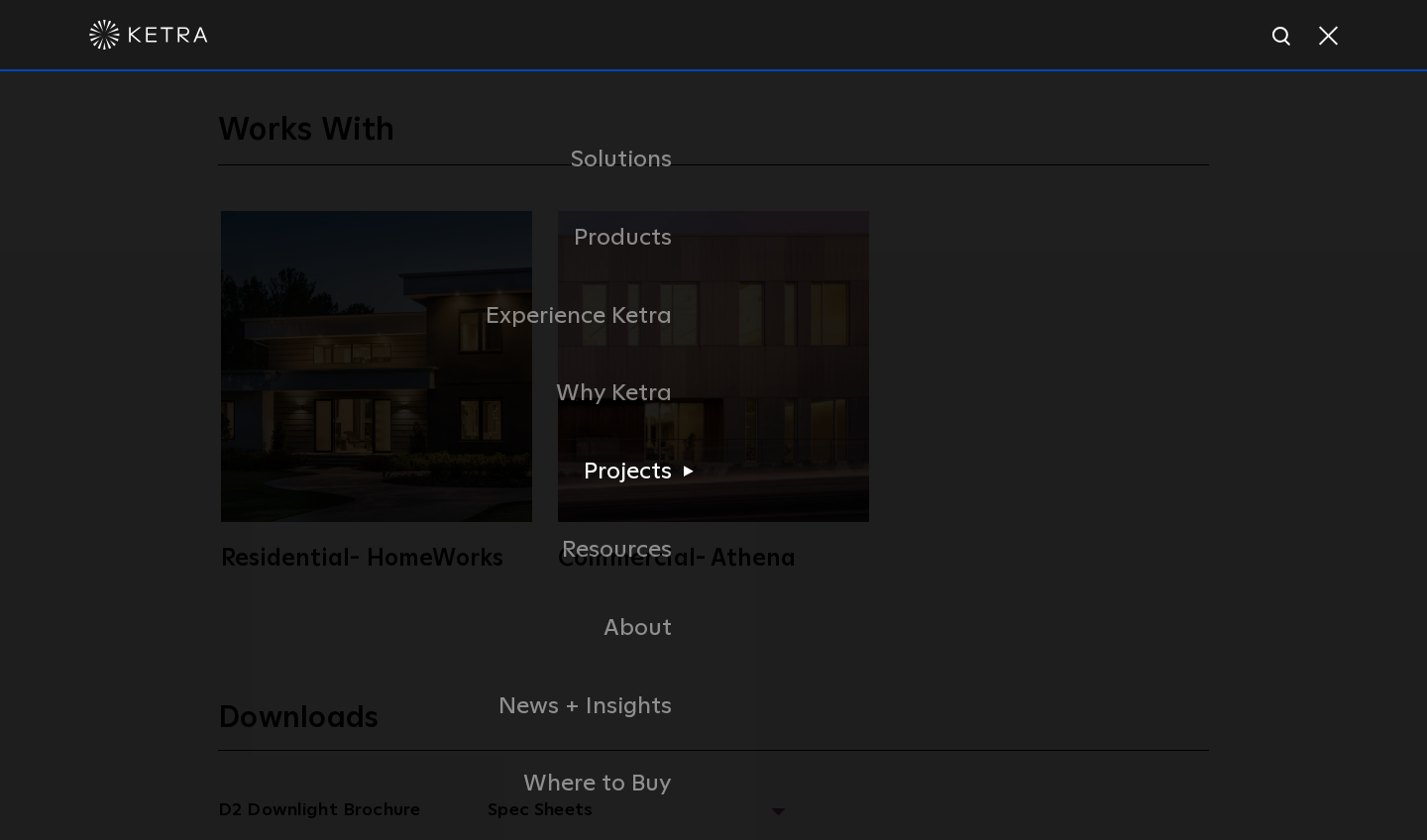 click on "Projects
Home
Office
Dining
Hospitality
Museums + Galleries
Places of Worship
Fitness + Retail" at bounding box center (714, 472) 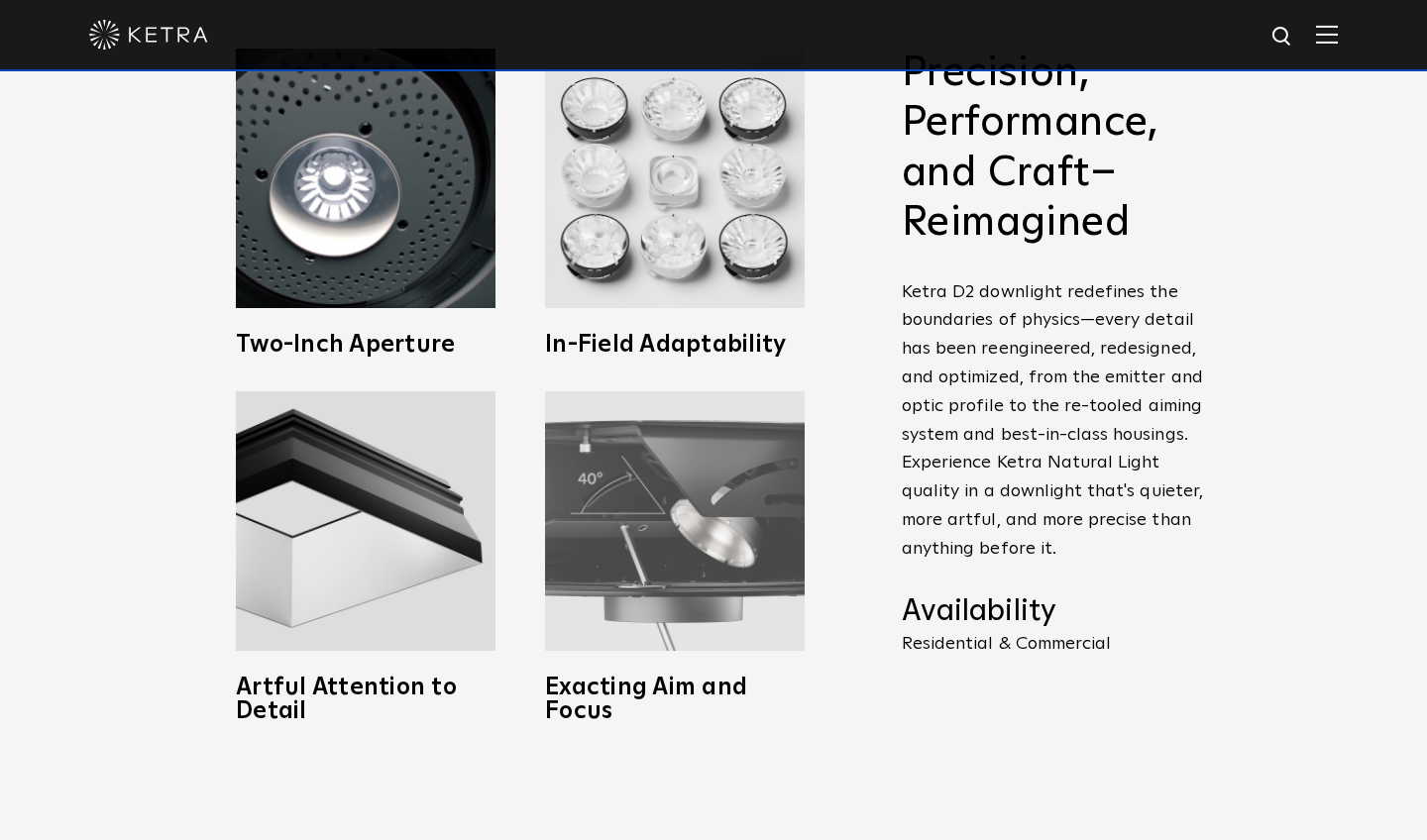 scroll, scrollTop: 941, scrollLeft: 0, axis: vertical 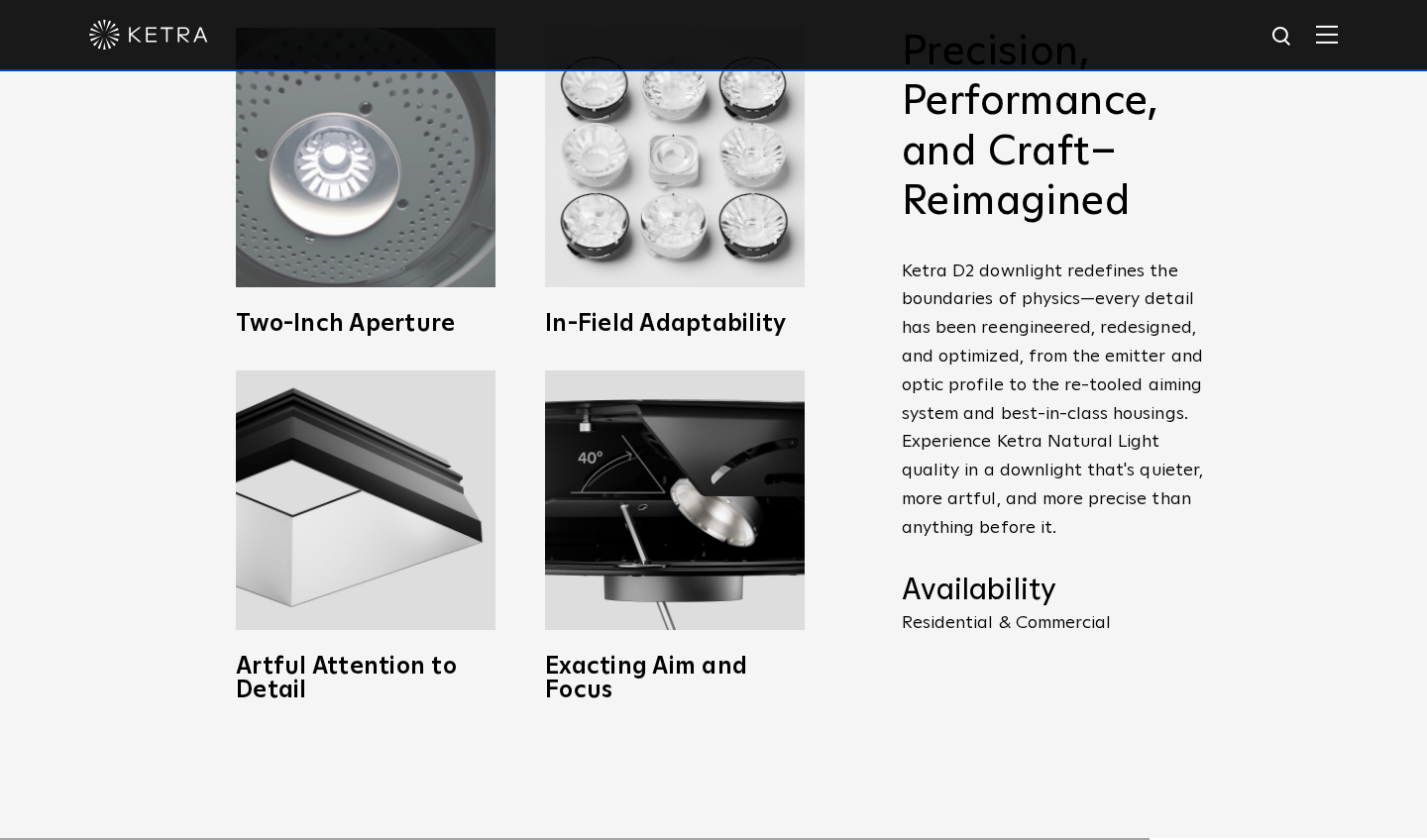 click on "Two-Inch Aperture" at bounding box center [366, 324] 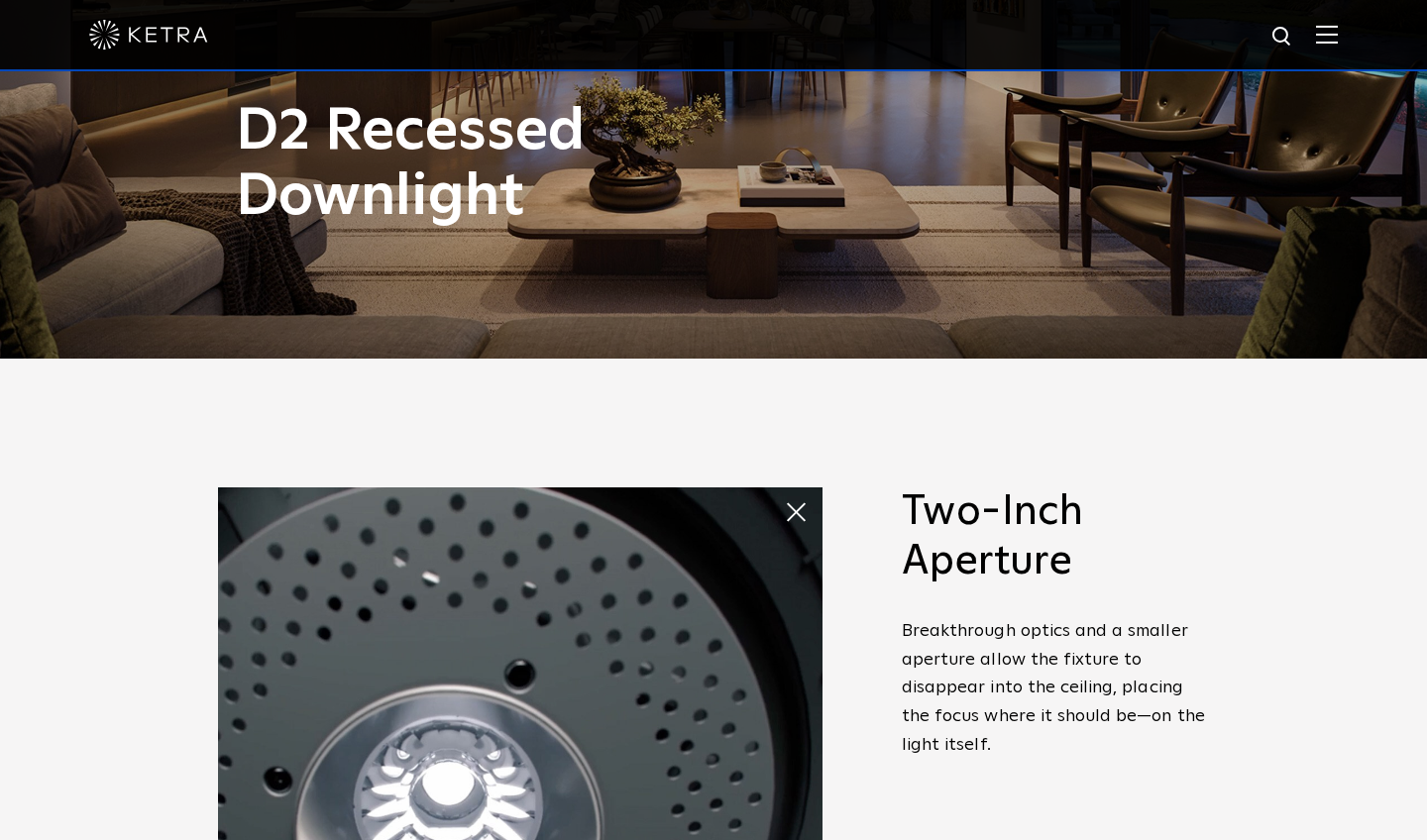 scroll, scrollTop: 540, scrollLeft: 0, axis: vertical 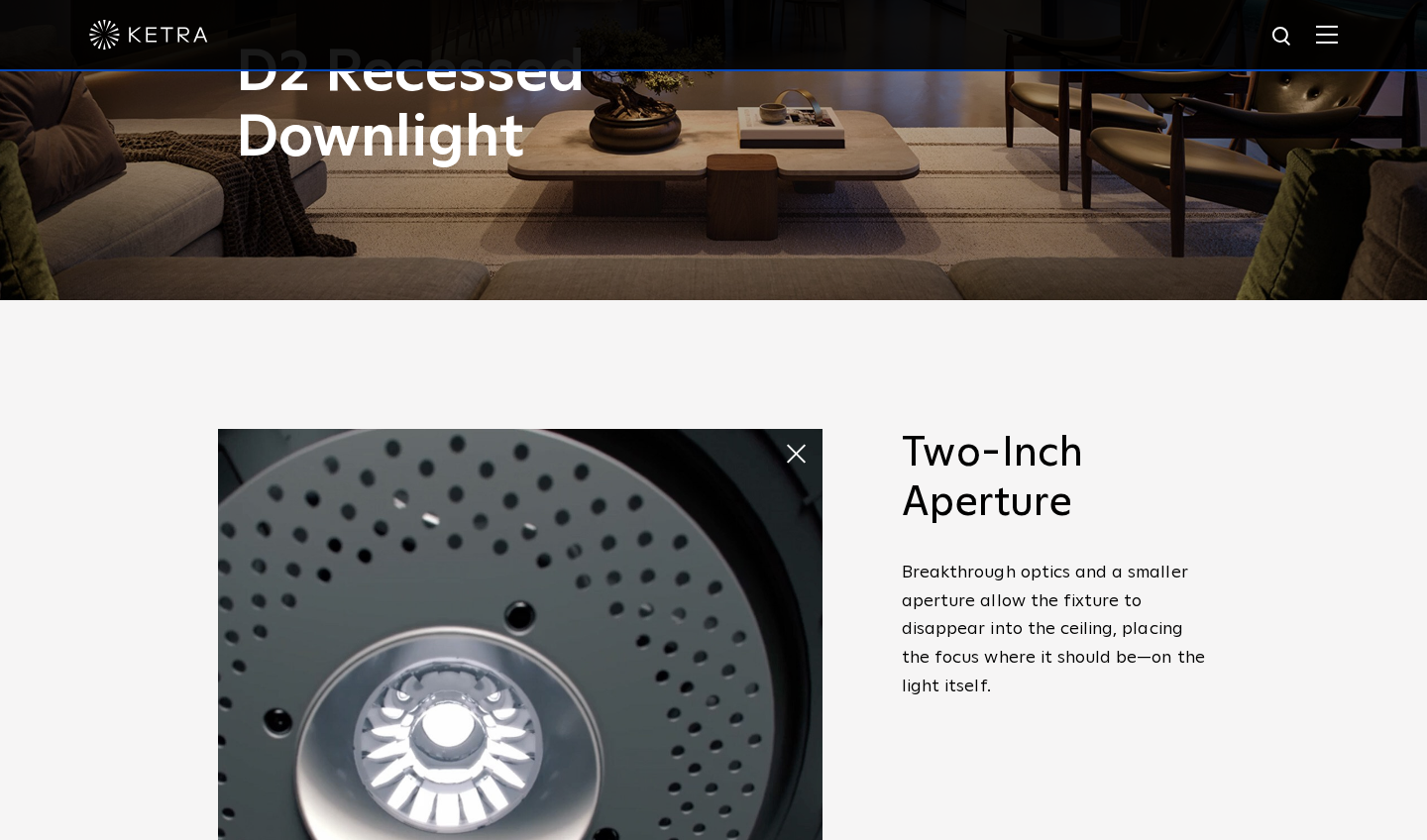 click at bounding box center [804, 454] 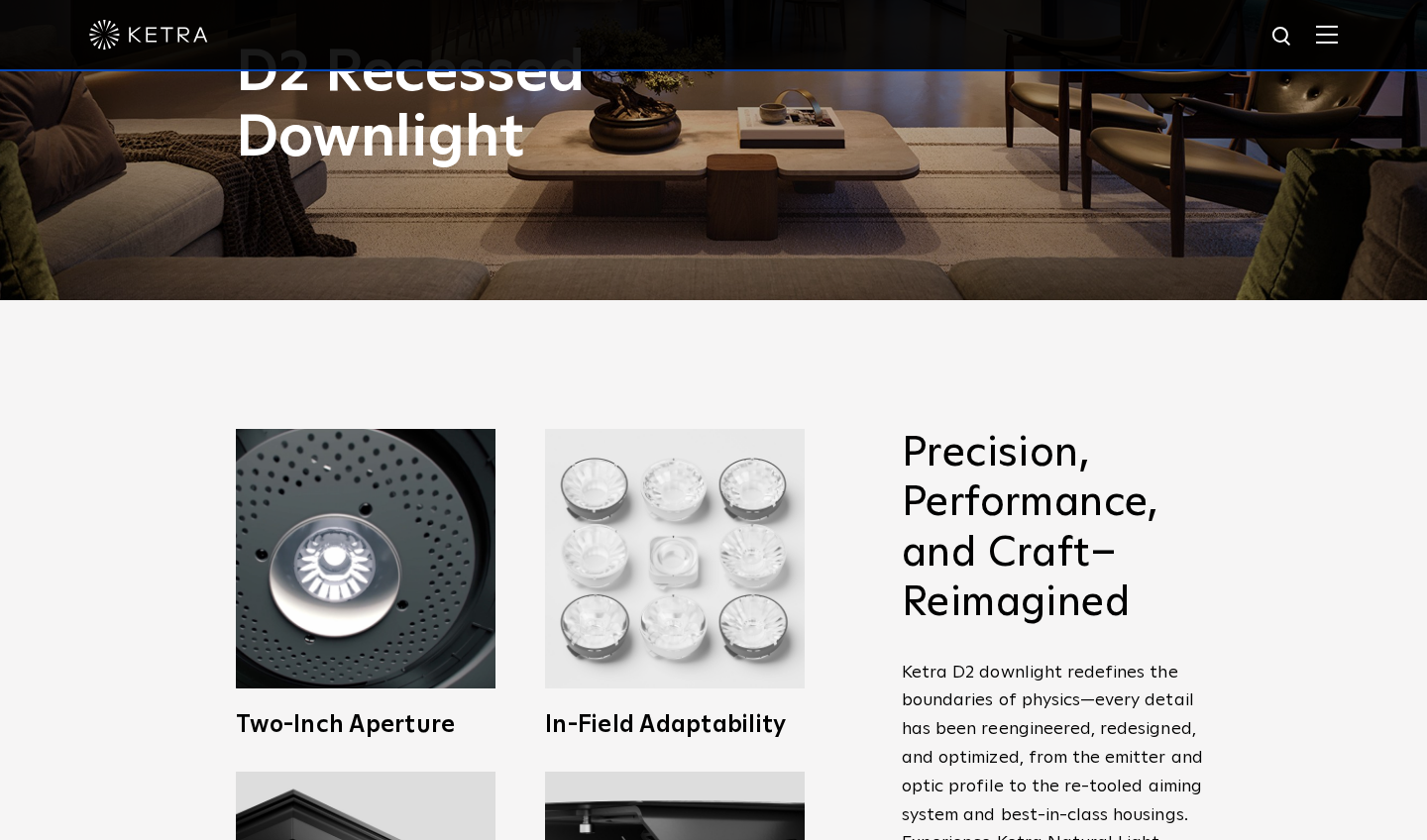 click at bounding box center (675, 559) 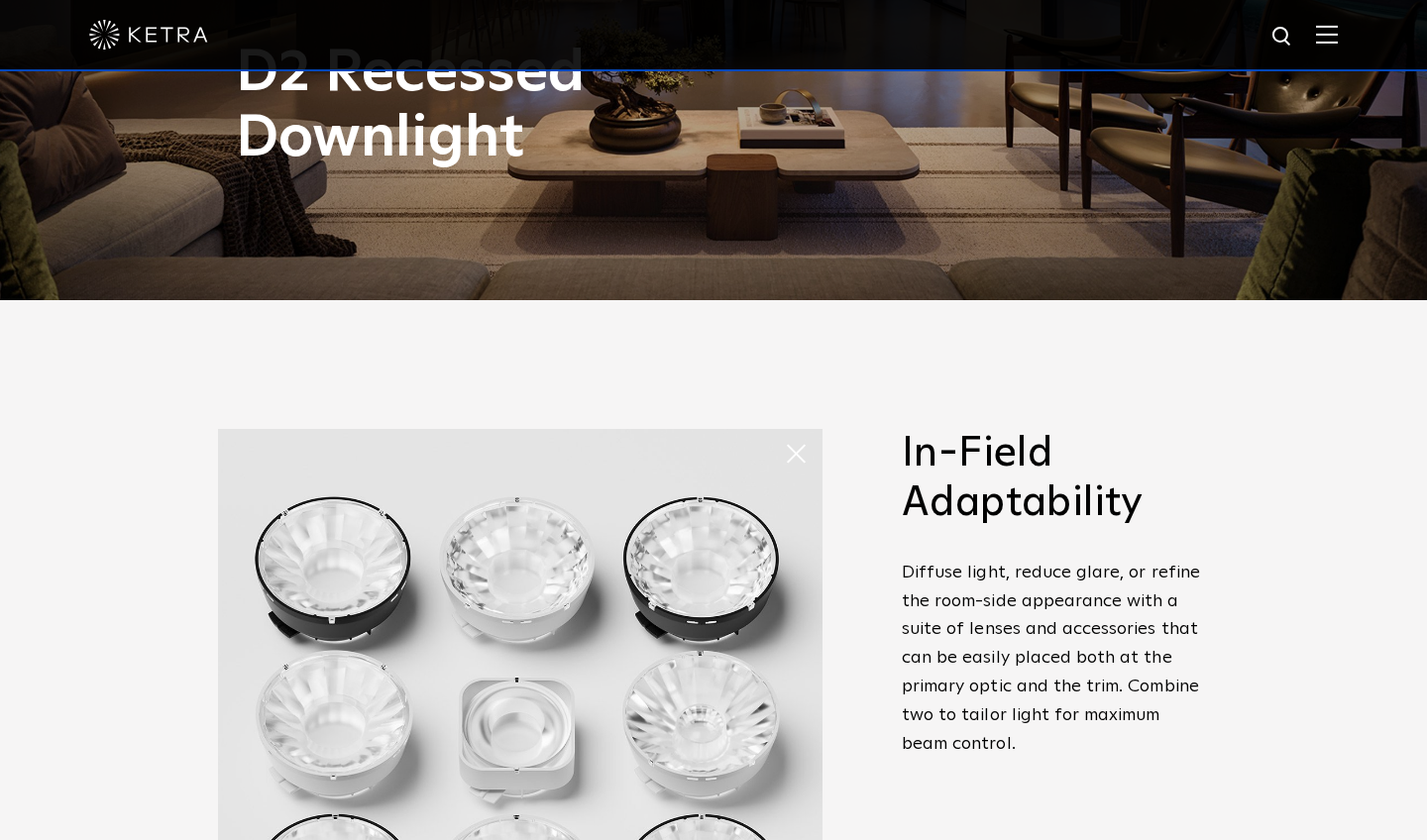 click at bounding box center (520, 731) 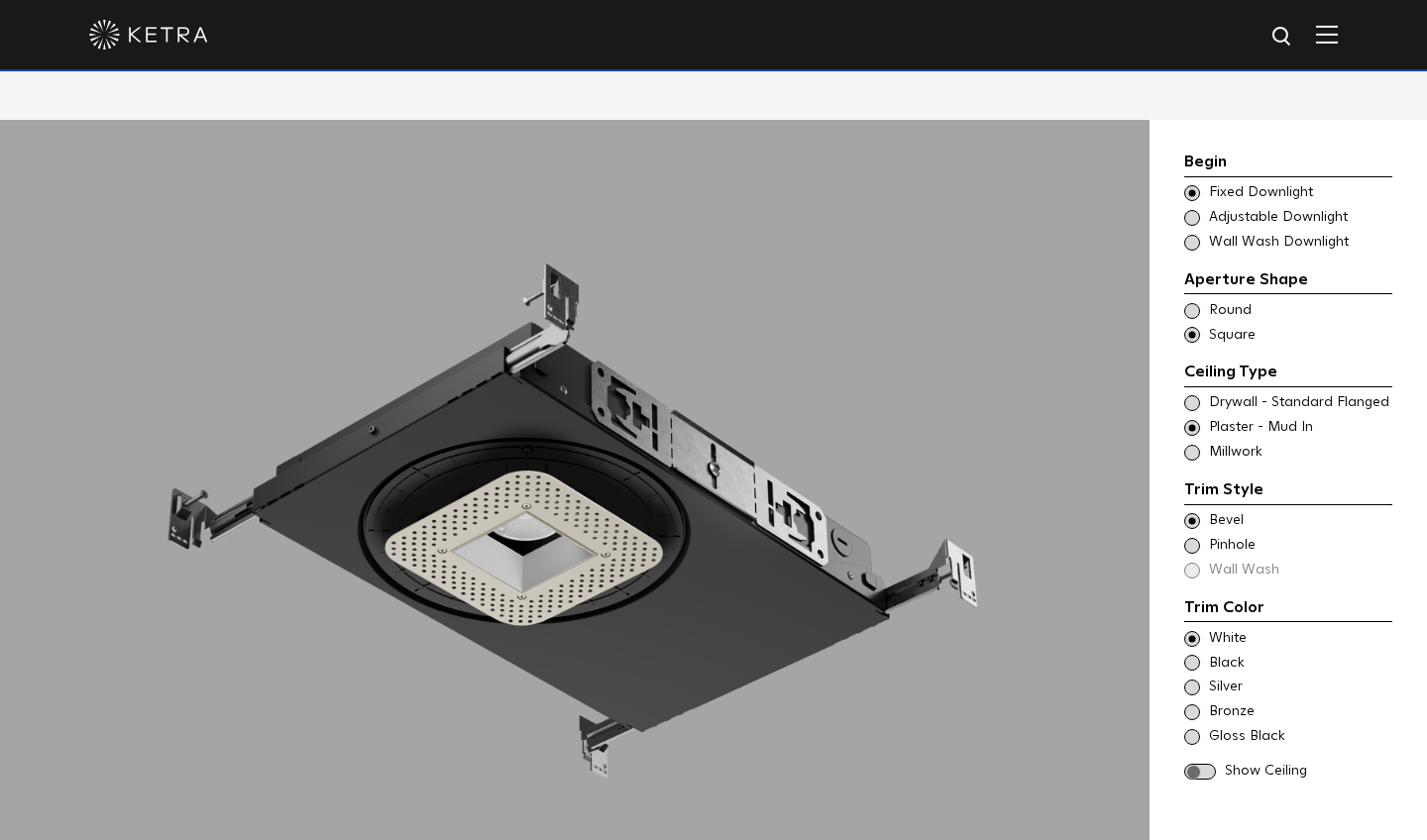 scroll, scrollTop: 1694, scrollLeft: 0, axis: vertical 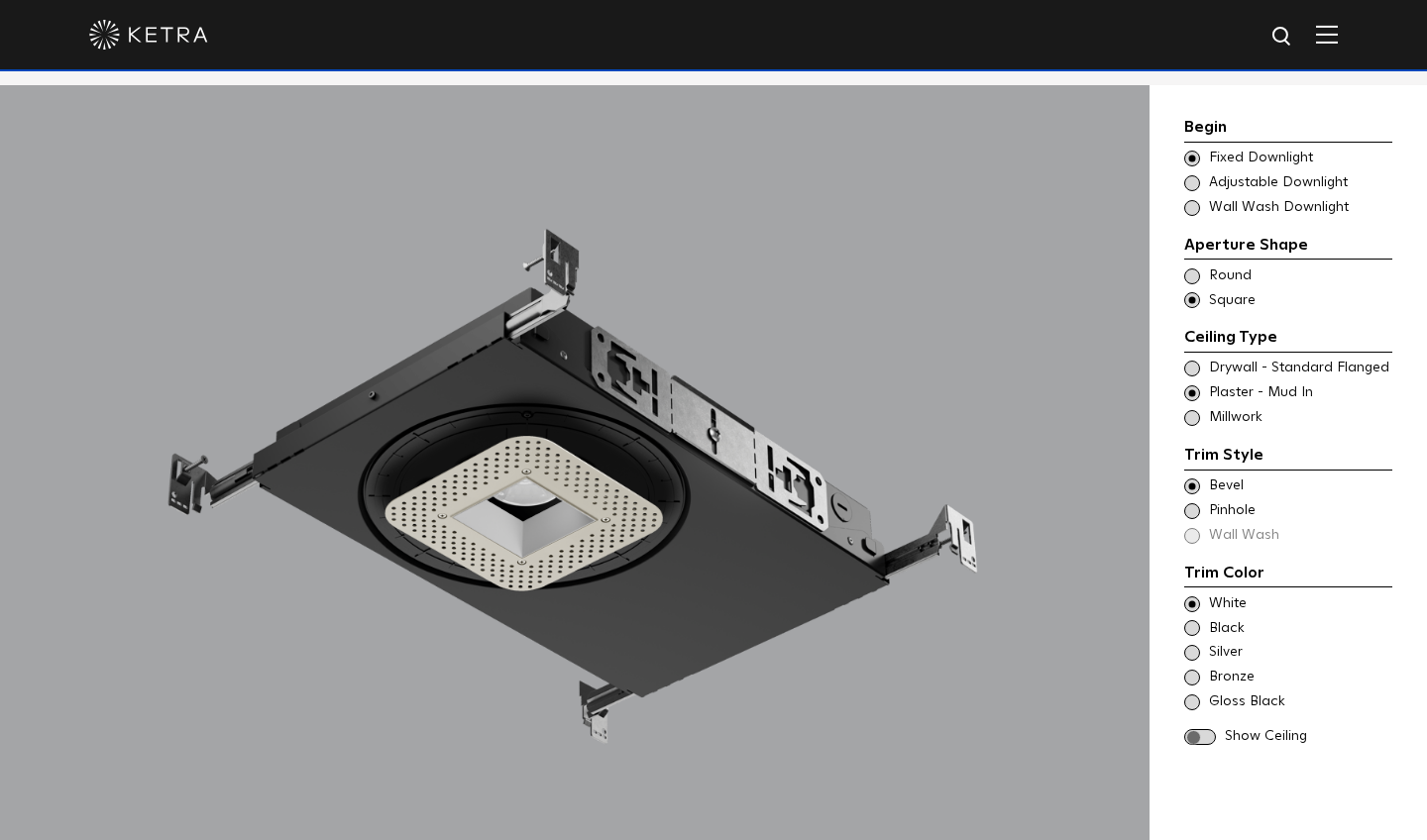 click at bounding box center [1192, 368] 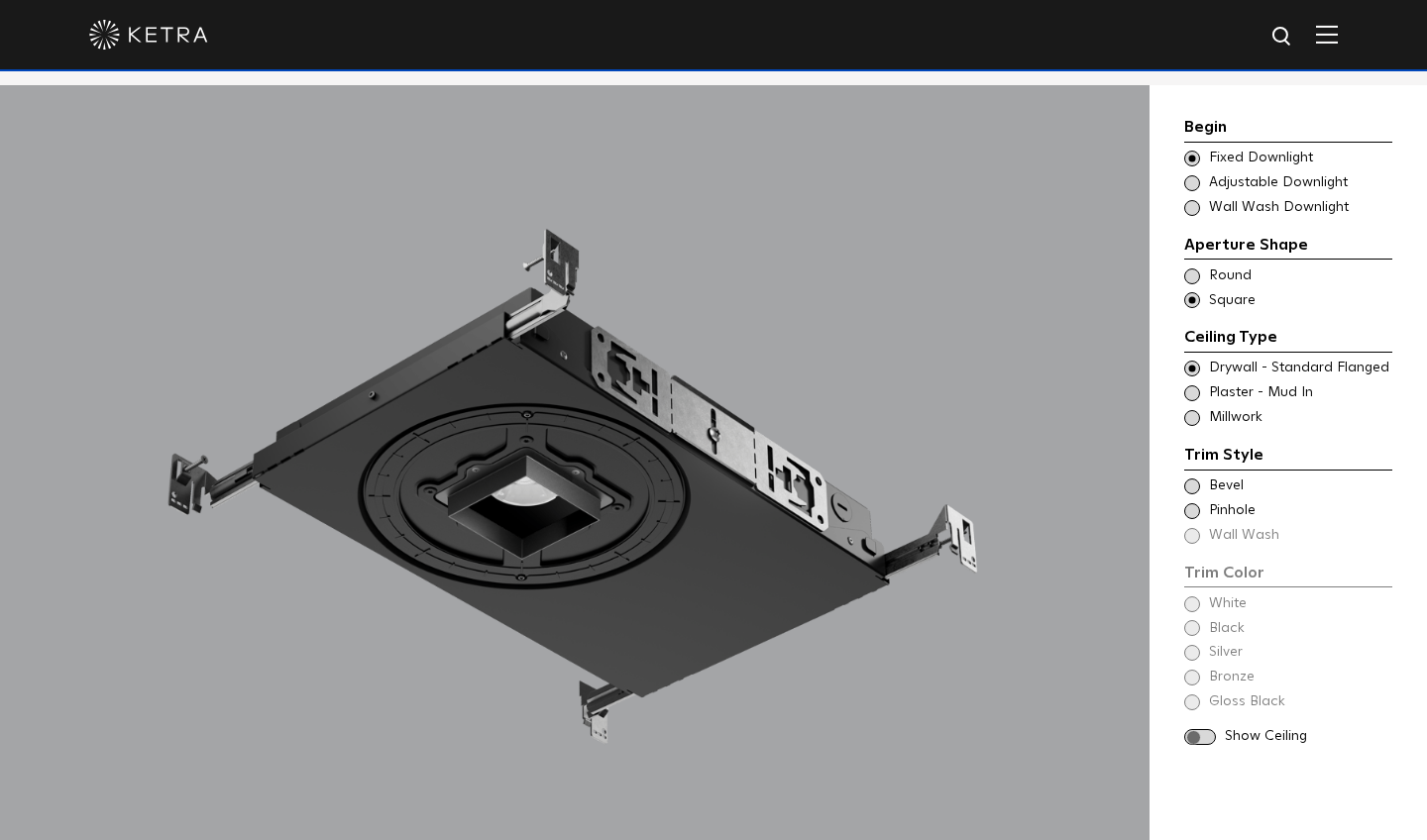 click at bounding box center [1192, 393] 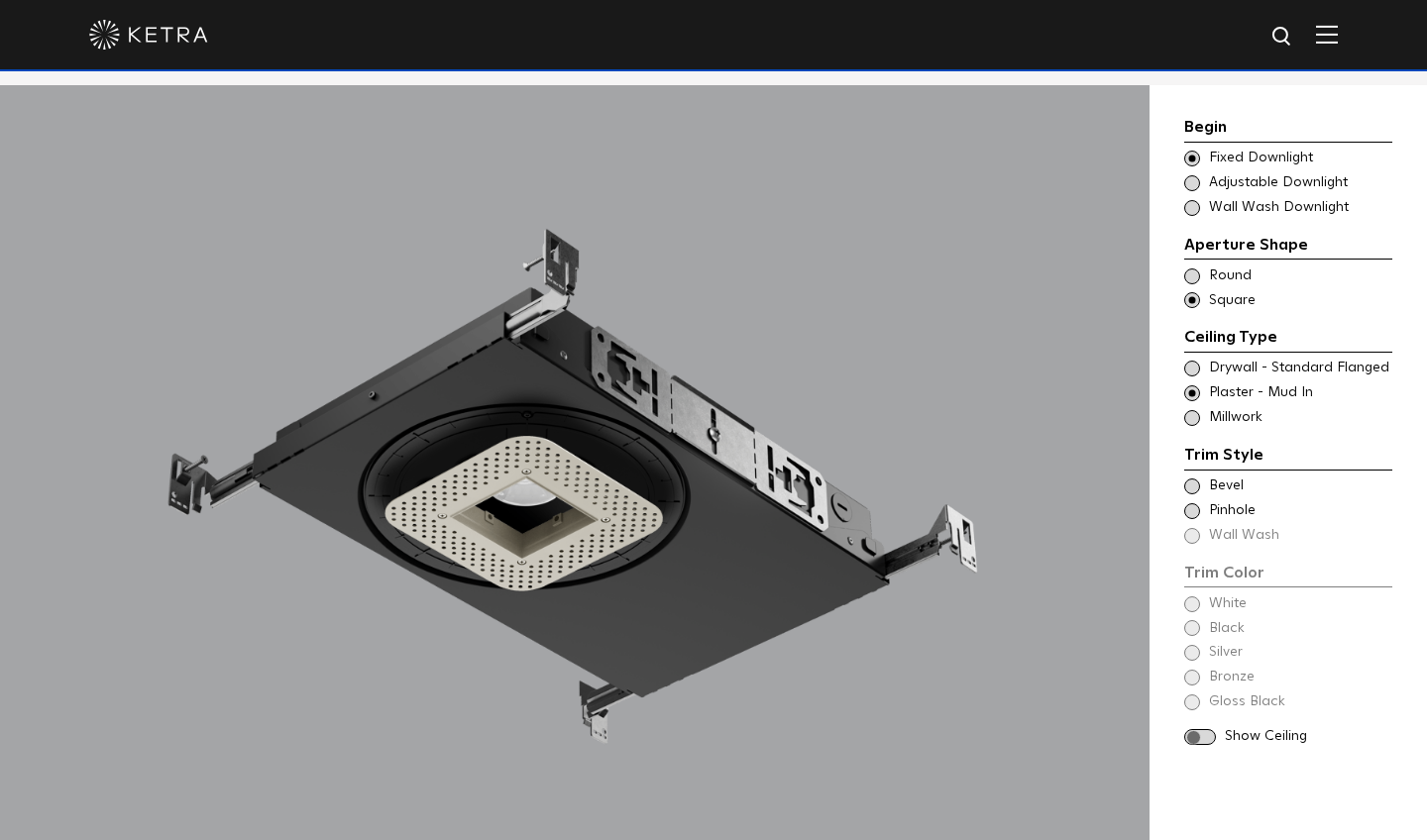 click at bounding box center [1192, 418] 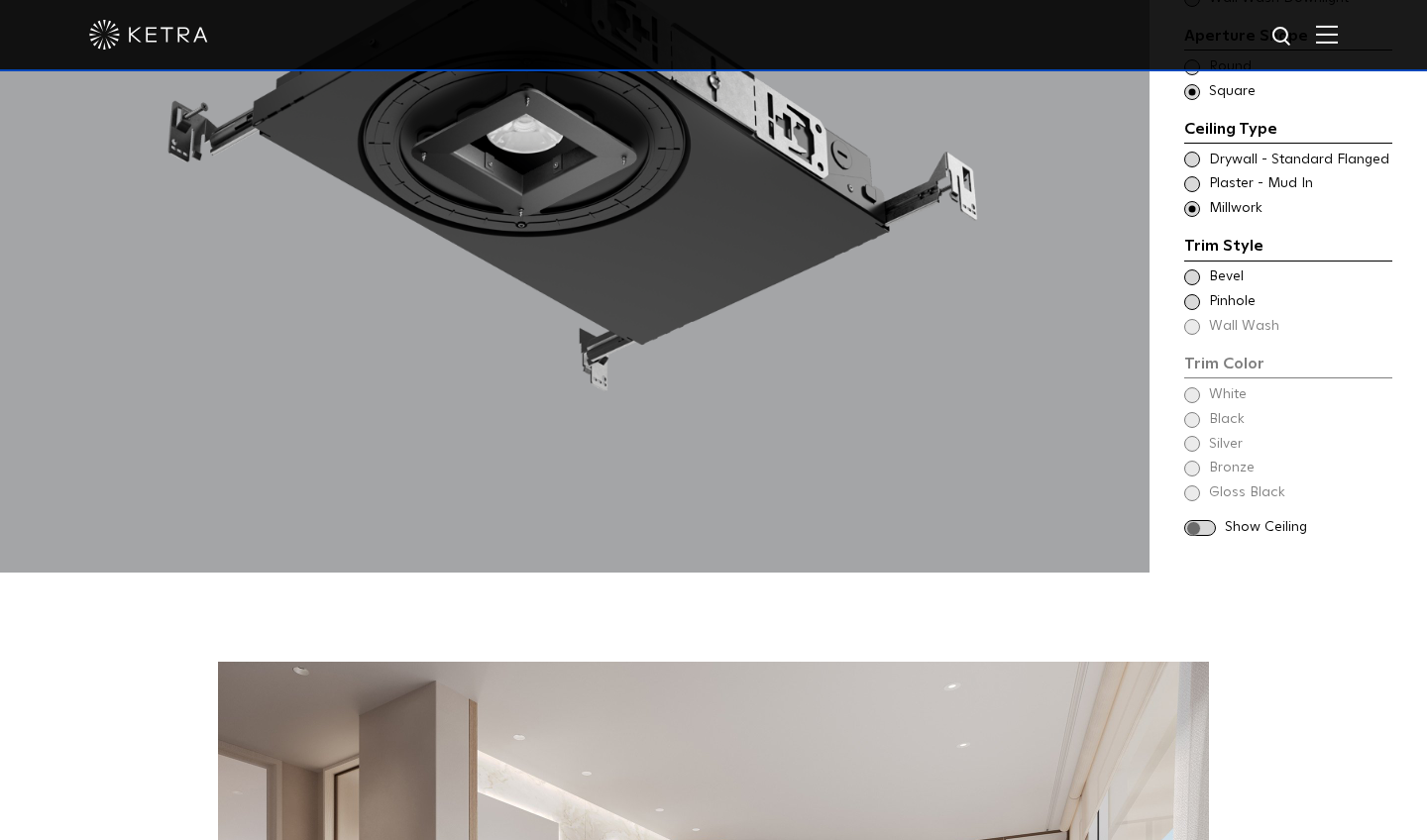 scroll, scrollTop: 2091, scrollLeft: 0, axis: vertical 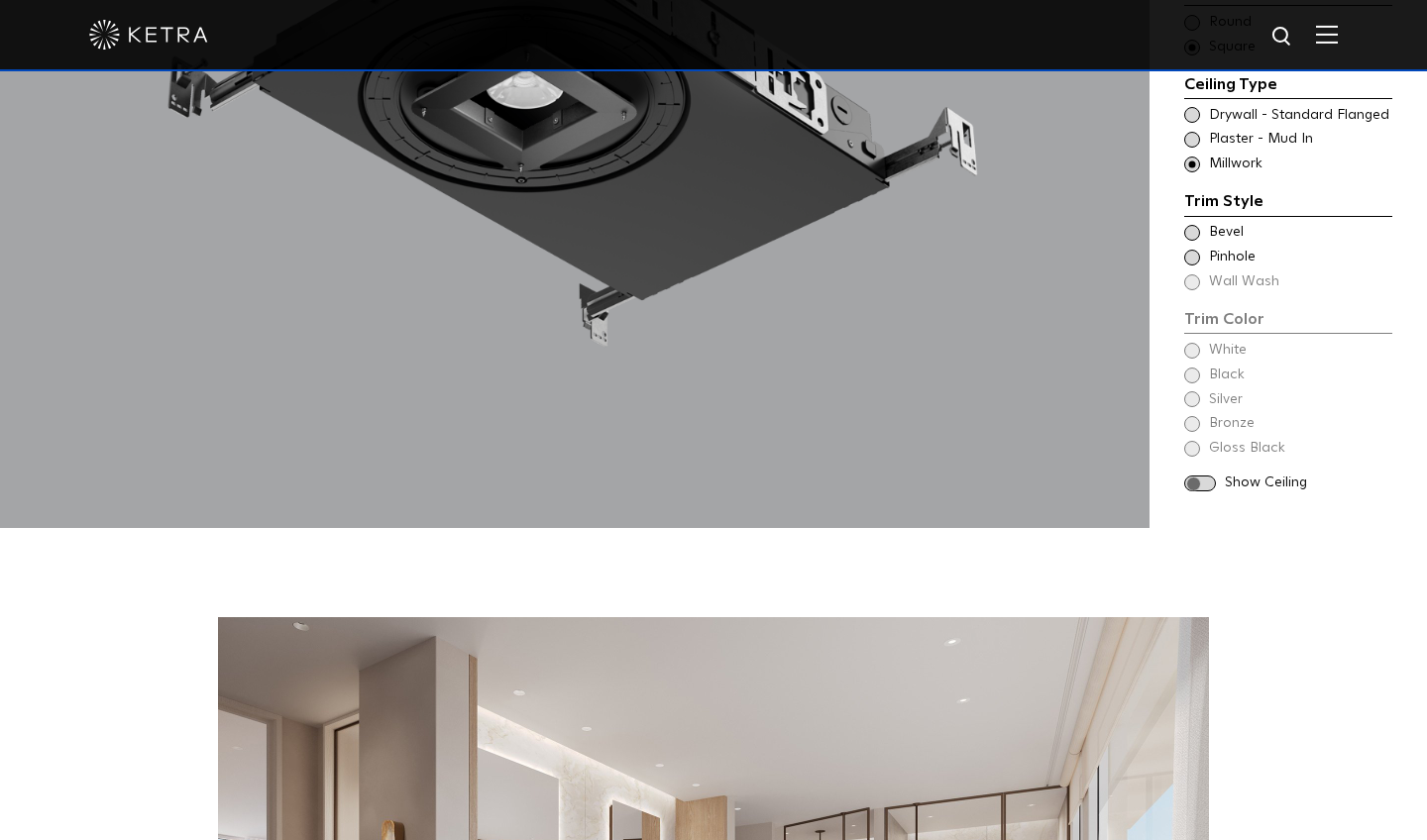 click at bounding box center (1192, 233) 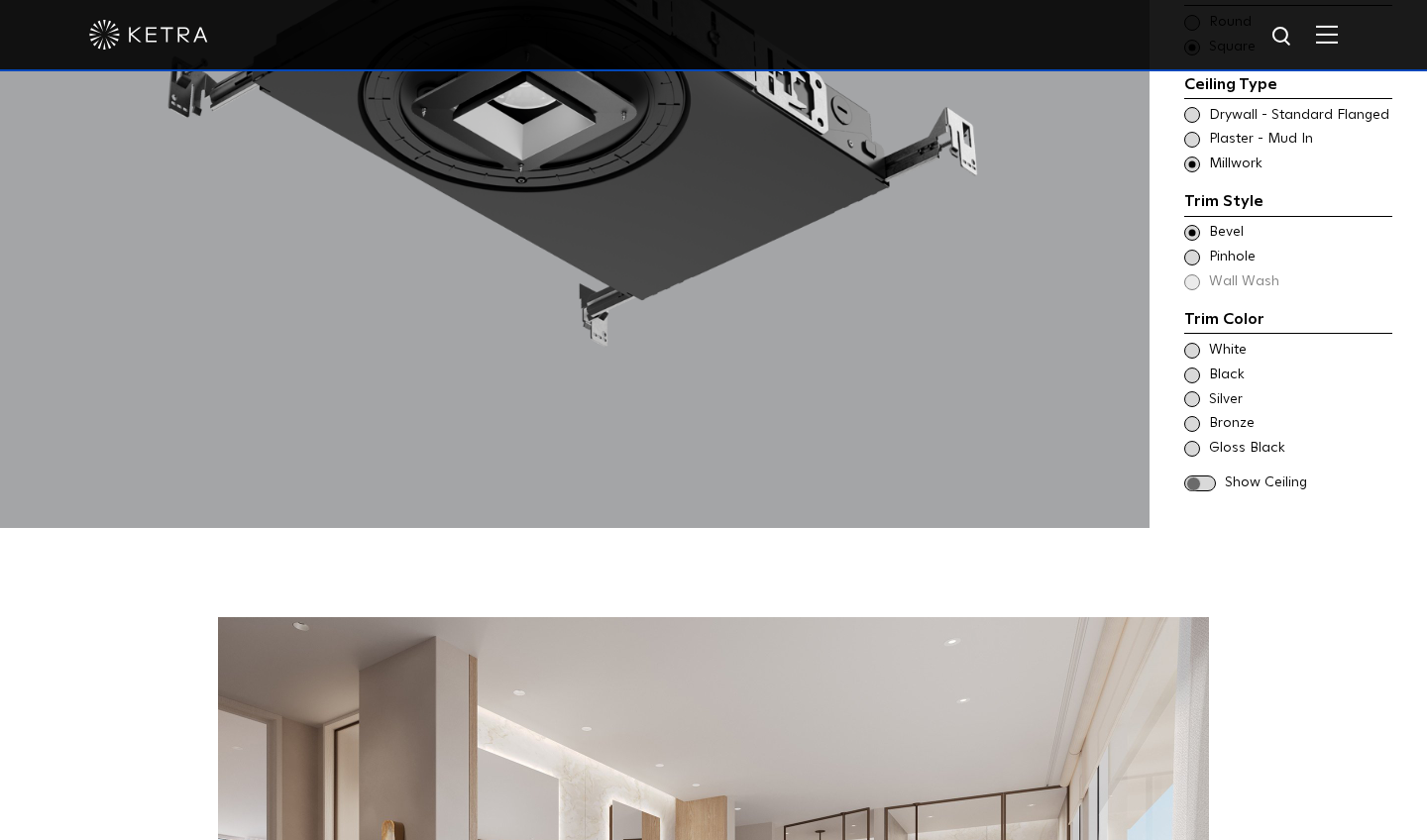 click at bounding box center [1192, 351] 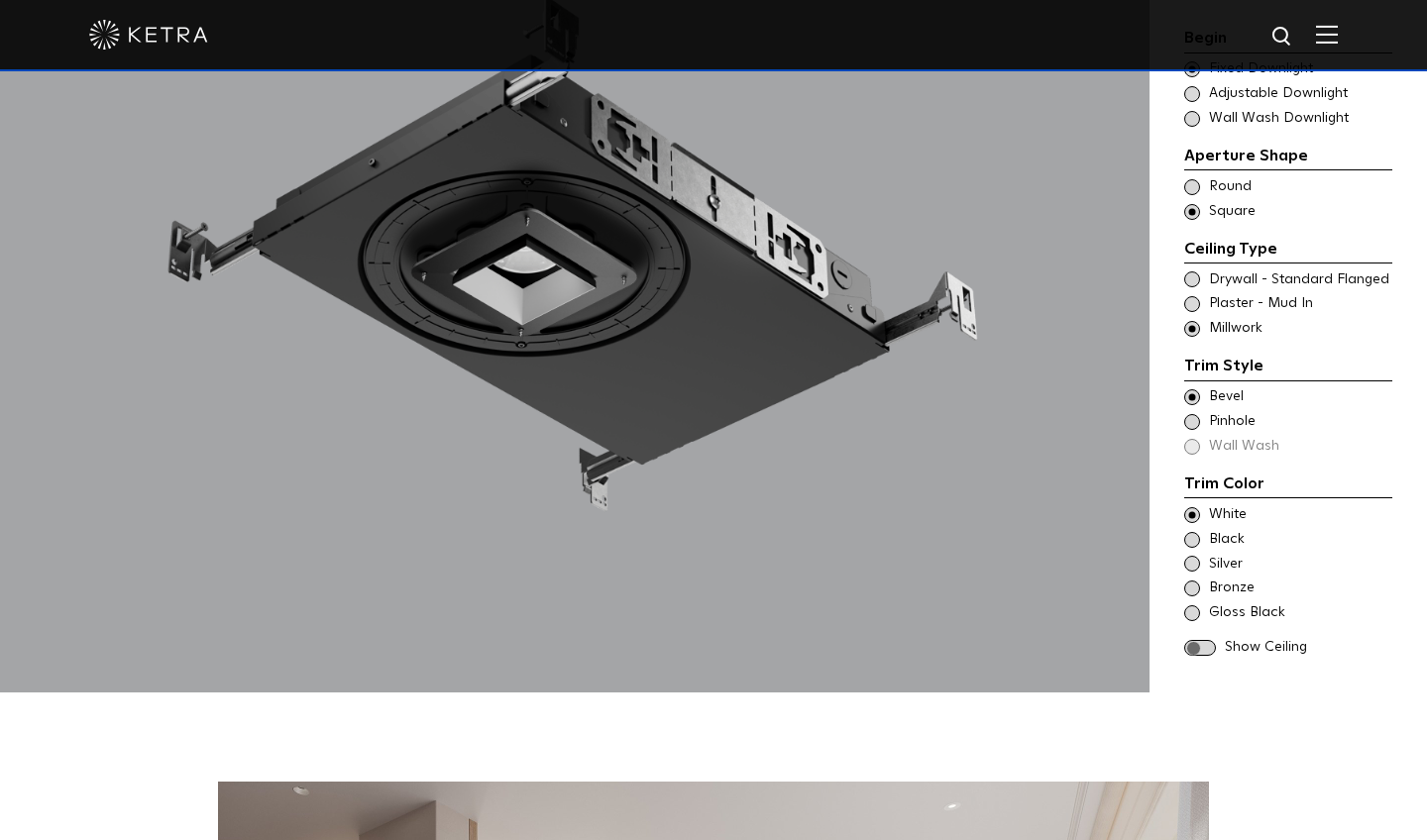 scroll, scrollTop: 1926, scrollLeft: 0, axis: vertical 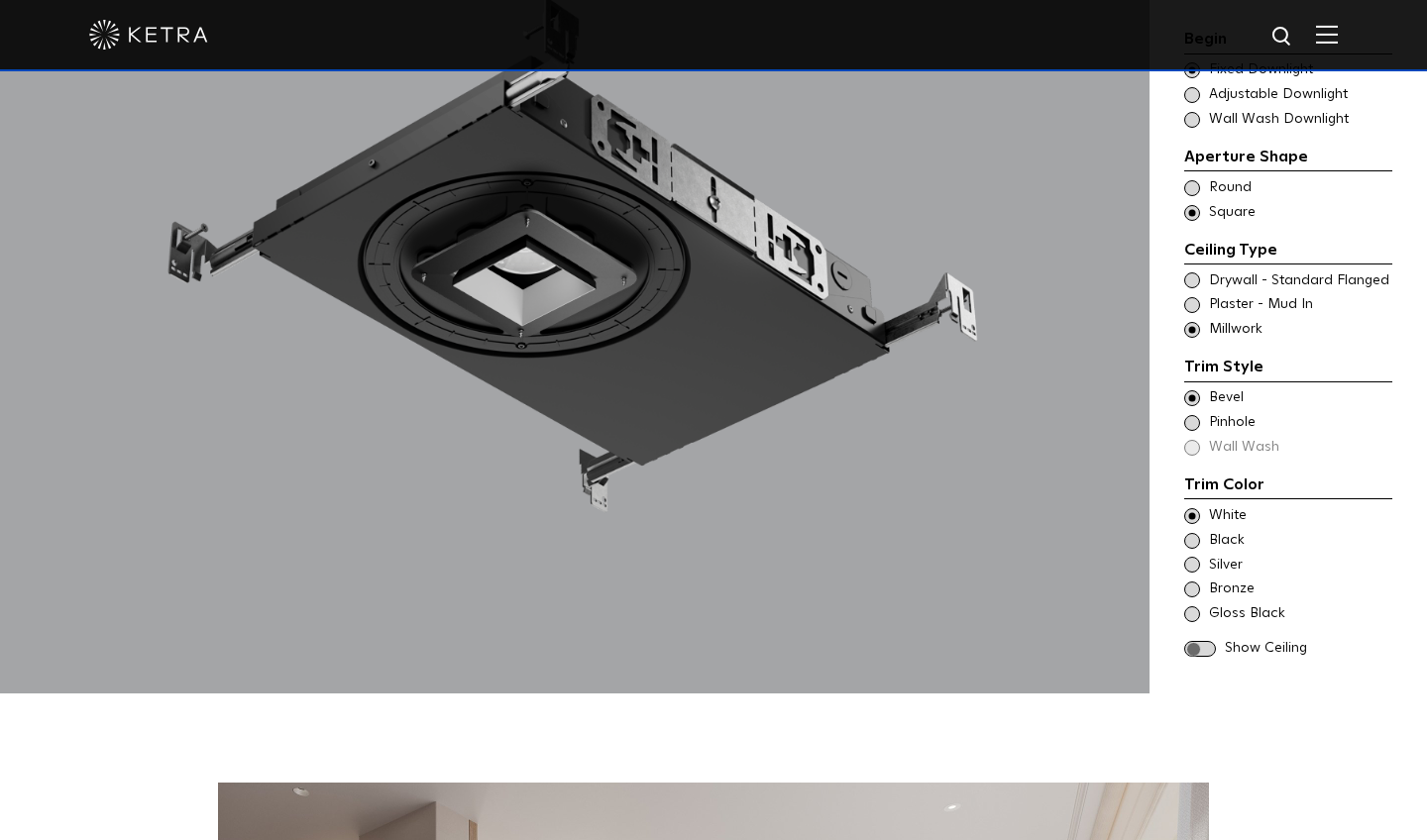click at bounding box center (1200, 649) 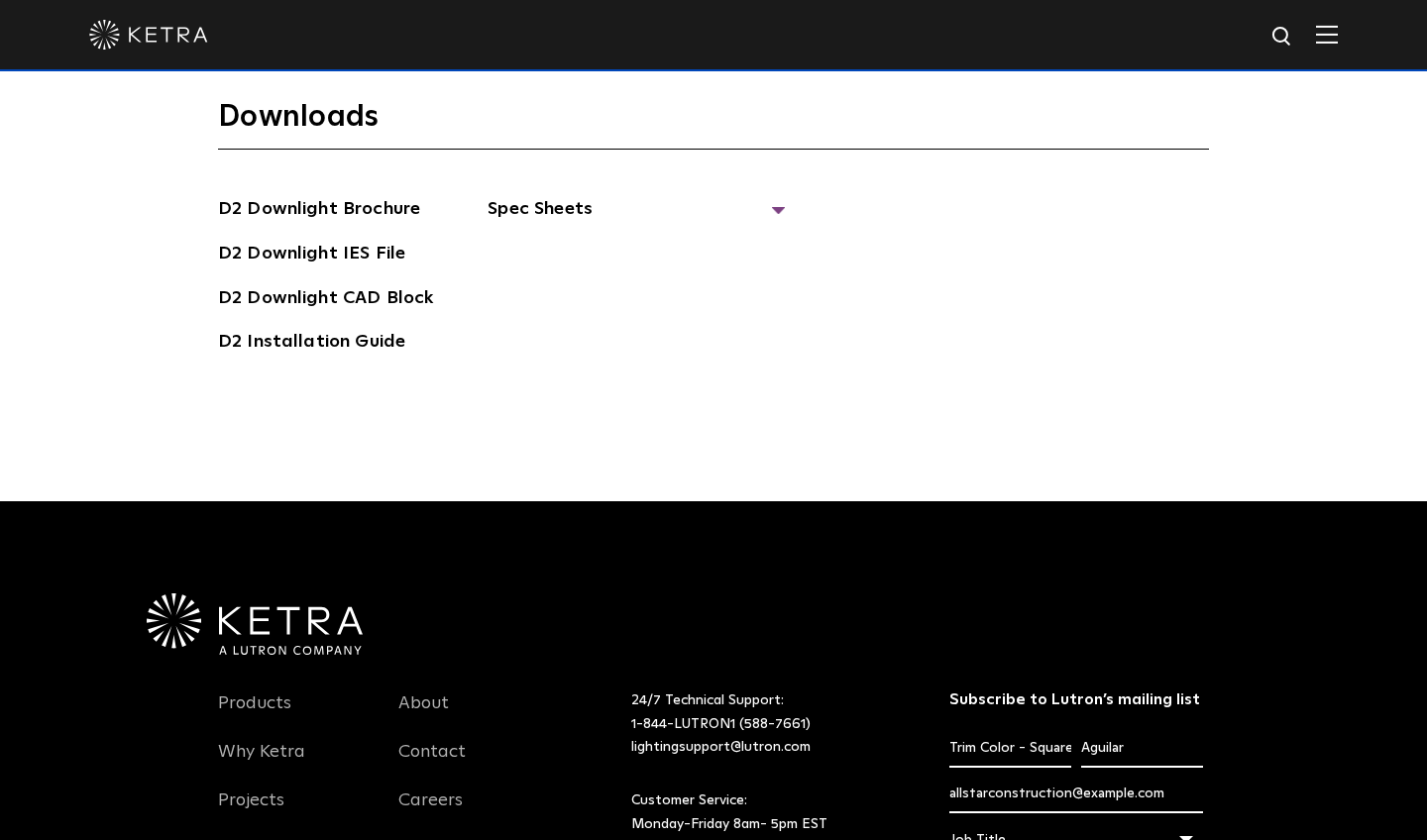 scroll, scrollTop: 5494, scrollLeft: 0, axis: vertical 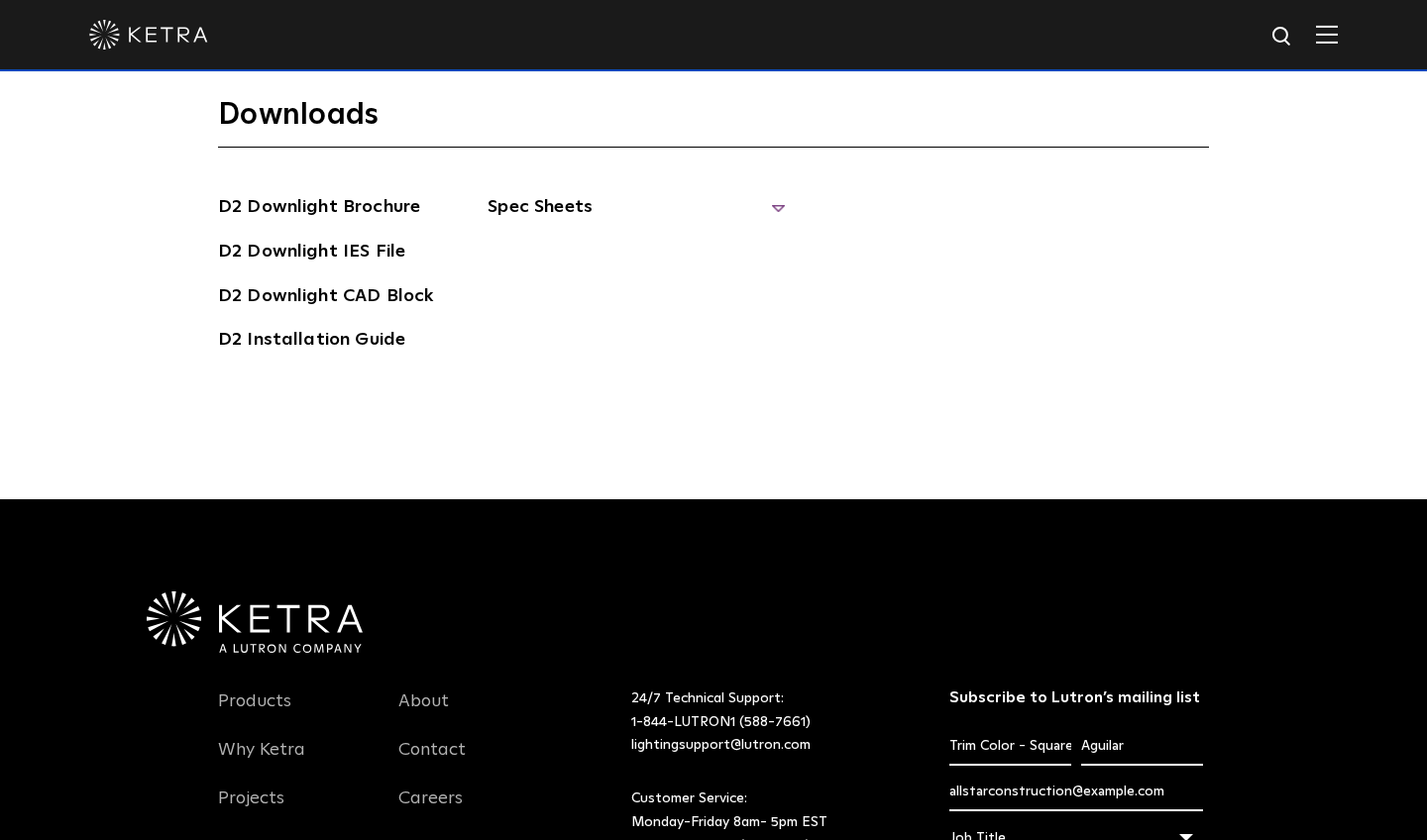 click on "Spec Sheets" at bounding box center (636, 215) 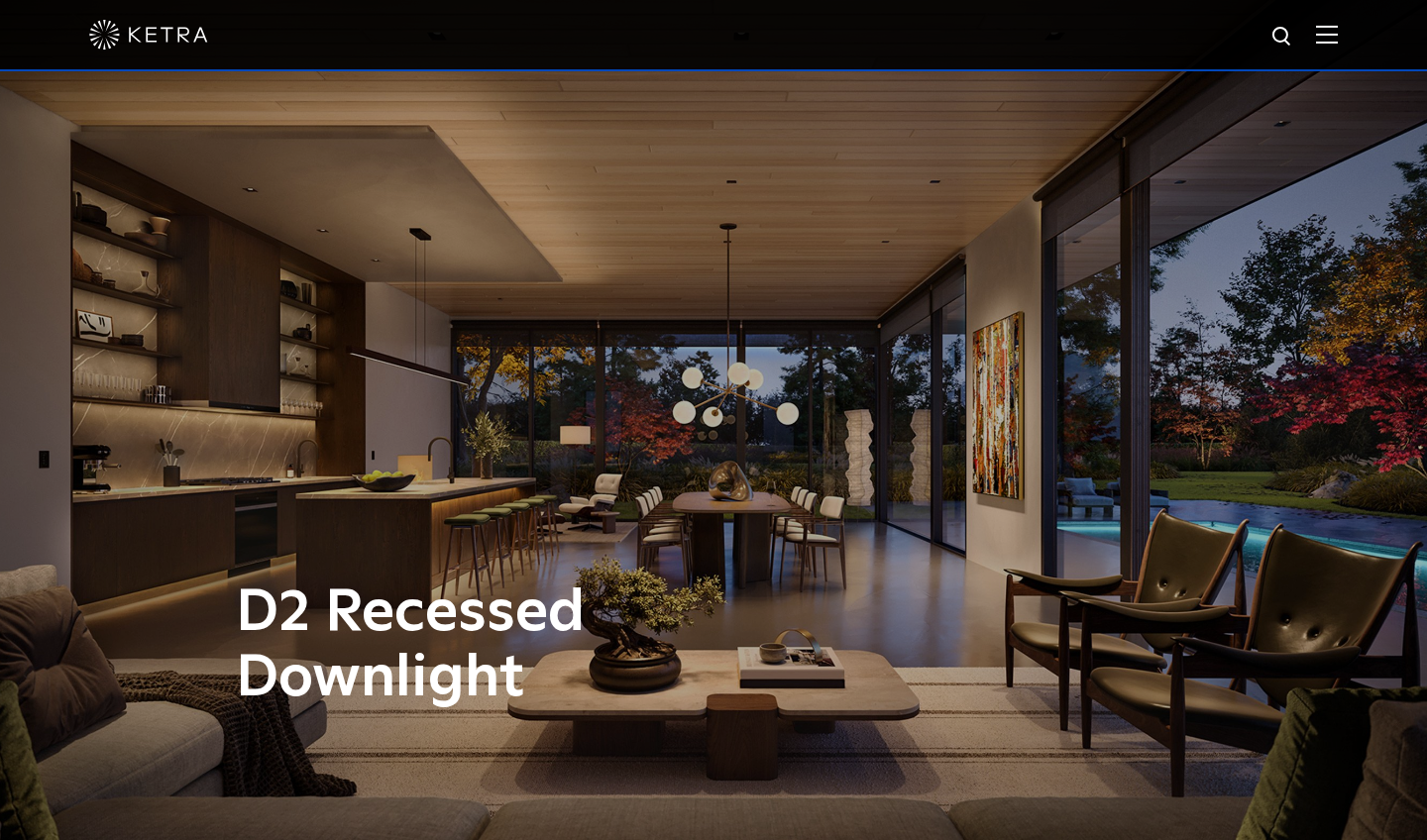 scroll, scrollTop: 0, scrollLeft: 0, axis: both 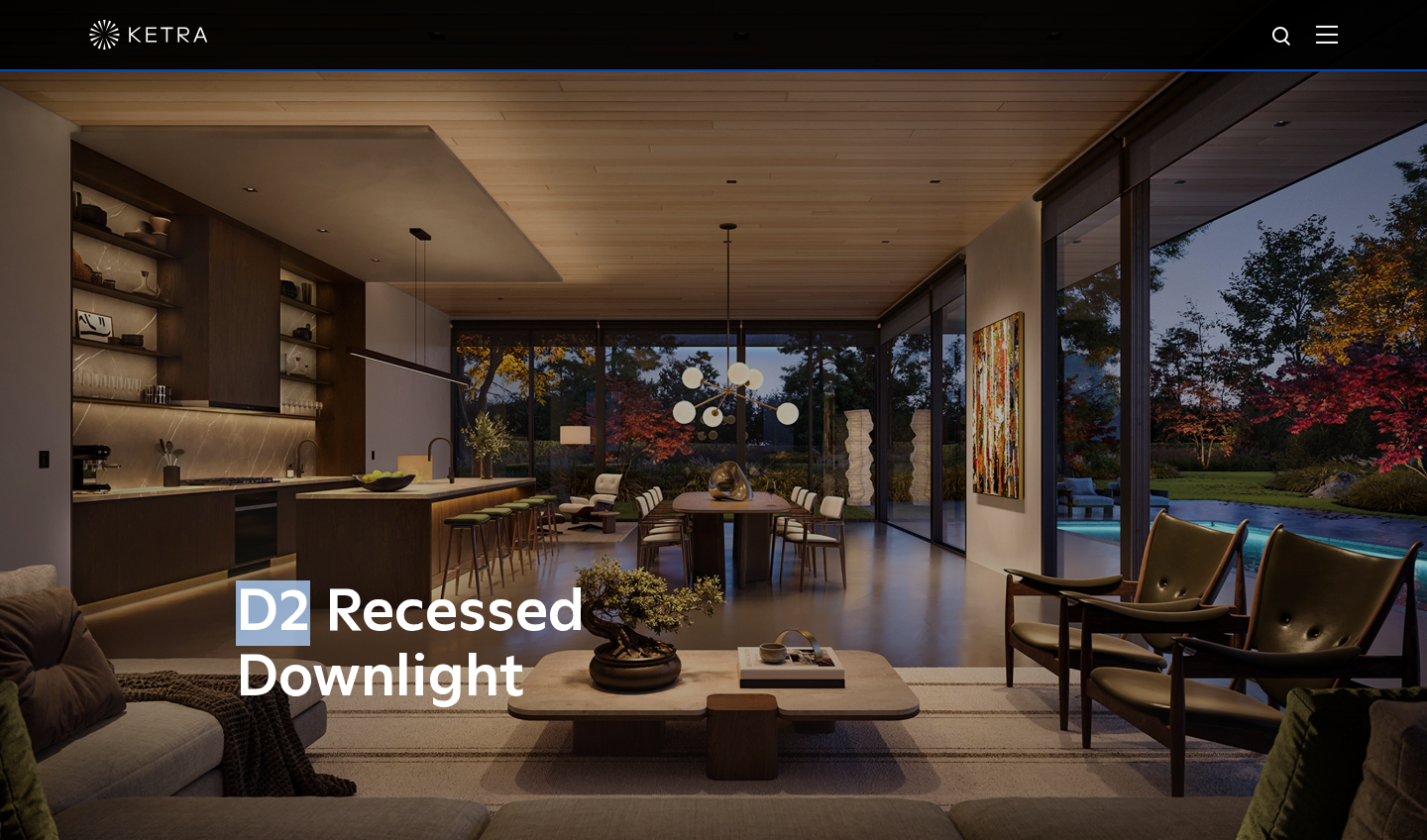 click on "D2 Recessed Downlight" at bounding box center (714, 420) 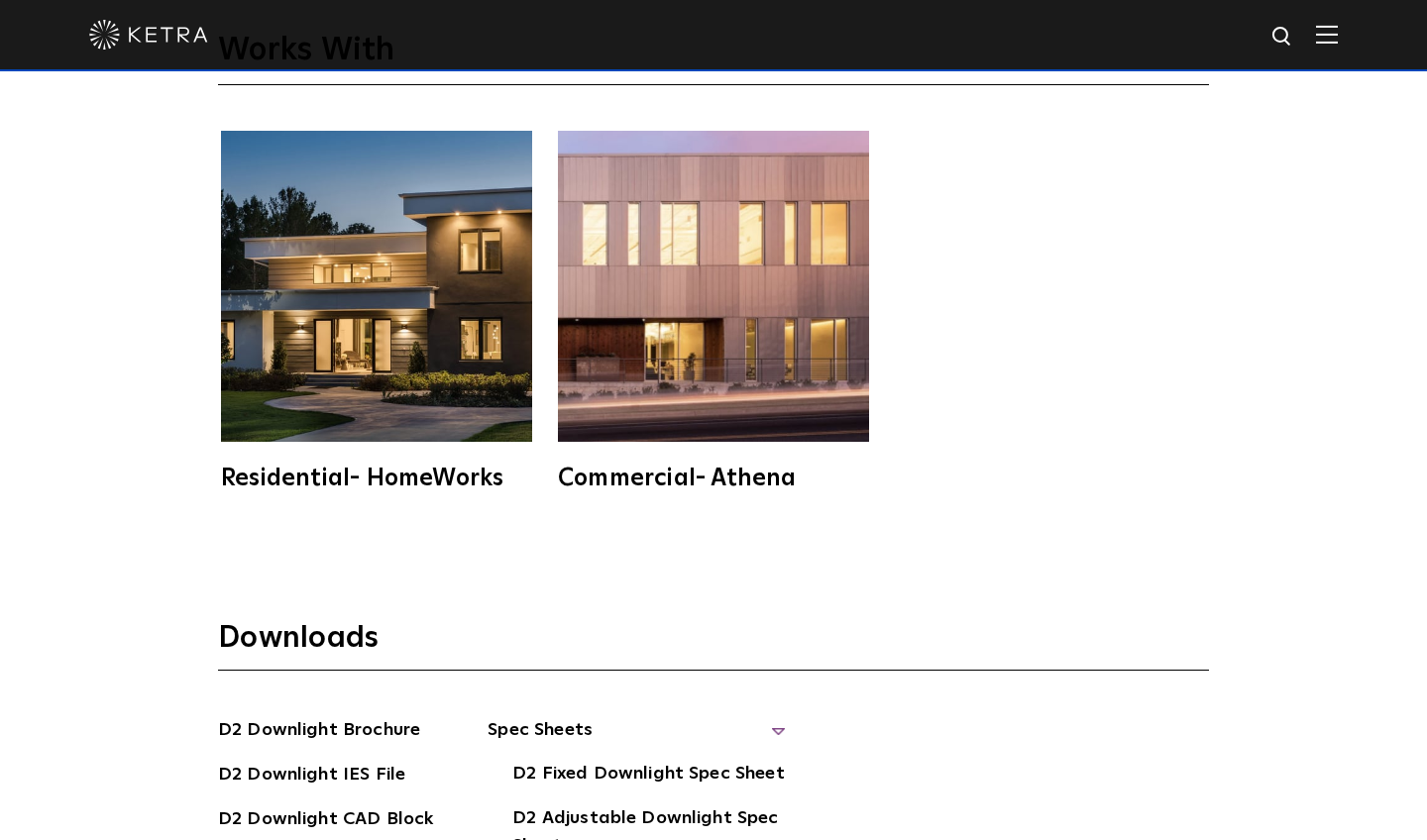 scroll, scrollTop: 4830, scrollLeft: 0, axis: vertical 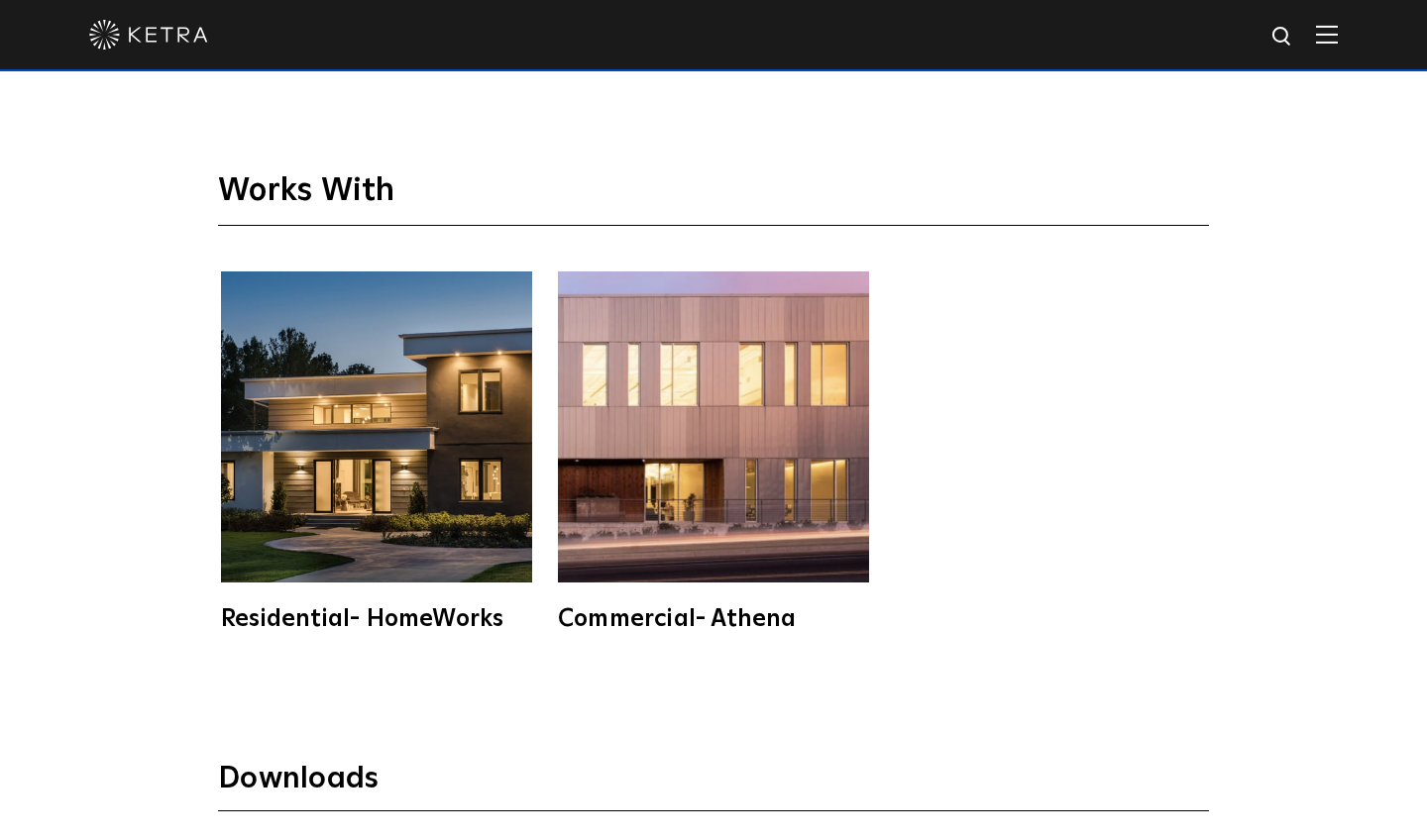 click at bounding box center [377, 427] 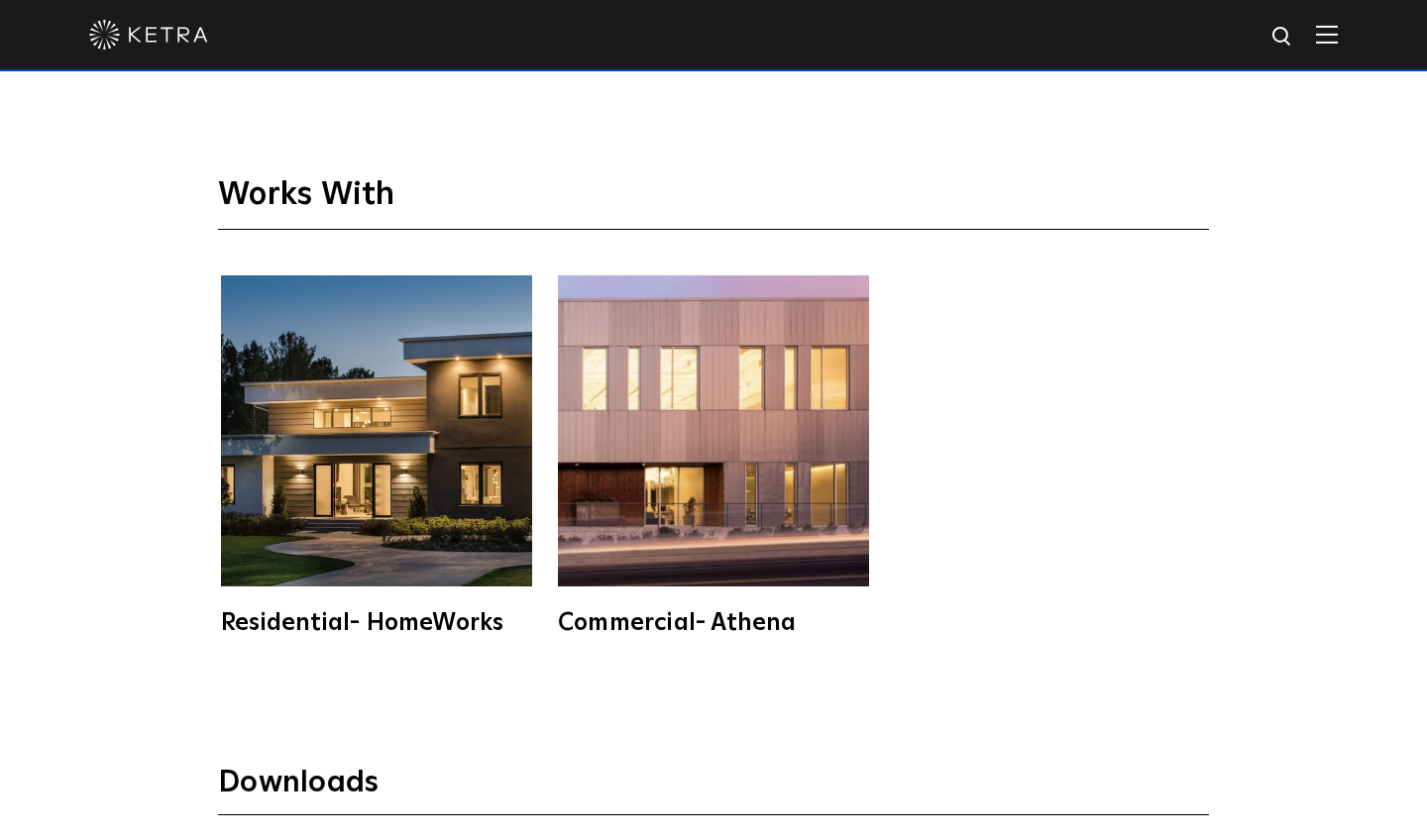 scroll, scrollTop: 4824, scrollLeft: 0, axis: vertical 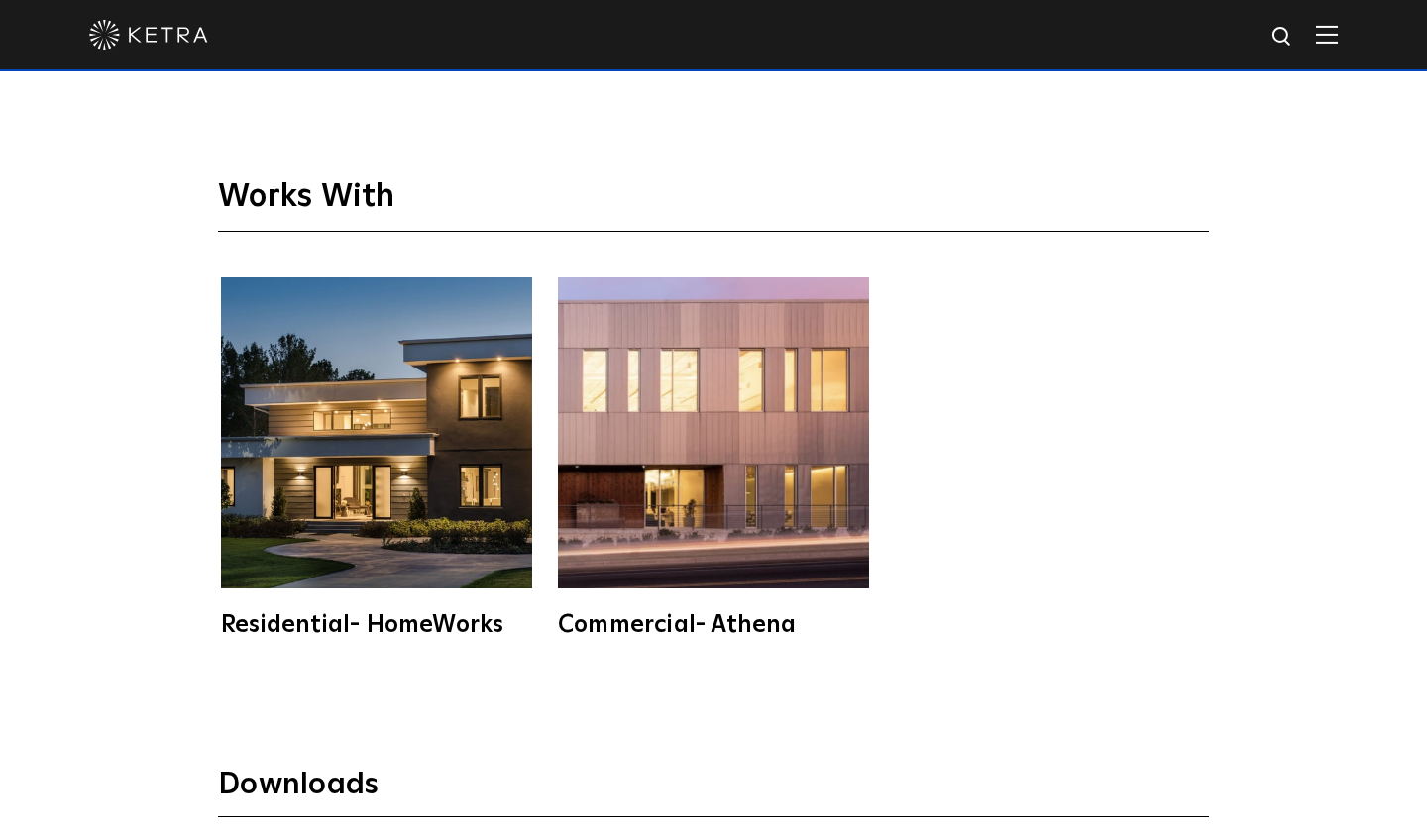 click at bounding box center (377, 433) 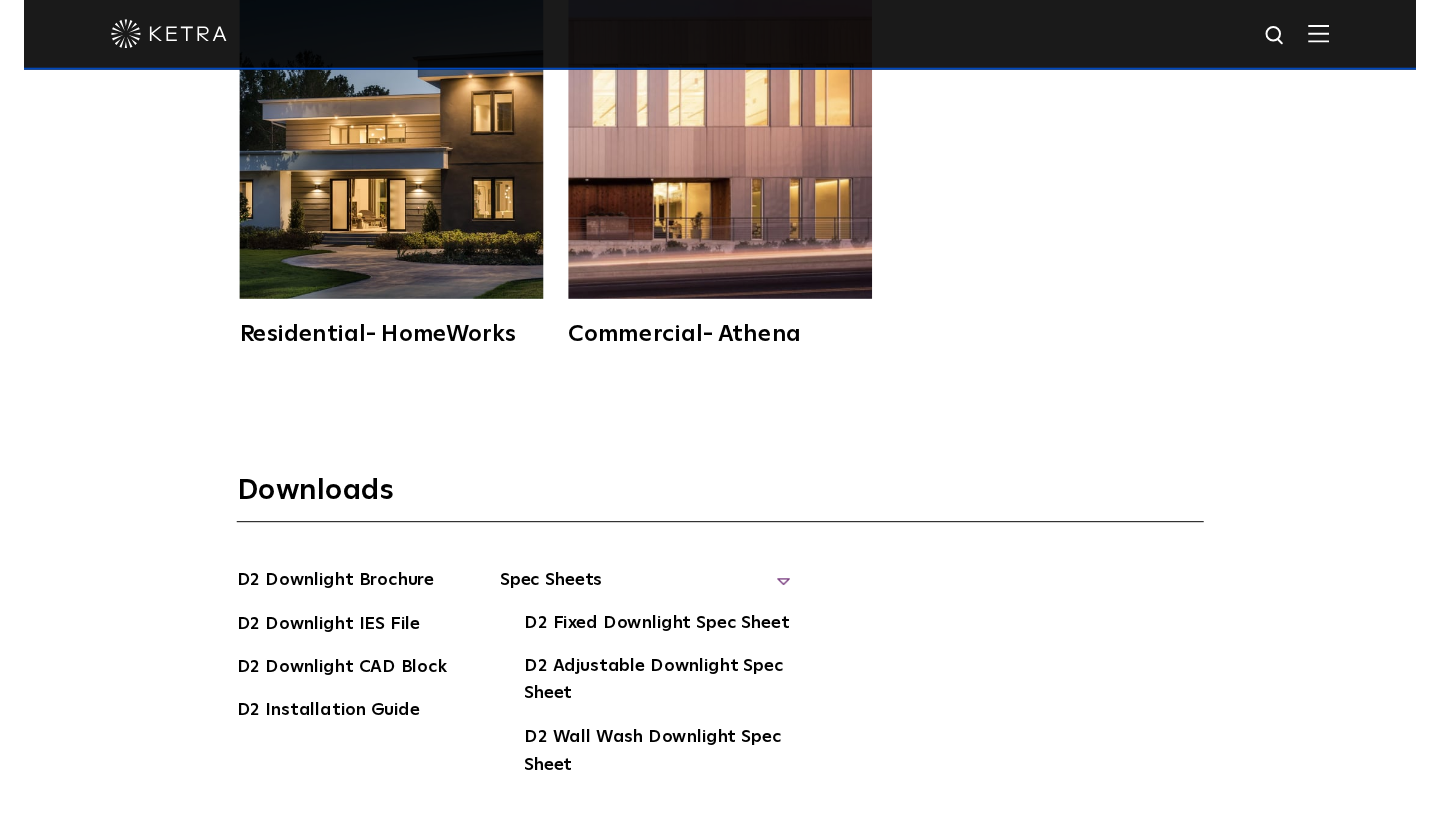 scroll, scrollTop: 5361, scrollLeft: 0, axis: vertical 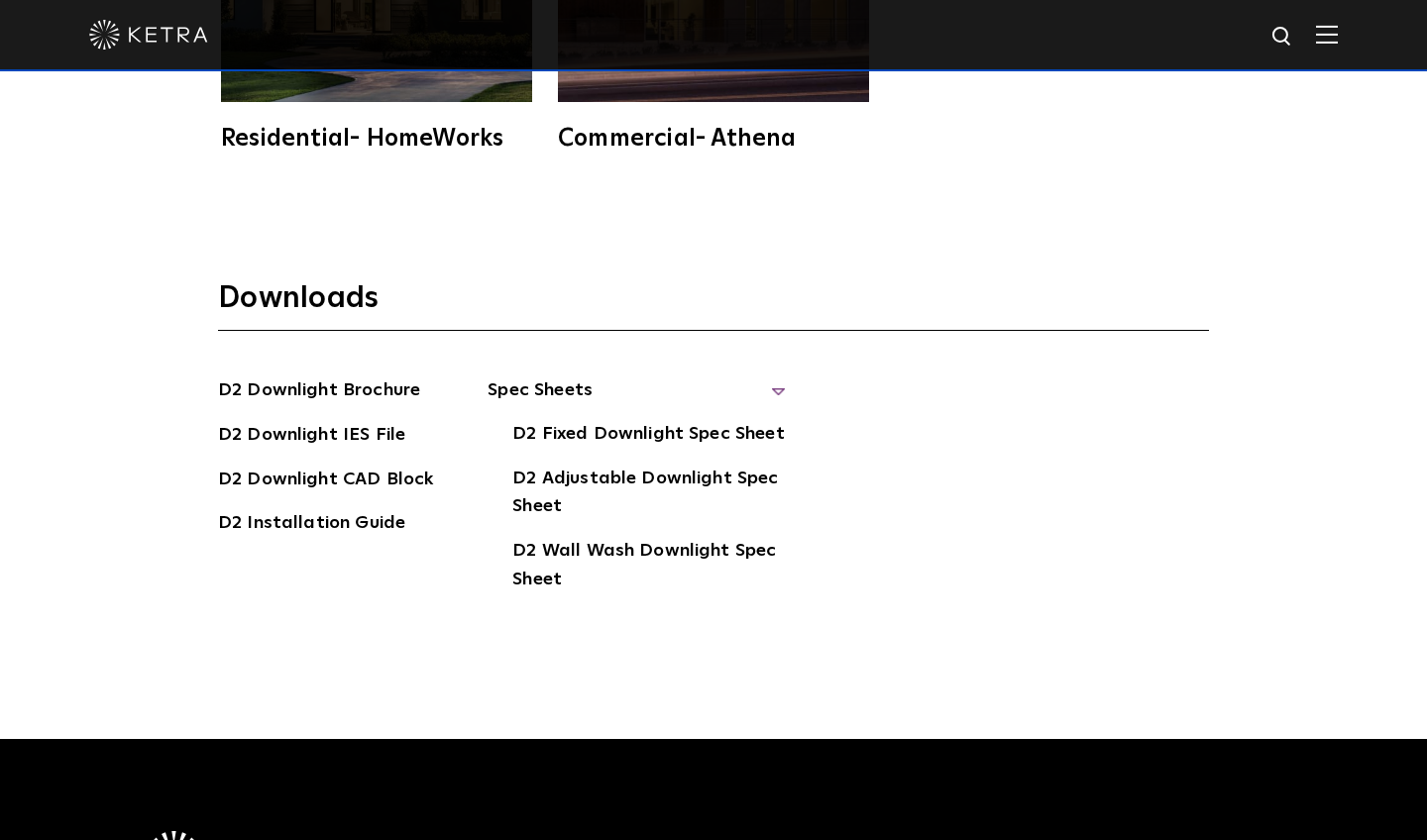 click on "Spec Sheets" at bounding box center [636, 398] 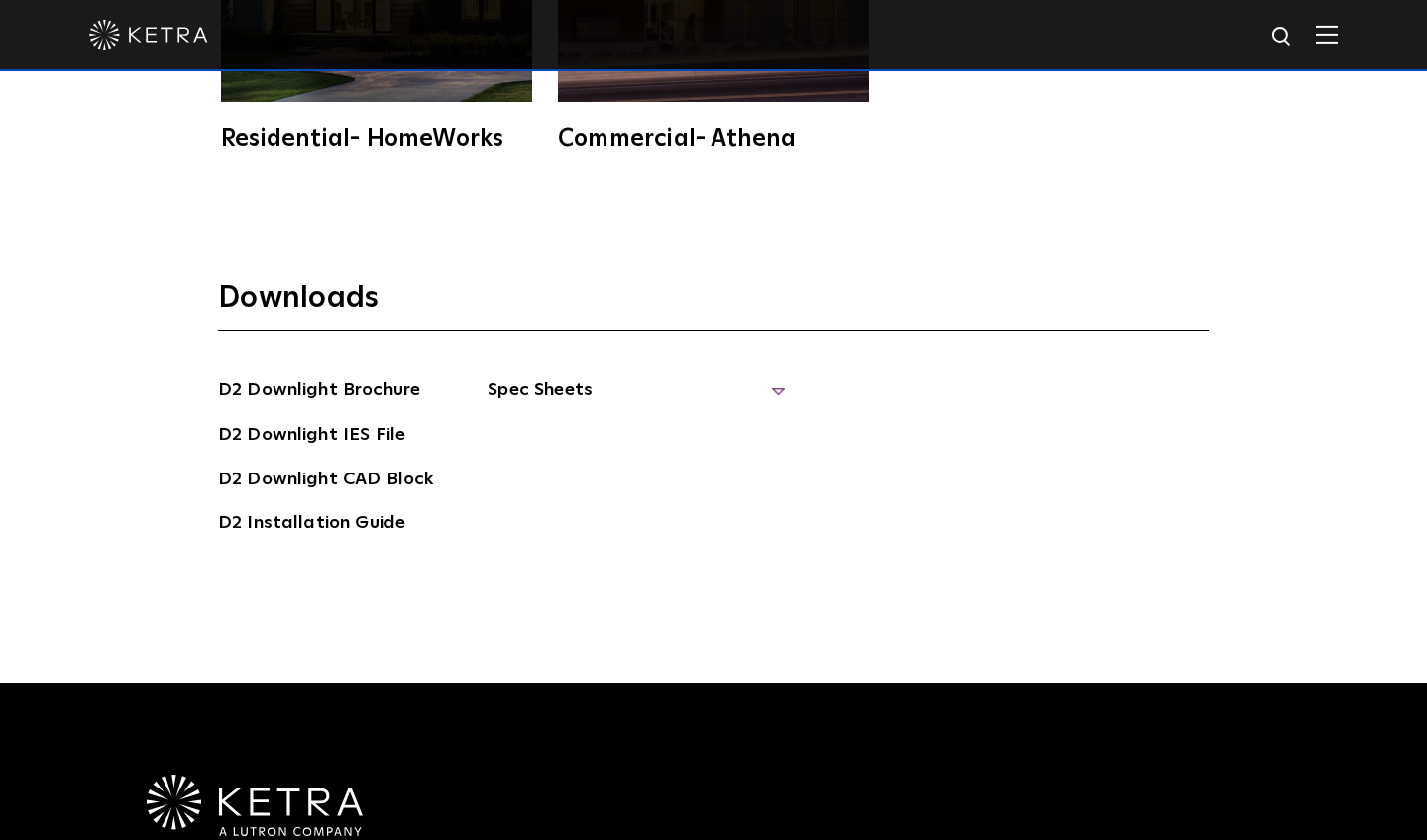 click on "Spec Sheets" at bounding box center [636, 398] 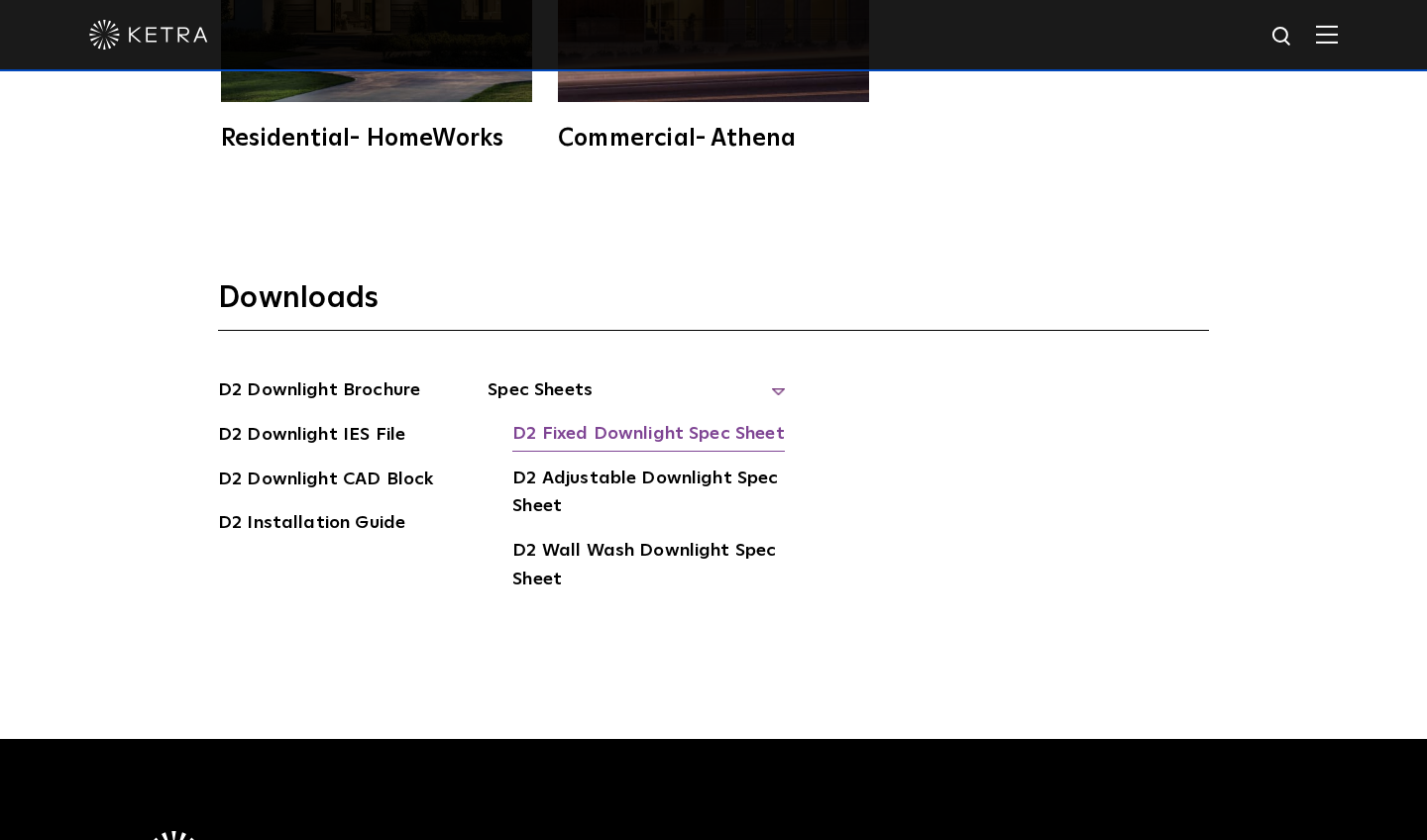 click on "D2 Fixed Downlight Spec Sheet" at bounding box center [648, 436] 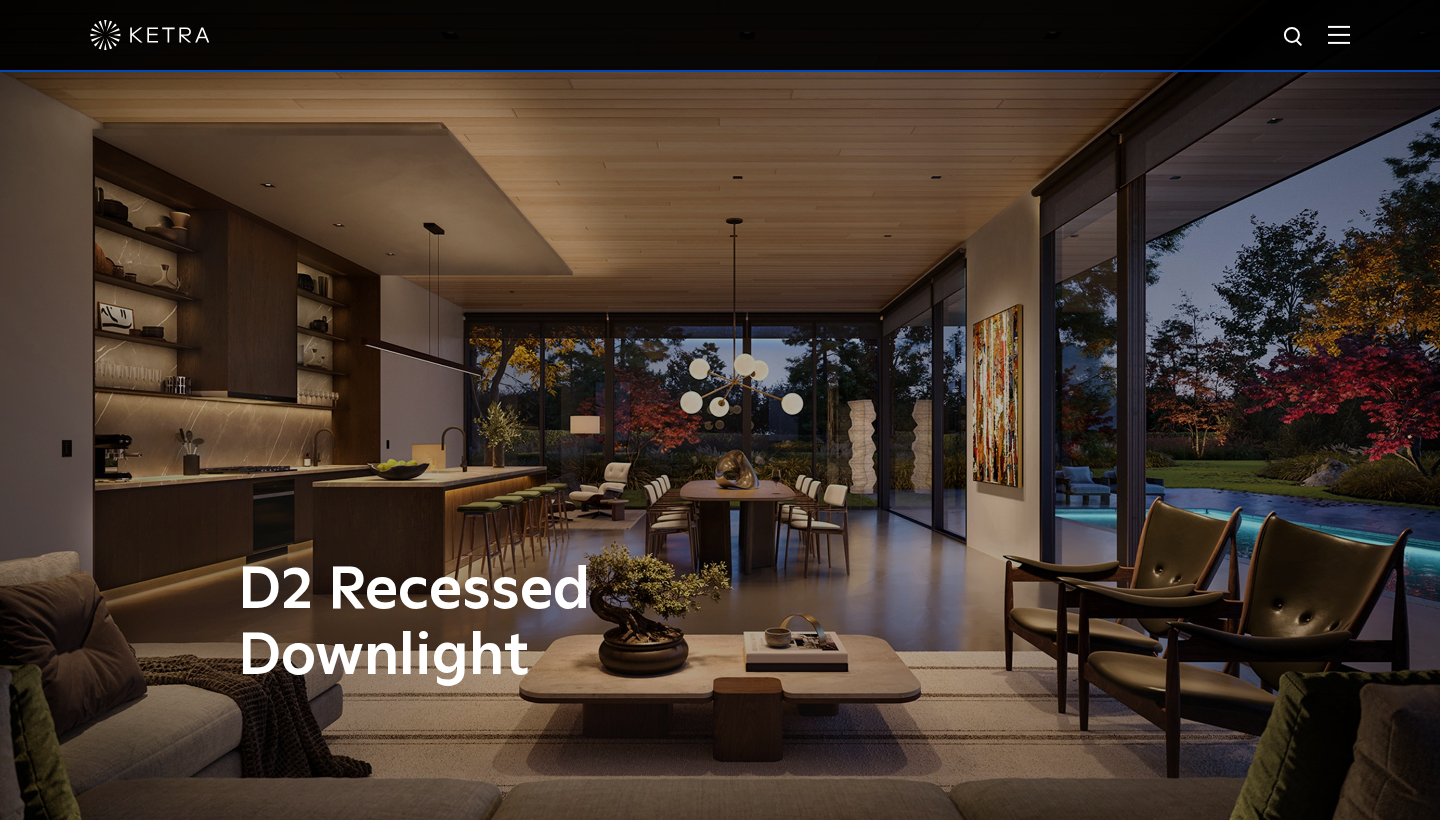 scroll, scrollTop: 0, scrollLeft: 0, axis: both 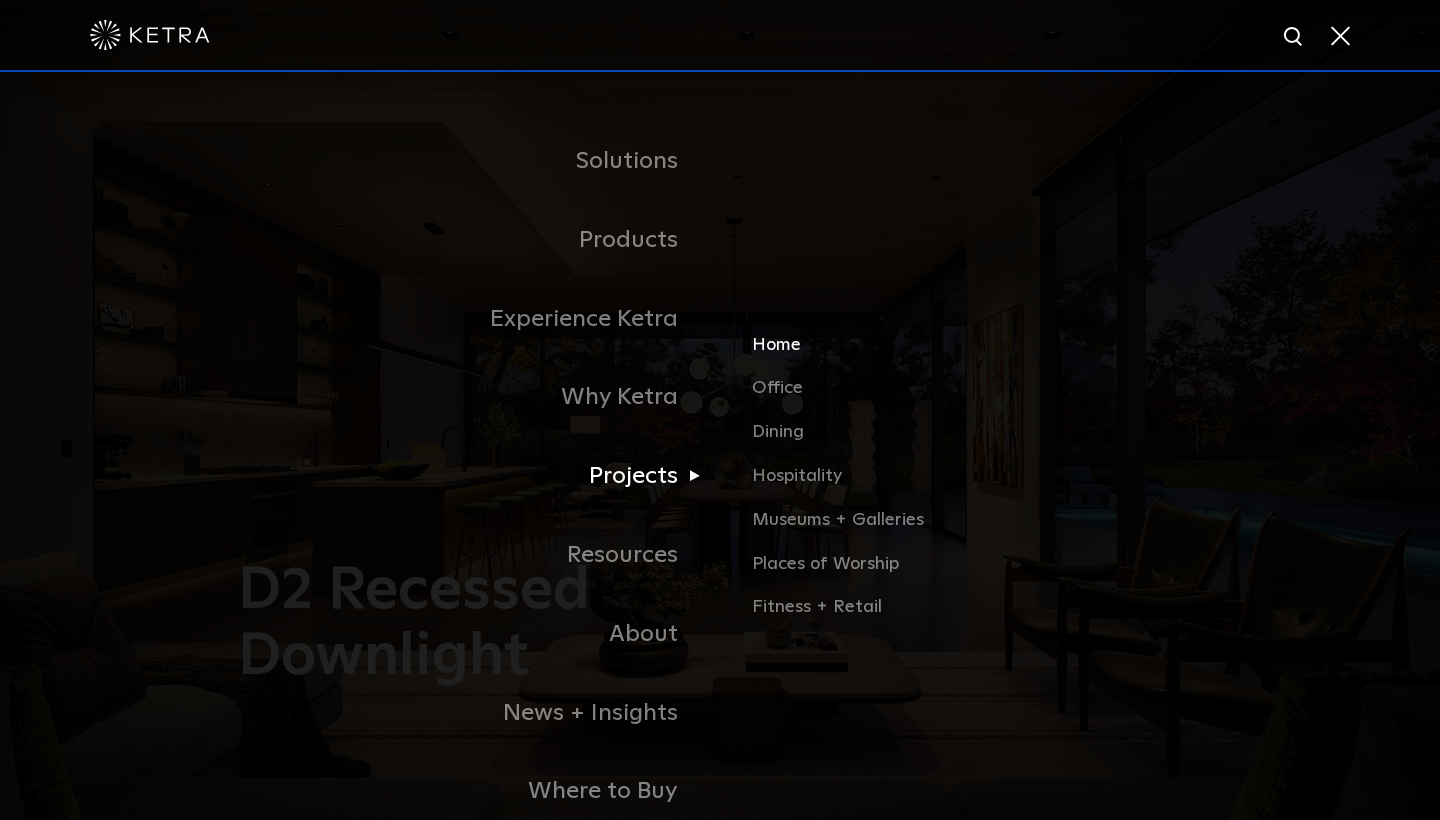 click on "Home" at bounding box center [986, 353] 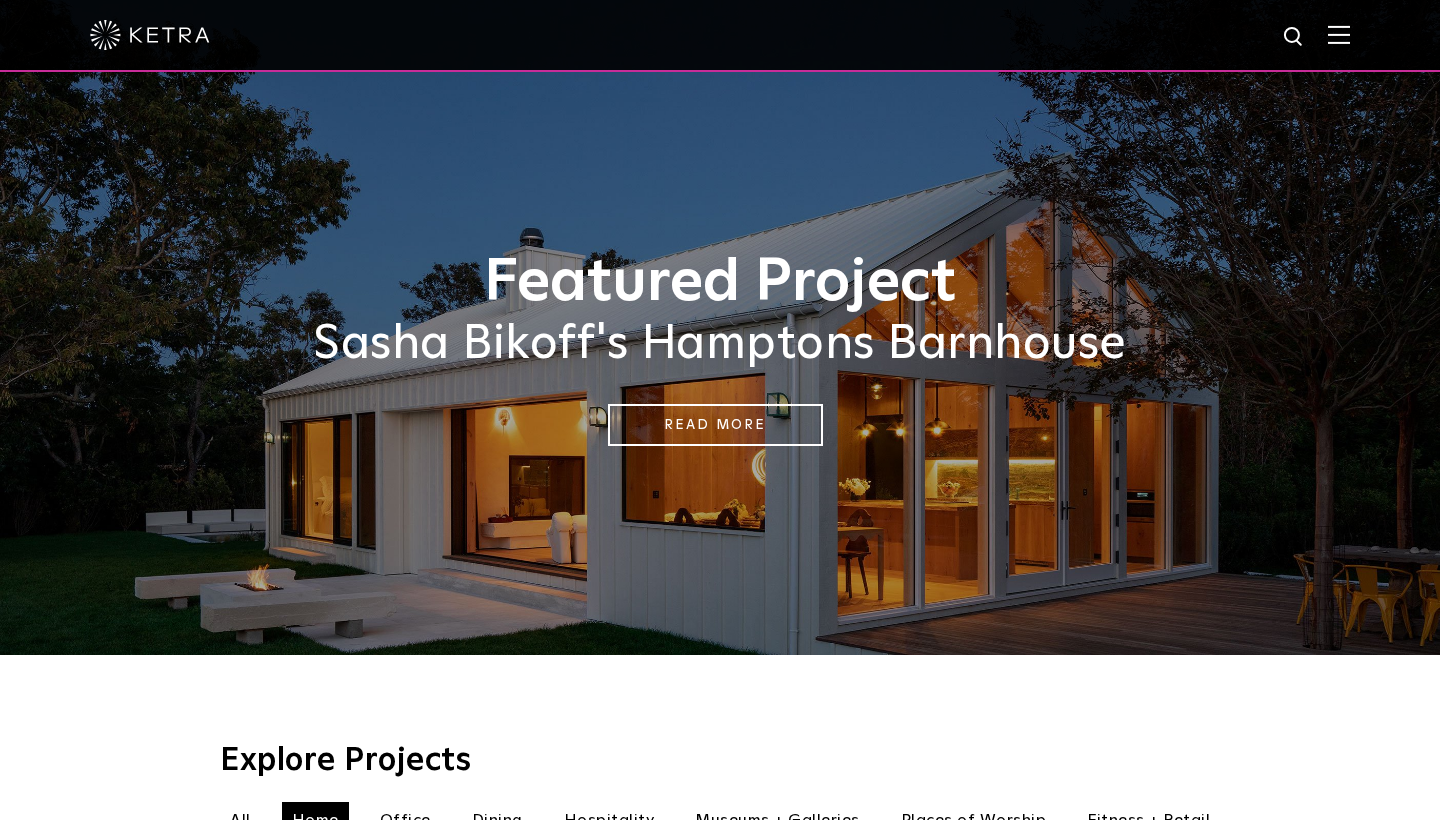 select on "Contractor" 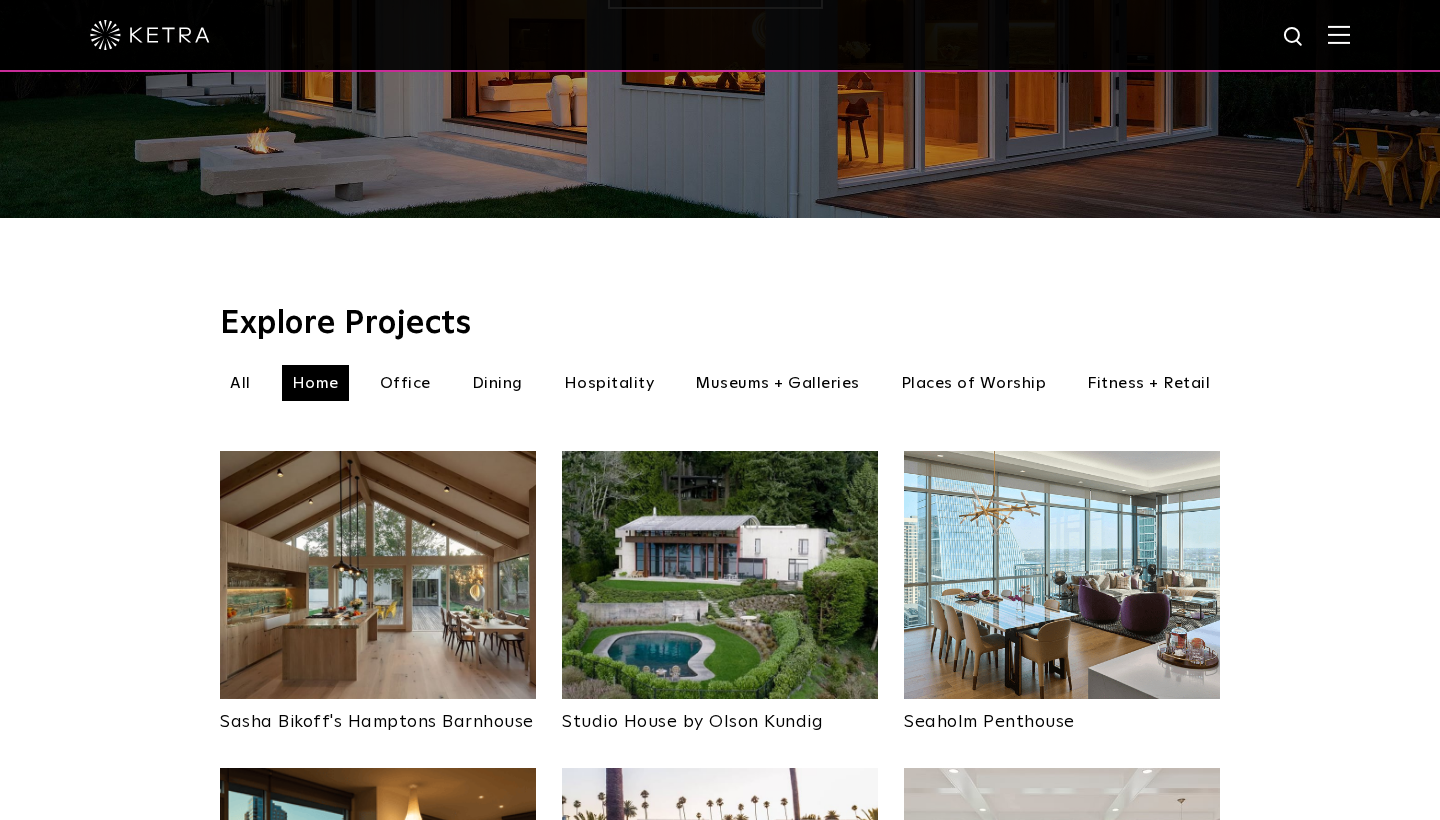scroll, scrollTop: 0, scrollLeft: 0, axis: both 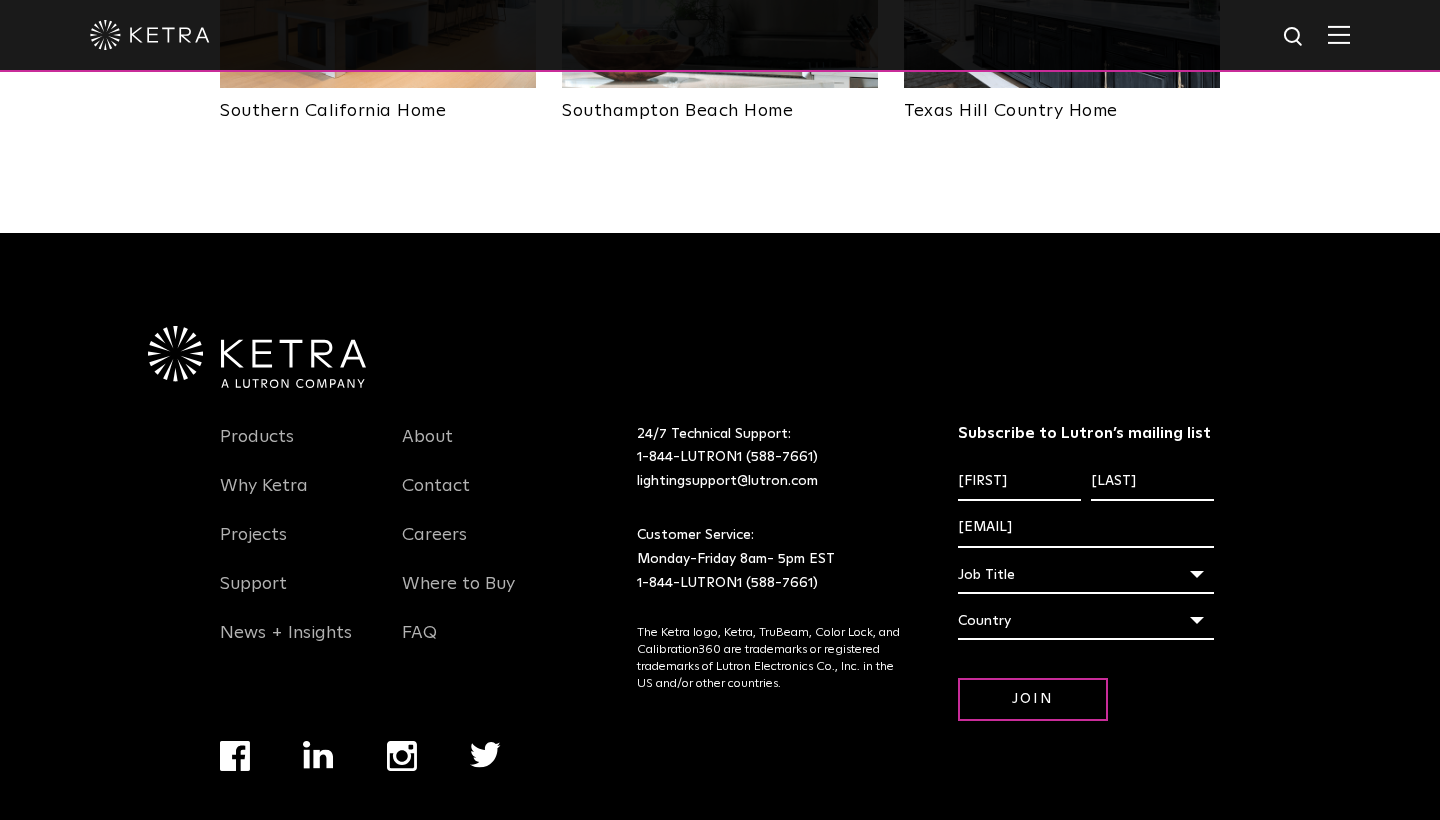 click on "Job Title" at bounding box center (1086, 575) 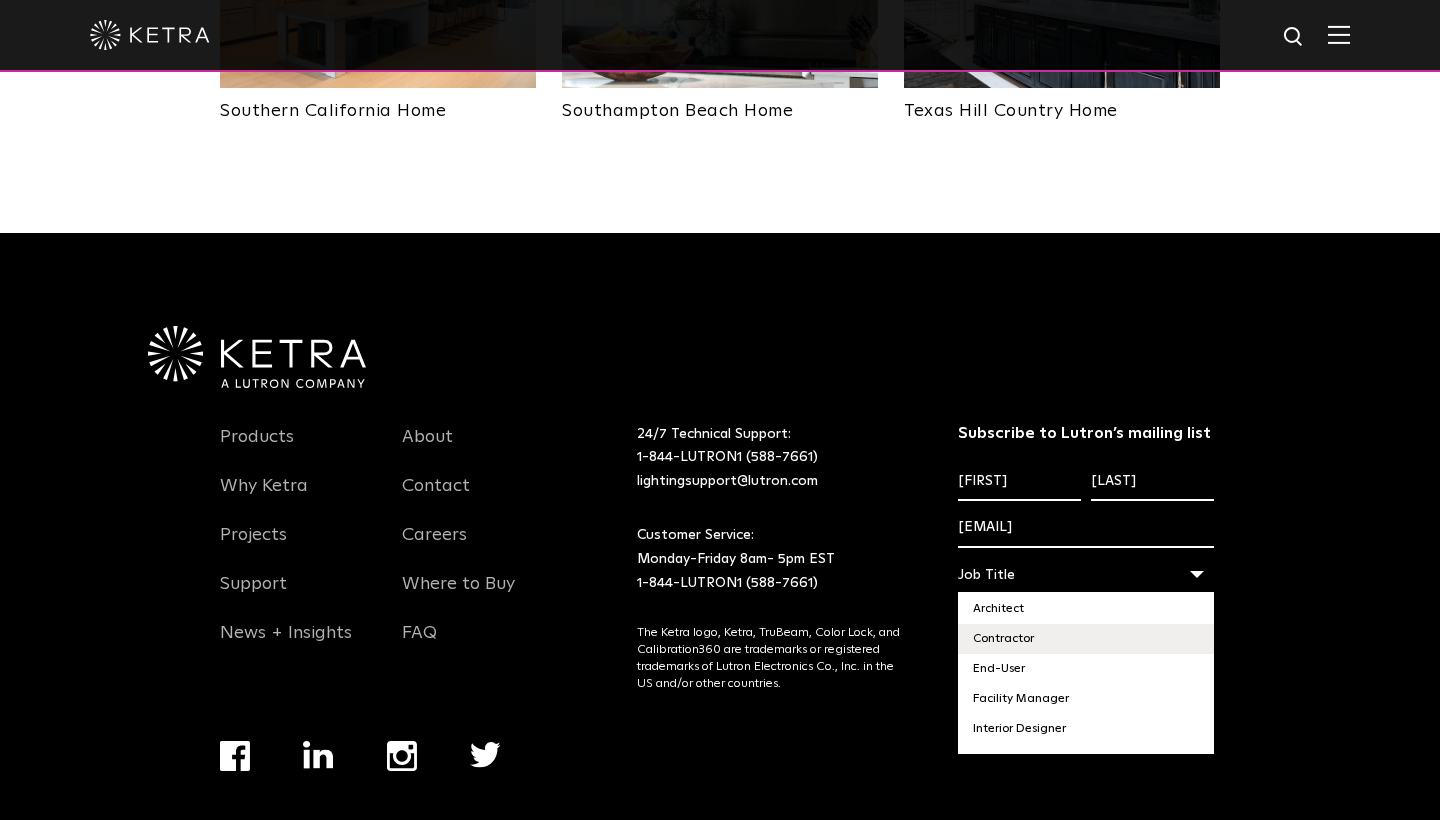 click on "Contractor" at bounding box center (1086, 639) 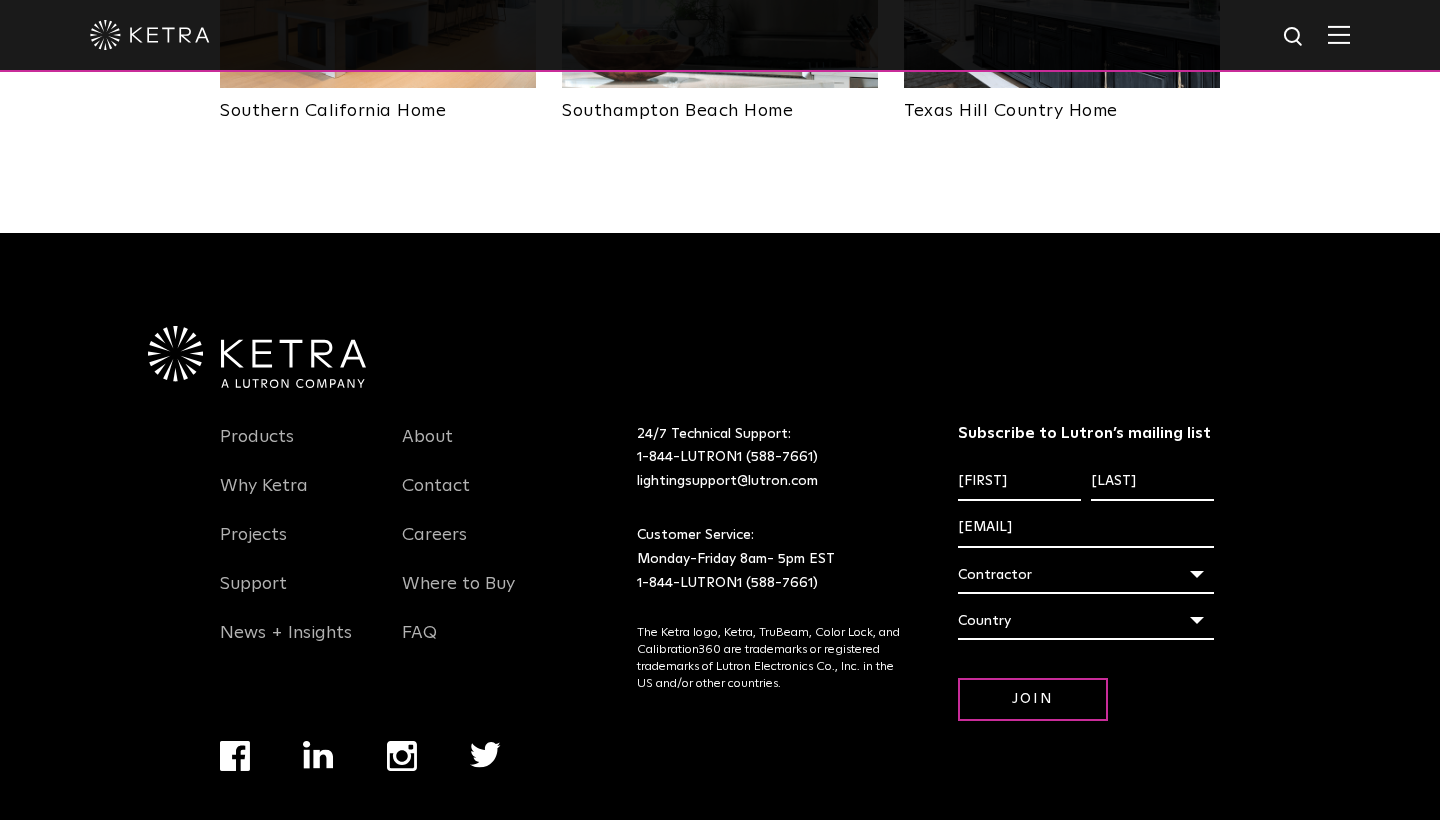 click on "Country" at bounding box center (1086, 621) 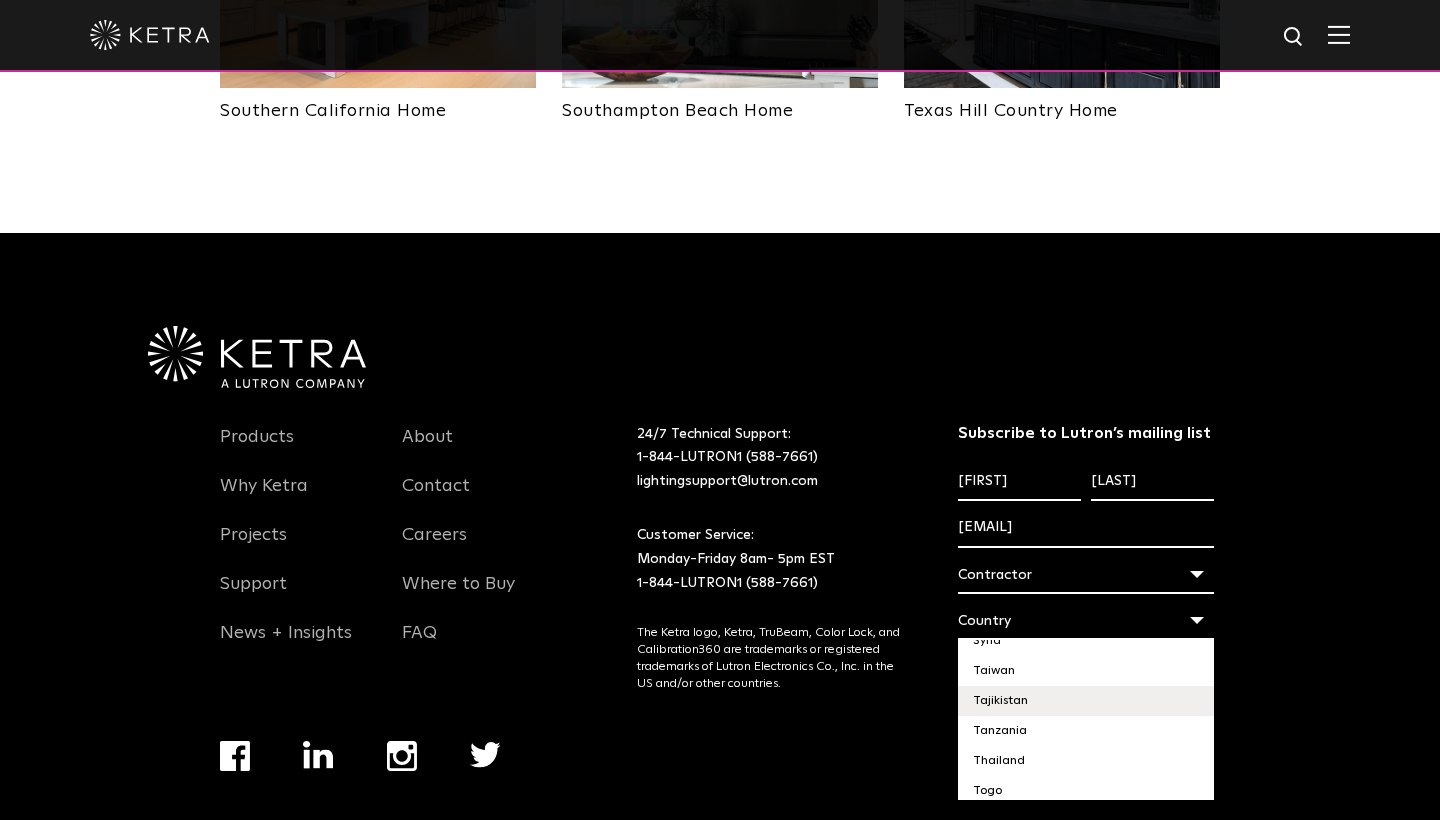 scroll, scrollTop: 6849, scrollLeft: 0, axis: vertical 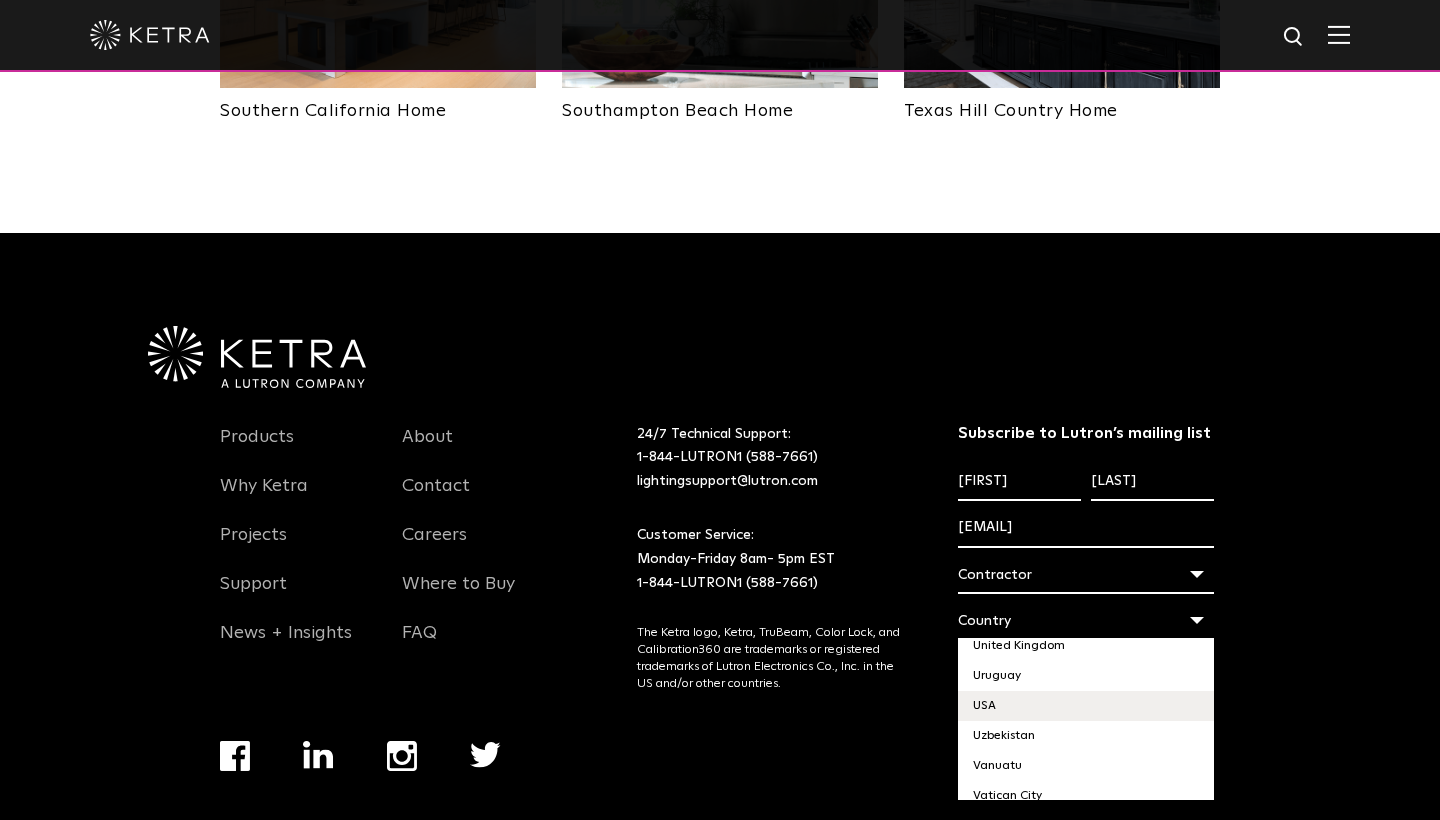 click on "USA" at bounding box center (1086, 706) 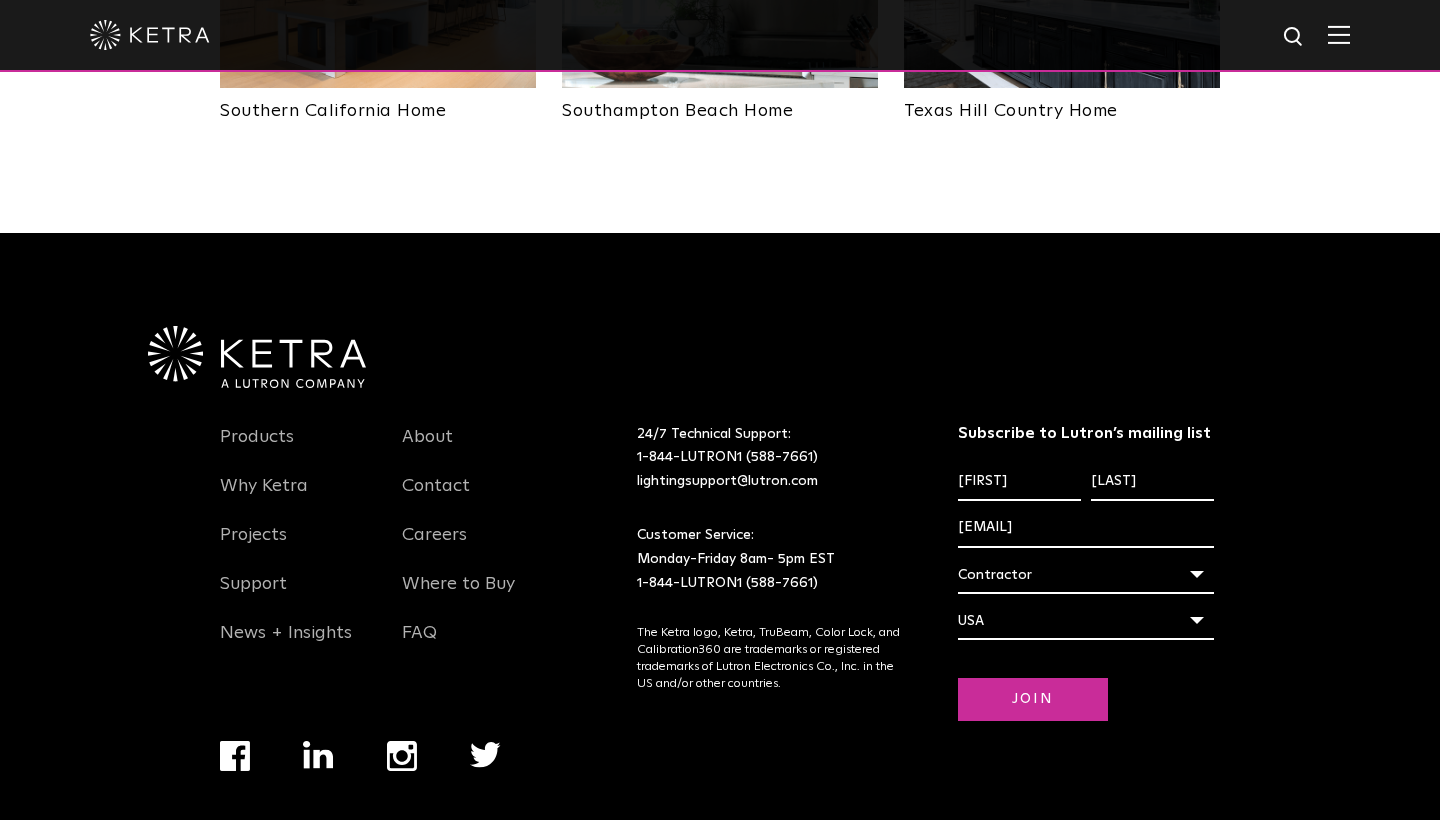 click on "Join" at bounding box center (1033, 699) 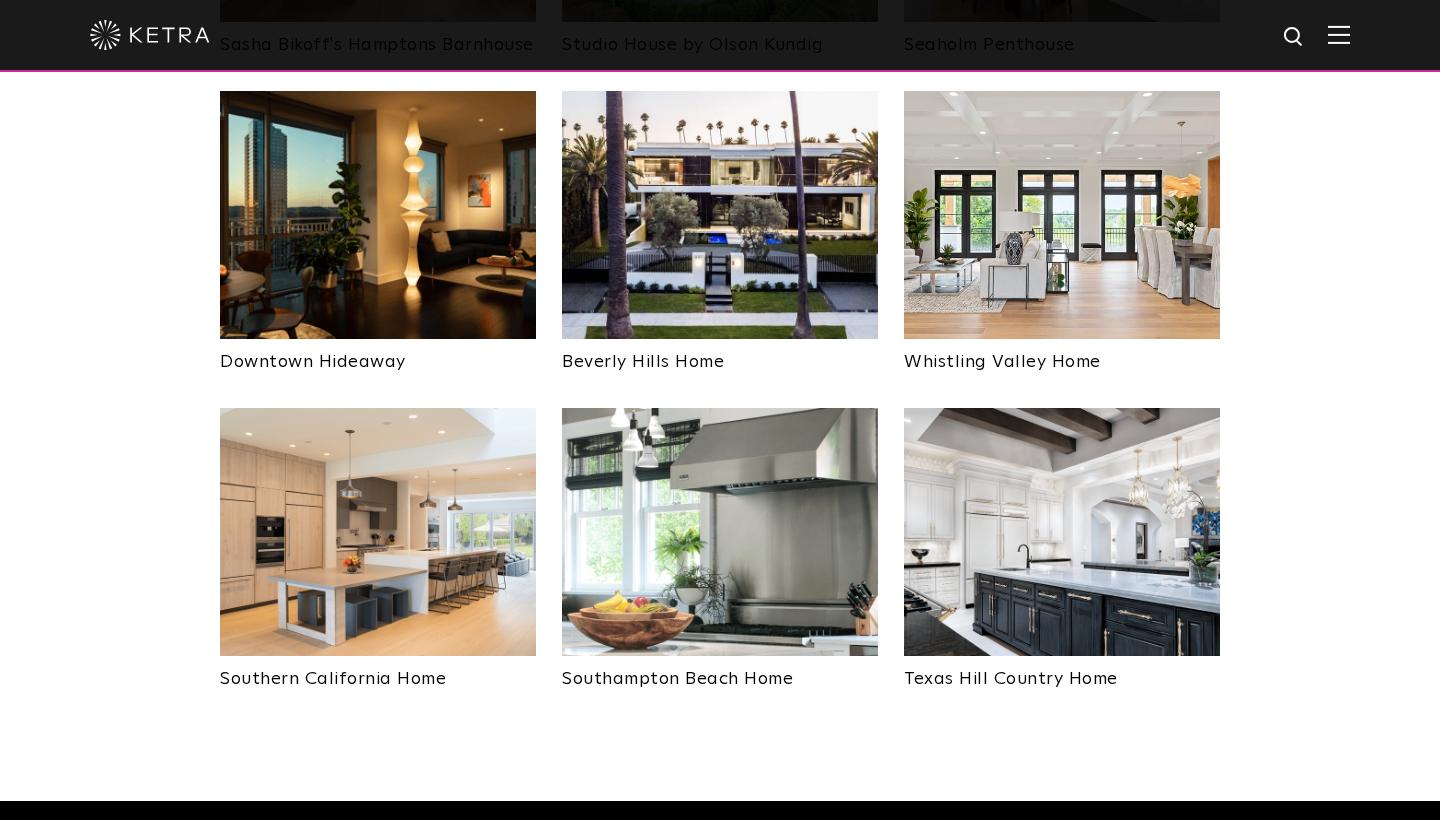 scroll, scrollTop: 1118, scrollLeft: 0, axis: vertical 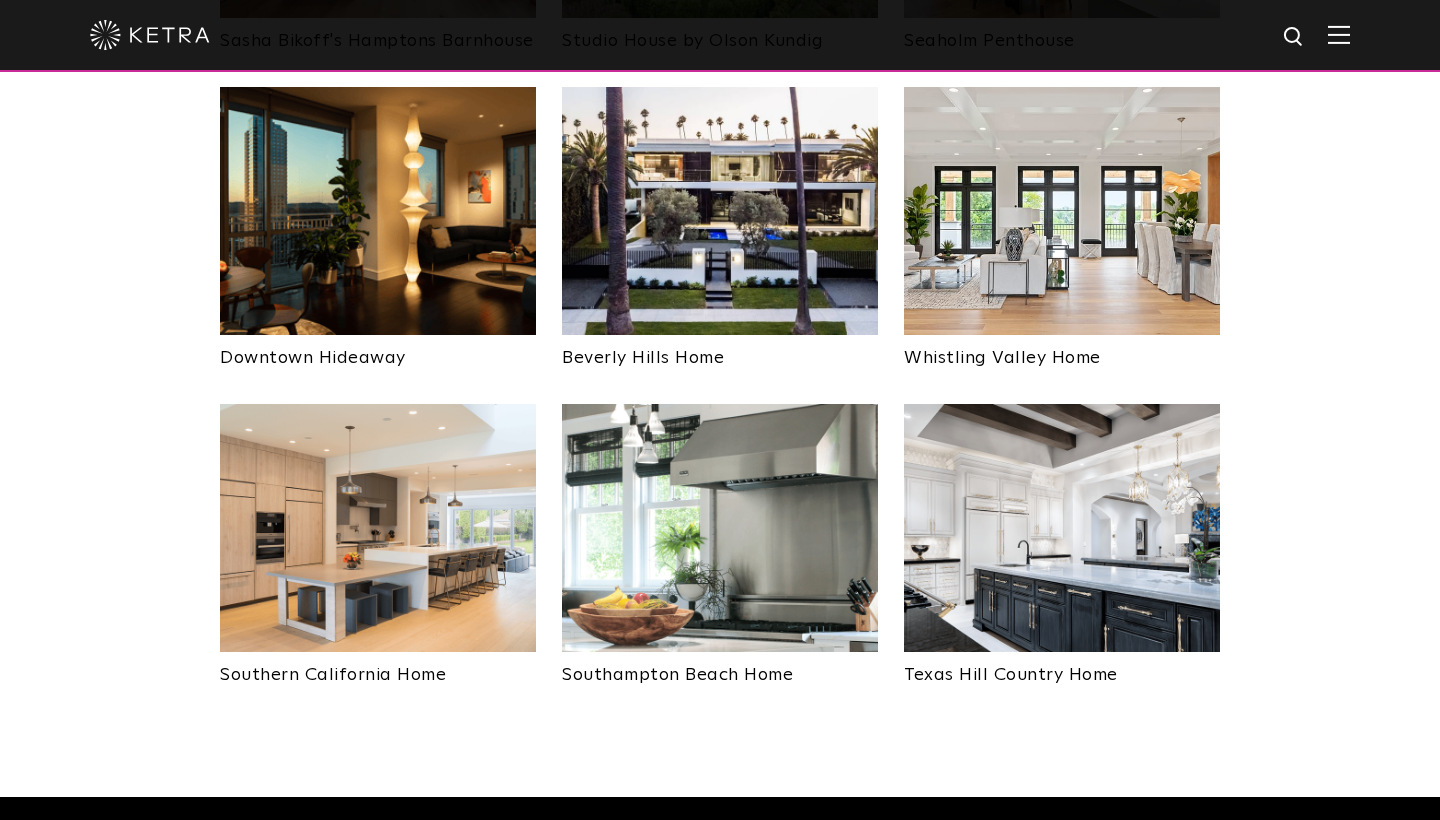 click at bounding box center [378, 528] 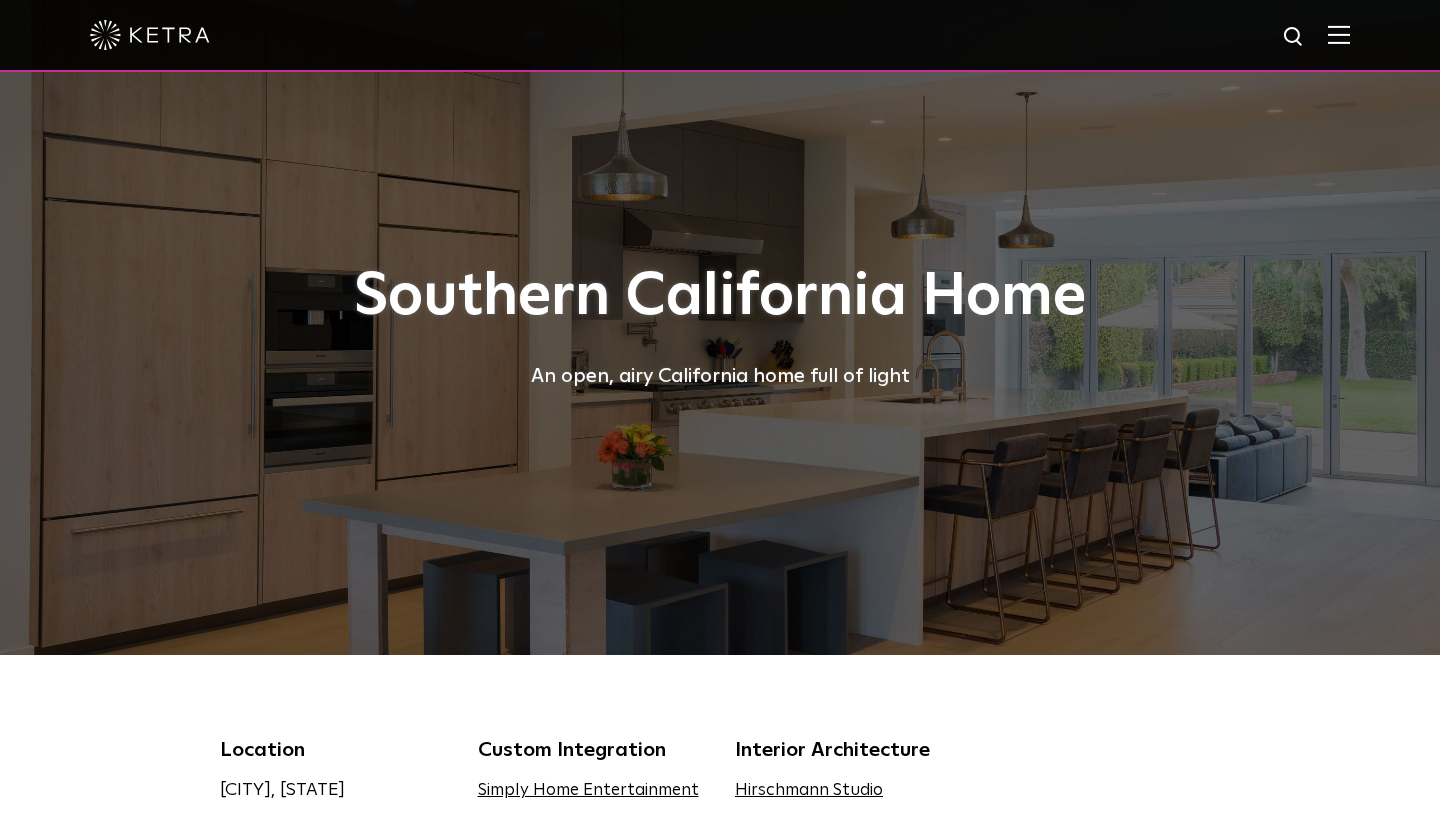 select on "Contractor" 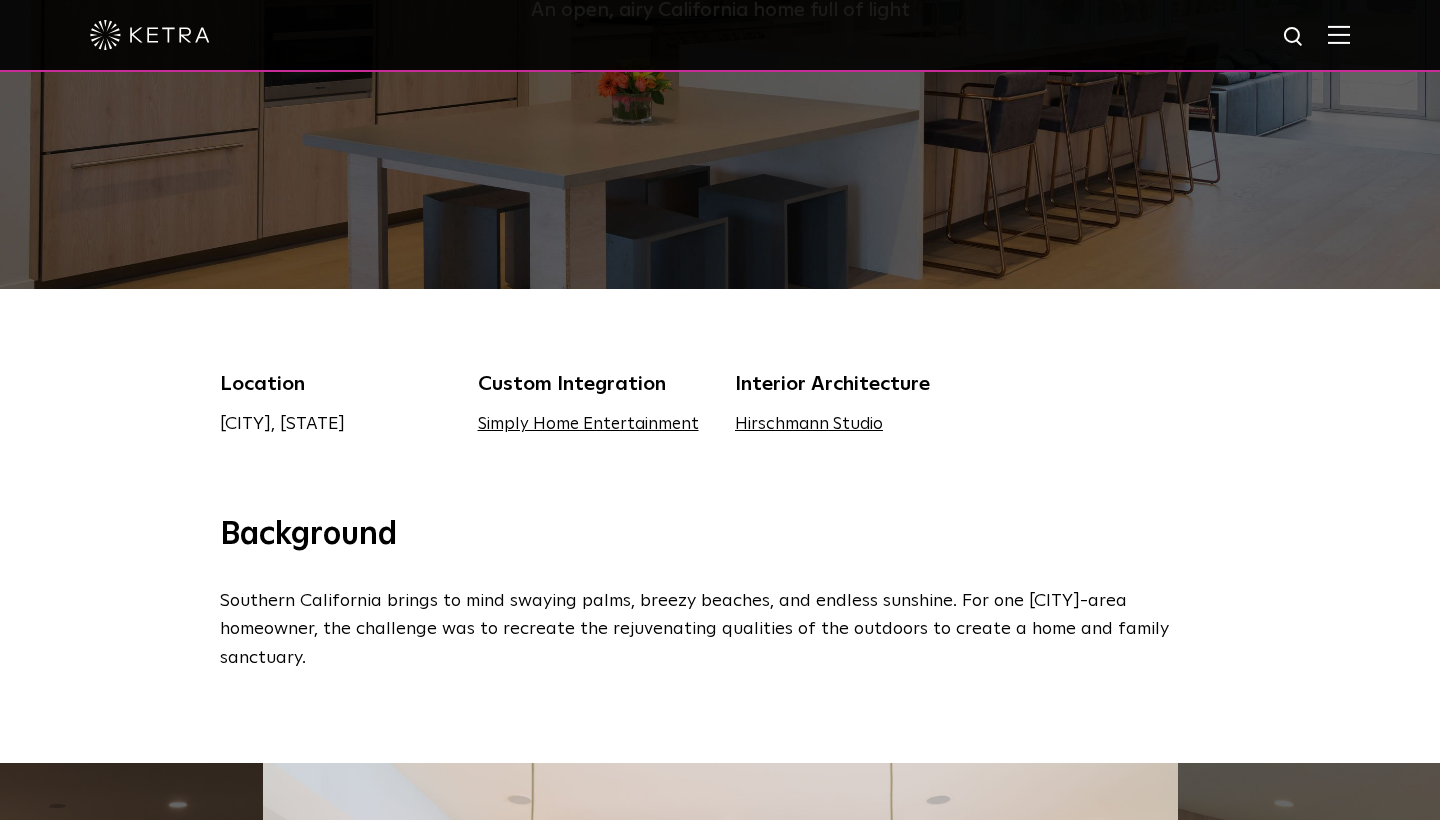 scroll, scrollTop: 371, scrollLeft: 0, axis: vertical 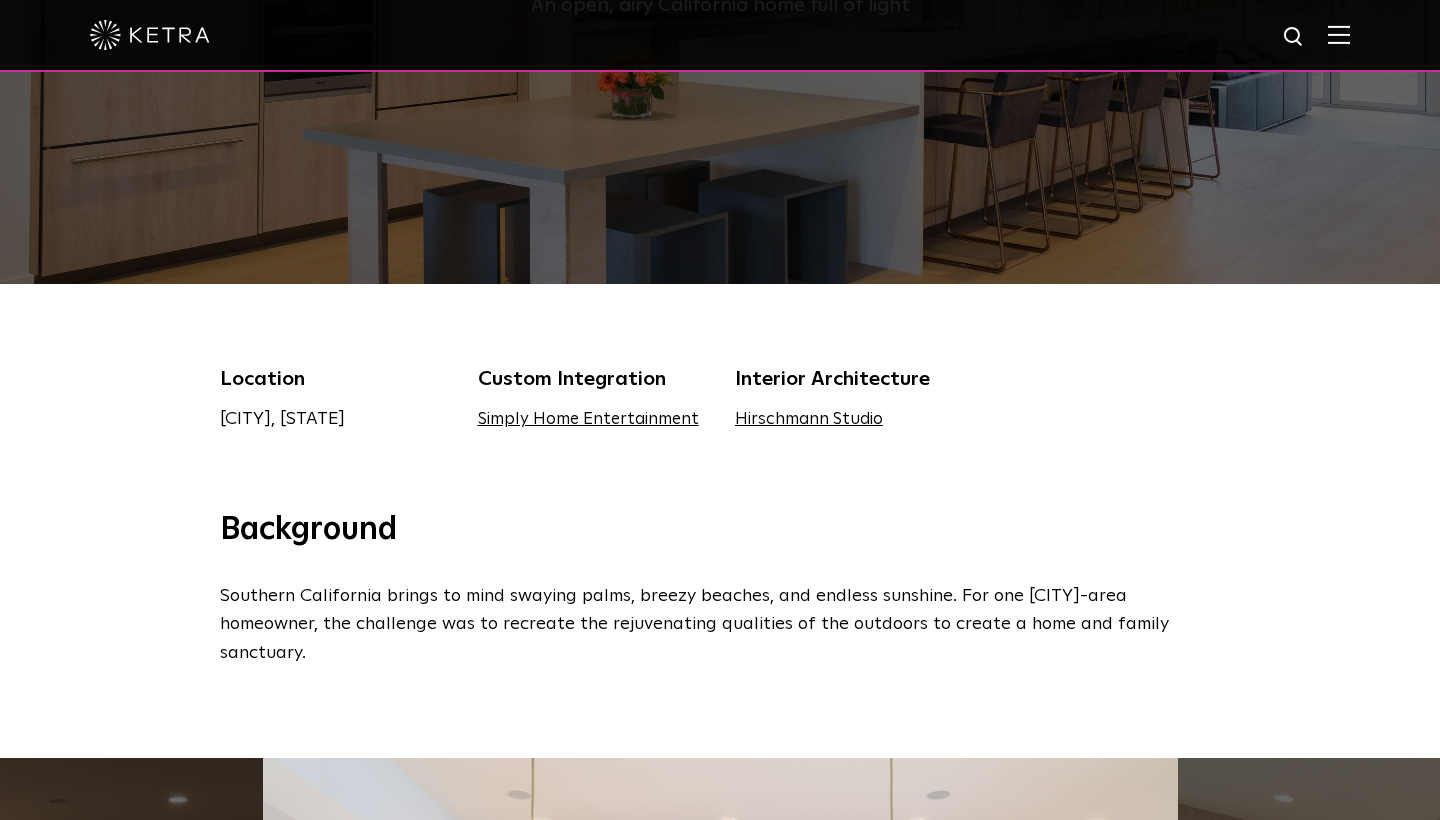 click on "Simply Home Entertainment" at bounding box center [588, 419] 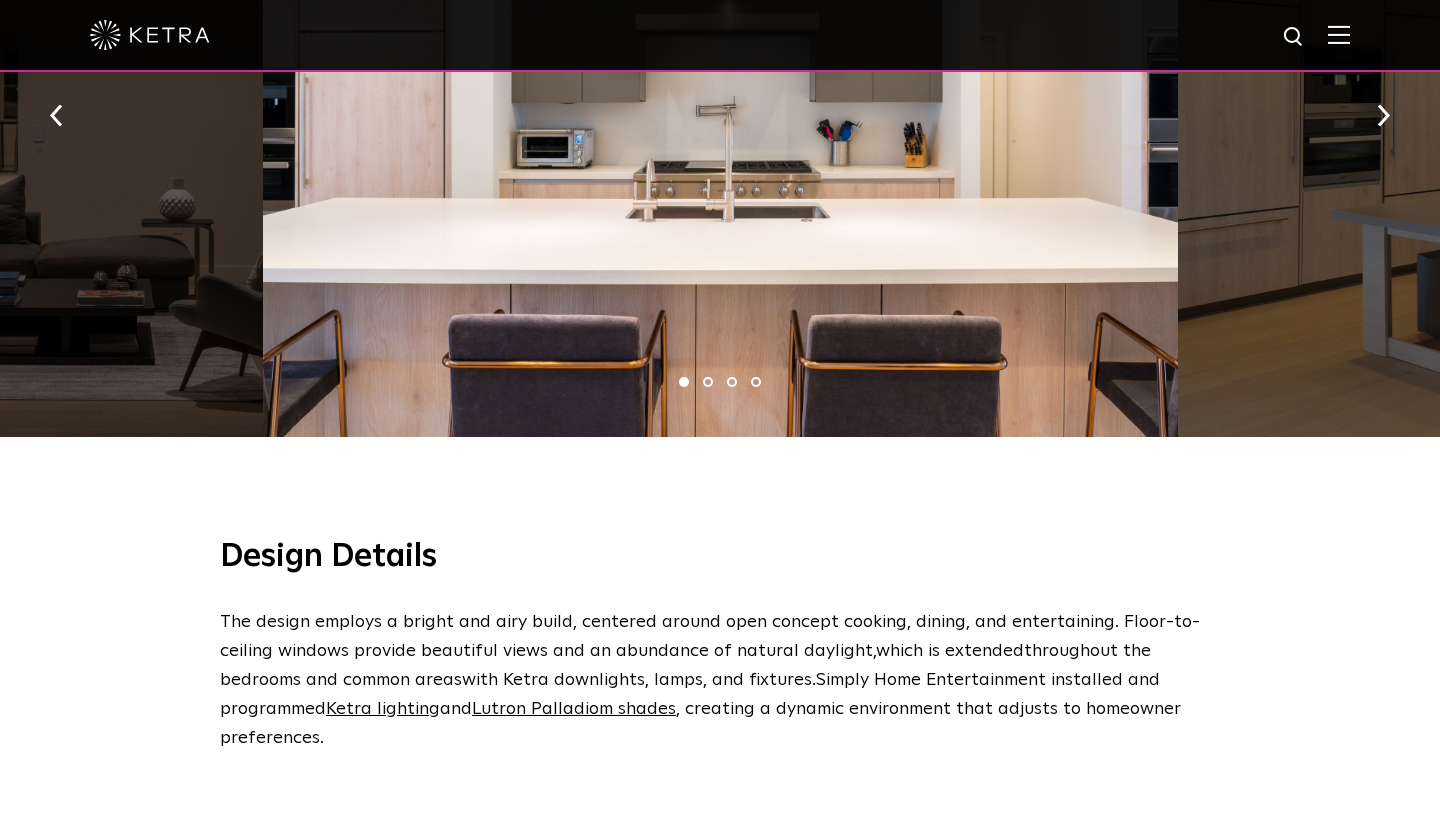 scroll, scrollTop: 1345, scrollLeft: 0, axis: vertical 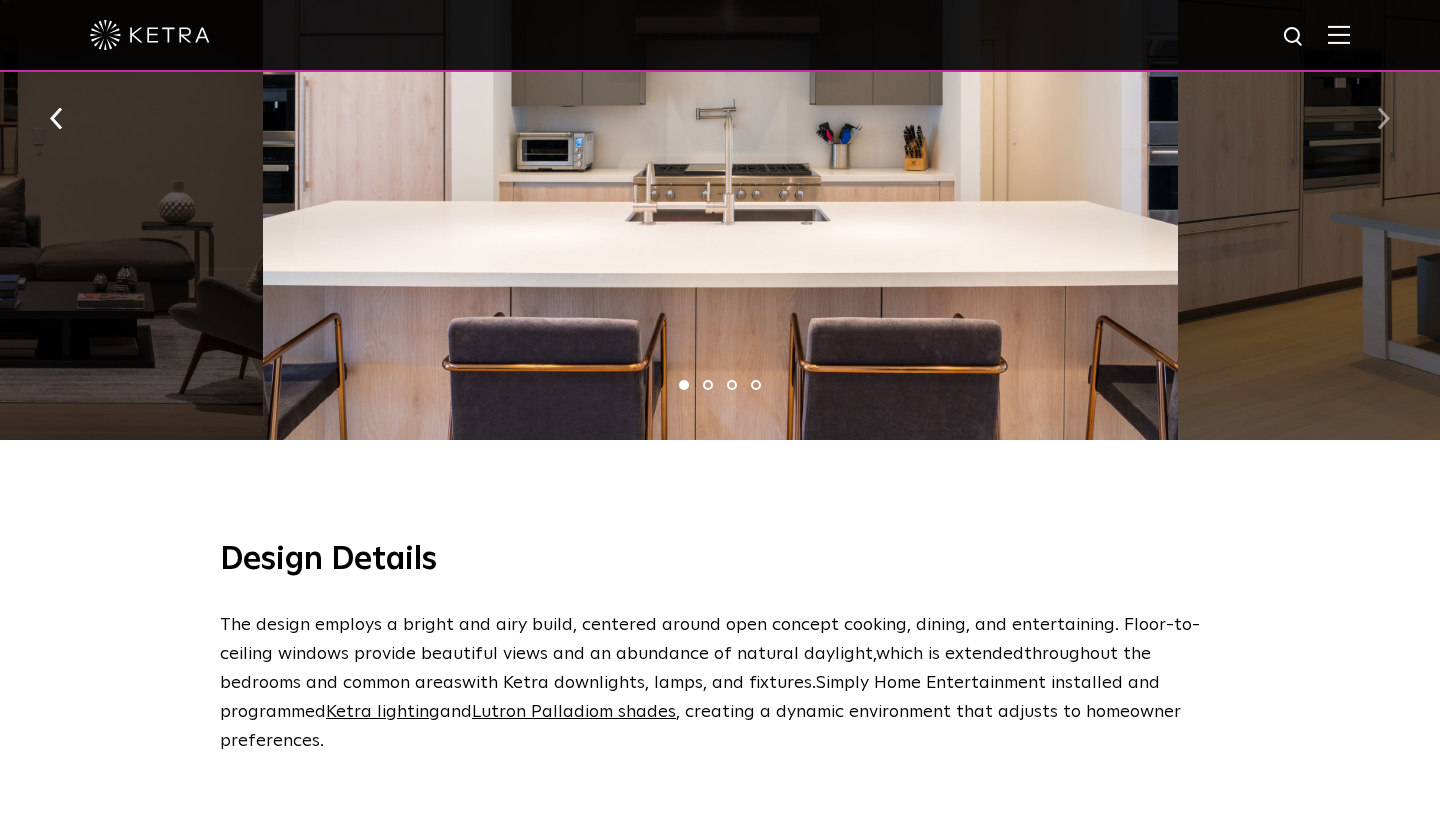 click at bounding box center [1383, 118] 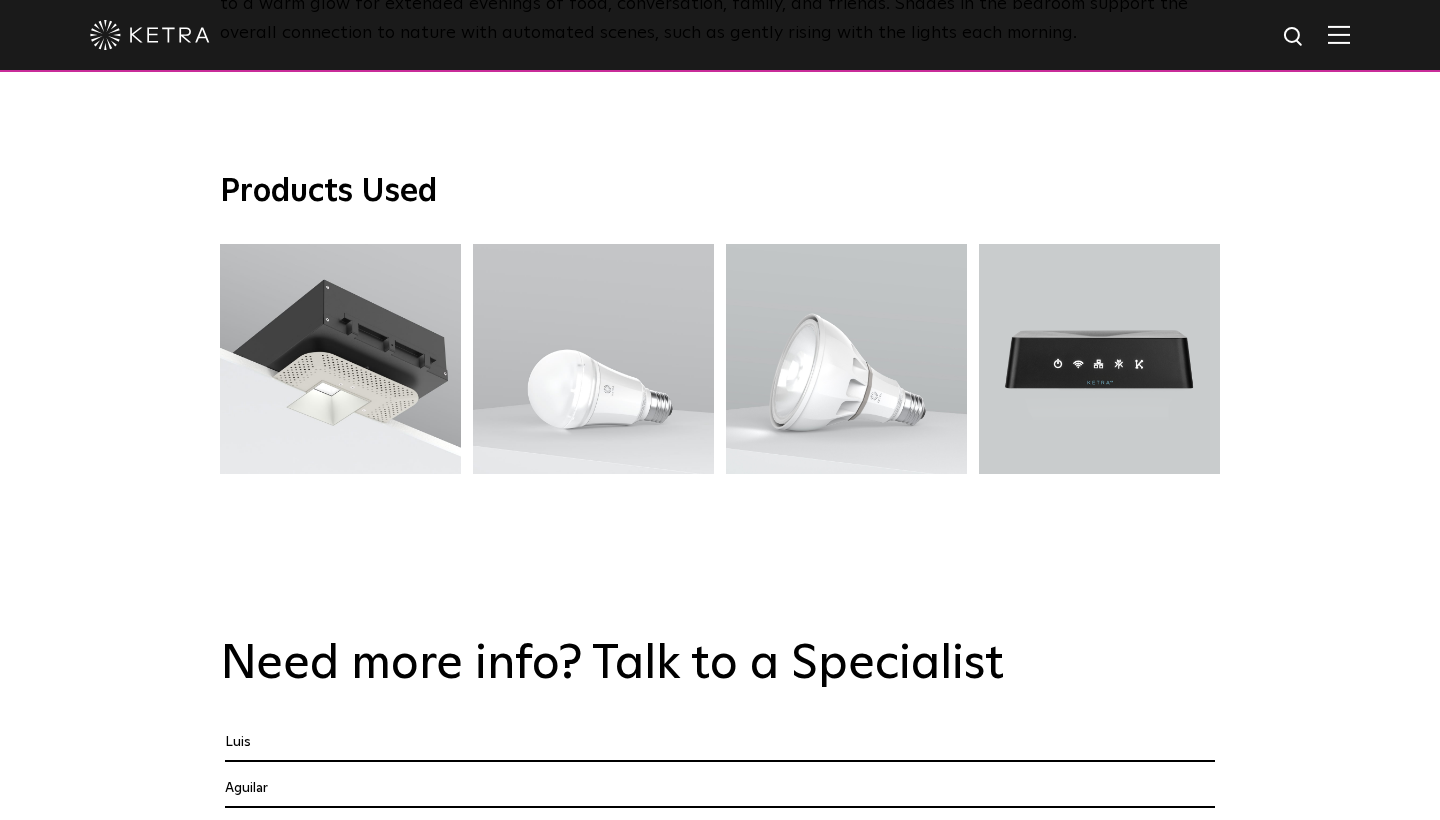 scroll, scrollTop: 3230, scrollLeft: 0, axis: vertical 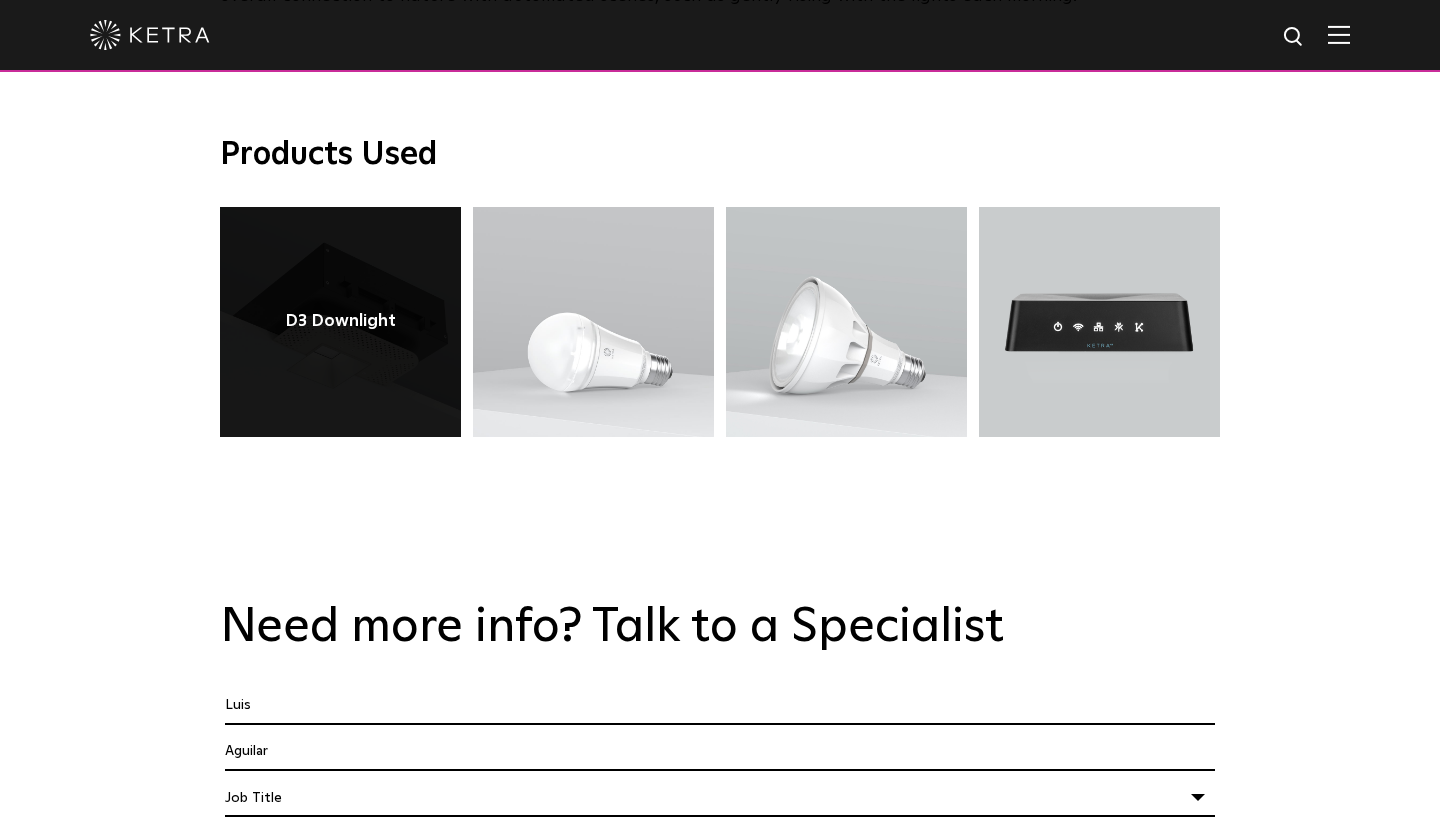 click at bounding box center (340, 322) 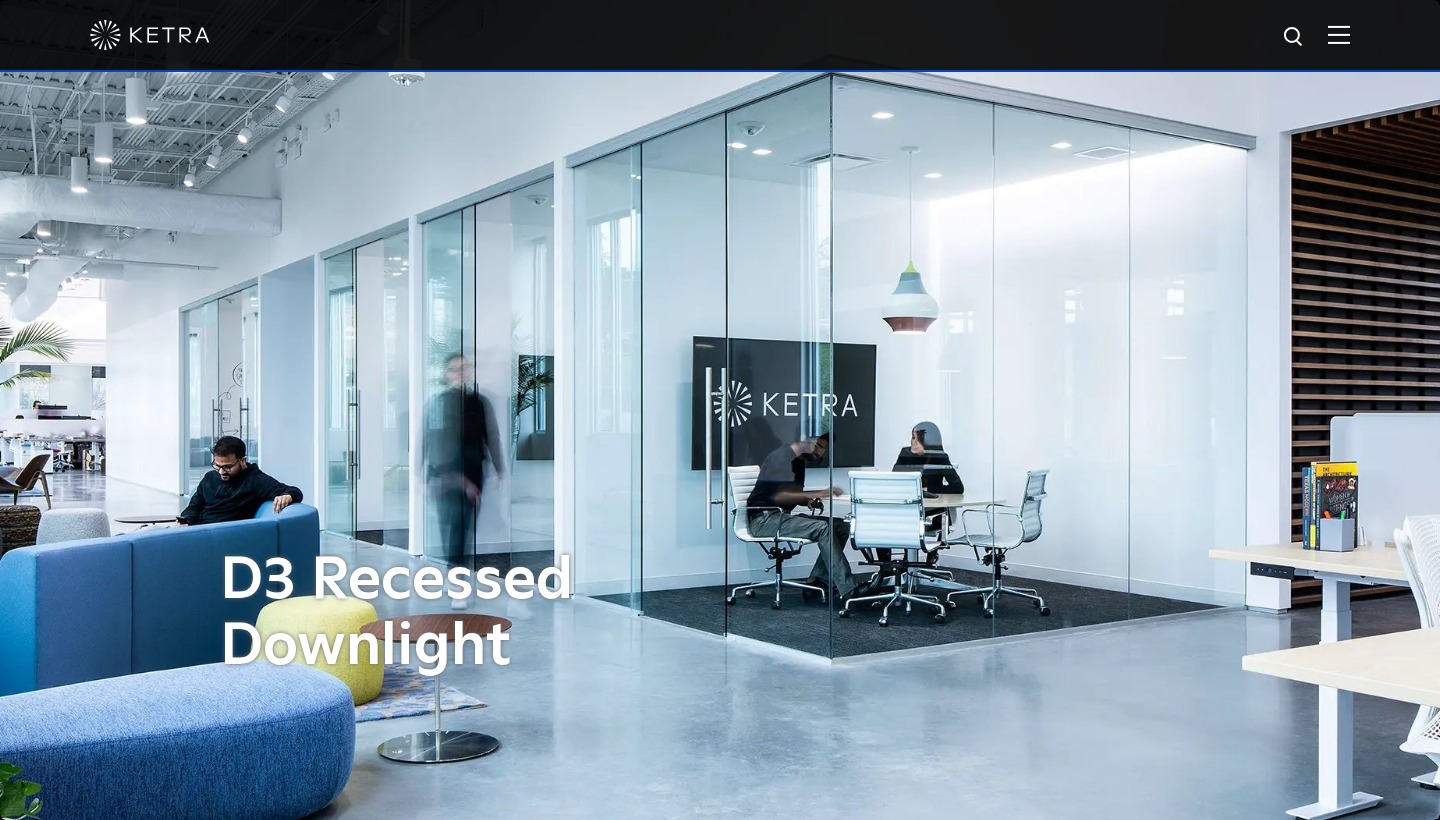 select on "Contractor" 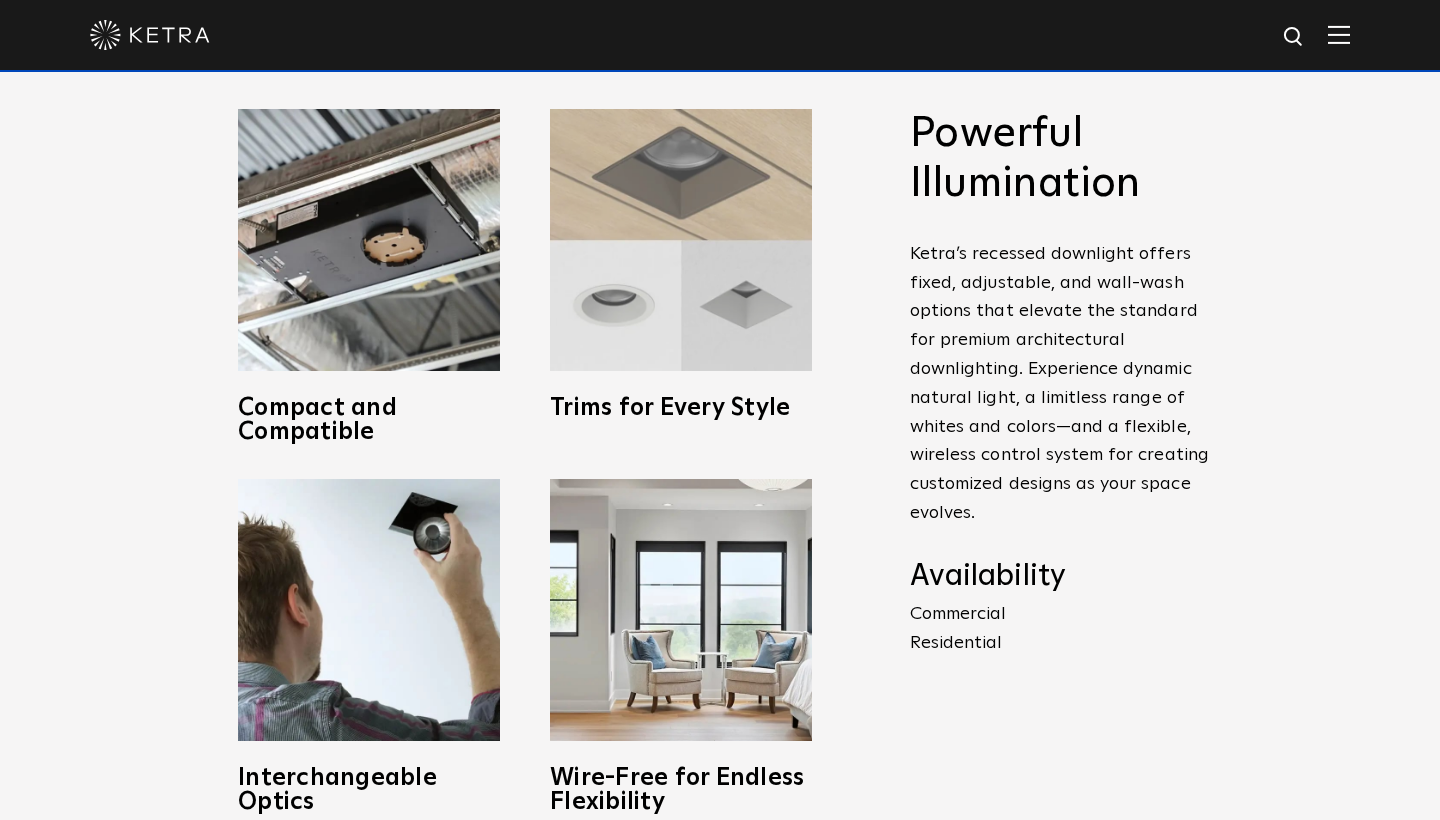 scroll, scrollTop: 842, scrollLeft: 0, axis: vertical 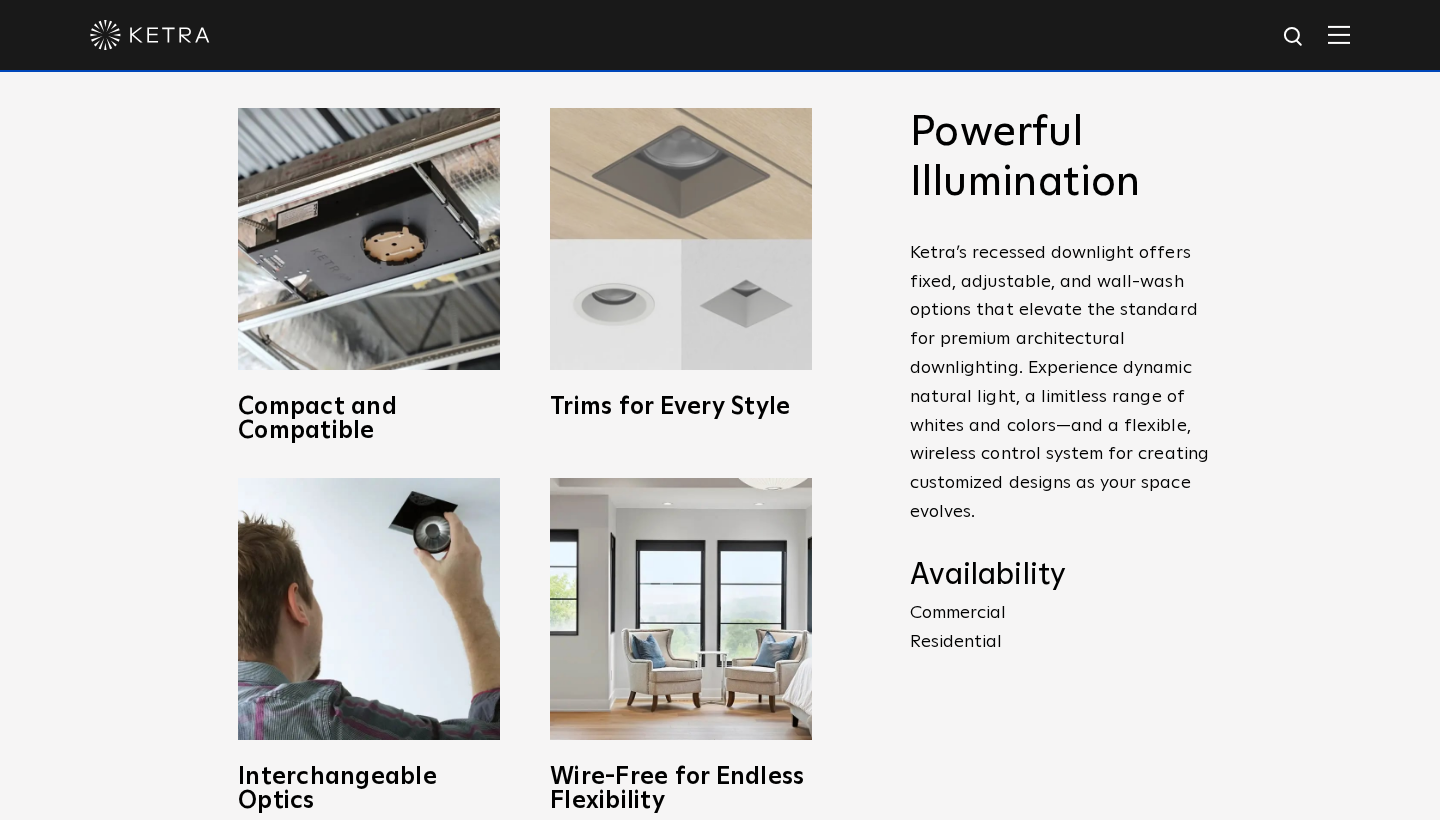 click at bounding box center [681, 239] 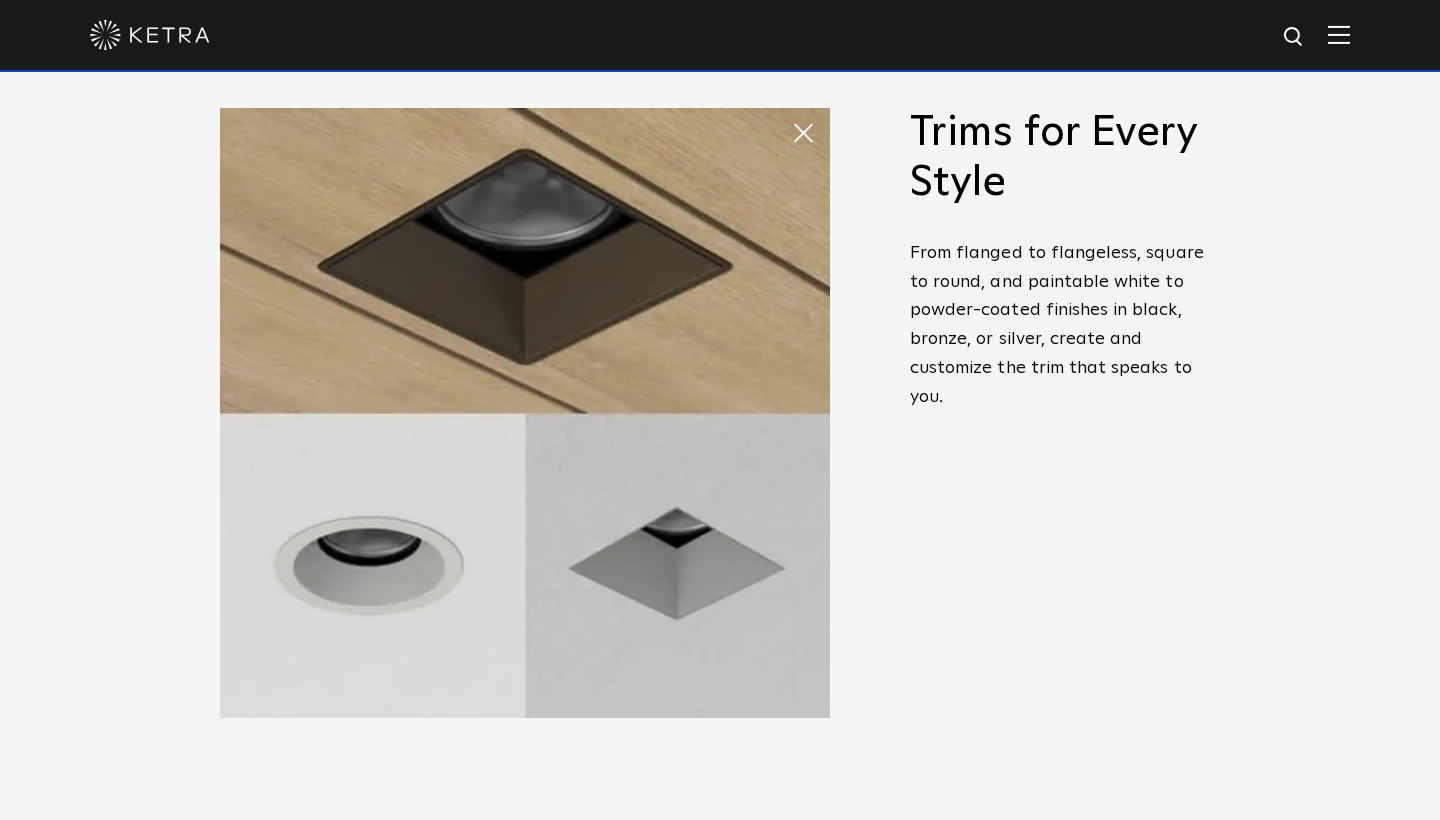 click at bounding box center (525, 413) 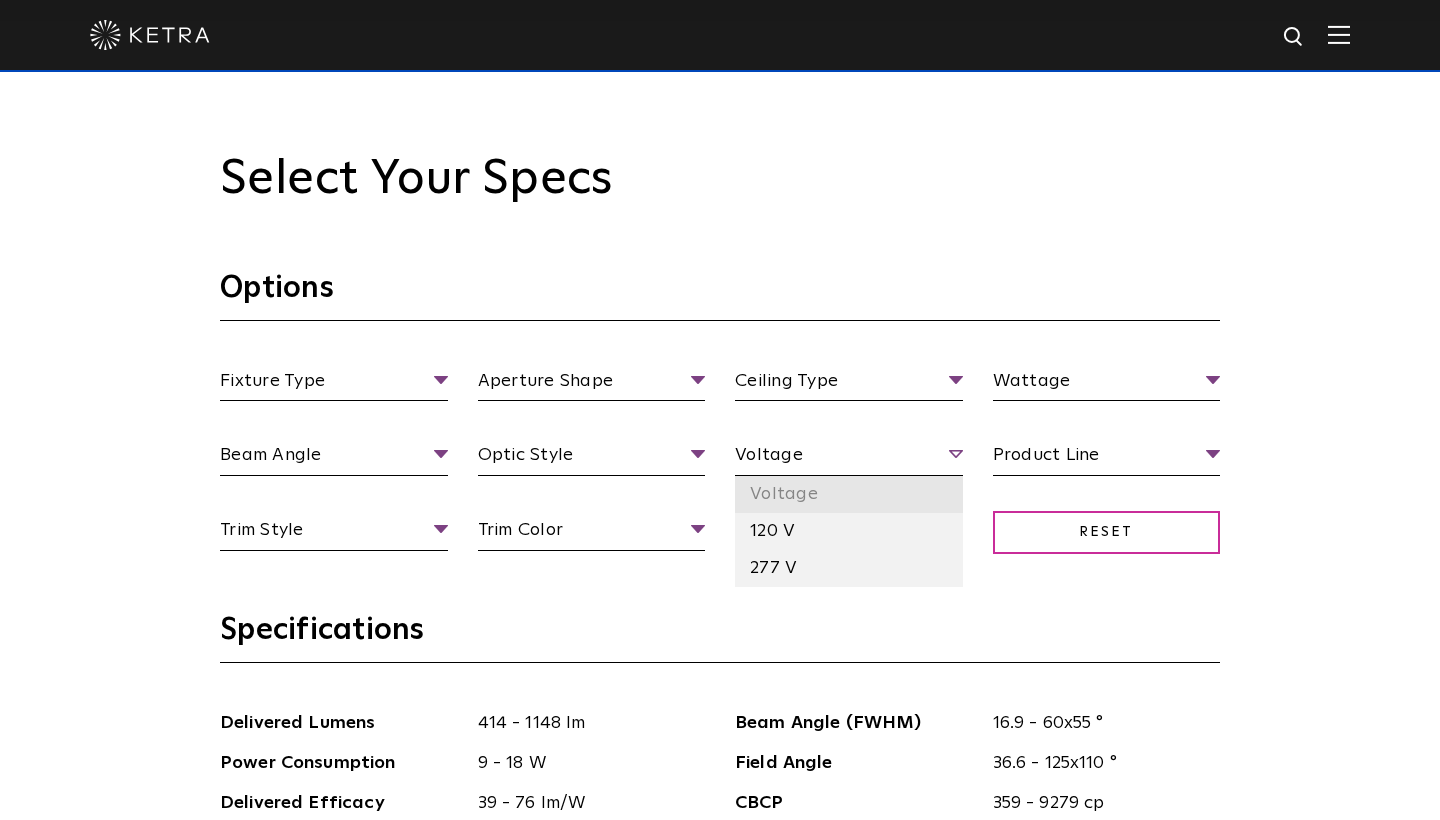 scroll, scrollTop: 1765, scrollLeft: 0, axis: vertical 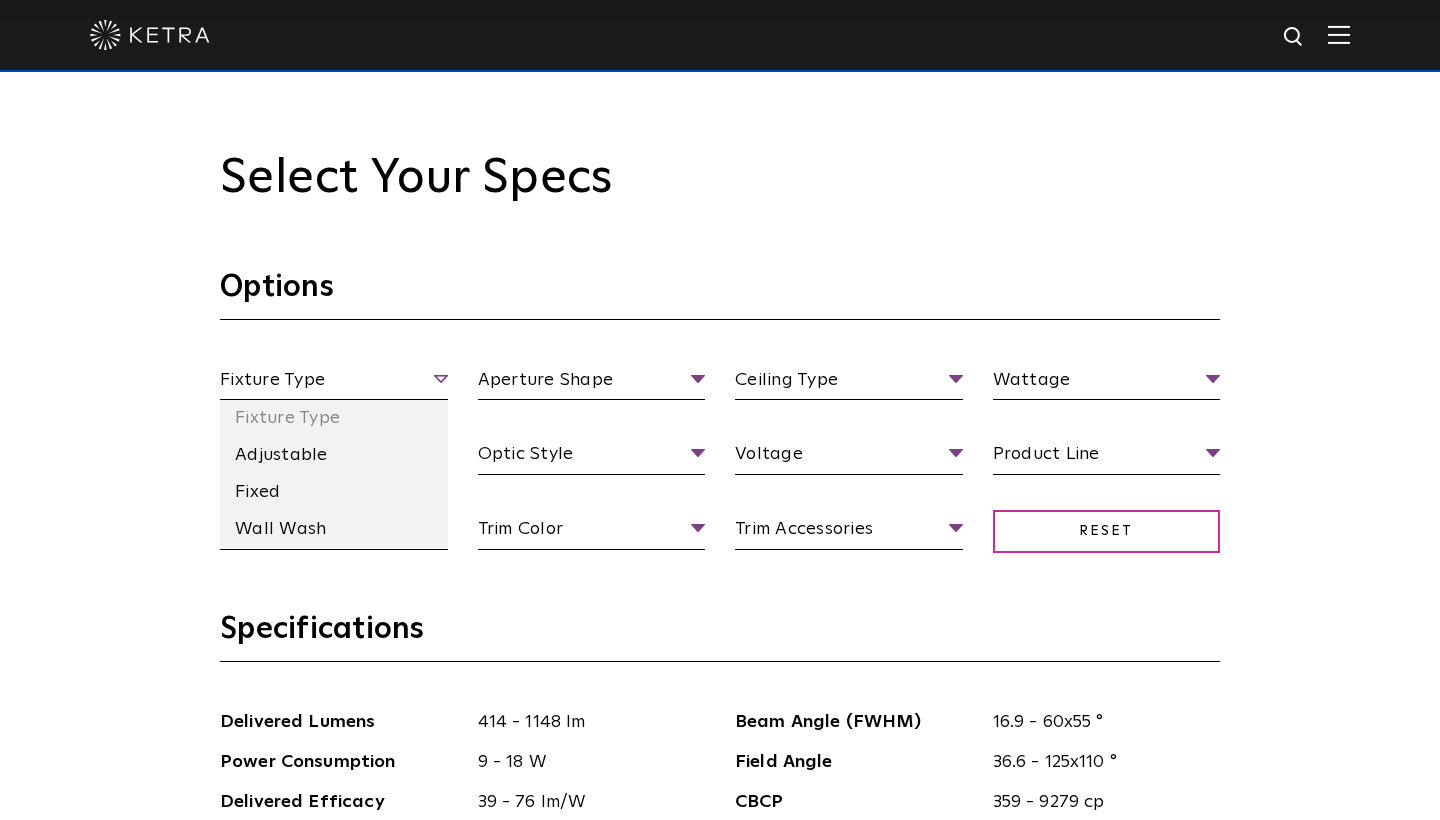 click on "Fixture Type" at bounding box center (334, 383) 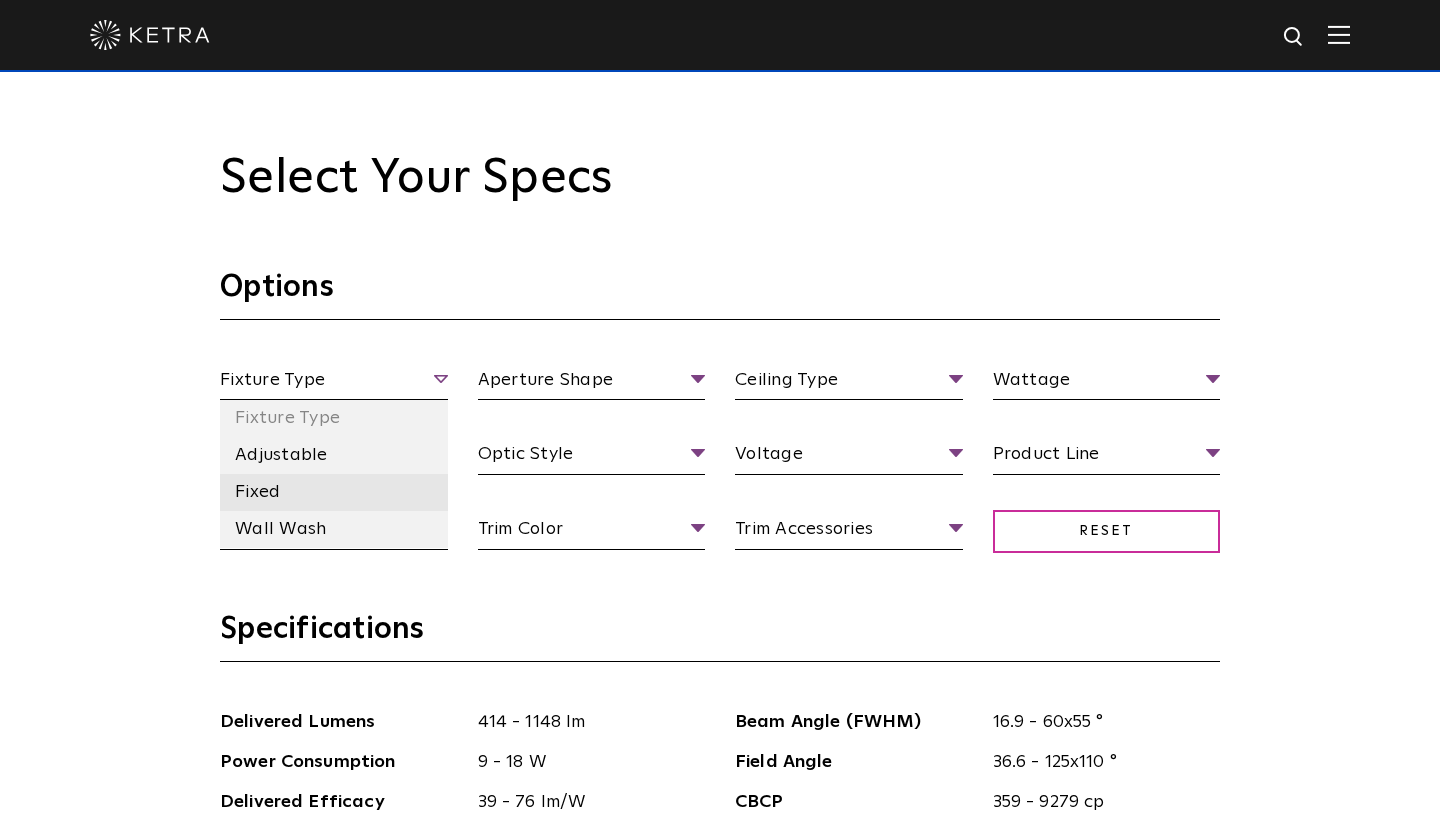 click on "Fixed" at bounding box center [334, 492] 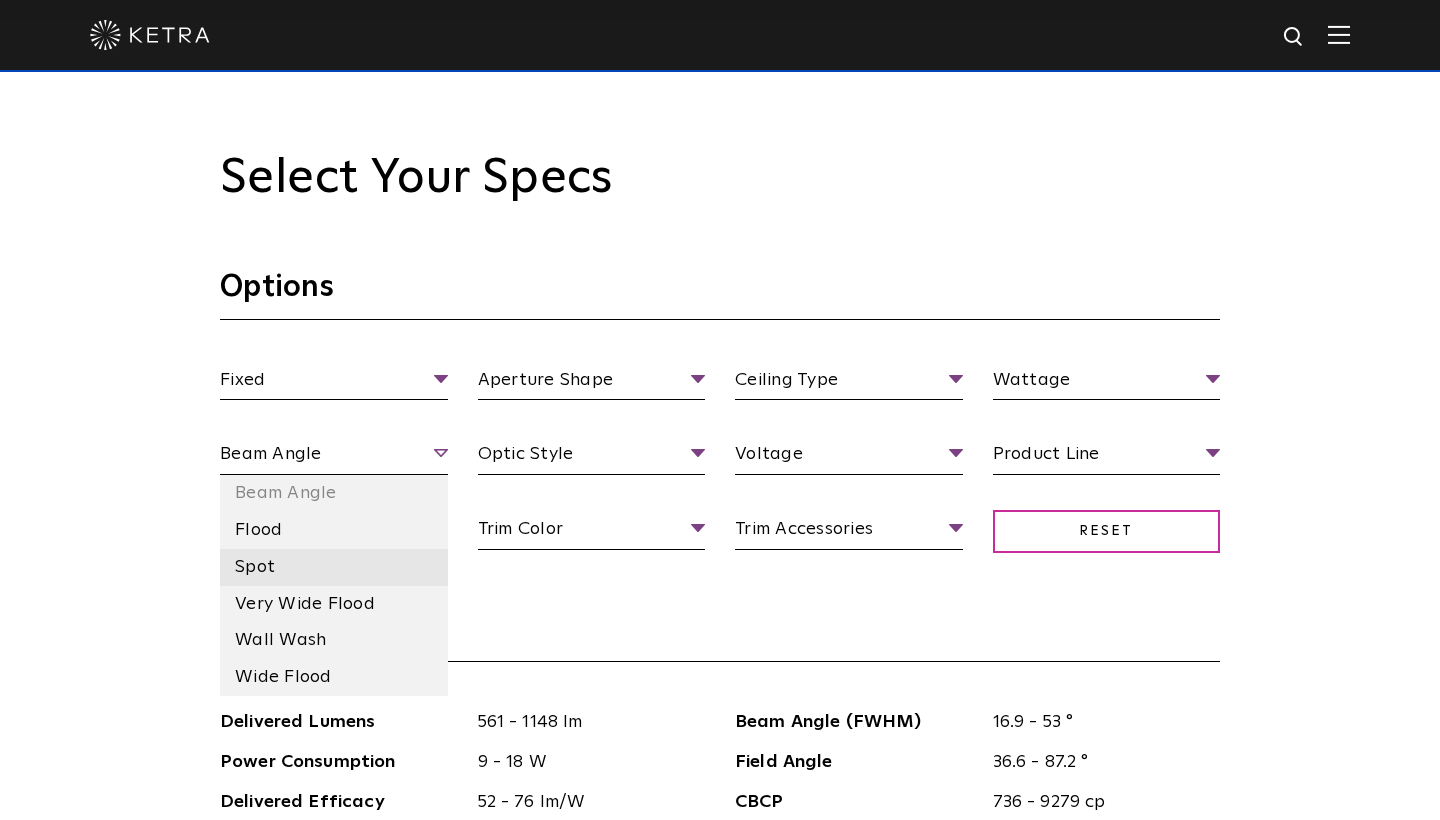 click on "Spot" at bounding box center [334, 567] 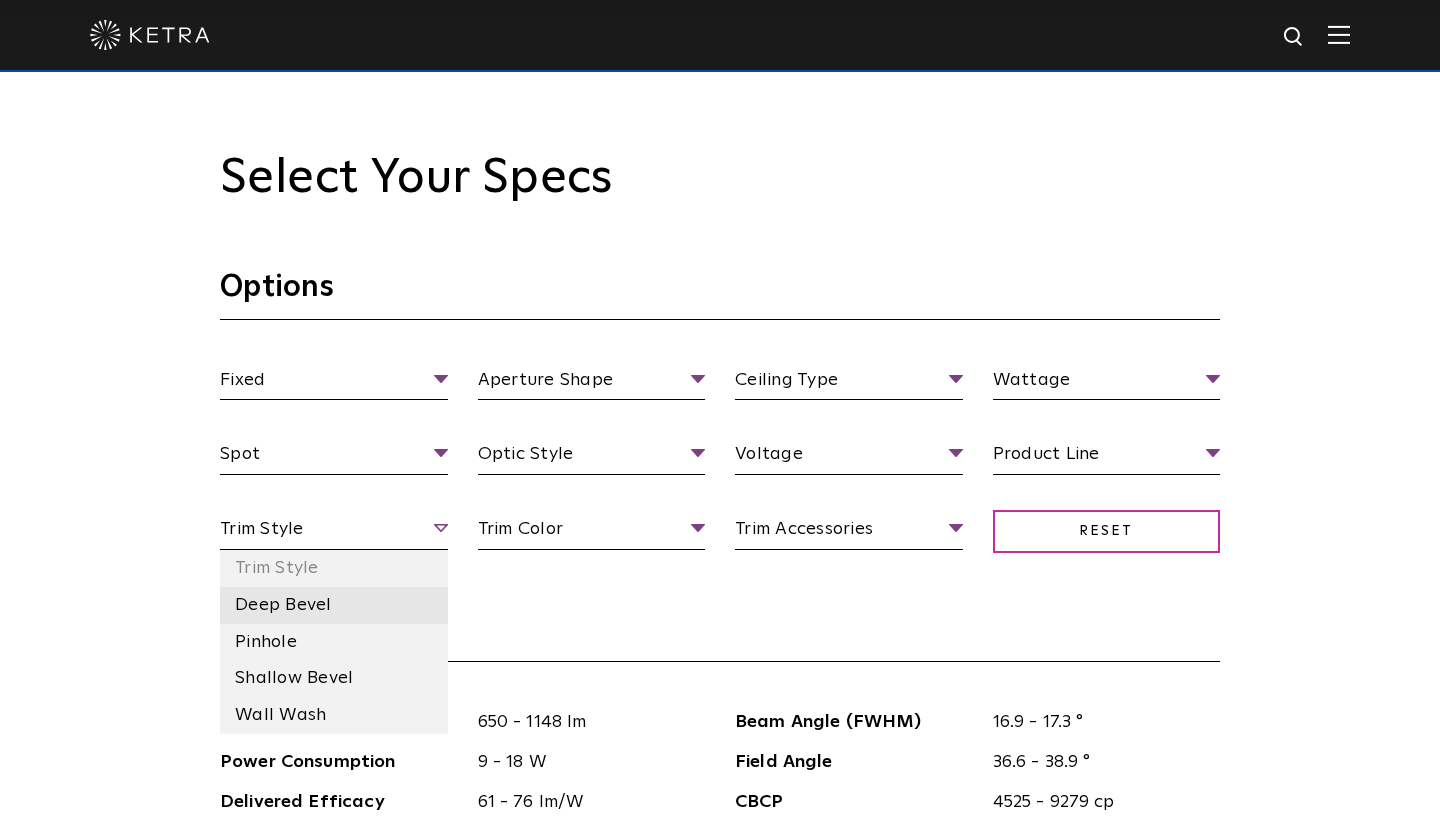 click on "Deep Bevel" at bounding box center (334, 605) 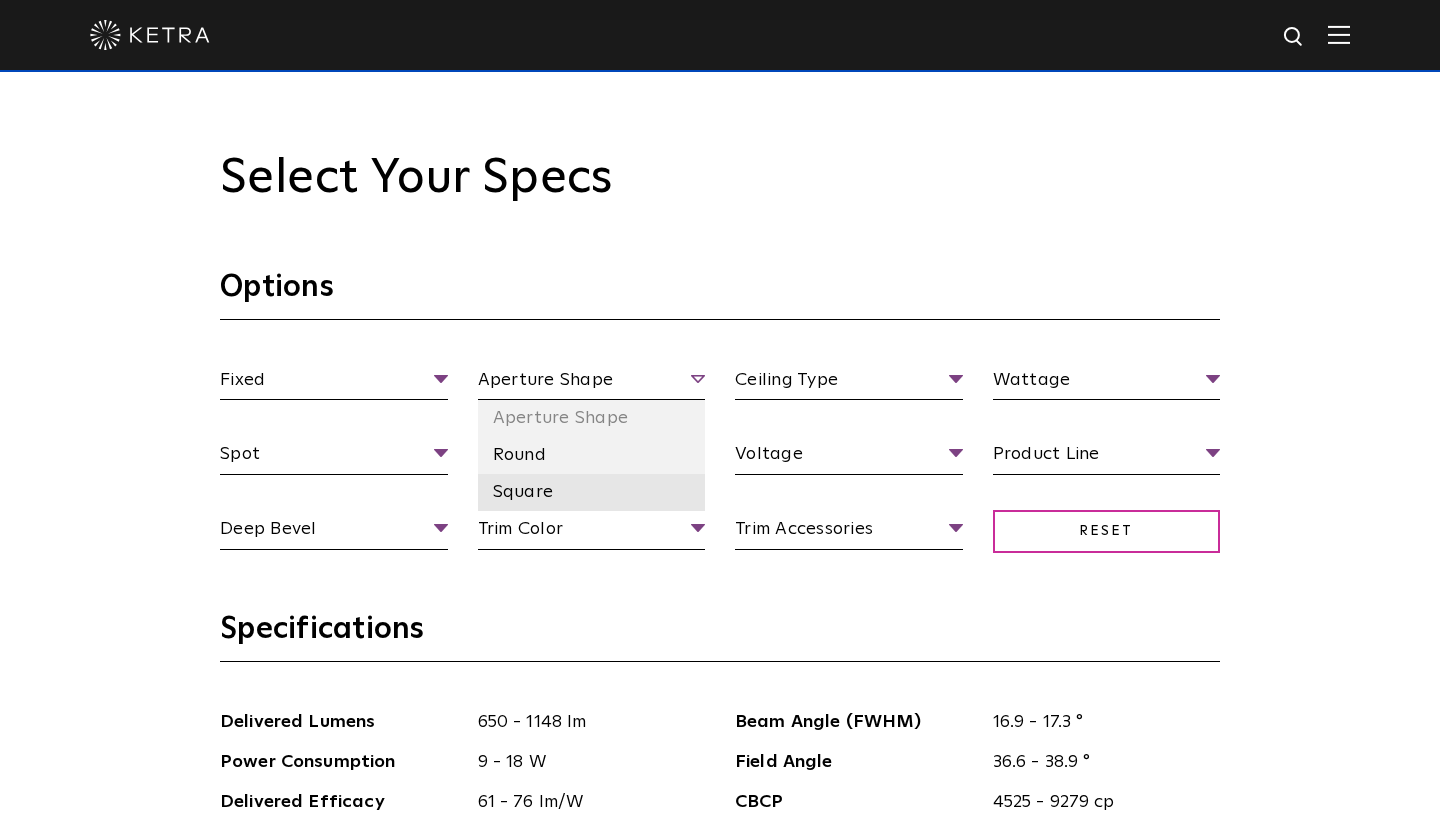 click on "Square" at bounding box center [592, 492] 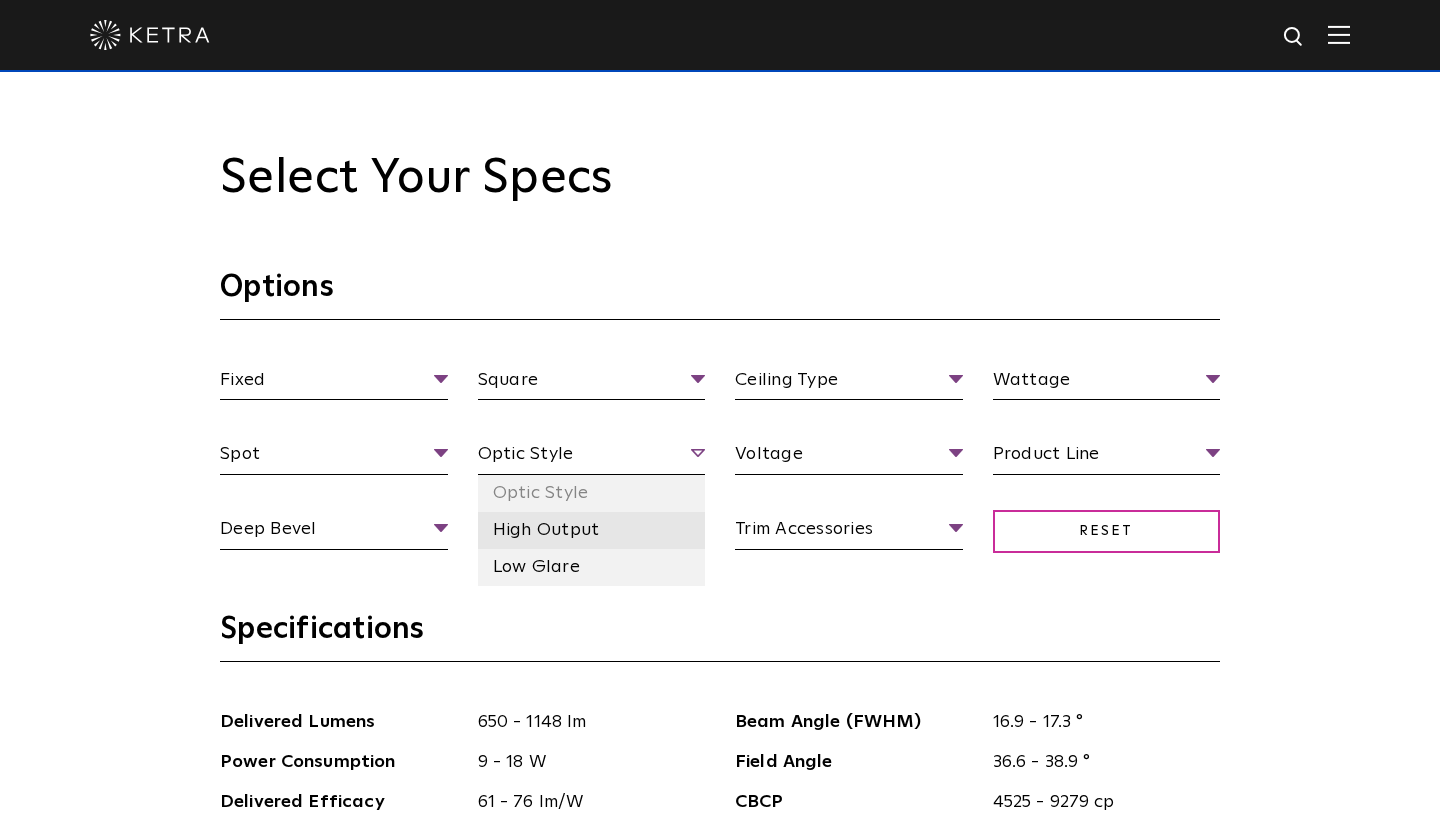click on "High Output" at bounding box center [592, 530] 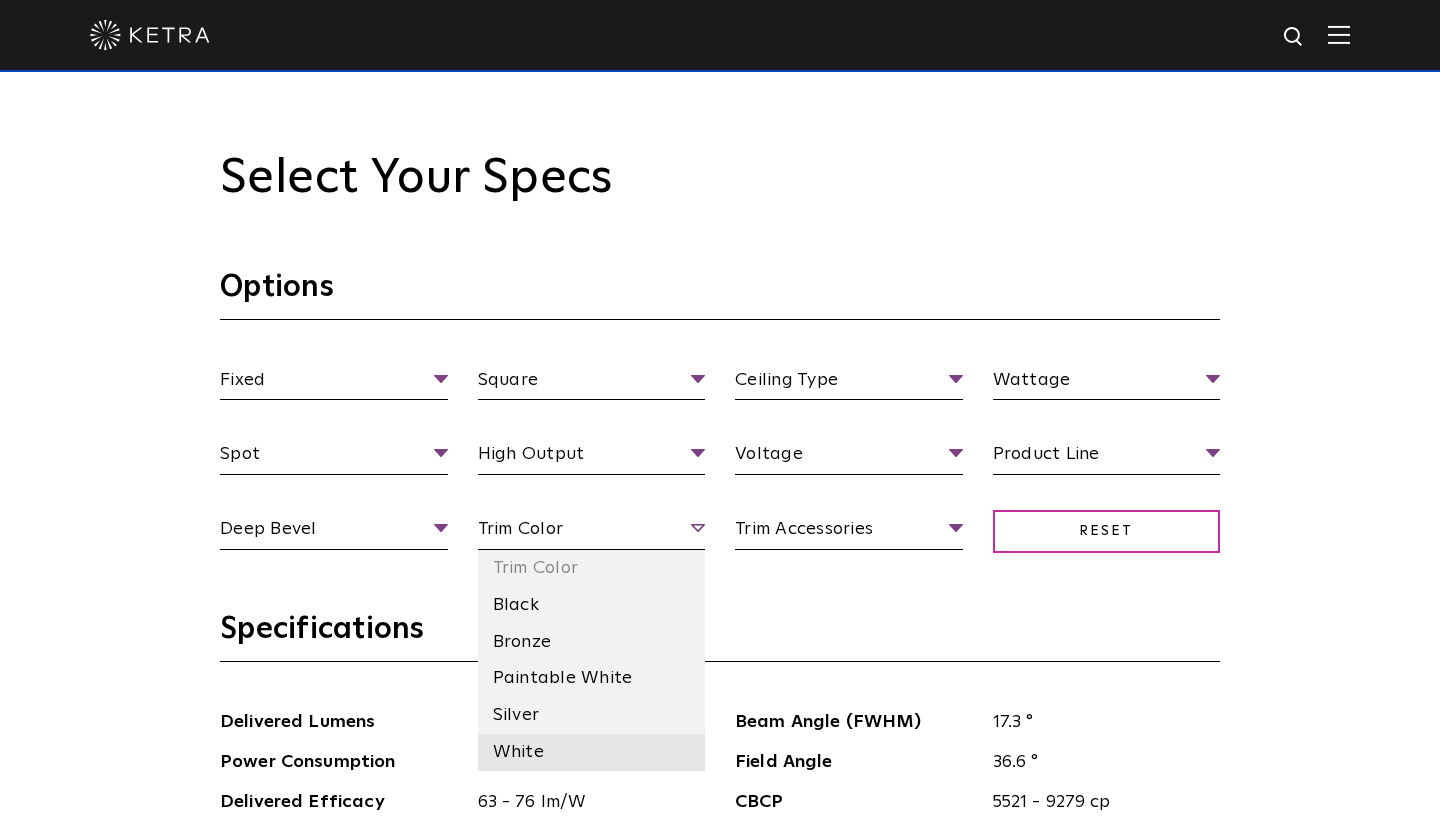 click on "White" at bounding box center [592, 752] 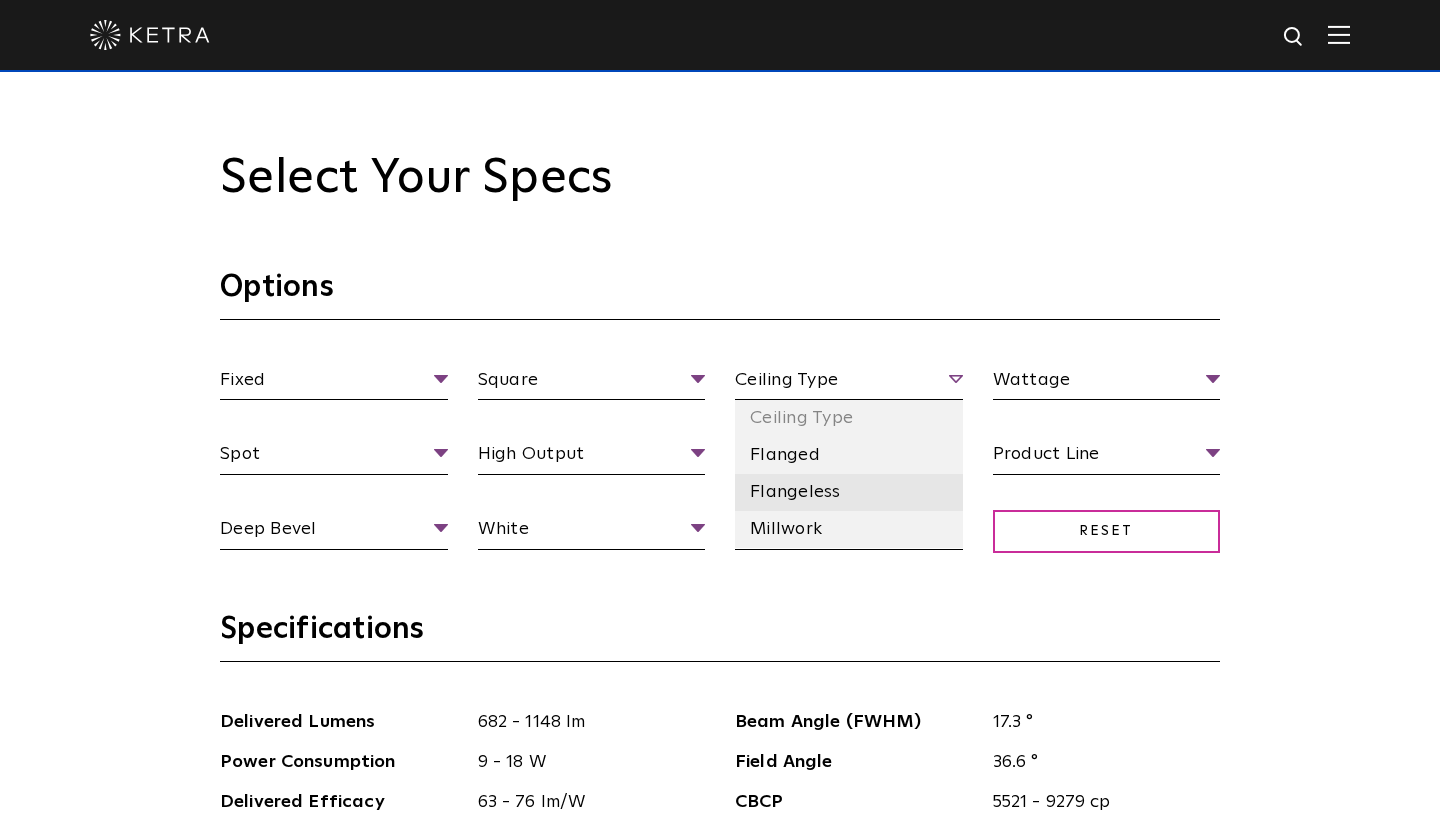 click on "Flangeless" at bounding box center (849, 492) 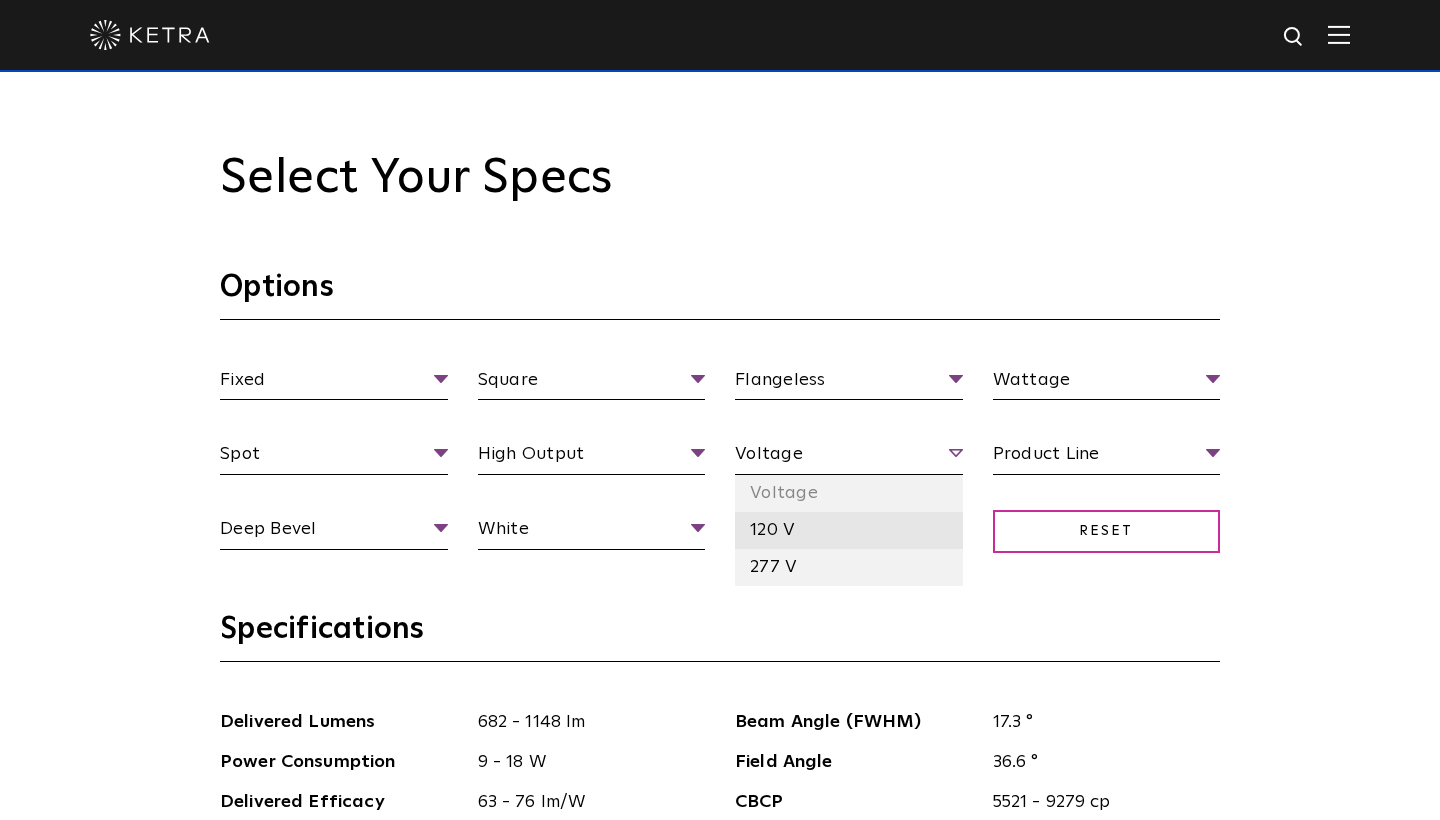 click on "120 V" at bounding box center (849, 530) 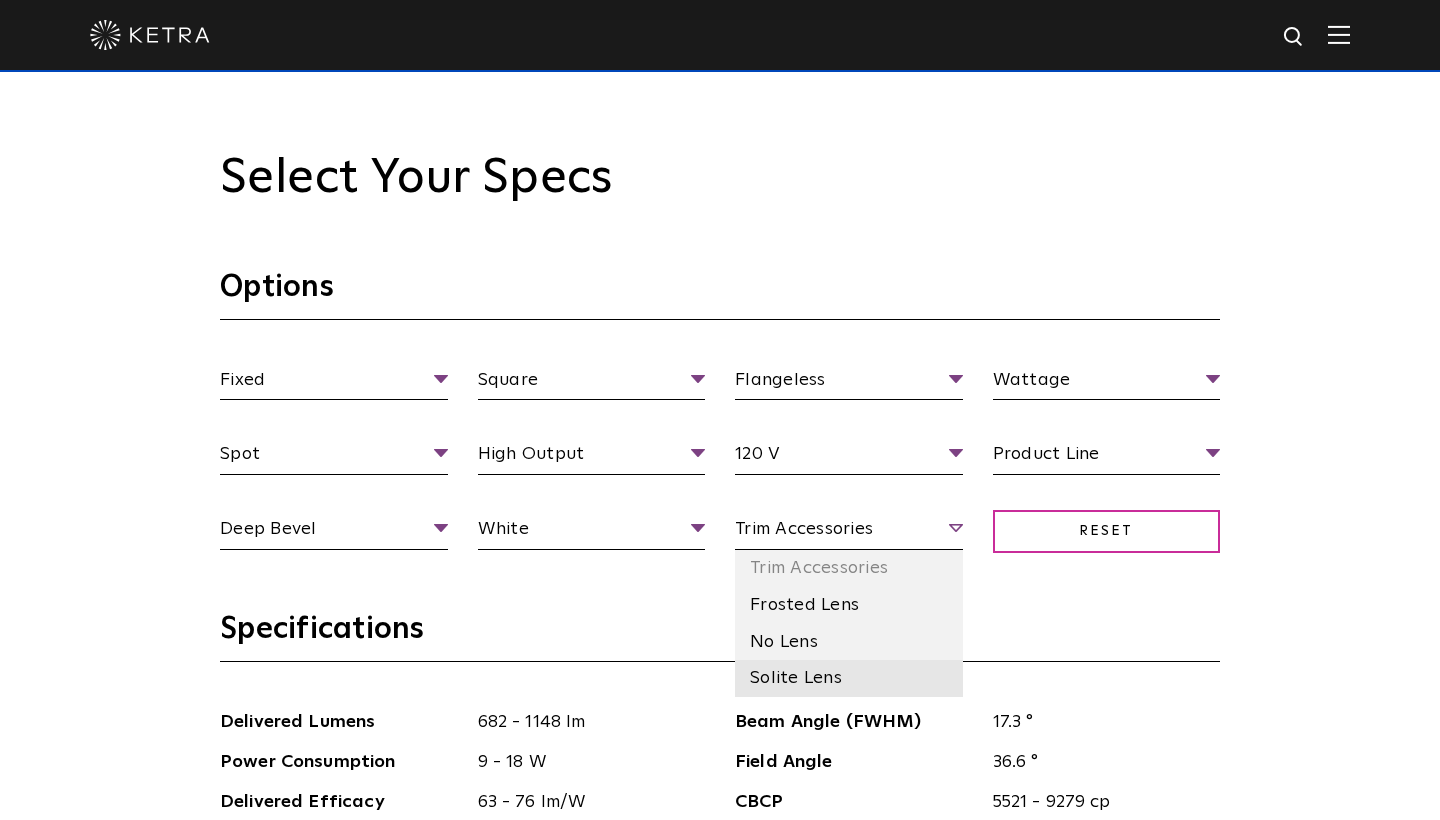 click on "Solite Lens" at bounding box center [849, 678] 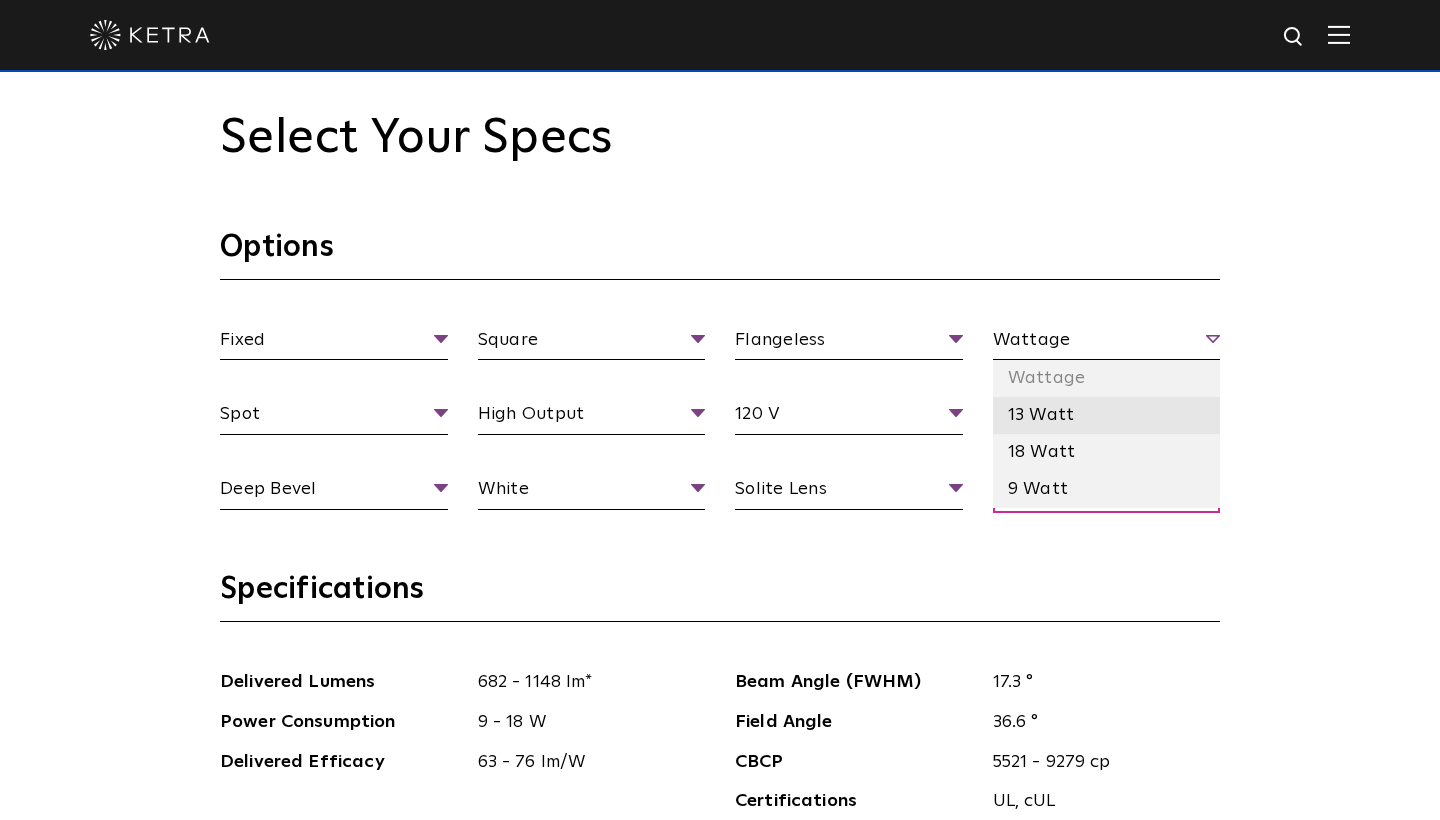 scroll, scrollTop: 1810, scrollLeft: 0, axis: vertical 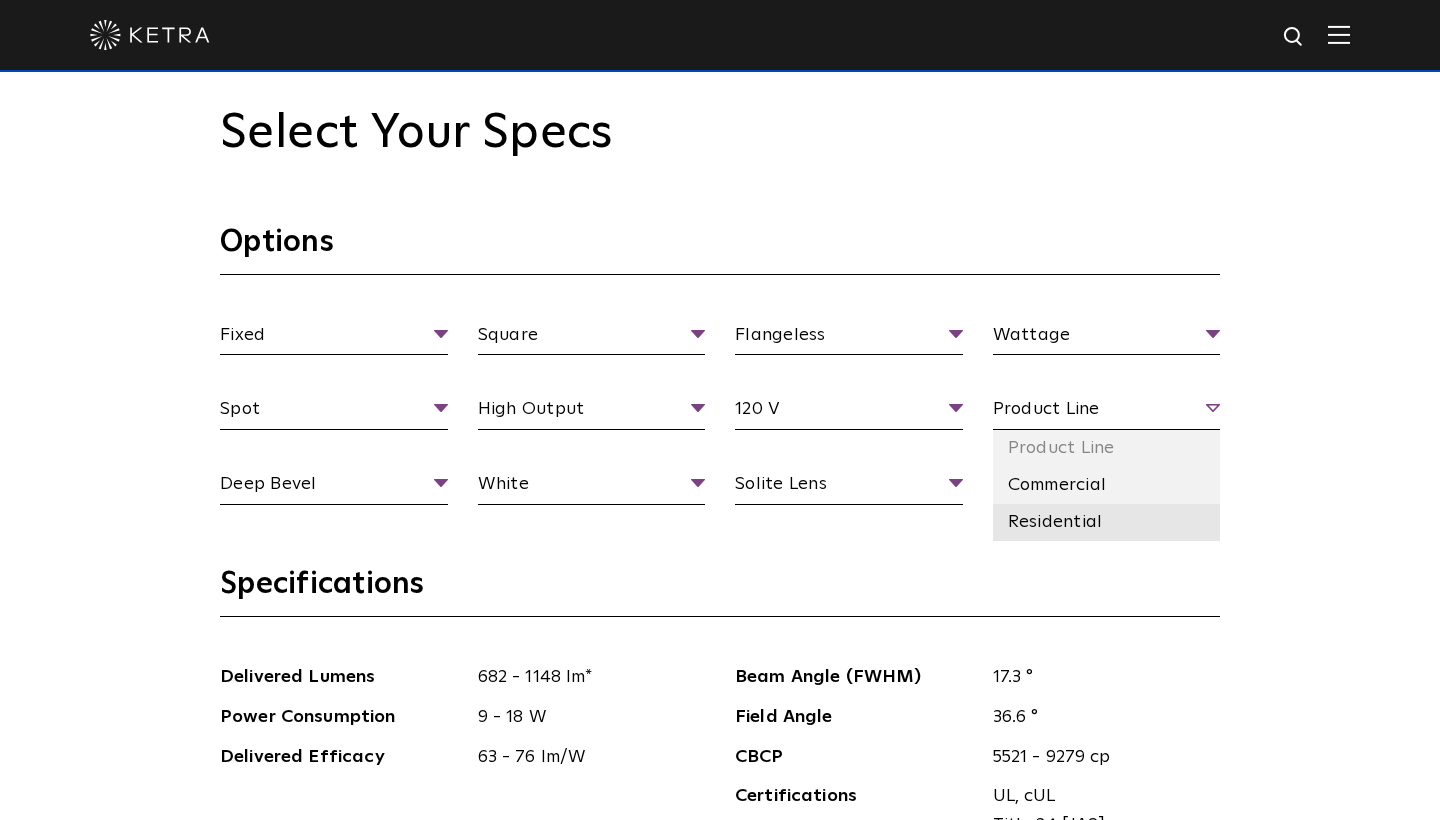 click on "Residential" at bounding box center (1107, 522) 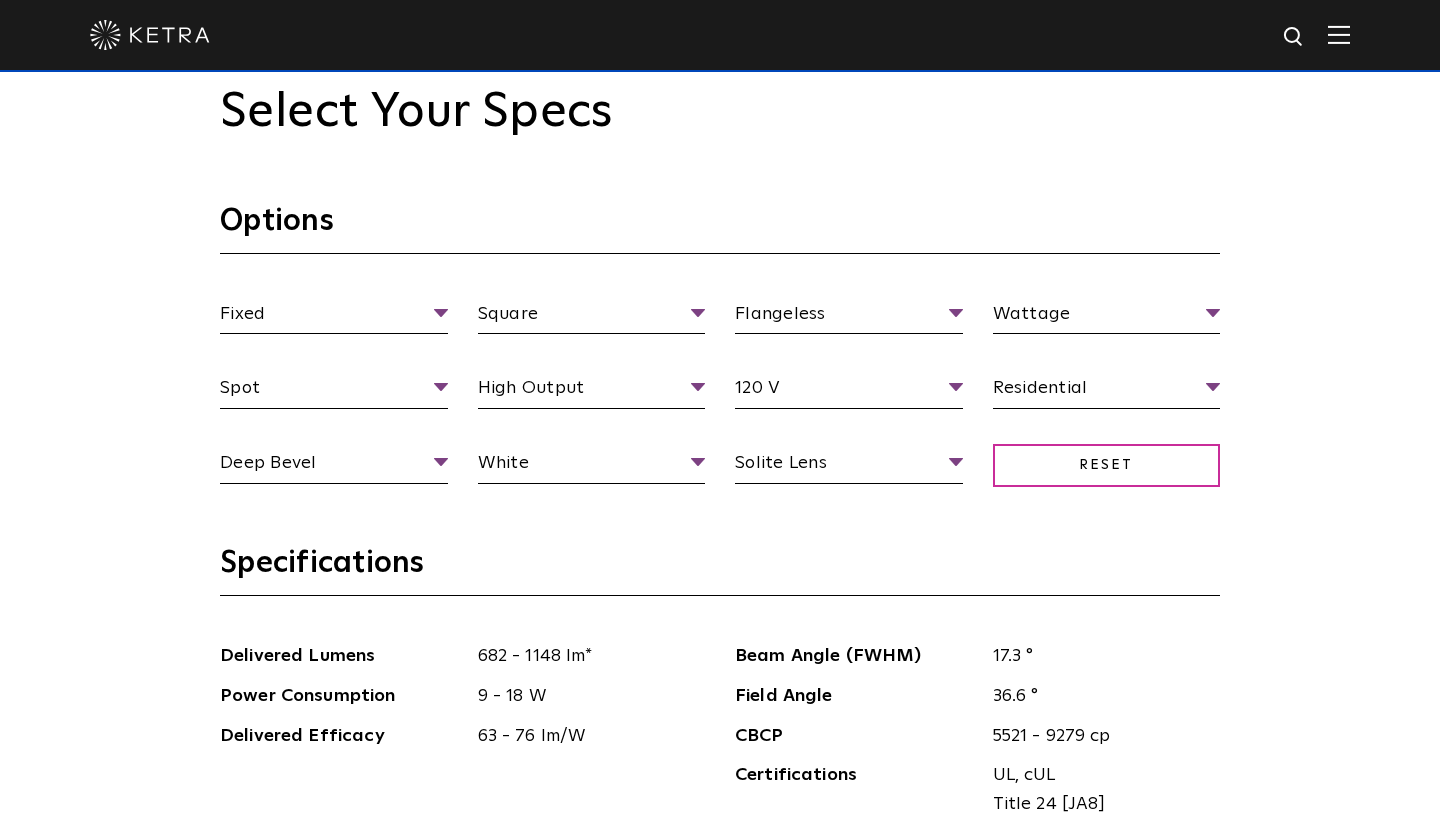 scroll, scrollTop: 1836, scrollLeft: 0, axis: vertical 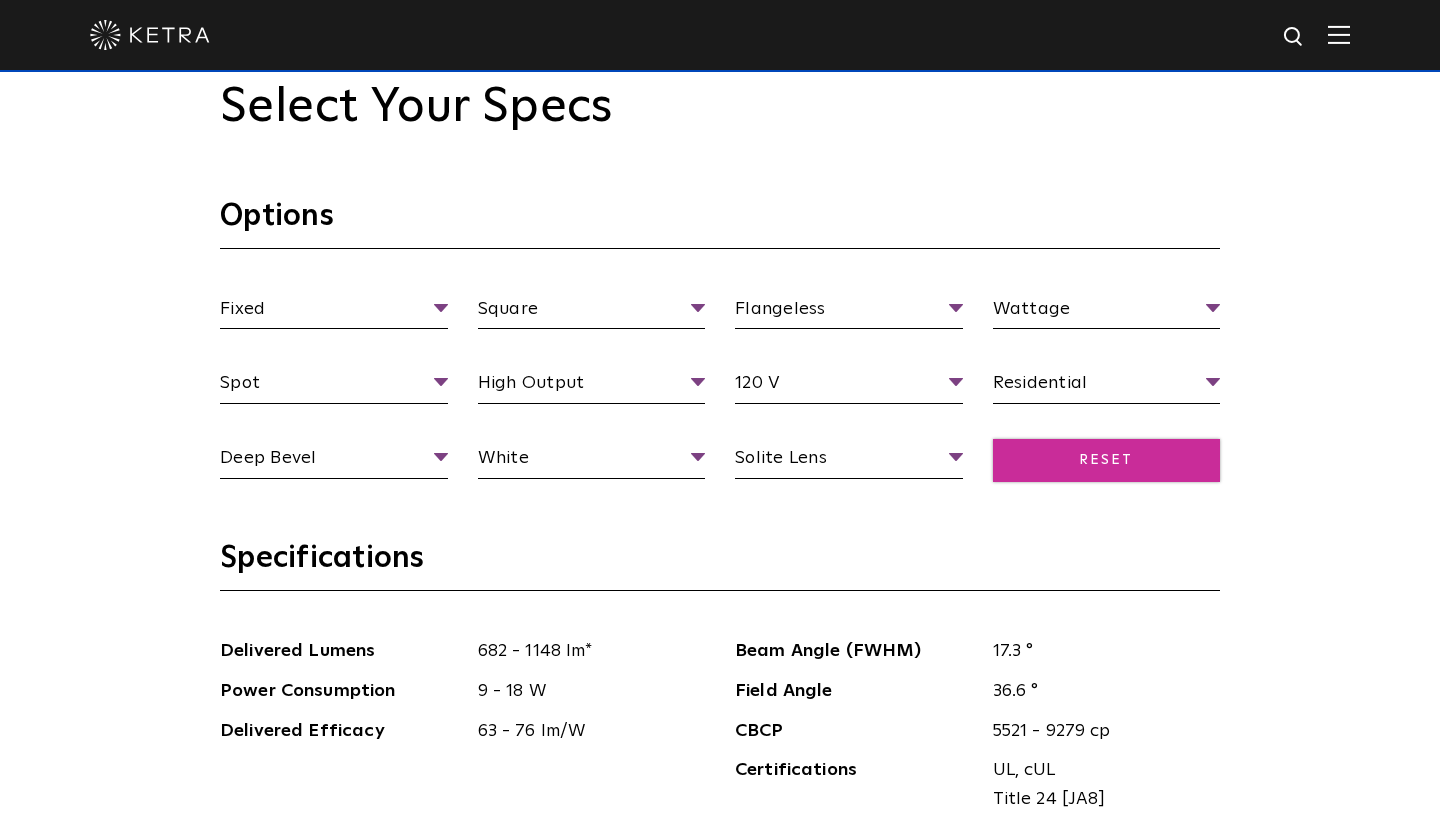 click on "Reset" at bounding box center (1107, 460) 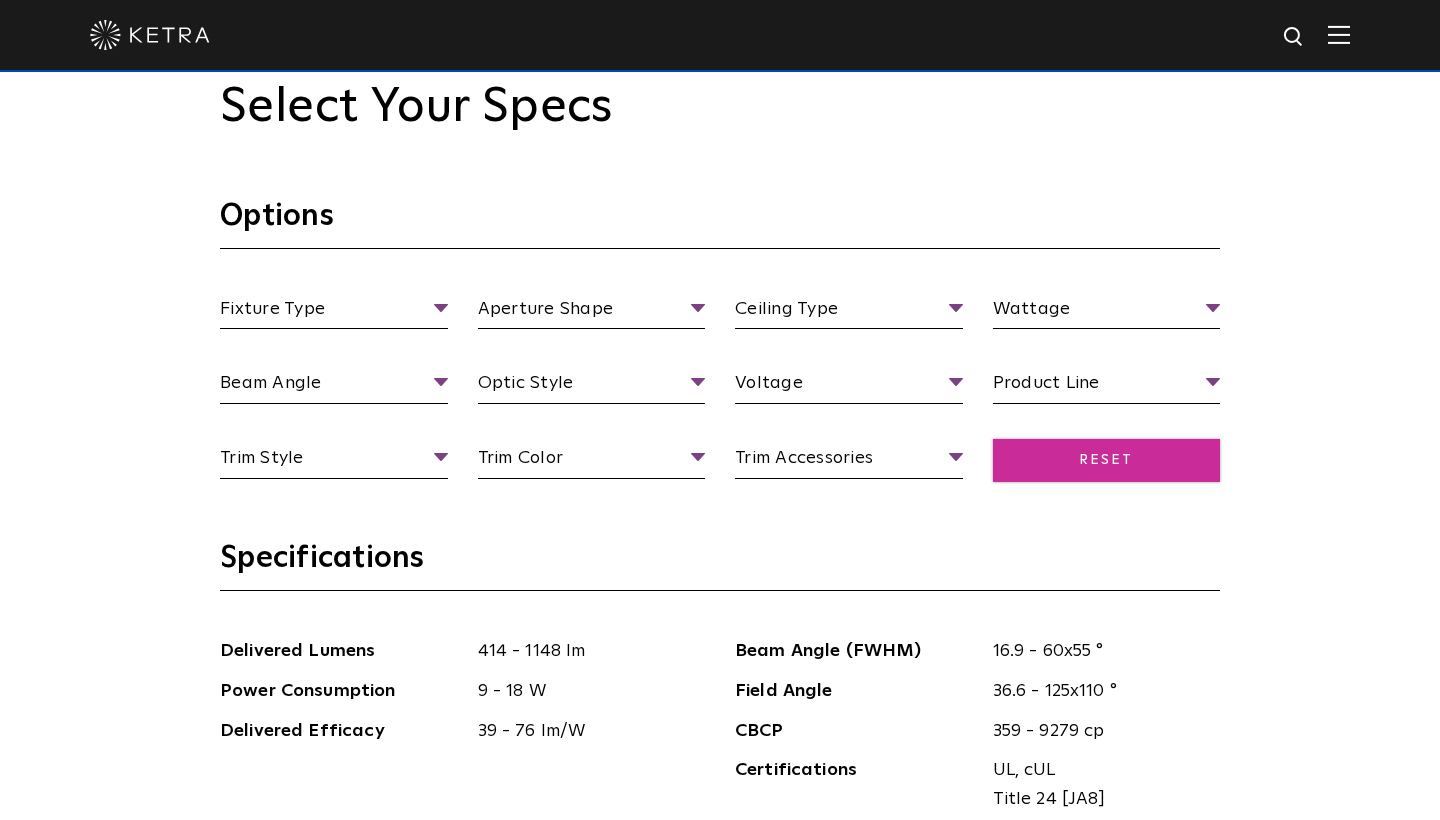 click on "Reset" at bounding box center [1107, 460] 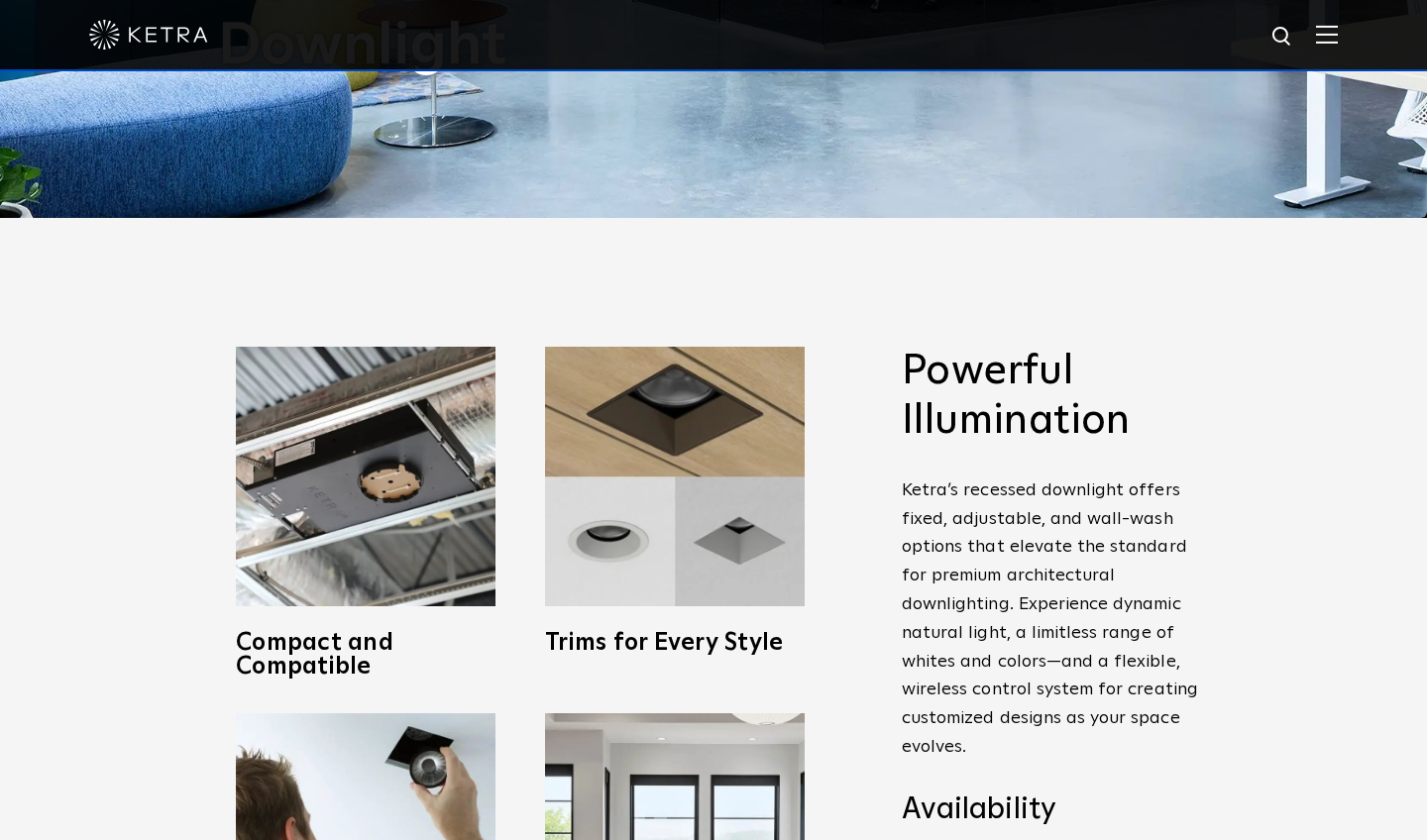 scroll, scrollTop: 628, scrollLeft: 0, axis: vertical 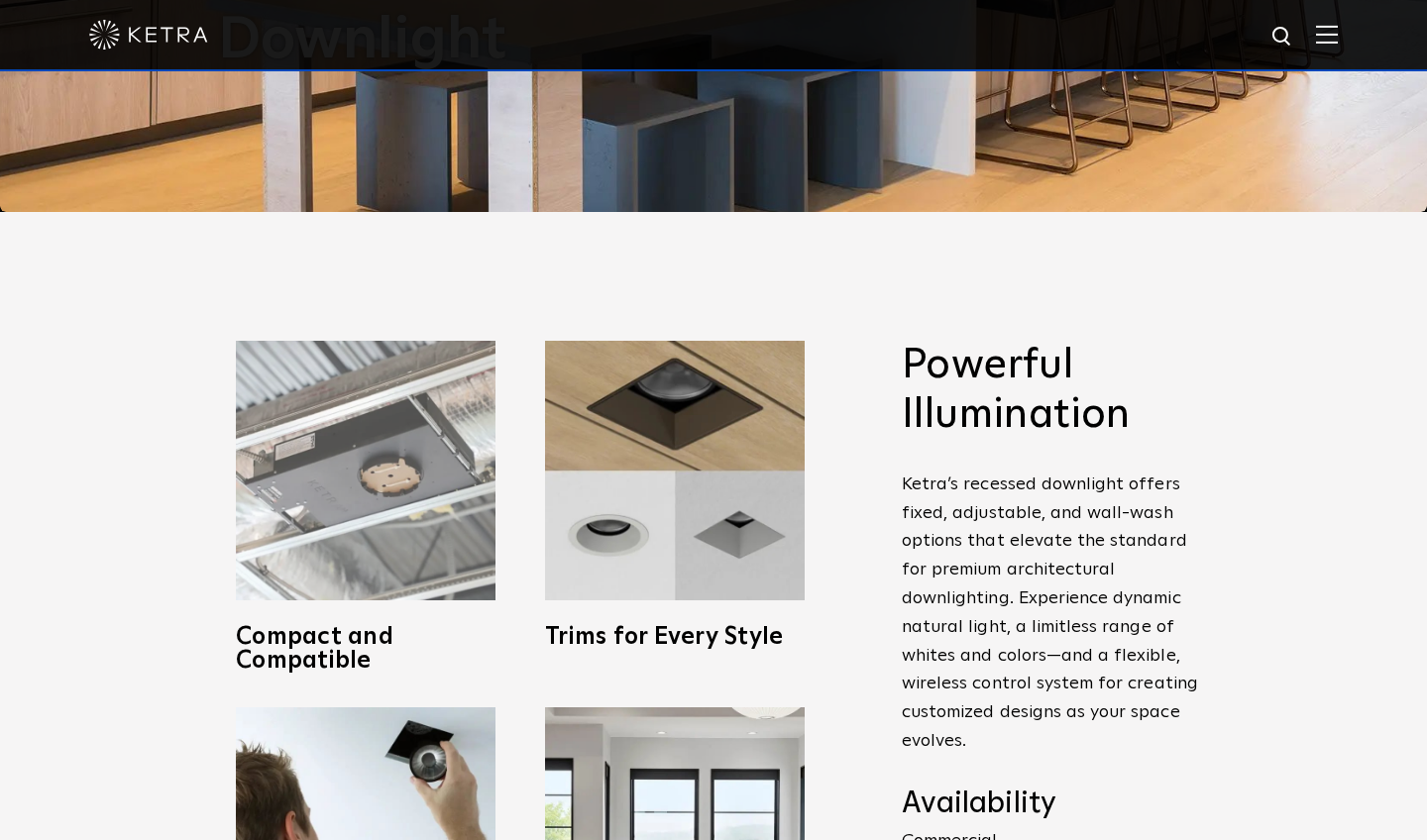 click at bounding box center (366, 471) 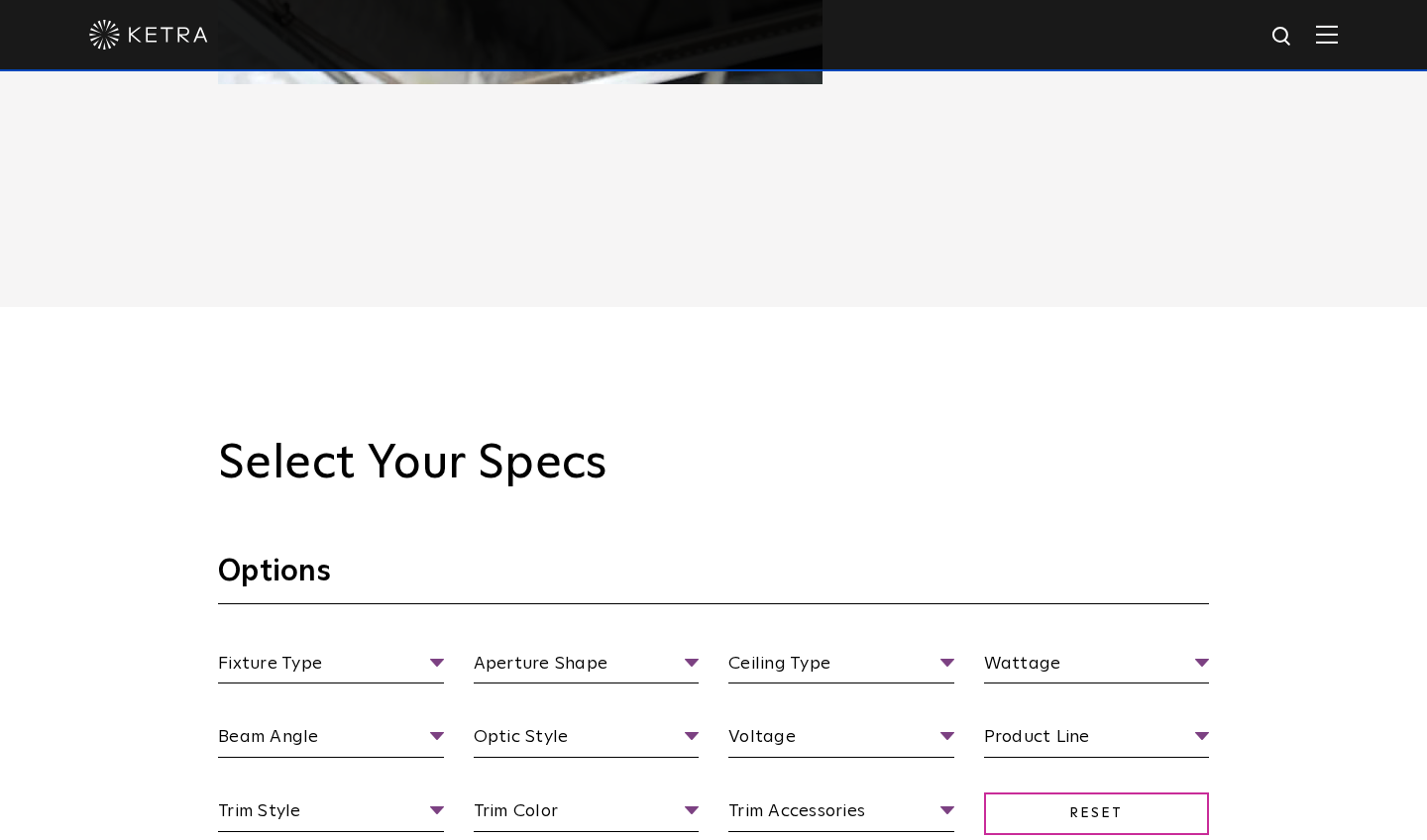 scroll, scrollTop: 1506, scrollLeft: 0, axis: vertical 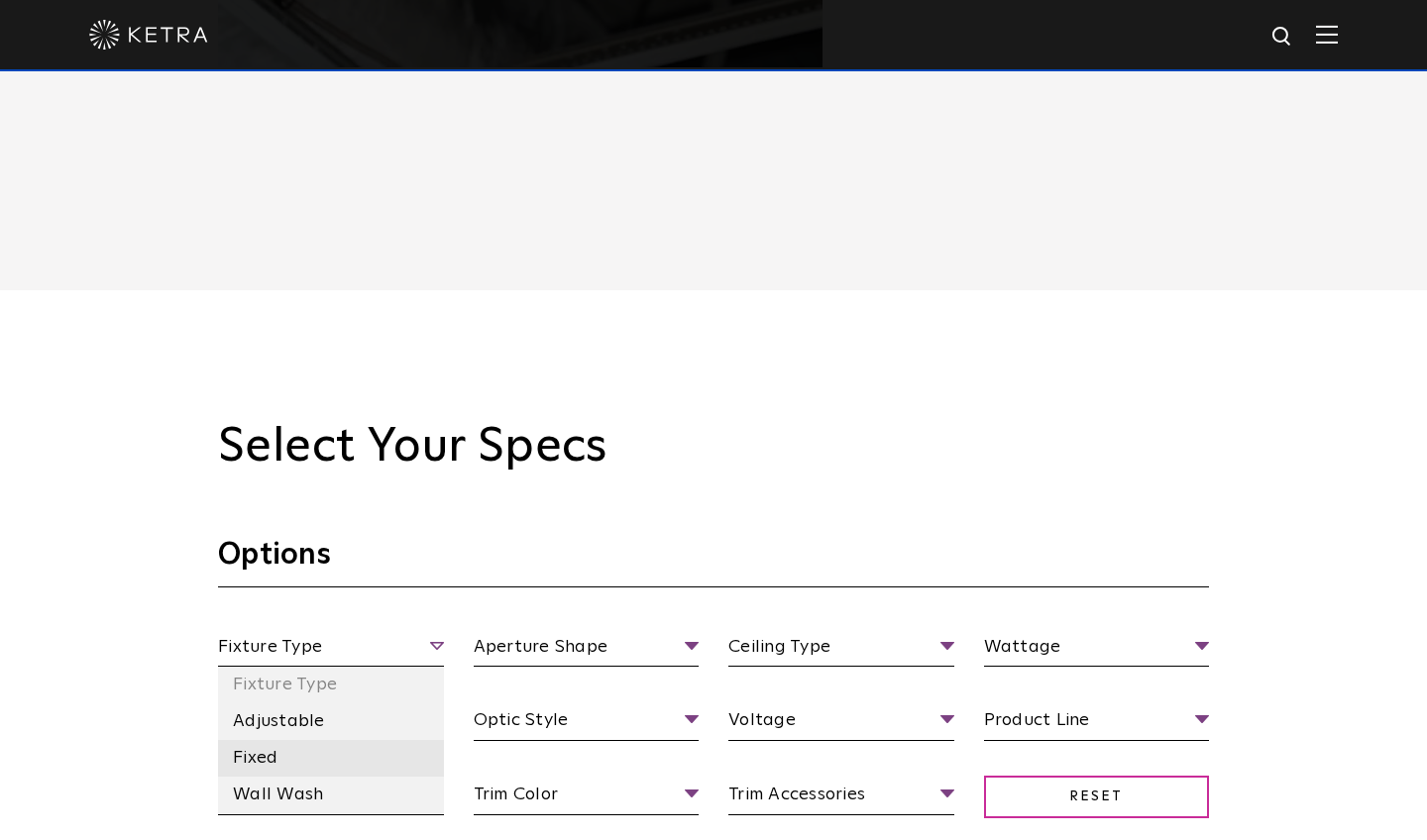 click on "Fixed" at bounding box center (331, 758) 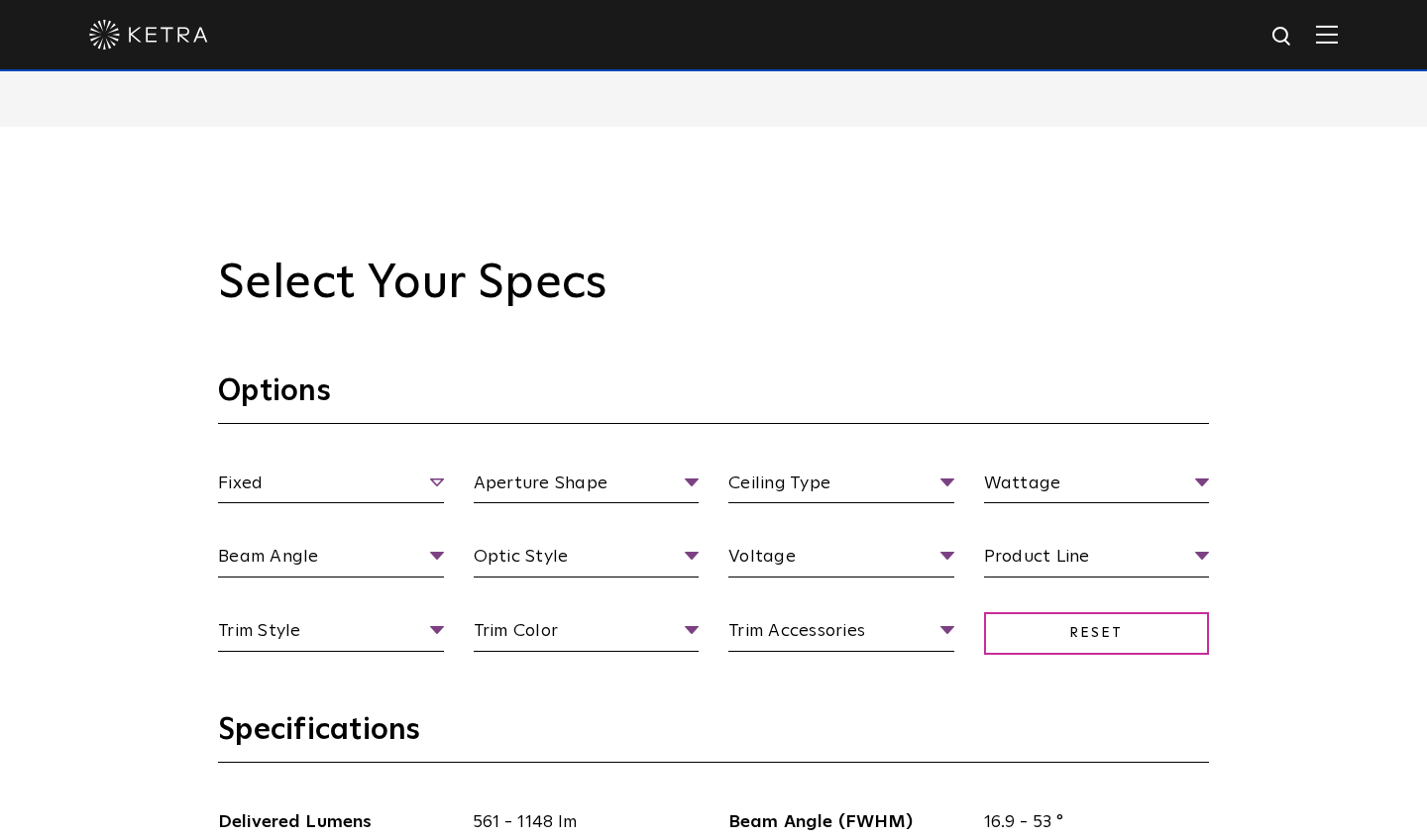scroll, scrollTop: 1678, scrollLeft: 0, axis: vertical 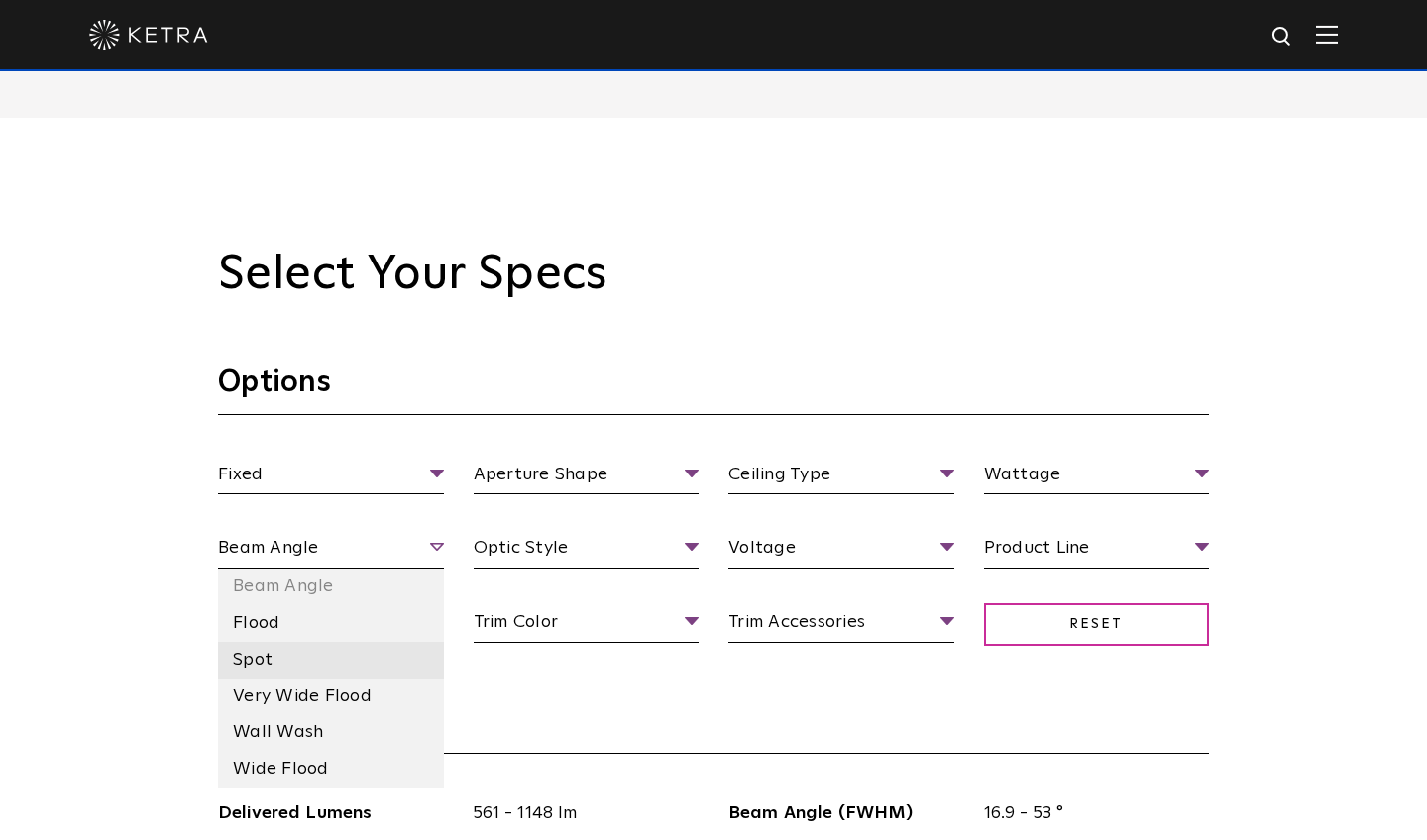 click on "Spot" at bounding box center (331, 660) 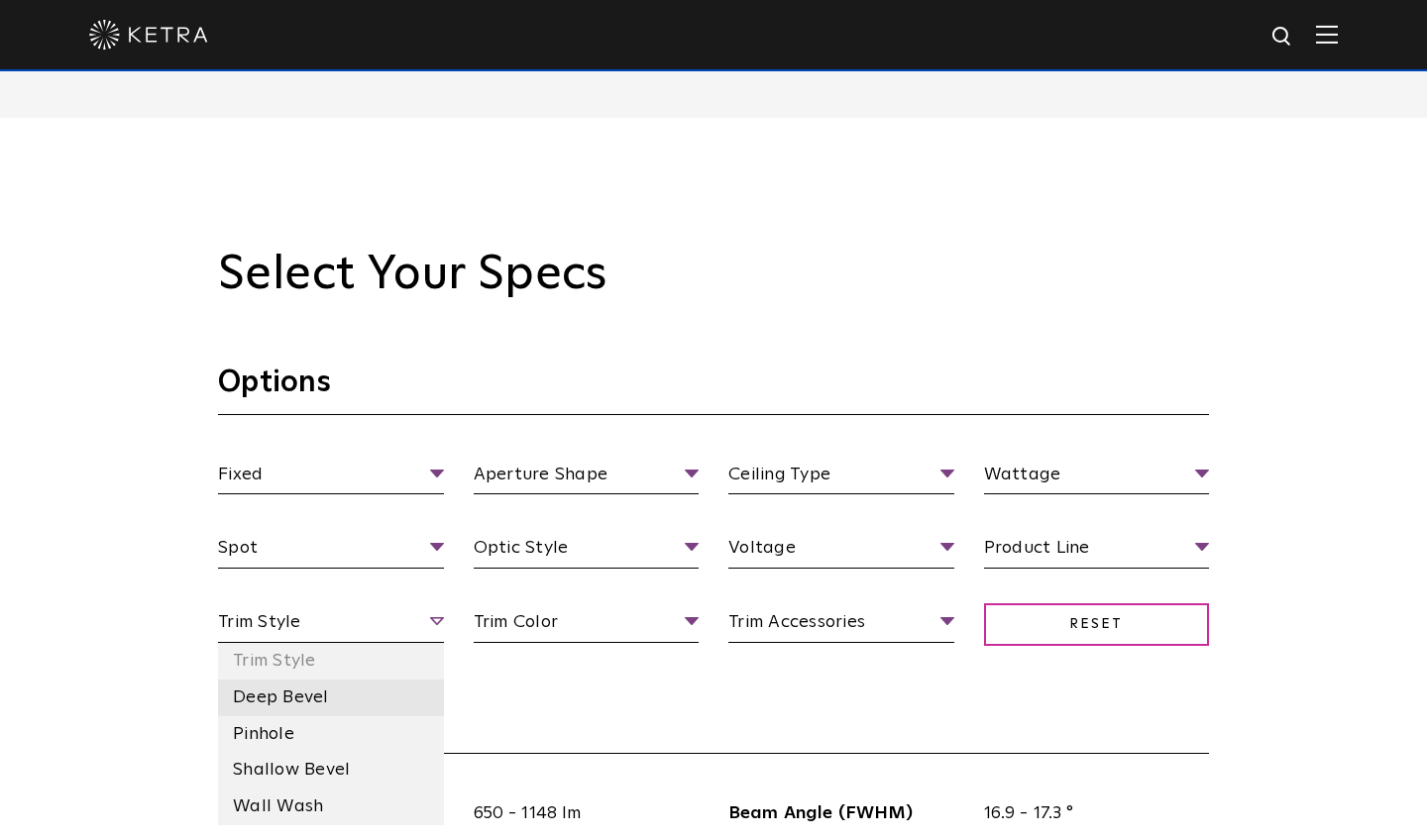 click on "Deep Bevel" at bounding box center (331, 697) 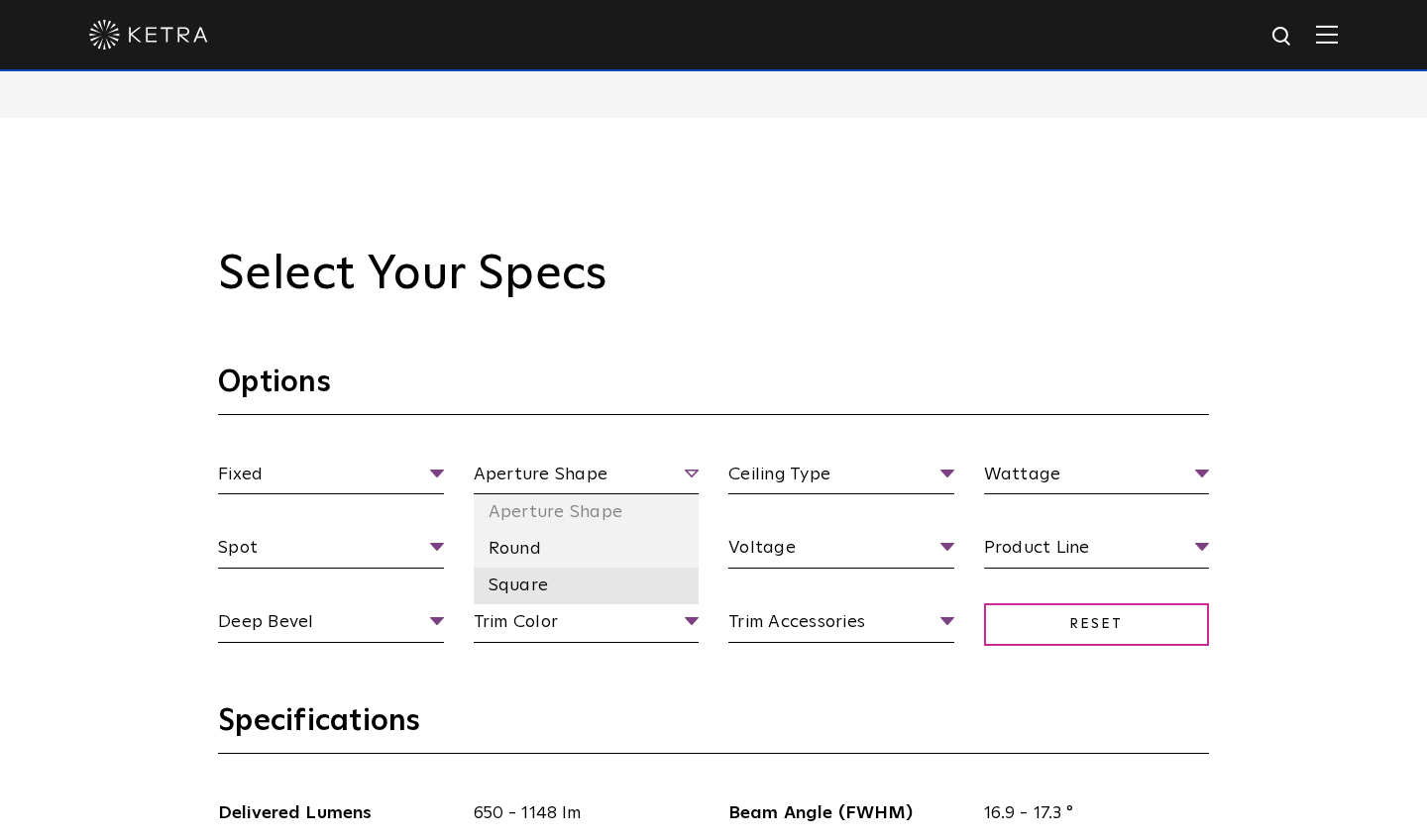 click on "Square" at bounding box center (587, 585) 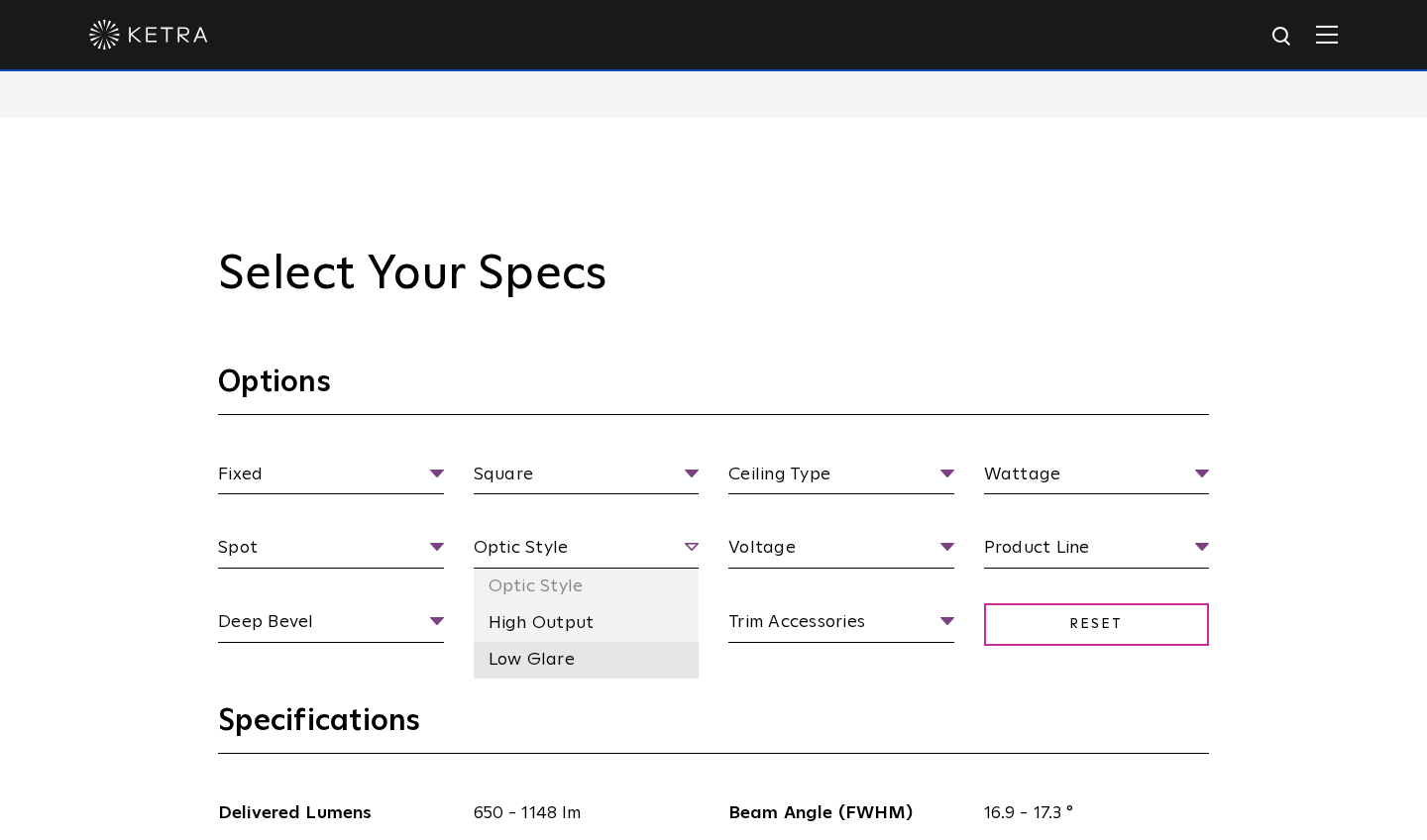 click on "Low Glare" at bounding box center [587, 660] 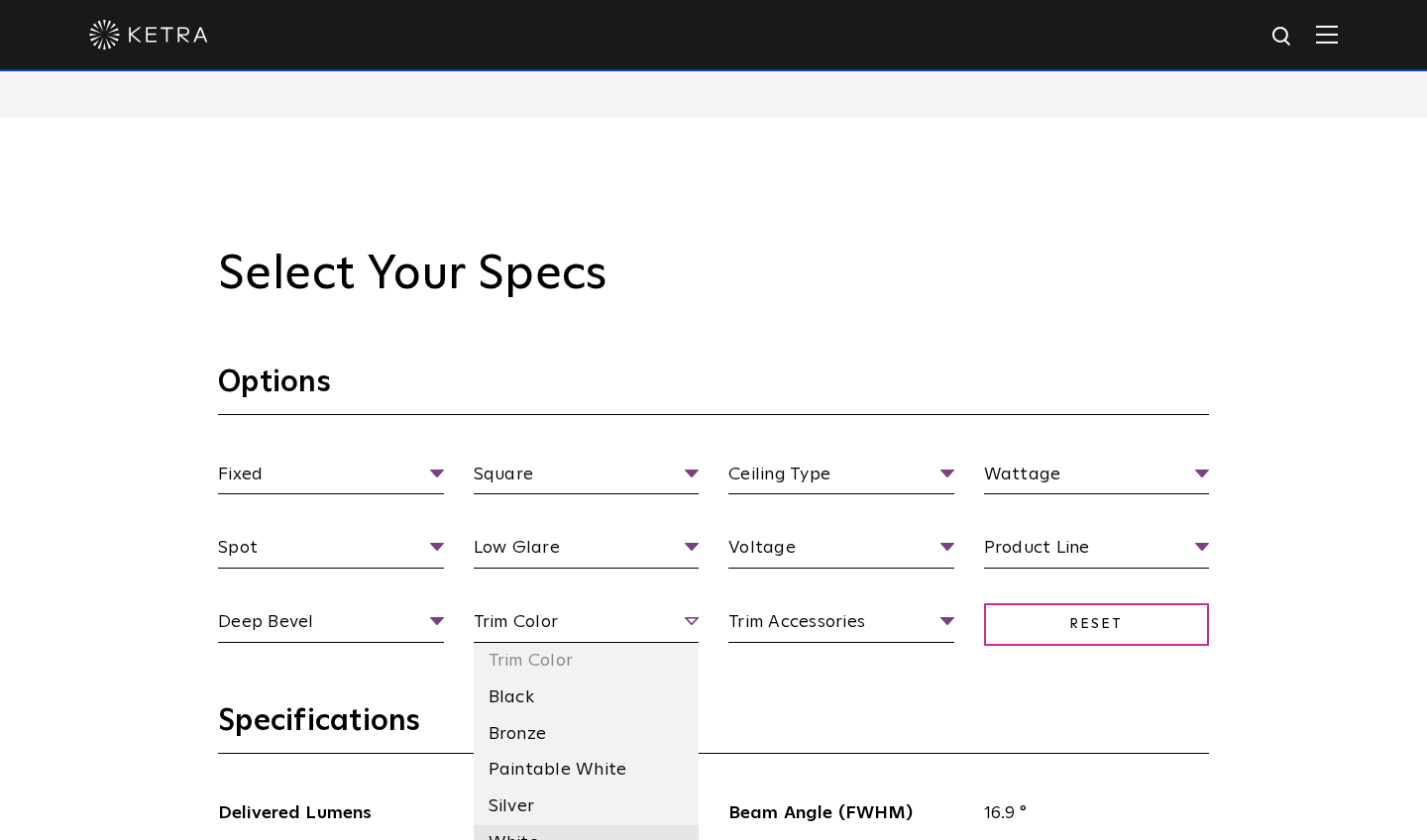 click on "White" at bounding box center (587, 843) 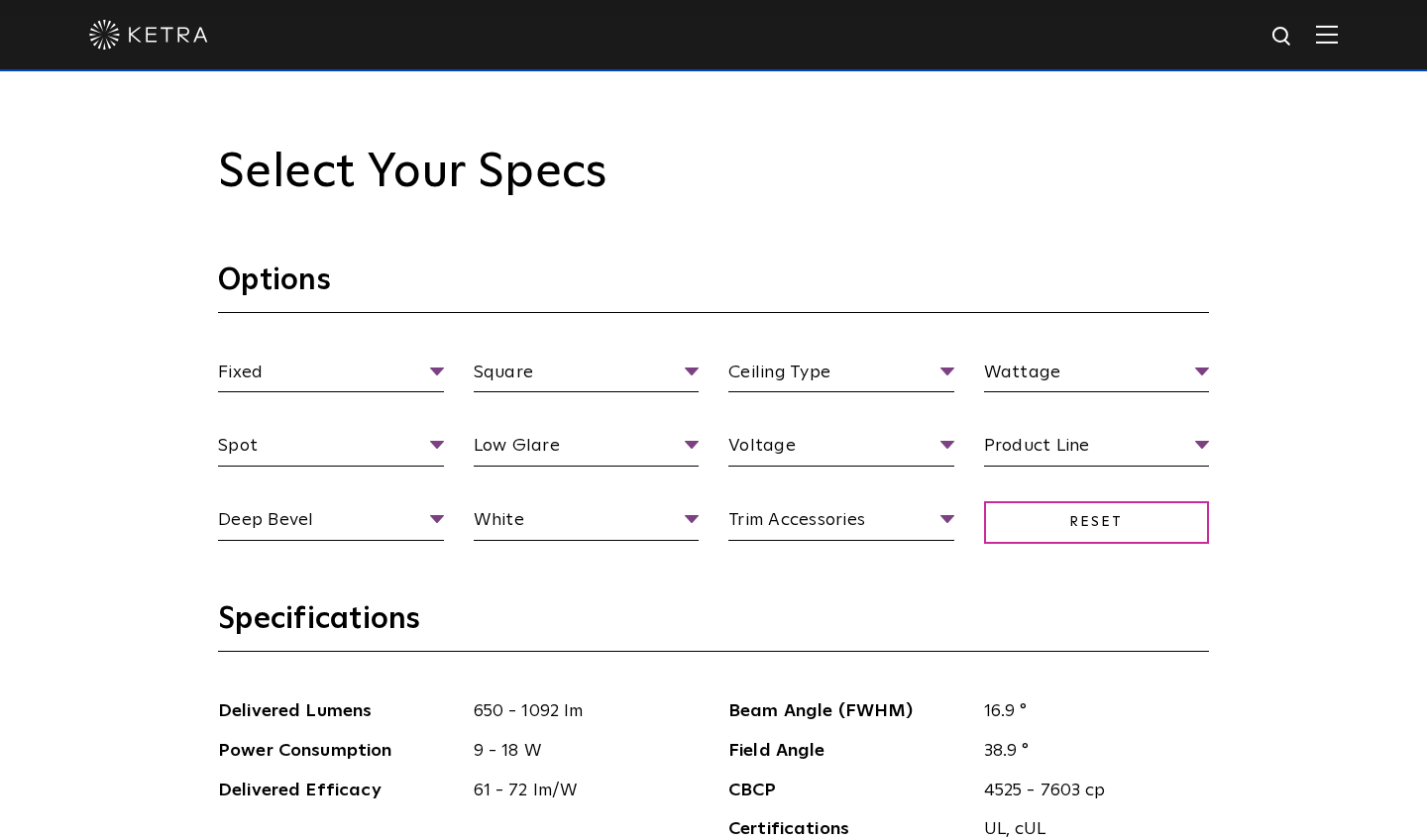 scroll, scrollTop: 1783, scrollLeft: 0, axis: vertical 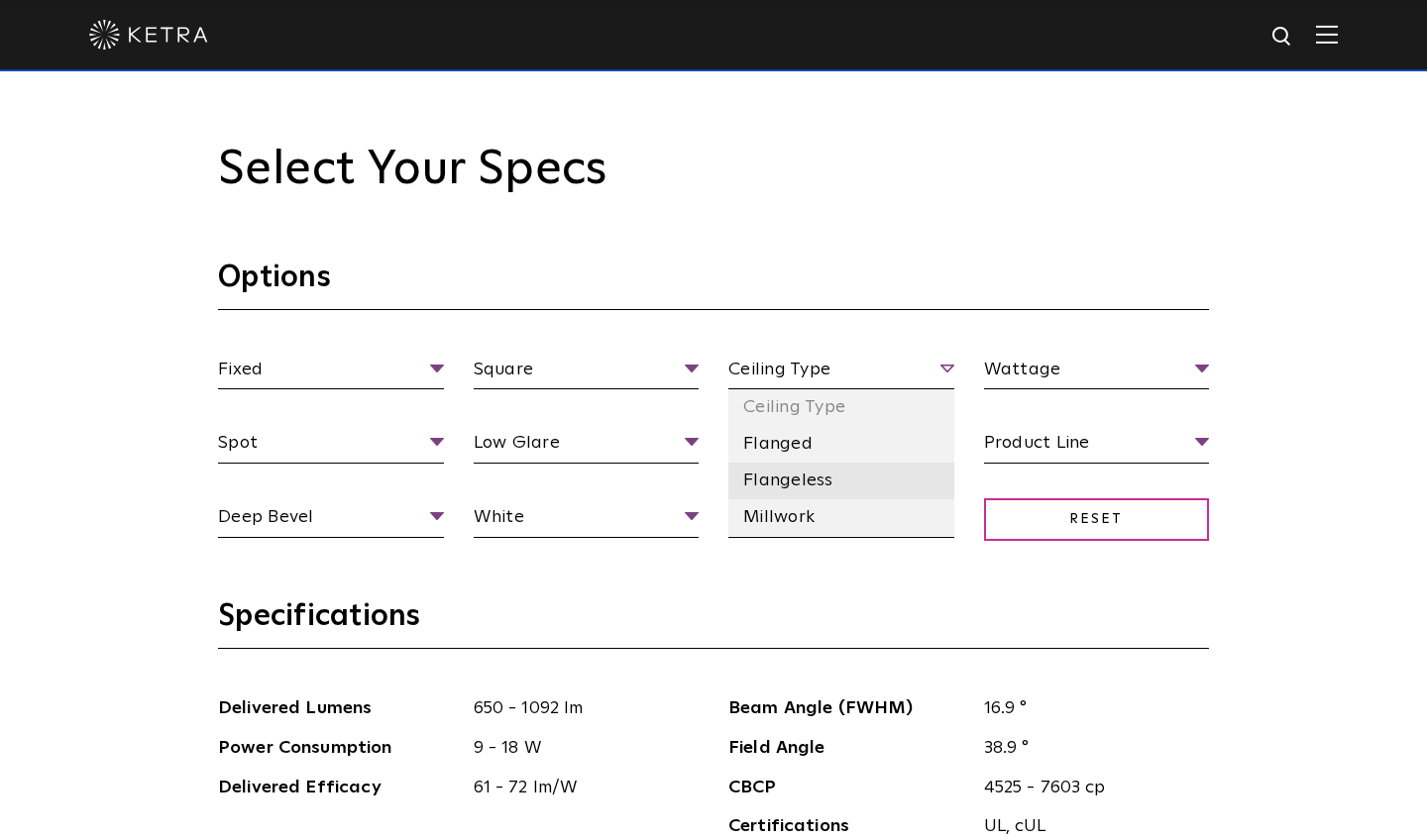 click on "Flangeless" at bounding box center [841, 480] 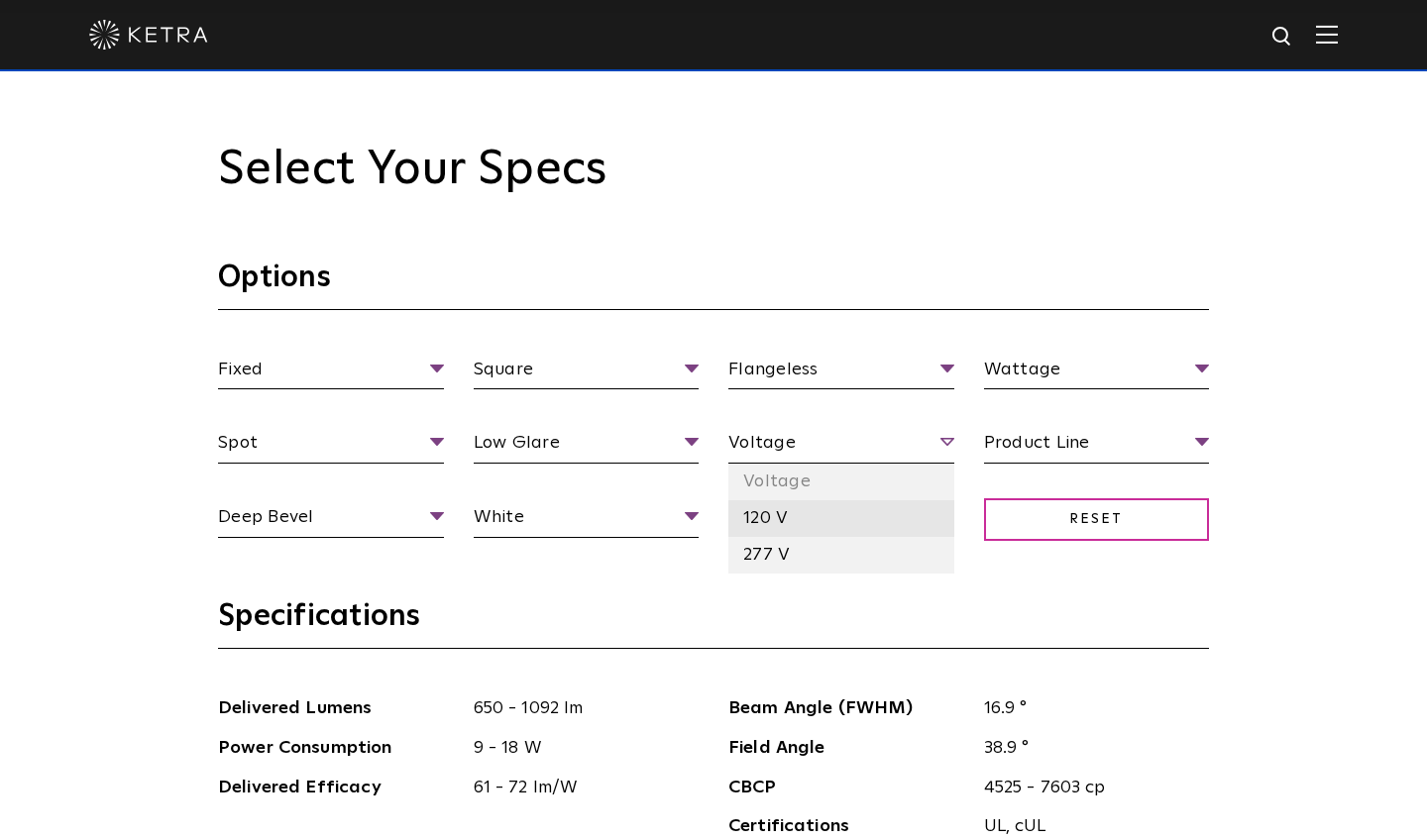 click on "120 V" at bounding box center (841, 518) 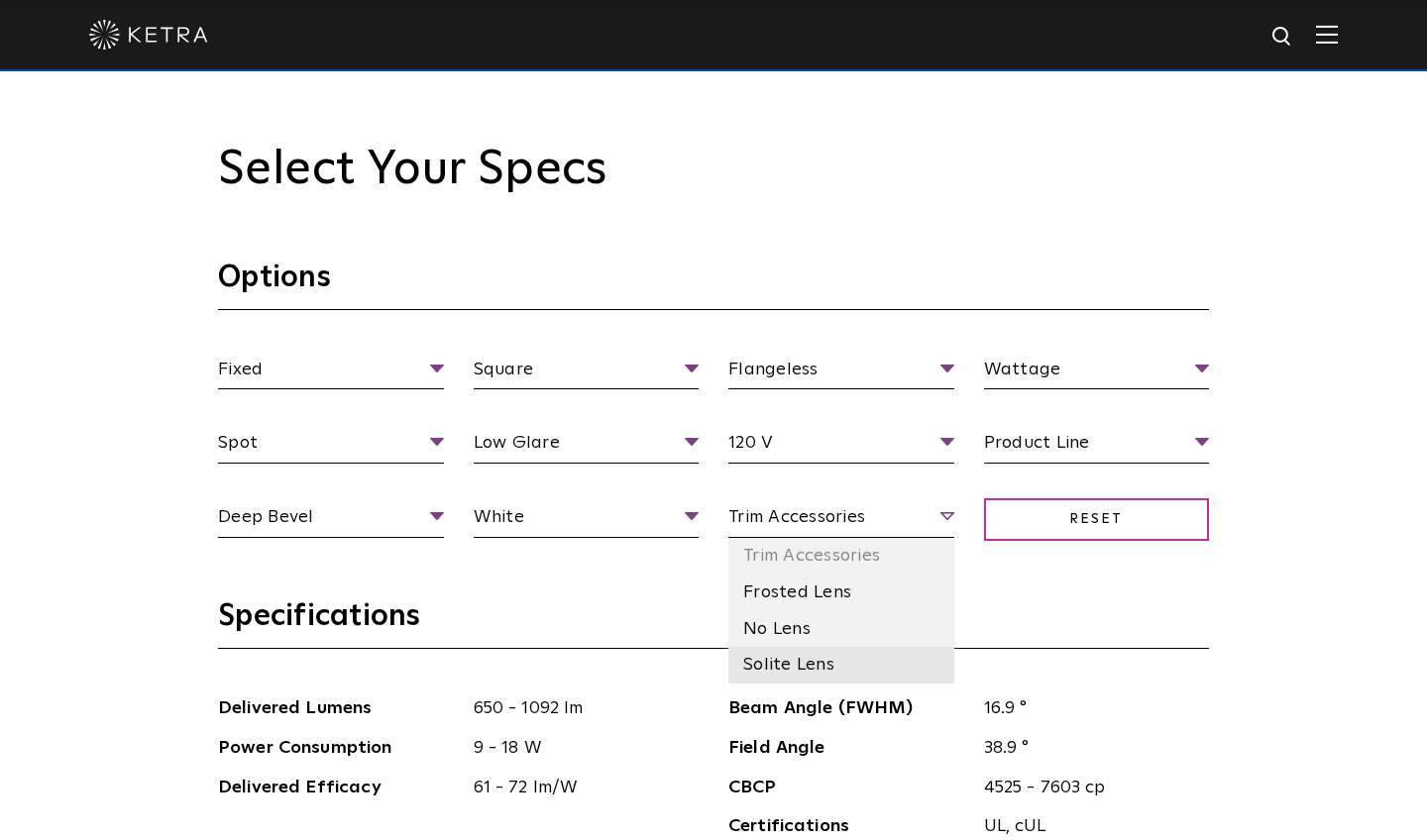 click on "Solite Lens" at bounding box center [841, 665] 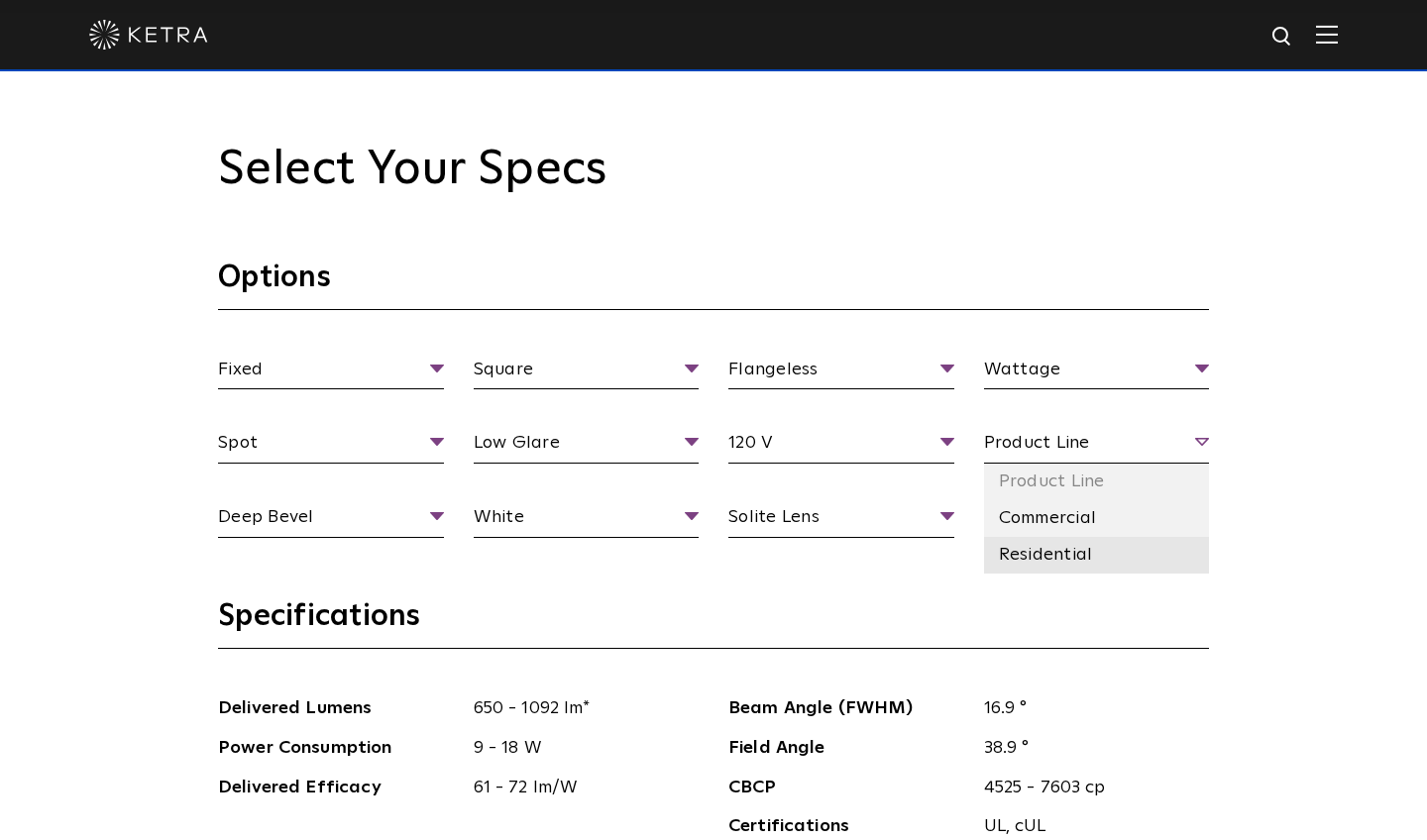 click on "Residential" at bounding box center (1097, 555) 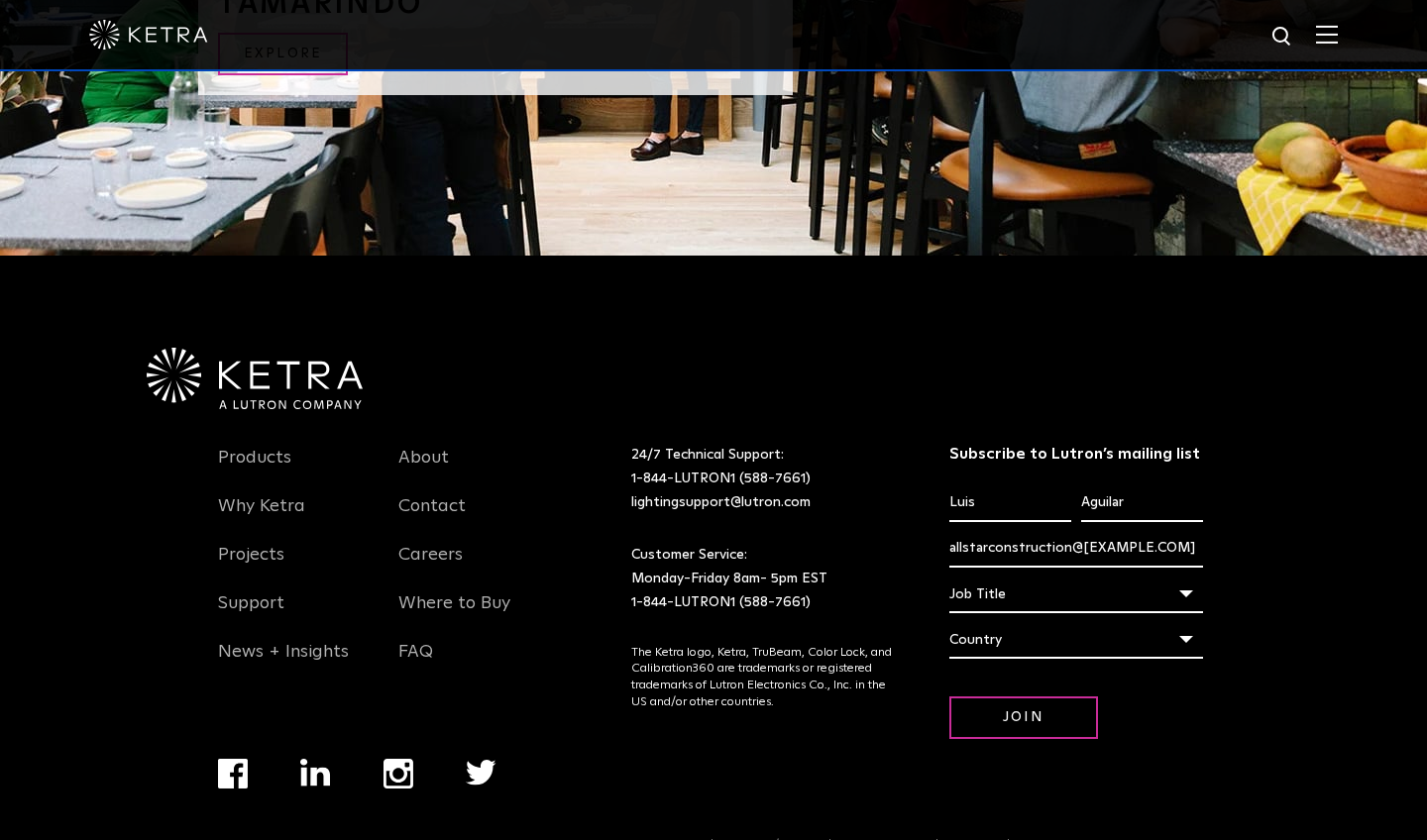 scroll, scrollTop: 4270, scrollLeft: 0, axis: vertical 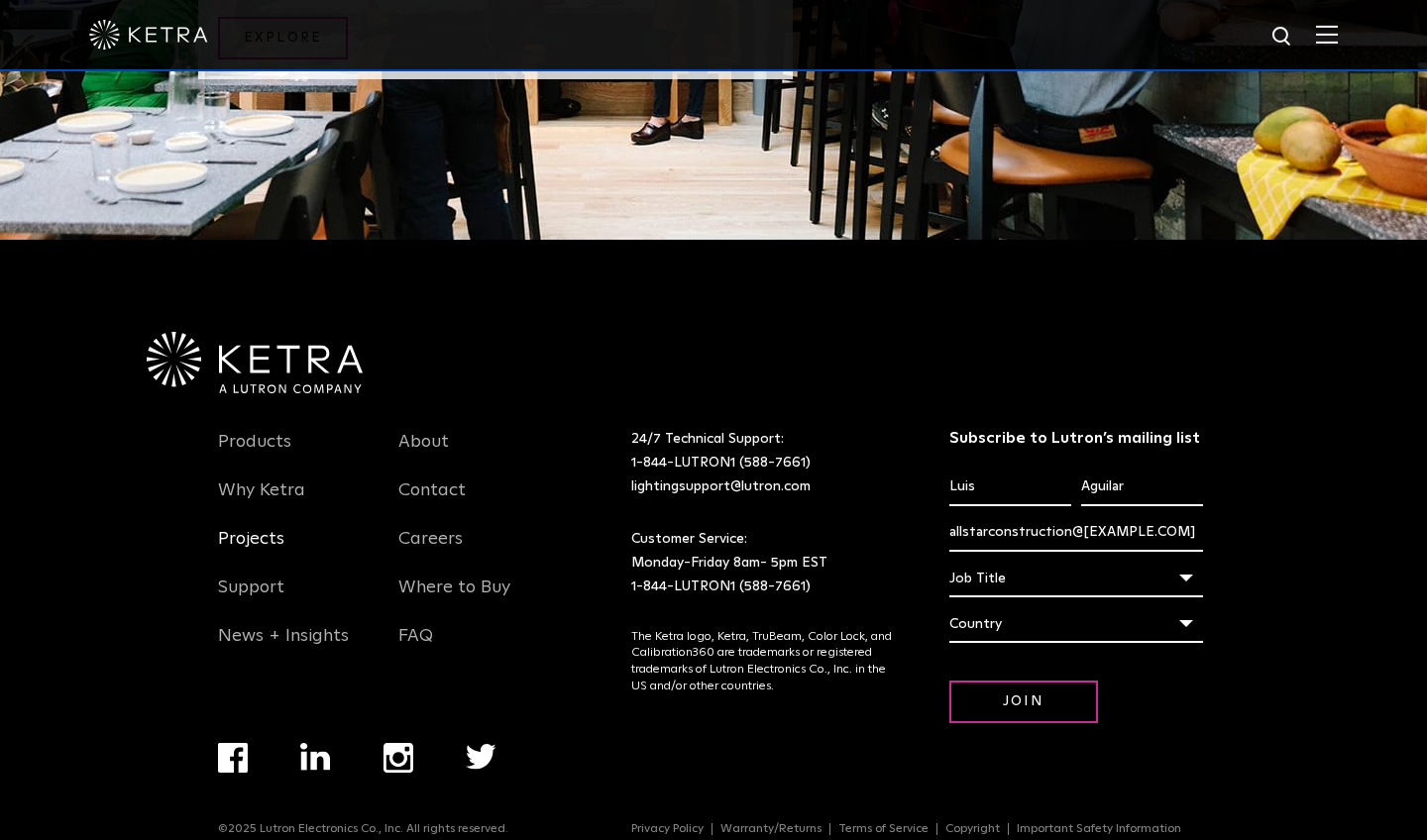 click on "Projects" at bounding box center (251, 551) 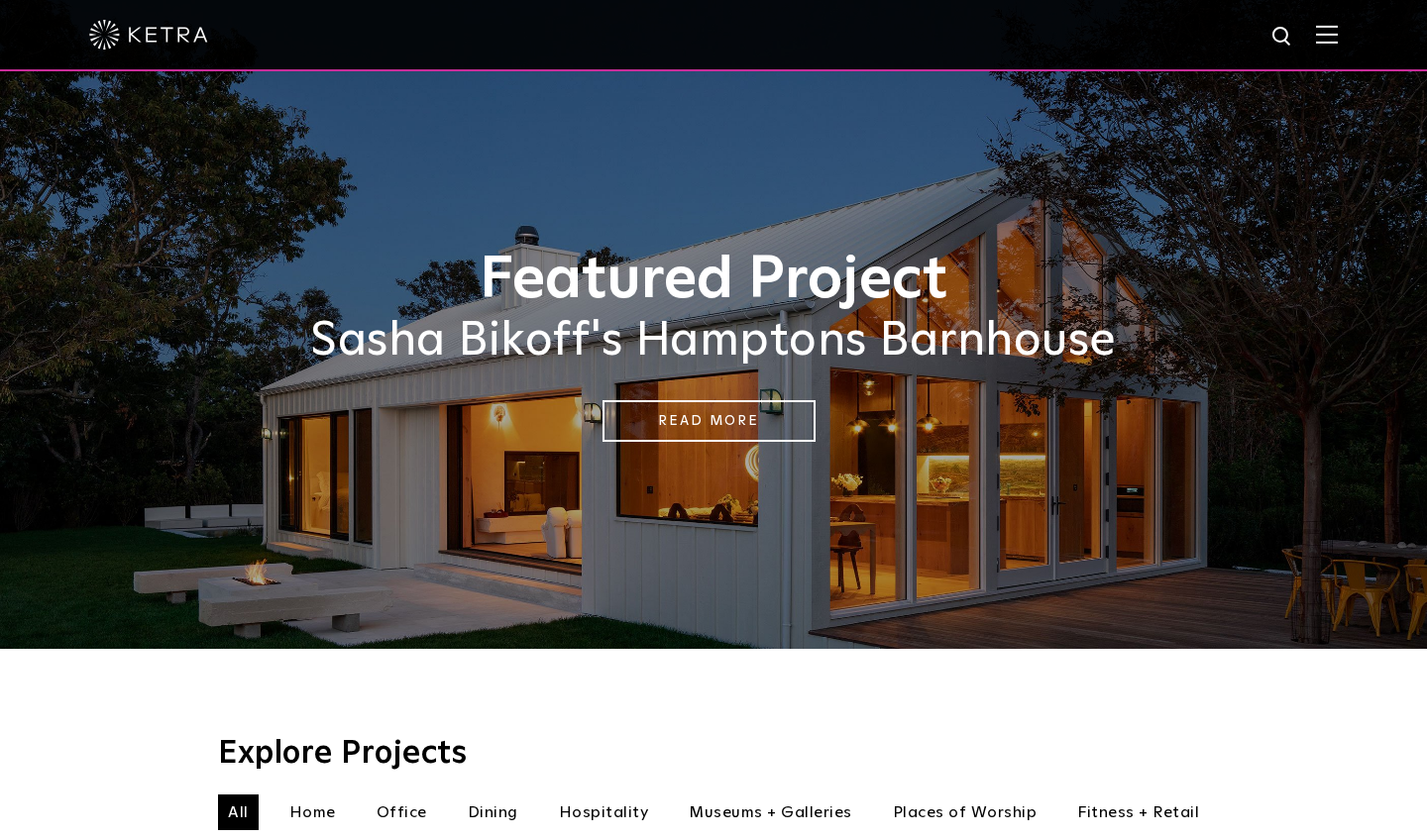 select on "Contractor" 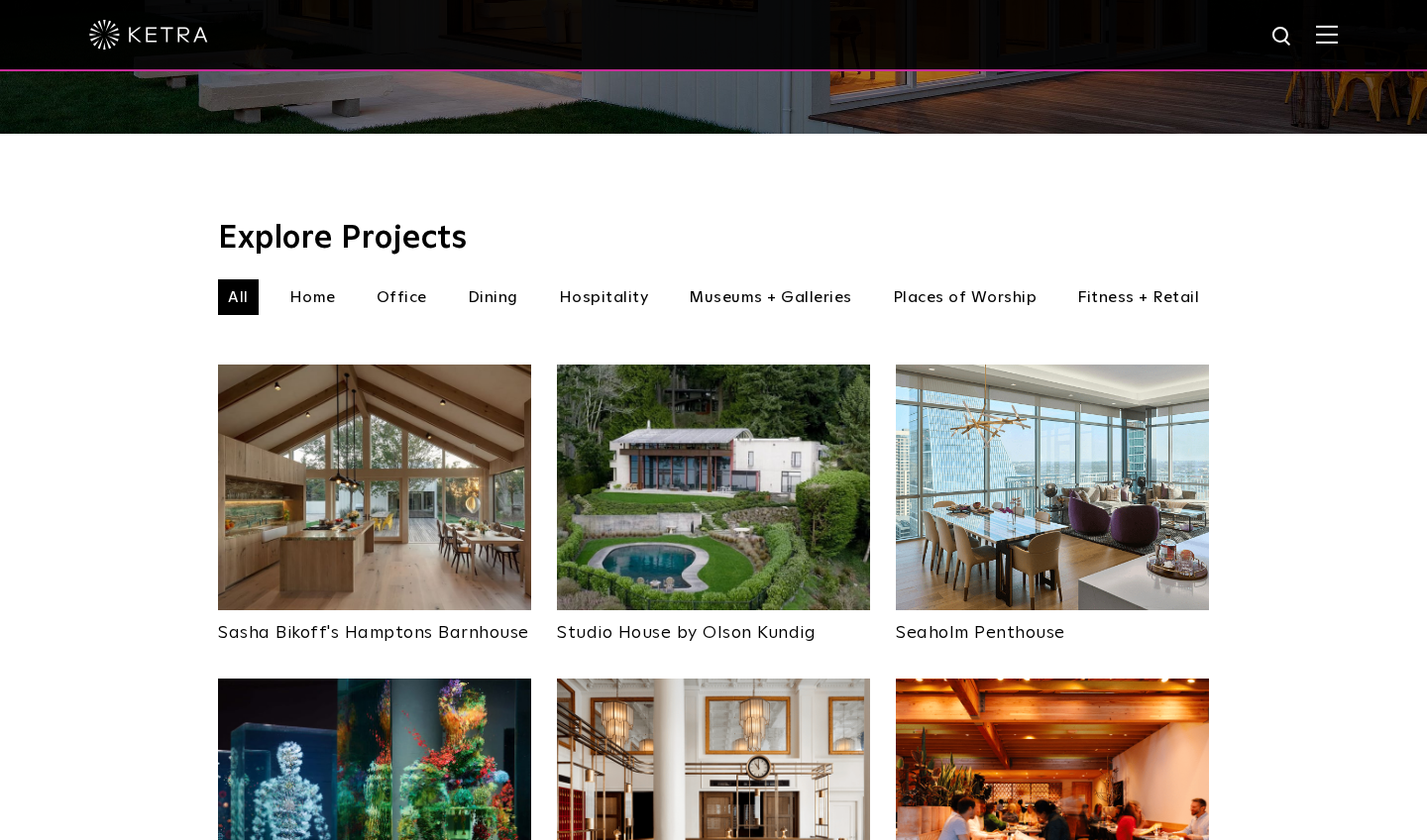 scroll, scrollTop: 515, scrollLeft: 0, axis: vertical 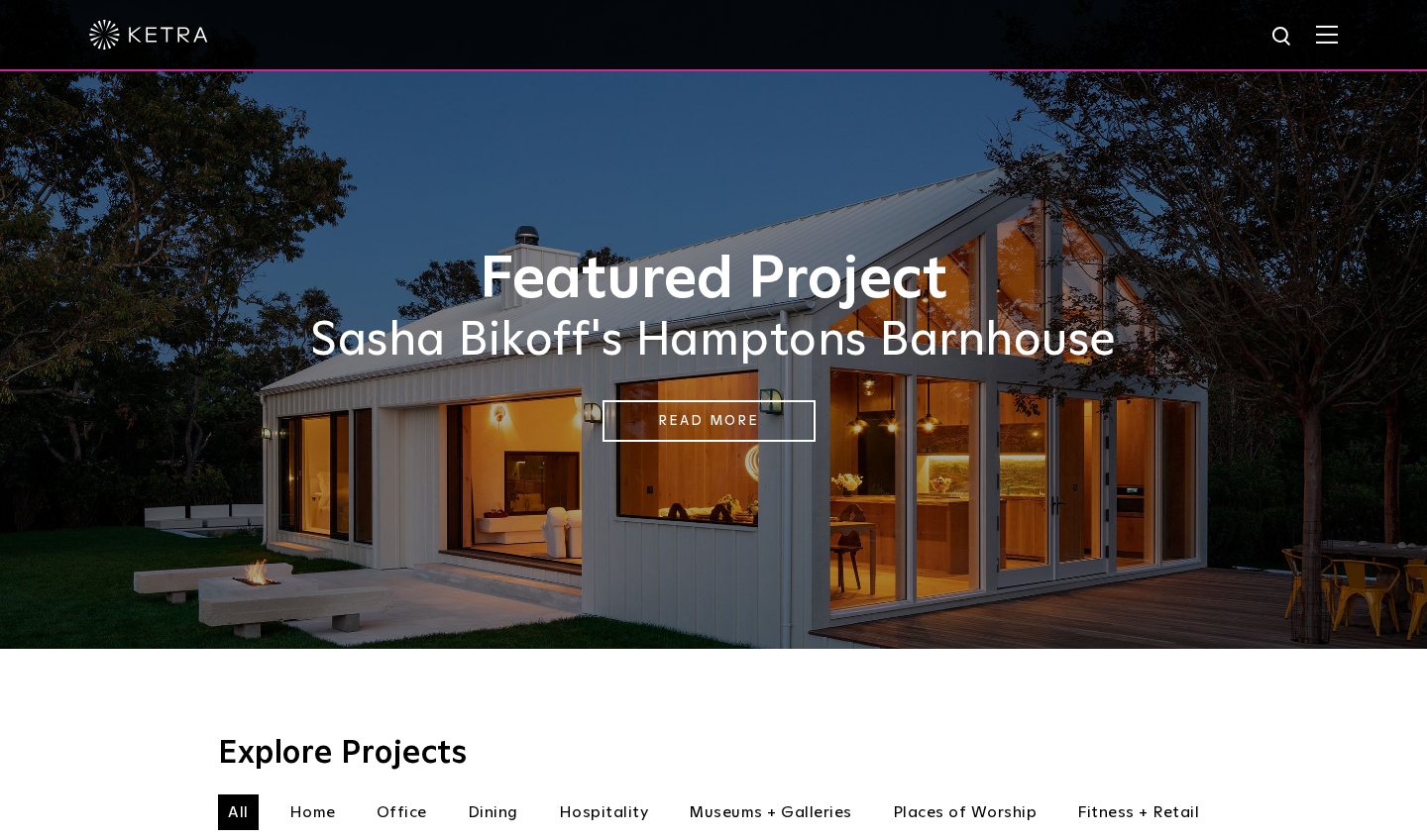 click at bounding box center (1327, 34) 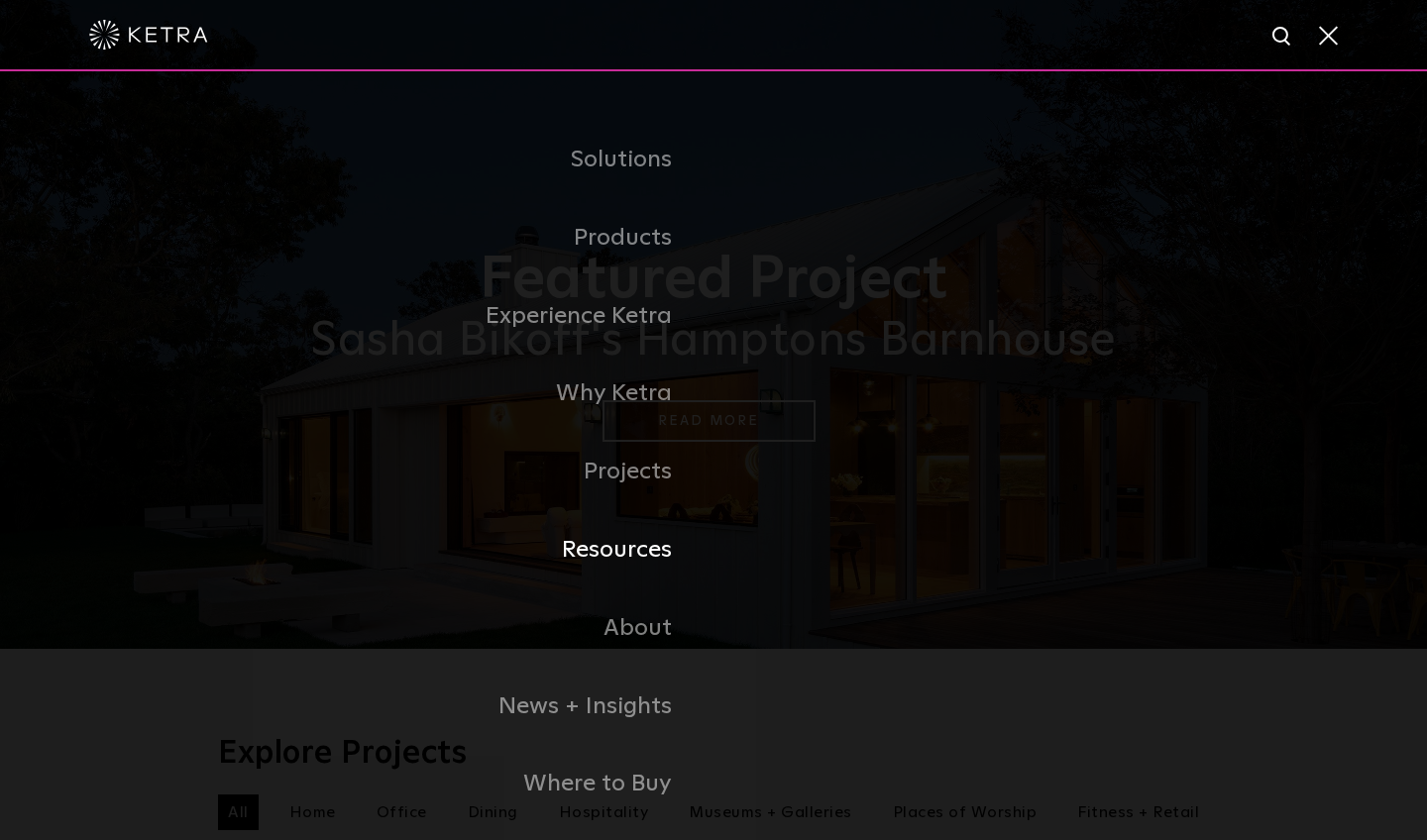 click on "Resources" at bounding box center [714, 550] 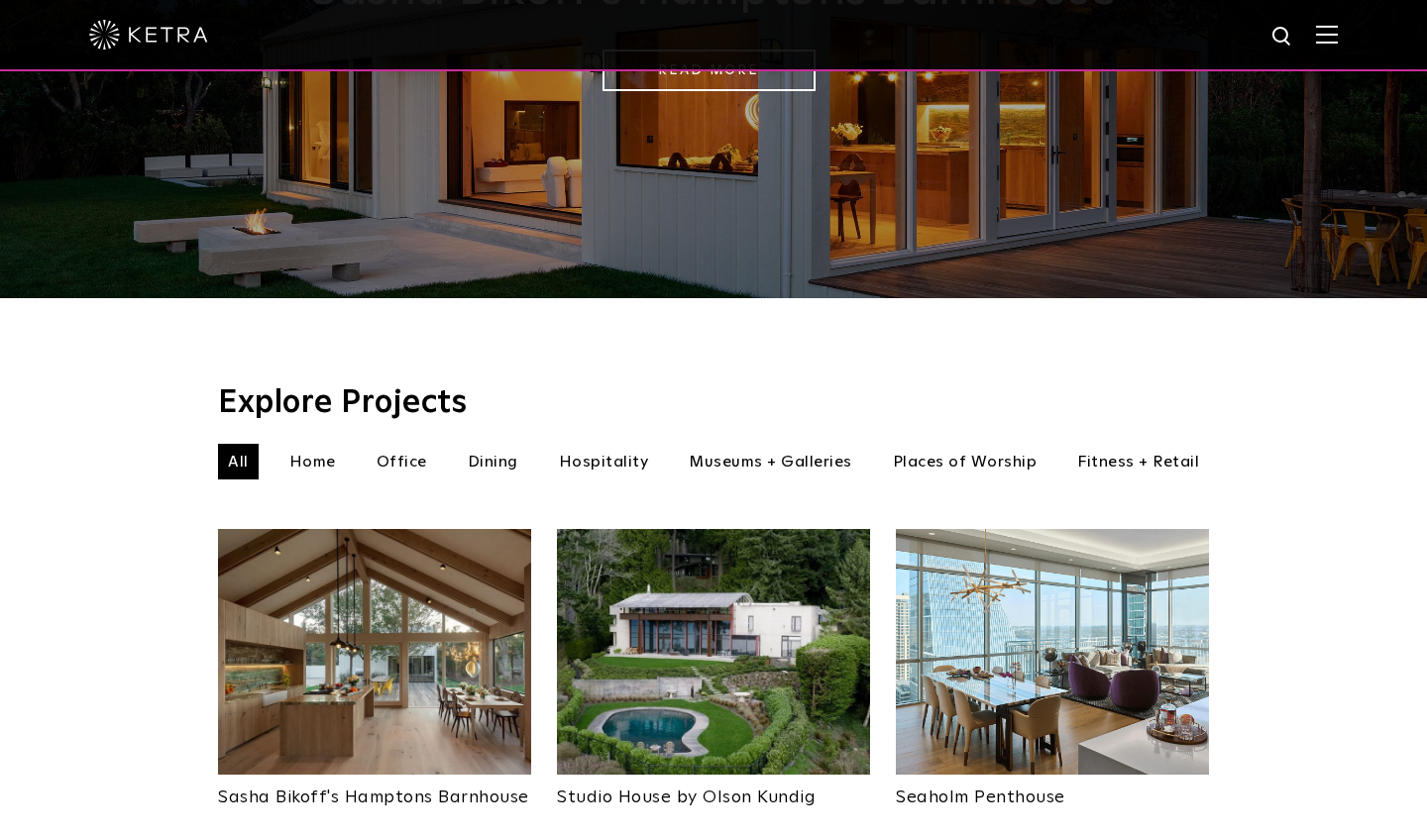 scroll, scrollTop: 346, scrollLeft: 0, axis: vertical 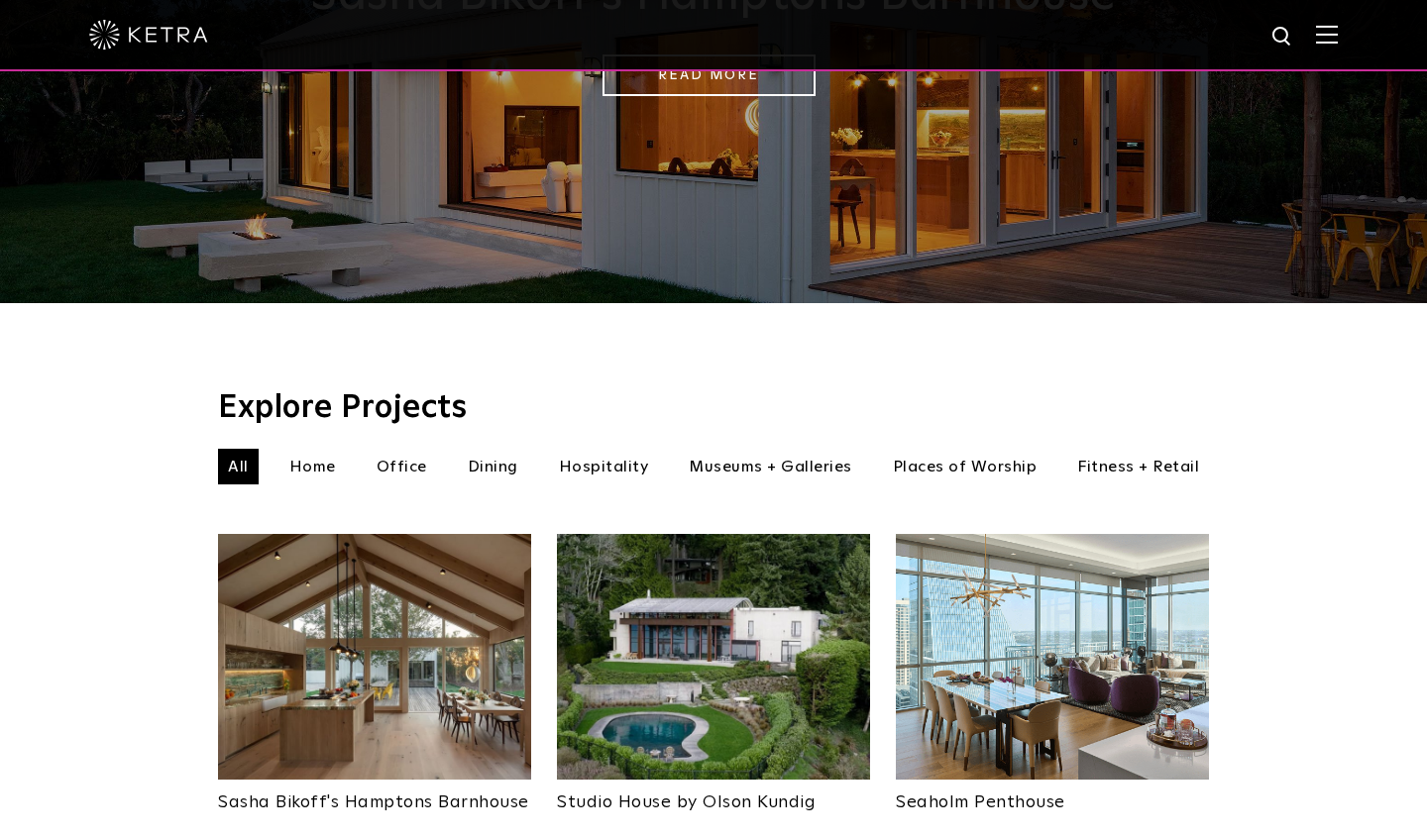 click at bounding box center [149, 35] 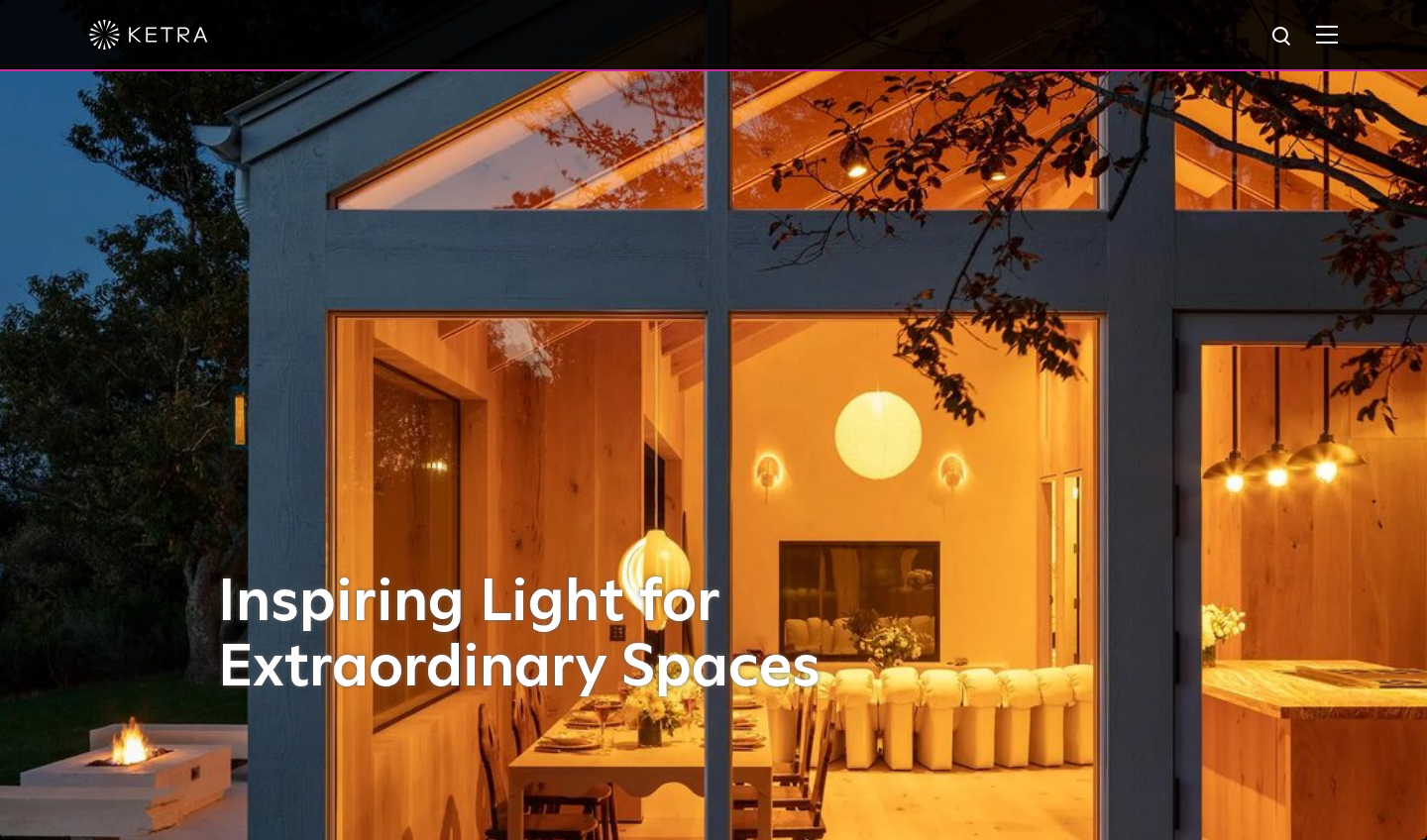 select on "Contractor" 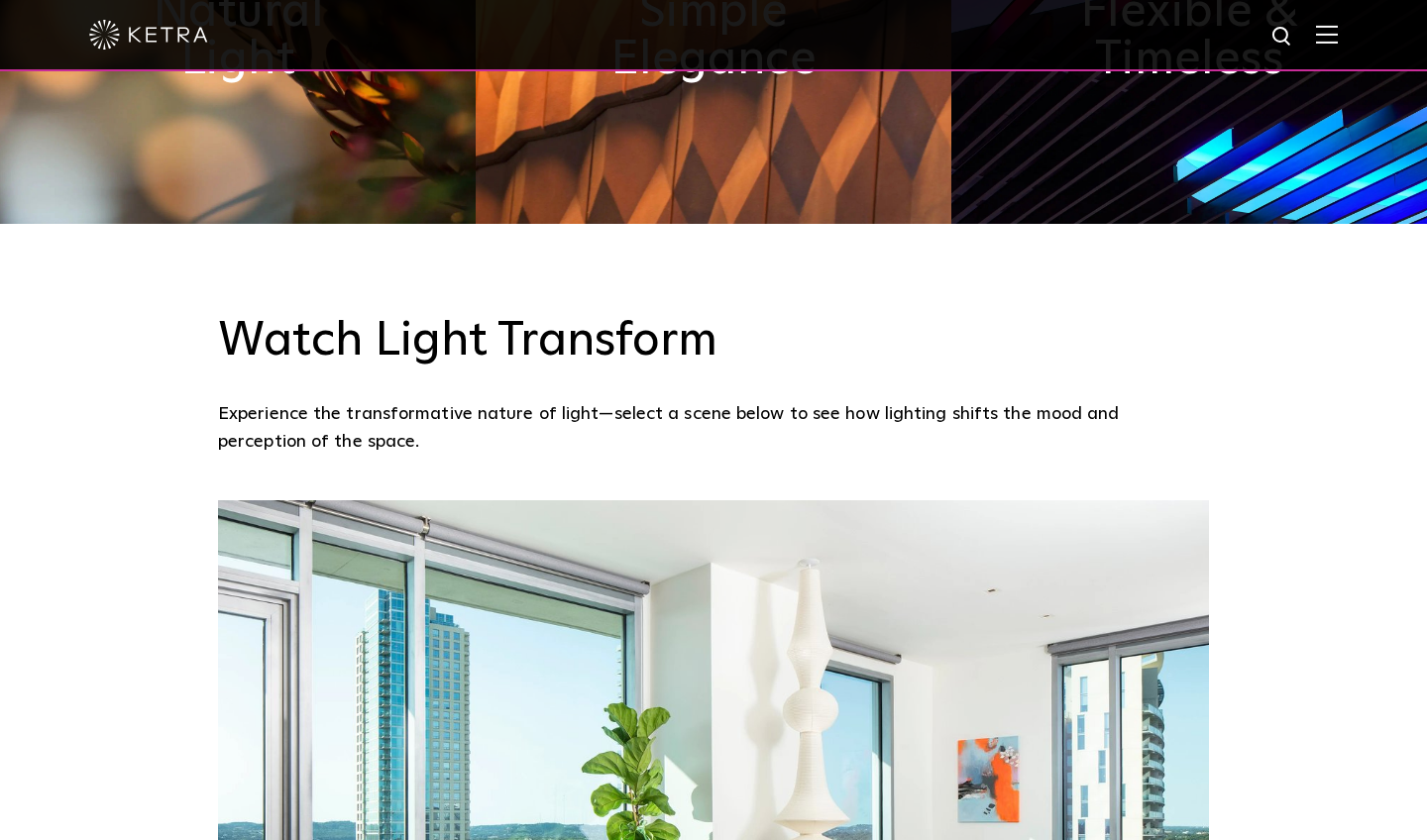 scroll, scrollTop: 0, scrollLeft: 0, axis: both 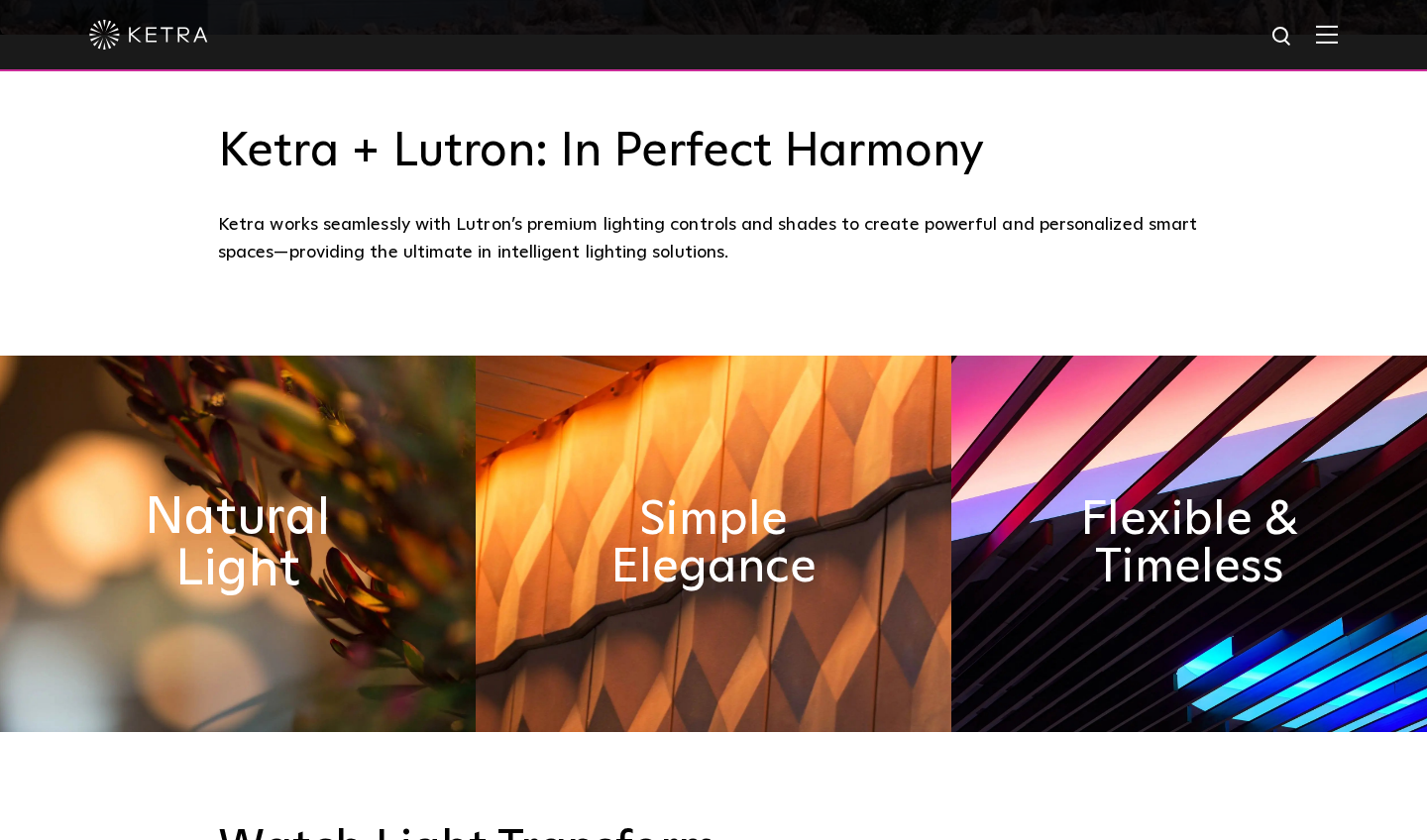 click on "Natural Light" at bounding box center [238, 544] 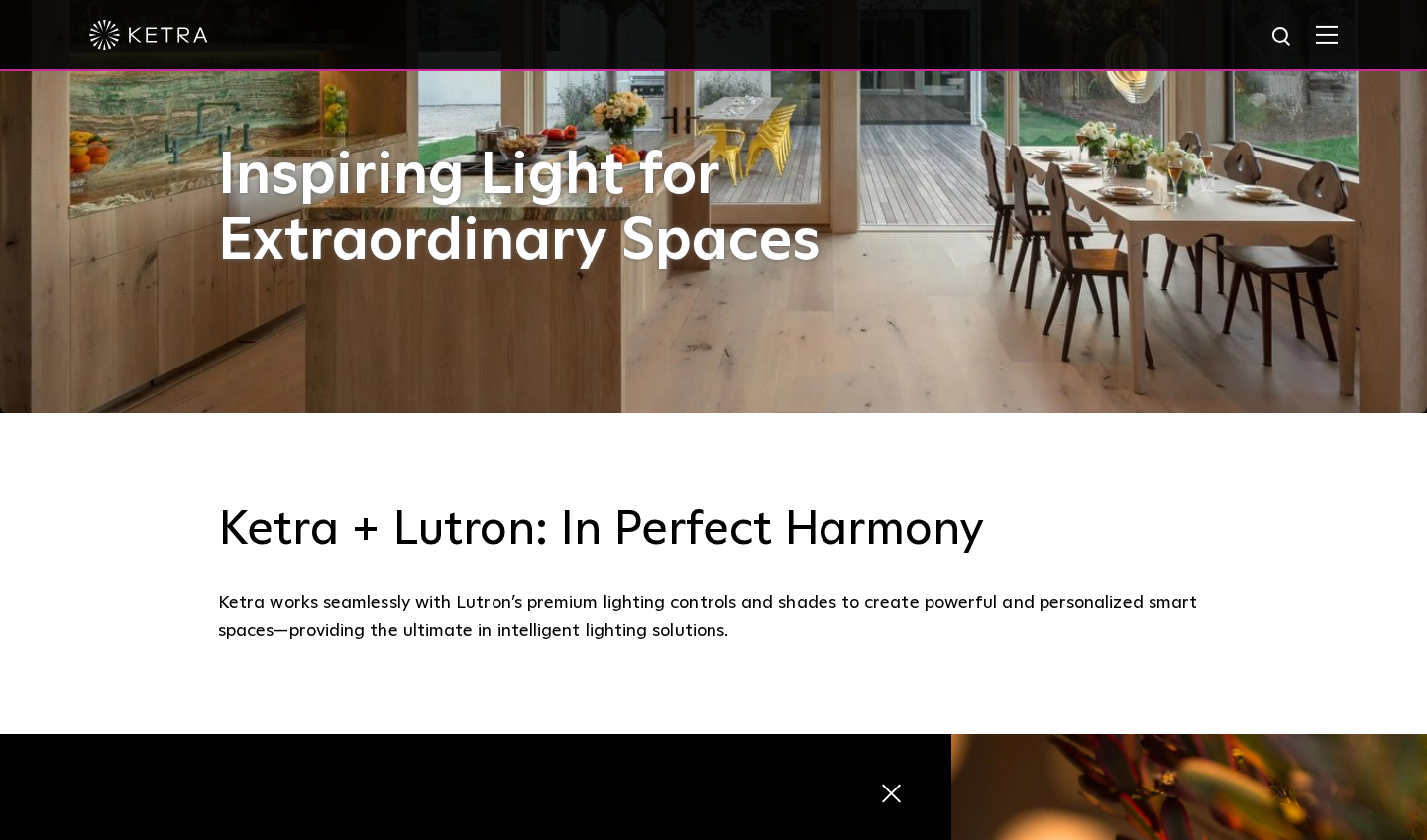 scroll, scrollTop: 426, scrollLeft: 0, axis: vertical 